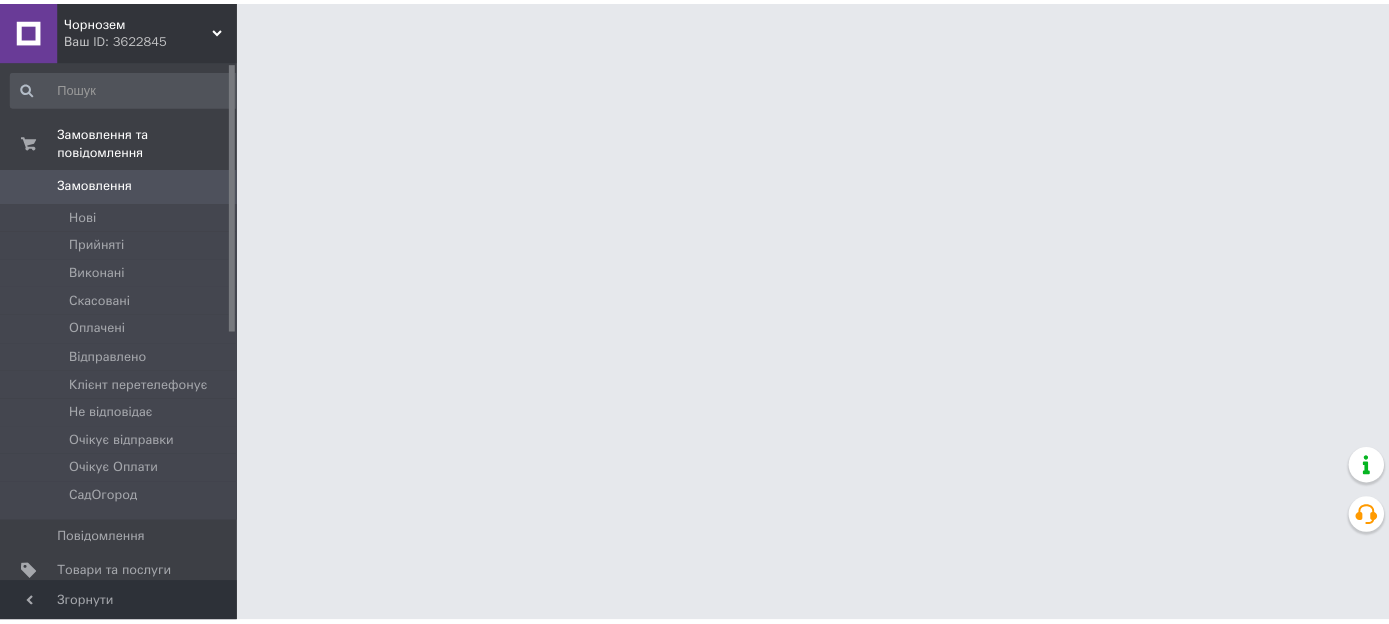 scroll, scrollTop: 0, scrollLeft: 0, axis: both 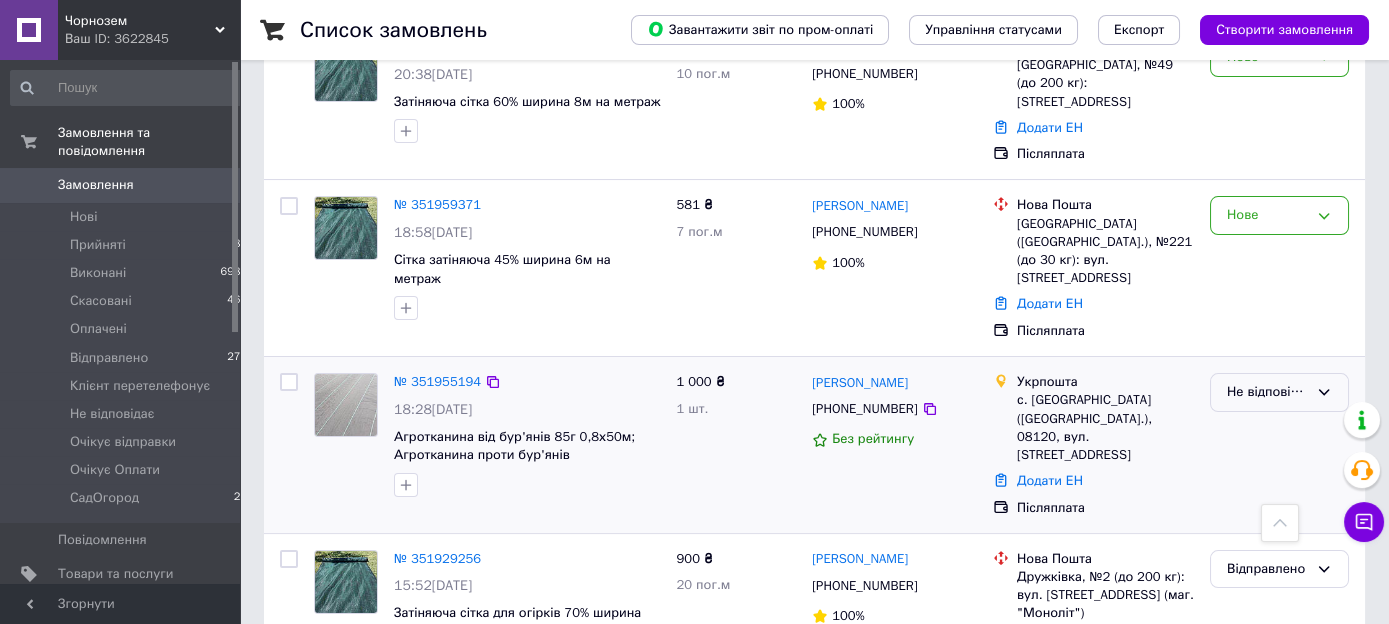 click on "Не відповідає" at bounding box center [1279, 392] 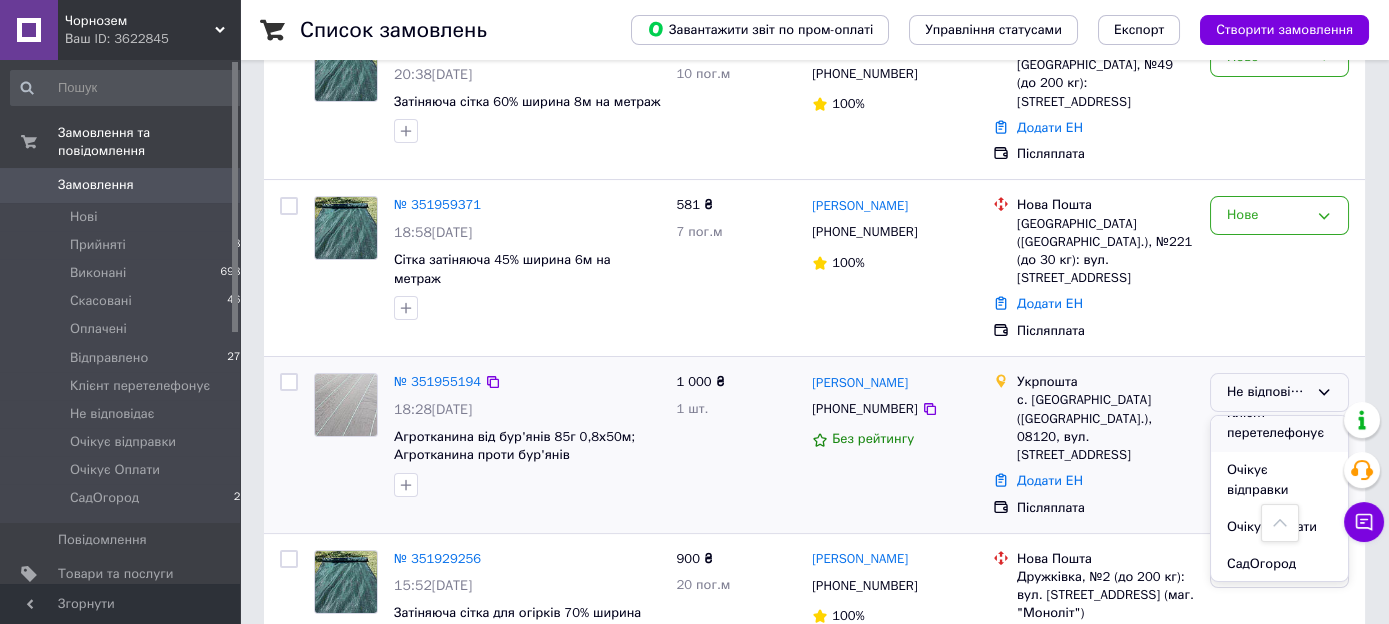 scroll, scrollTop: 225, scrollLeft: 0, axis: vertical 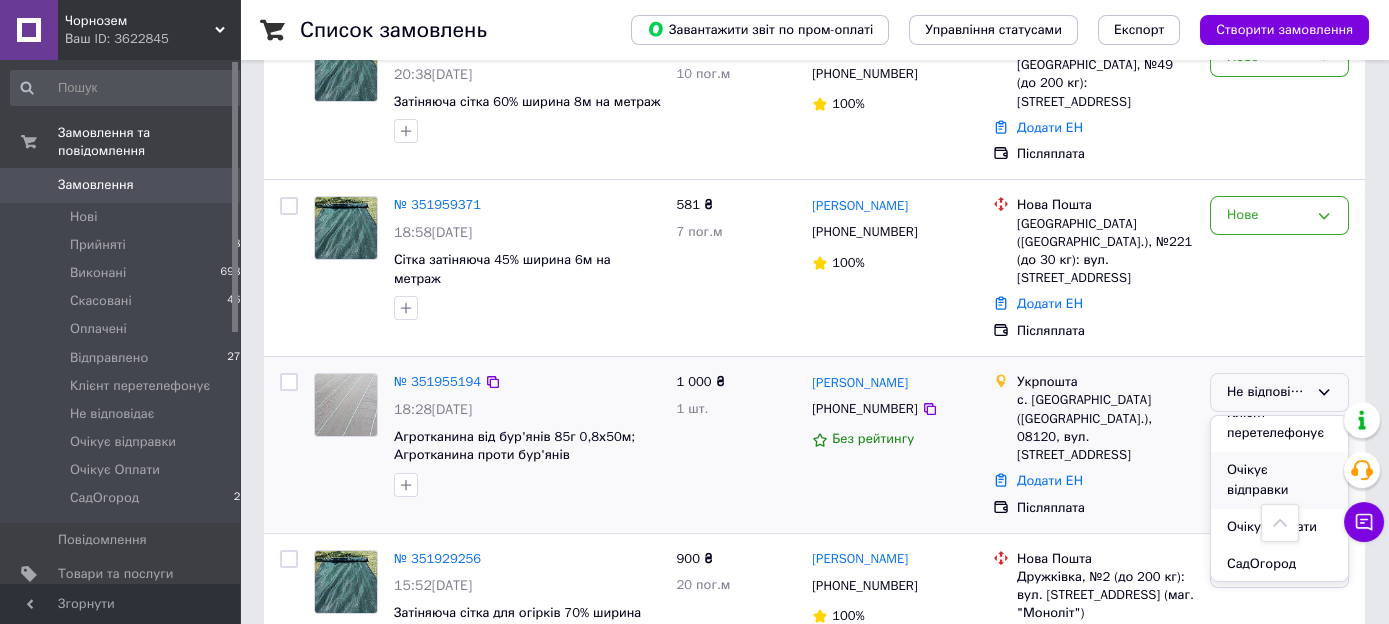 click on "Очікує відправки" at bounding box center [1279, 480] 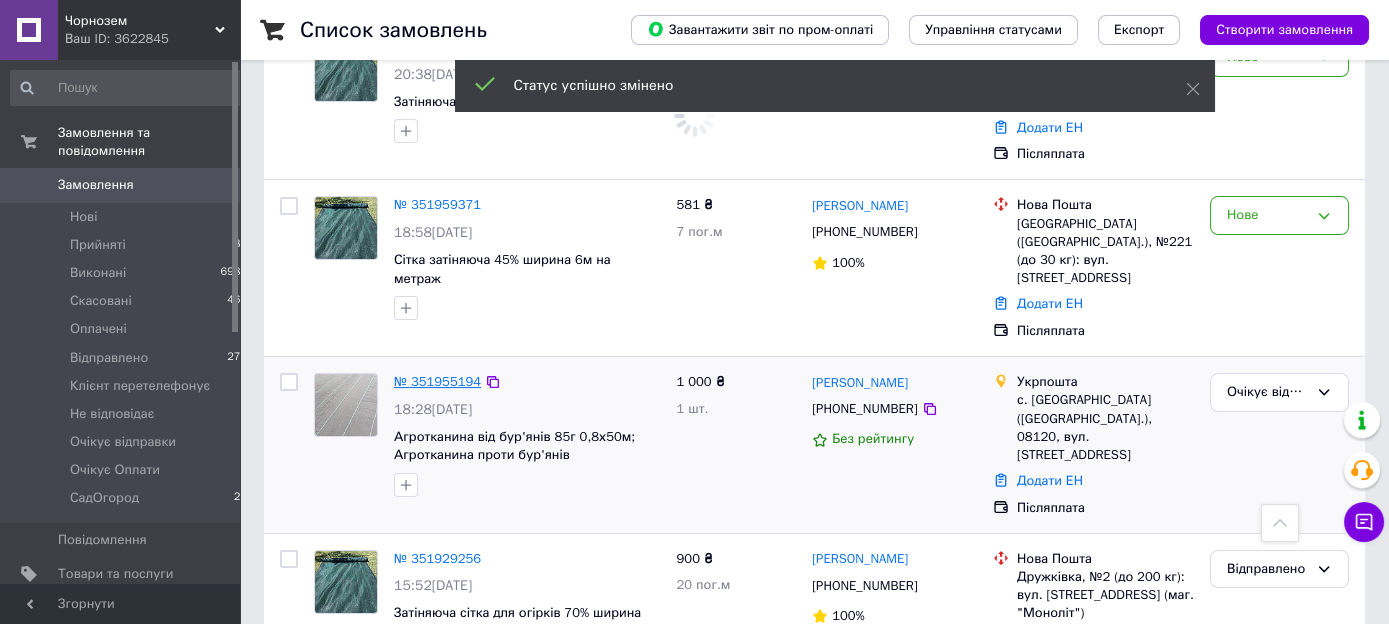 click on "№ 351955194" at bounding box center [437, 381] 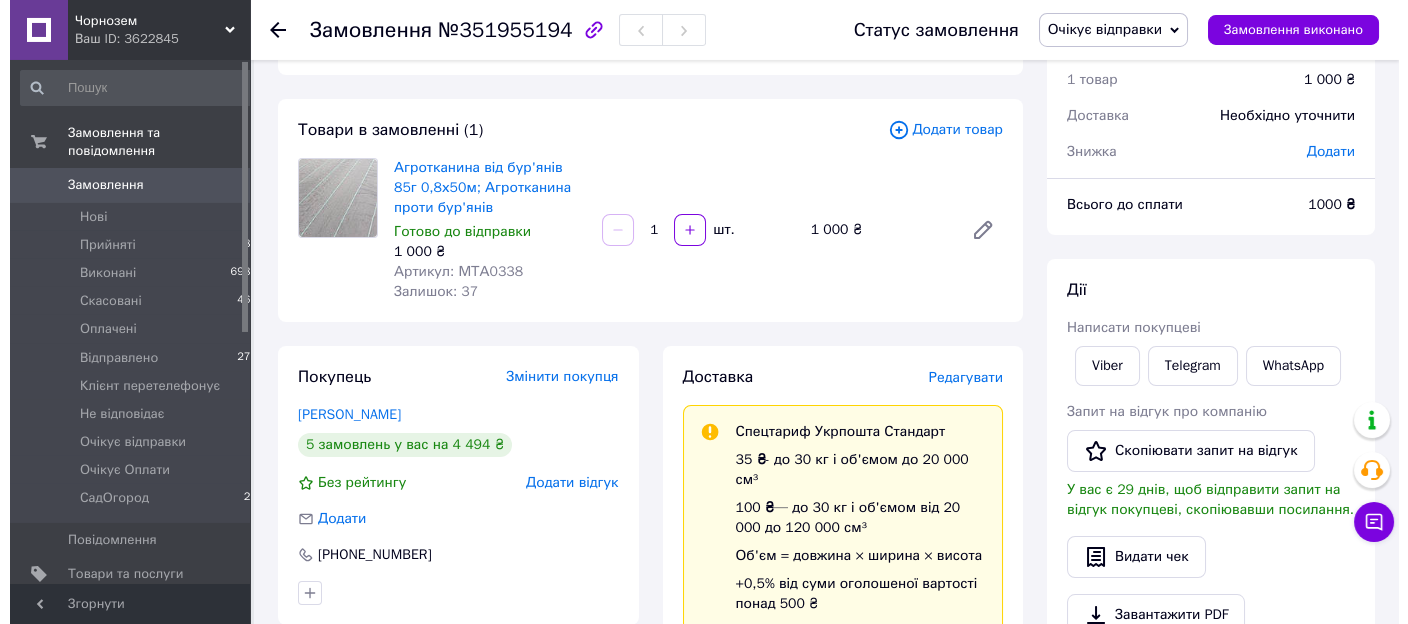 scroll, scrollTop: 105, scrollLeft: 0, axis: vertical 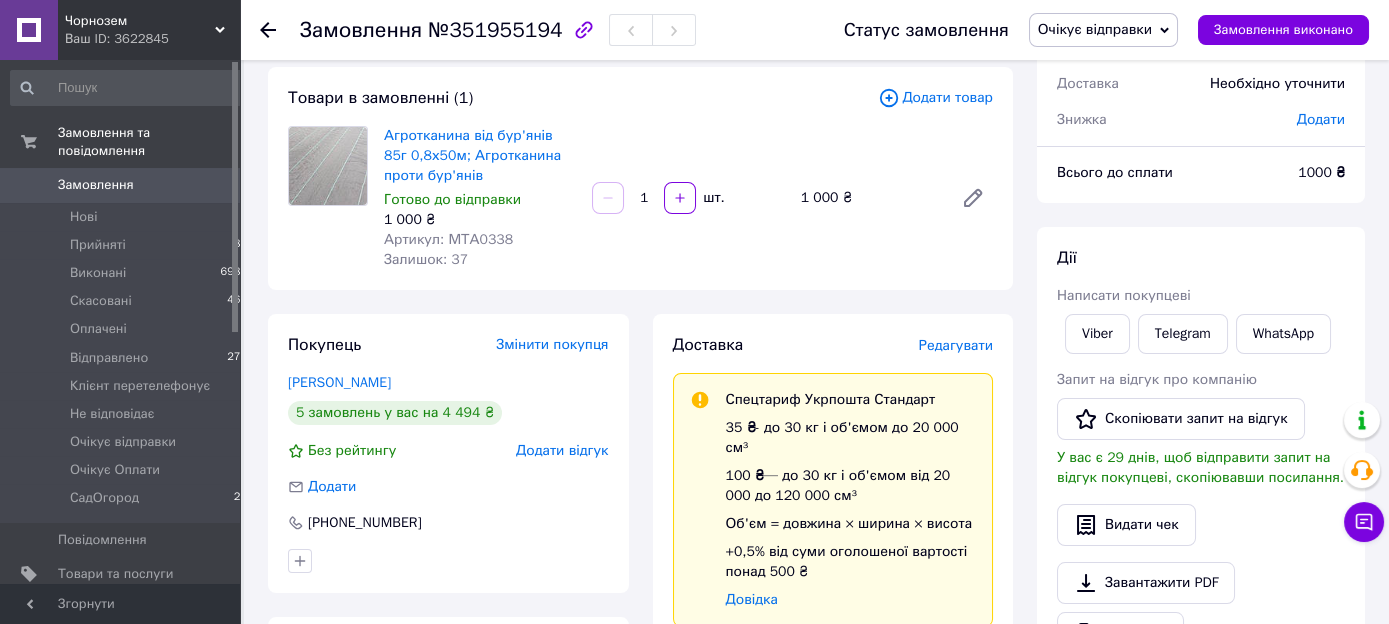 click on "Редагувати" at bounding box center (956, 345) 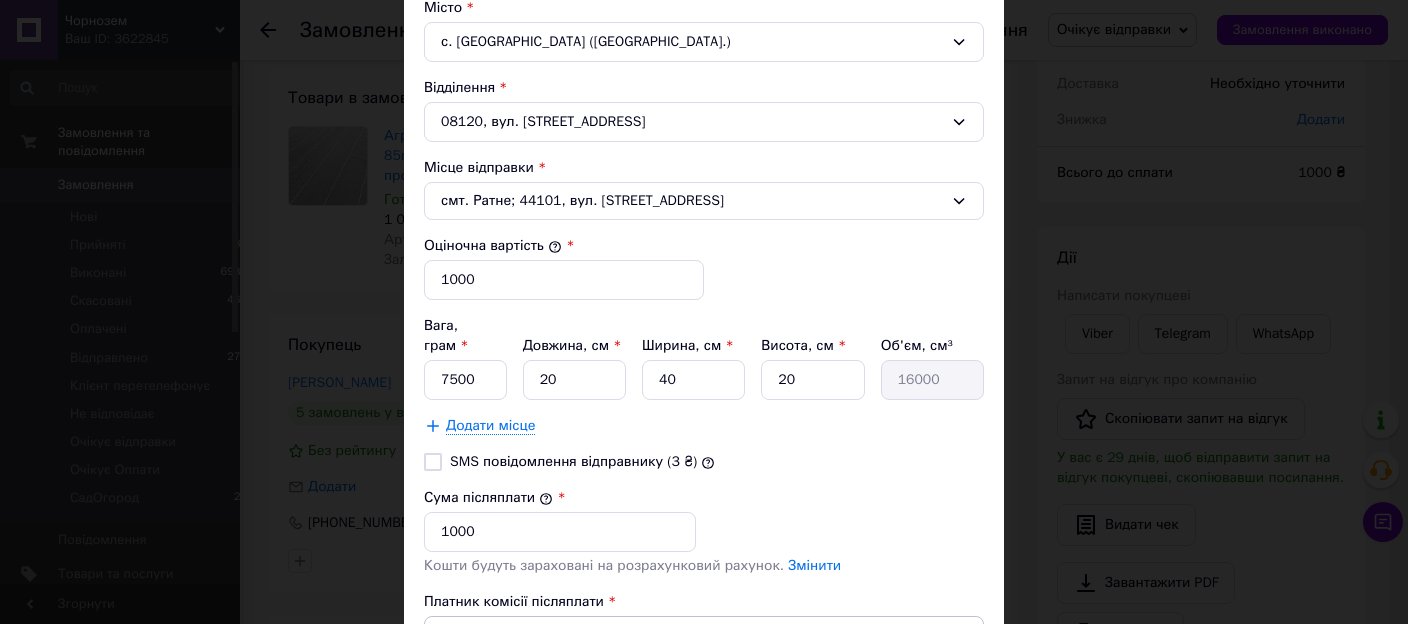 scroll, scrollTop: 686, scrollLeft: 0, axis: vertical 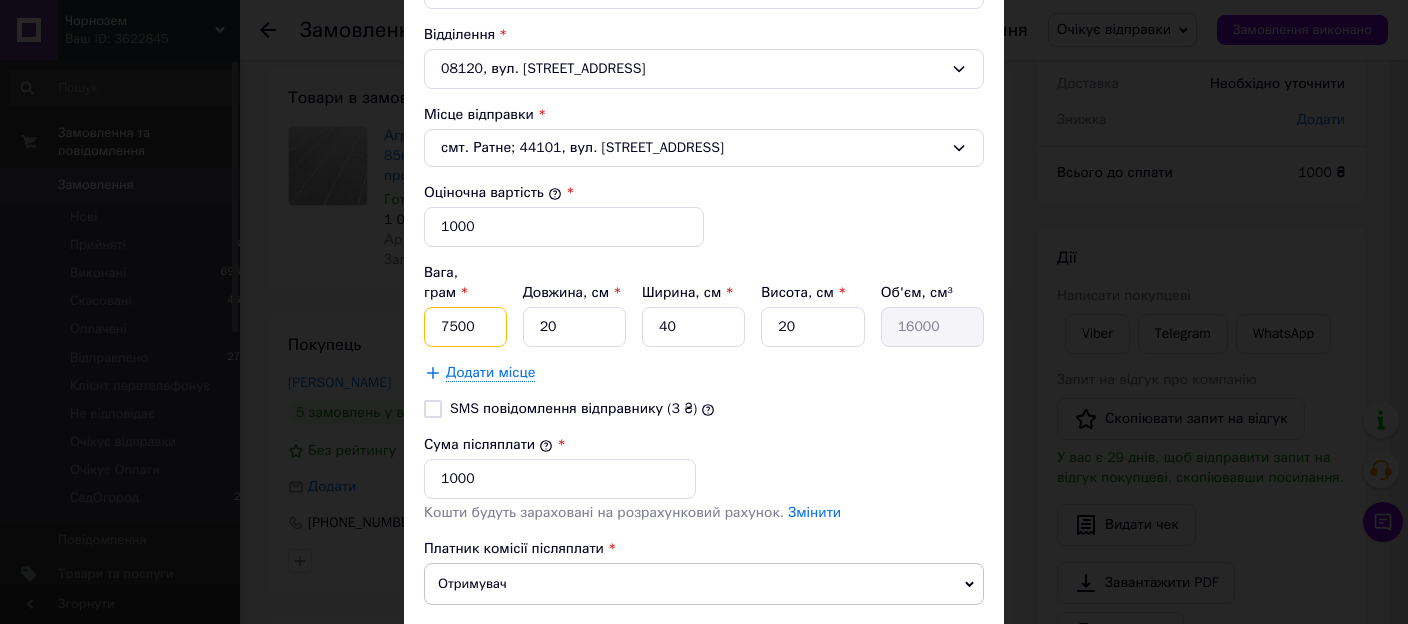 click on "7500" at bounding box center [465, 327] 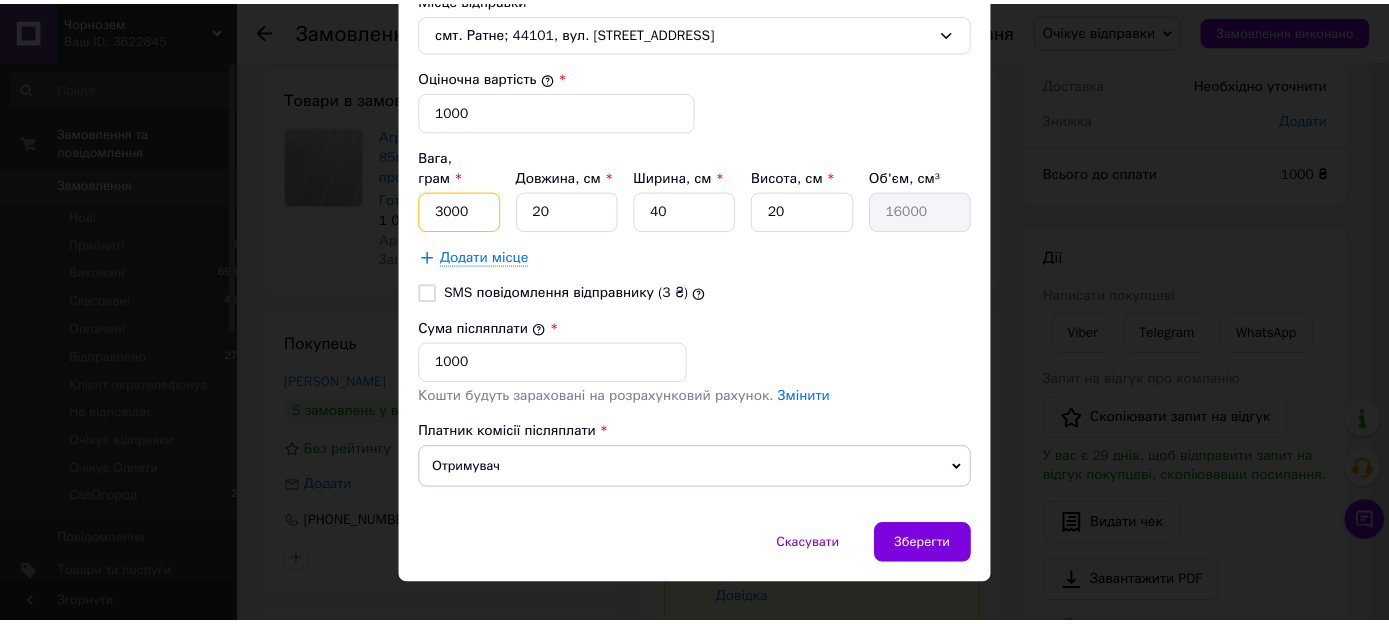 scroll, scrollTop: 805, scrollLeft: 0, axis: vertical 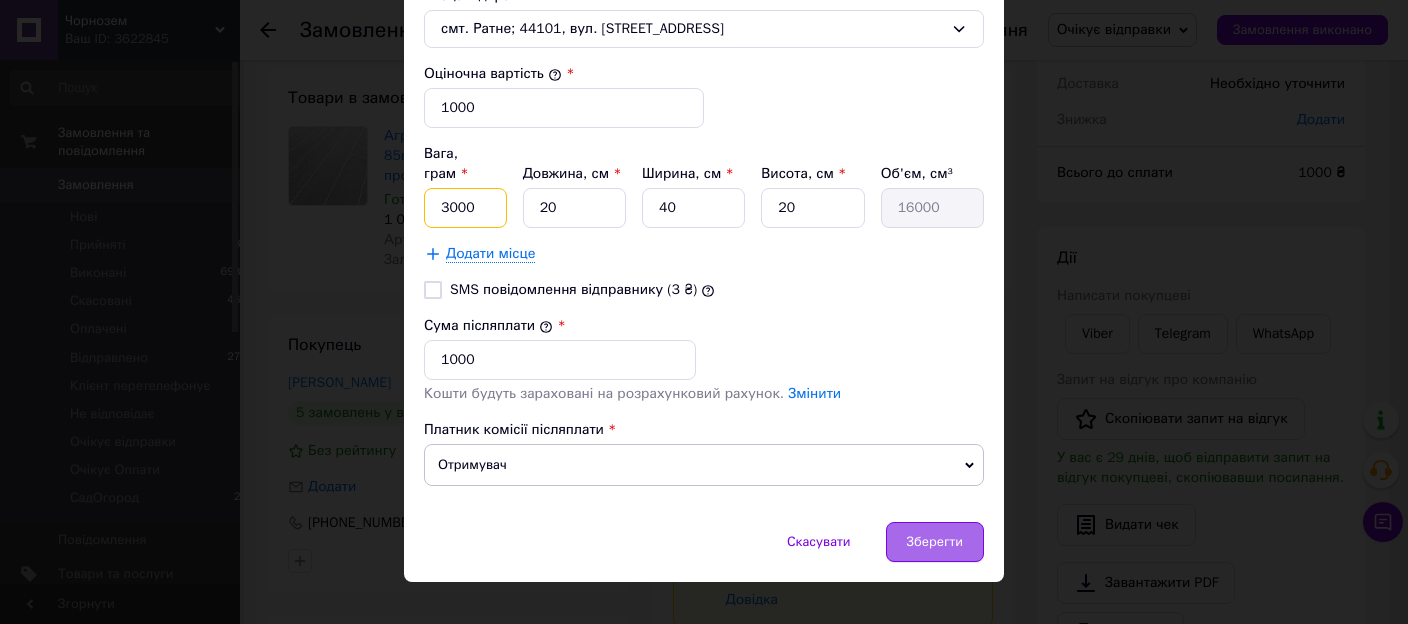 type on "3000" 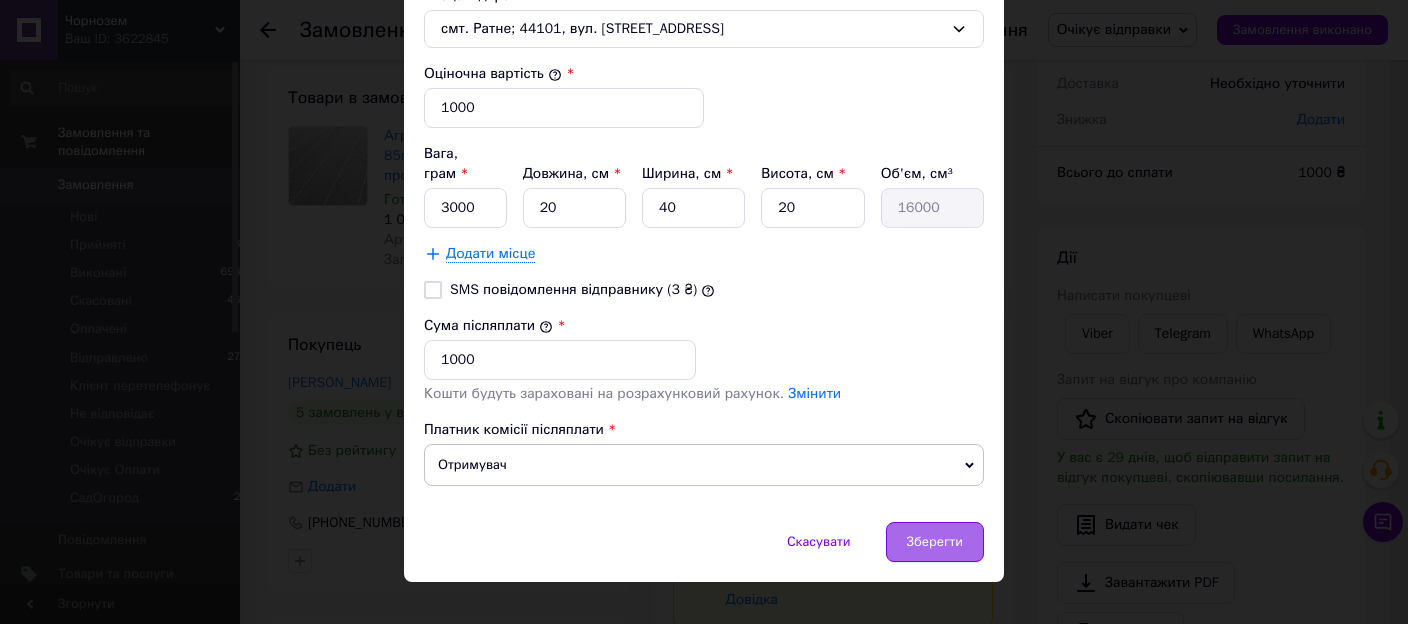 click on "Зберегти" at bounding box center (935, 542) 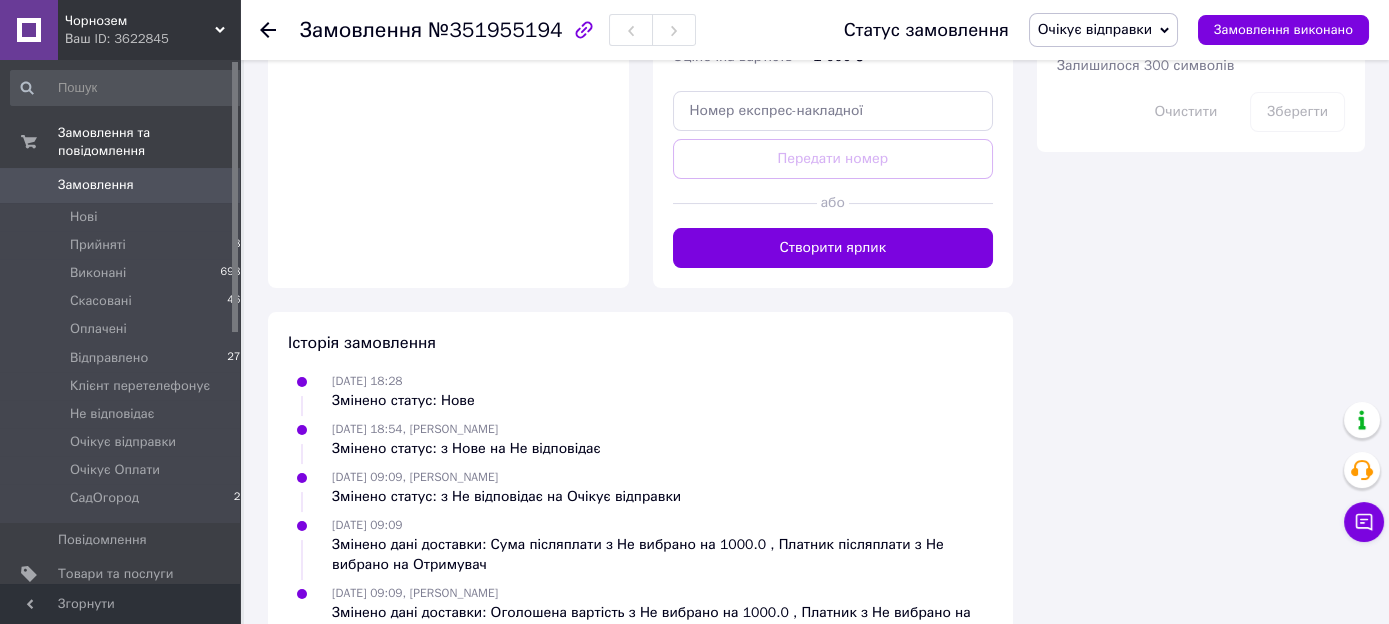 scroll, scrollTop: 914, scrollLeft: 0, axis: vertical 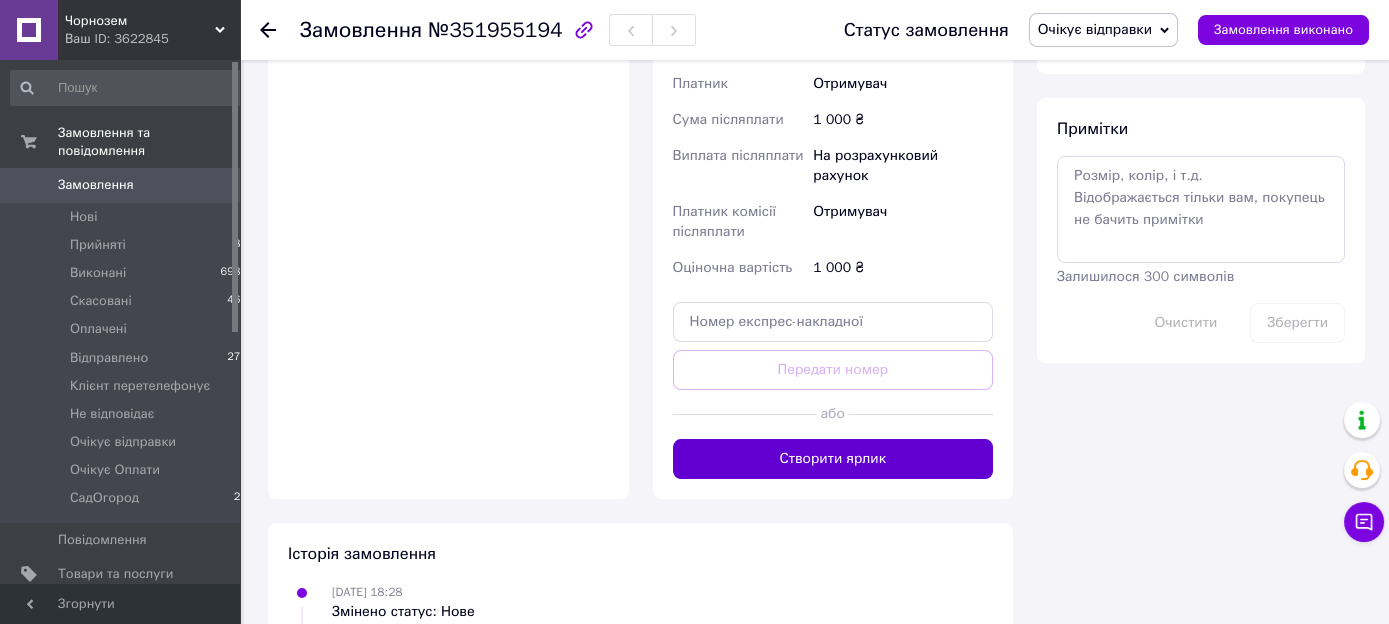 click on "Створити ярлик" at bounding box center (833, 459) 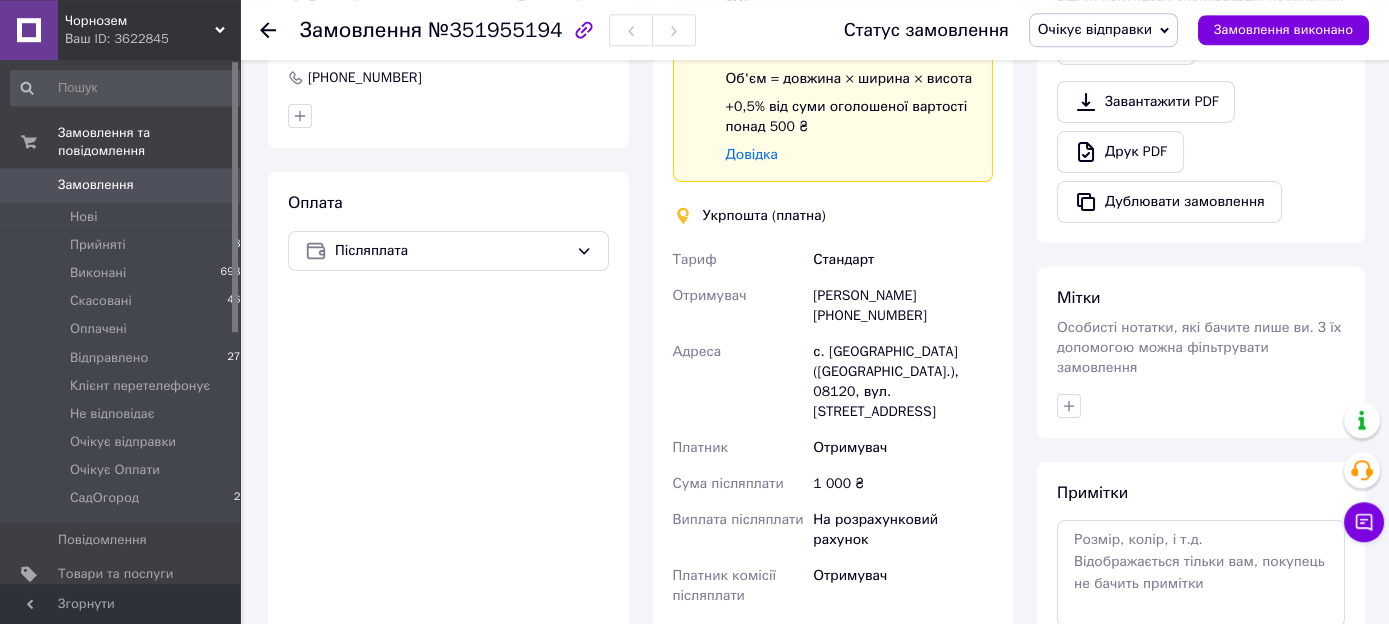 scroll, scrollTop: 633, scrollLeft: 0, axis: vertical 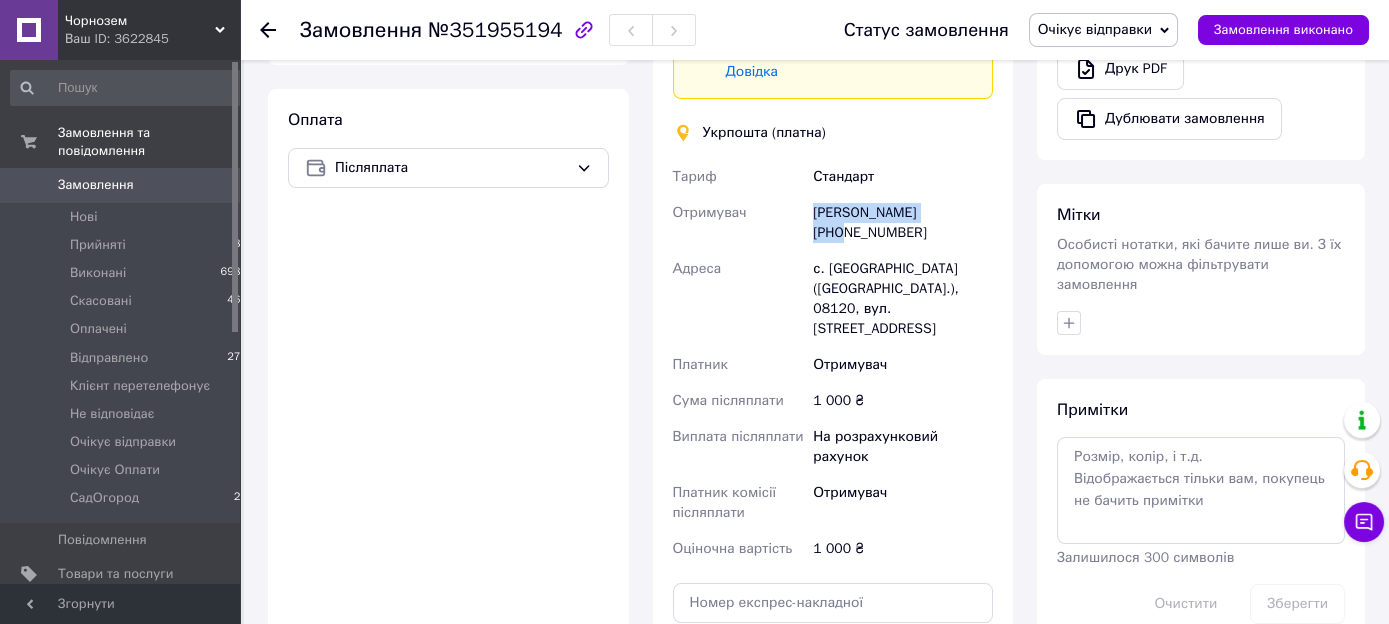 drag, startPoint x: 947, startPoint y: 192, endPoint x: 810, endPoint y: 199, distance: 137.17871 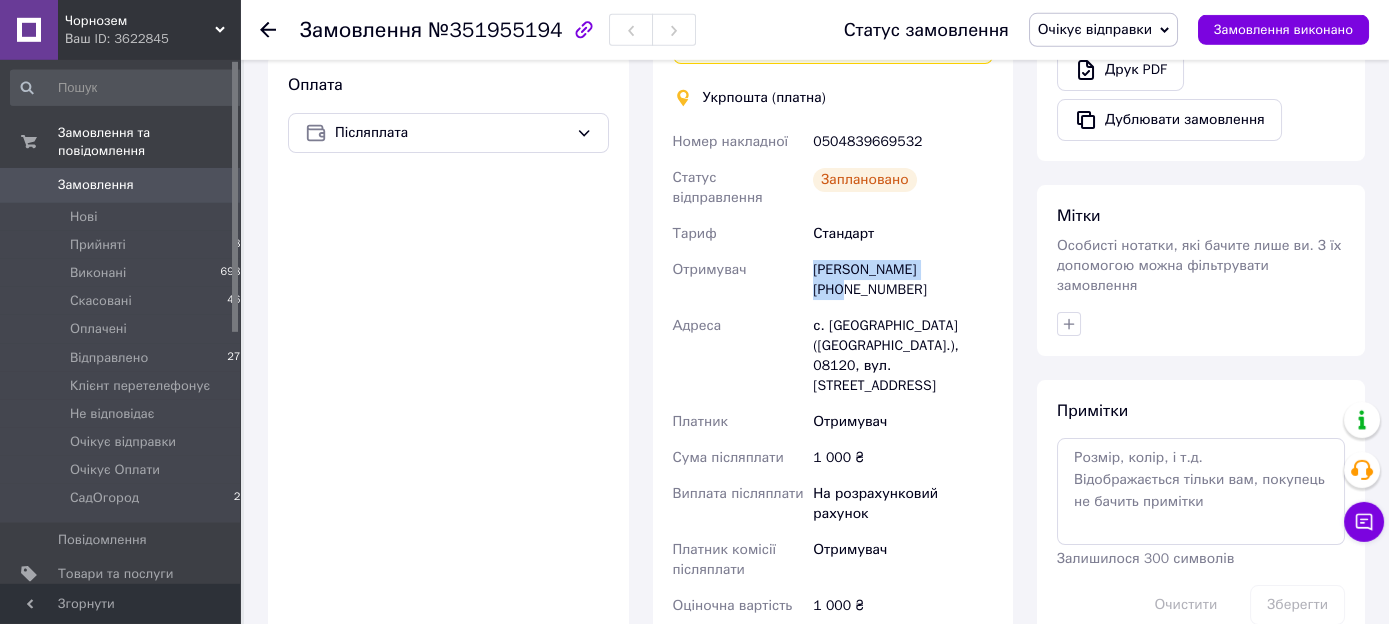 scroll, scrollTop: 528, scrollLeft: 0, axis: vertical 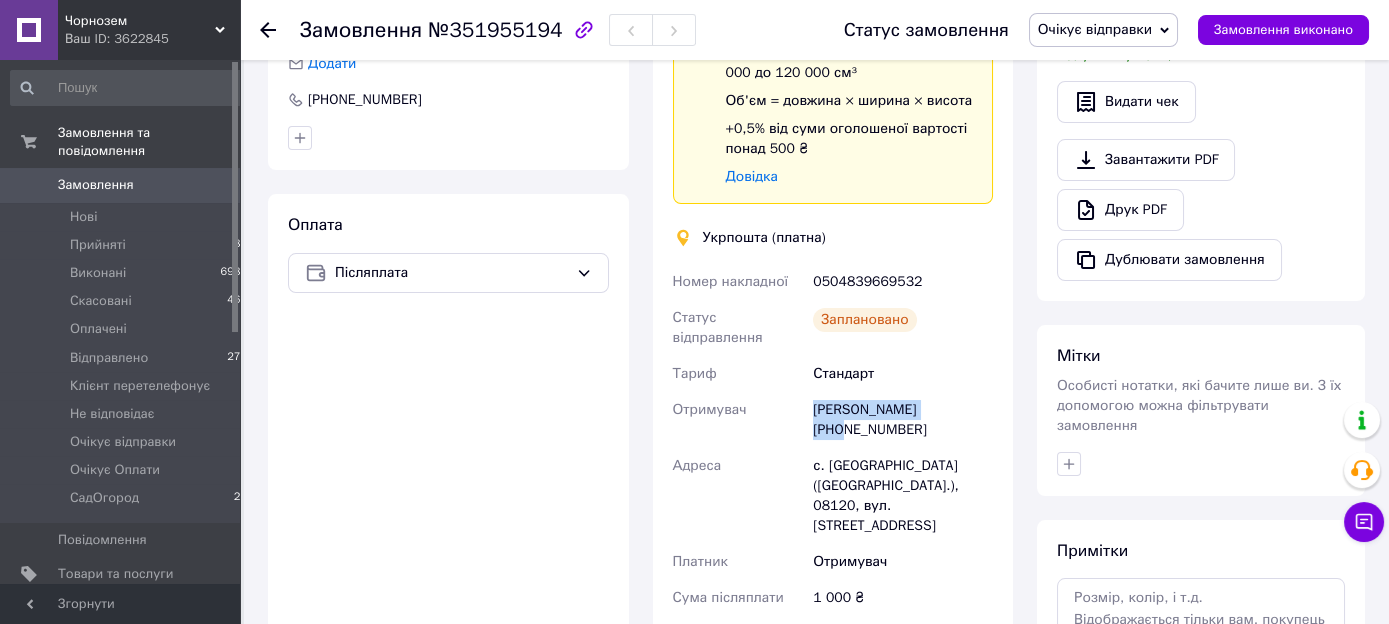 drag, startPoint x: 922, startPoint y: 393, endPoint x: 837, endPoint y: 400, distance: 85.28775 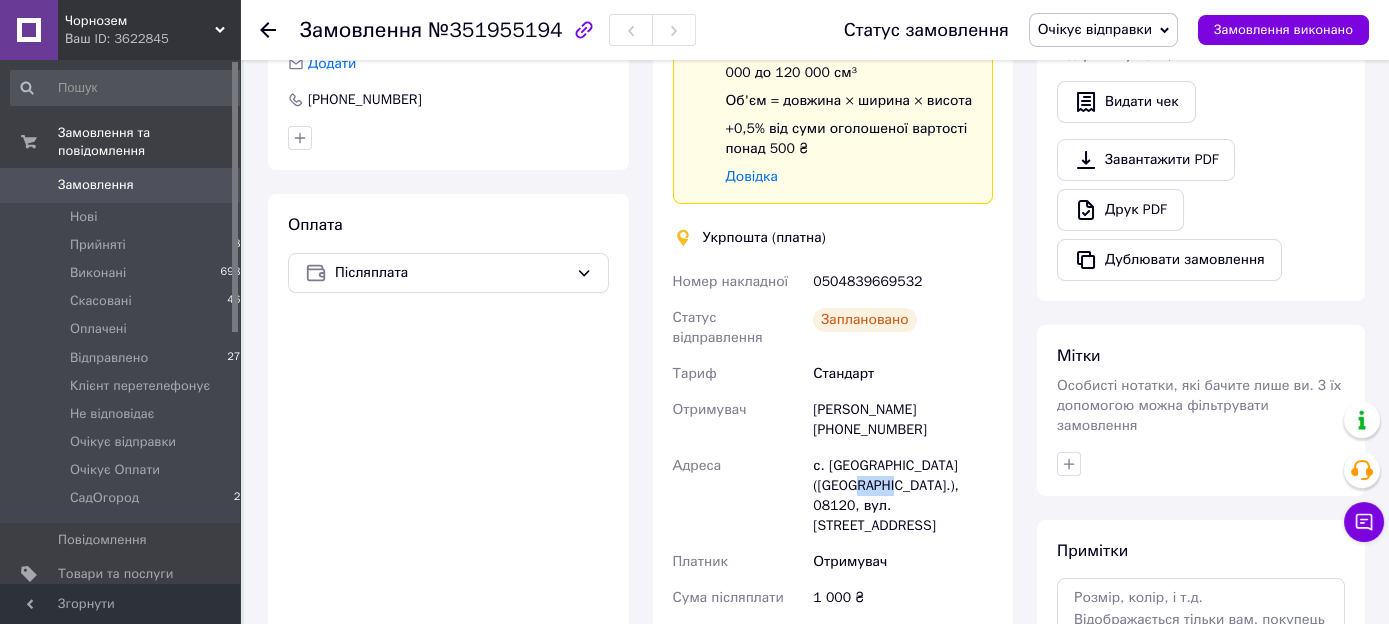 drag, startPoint x: 813, startPoint y: 450, endPoint x: 849, endPoint y: 452, distance: 36.05551 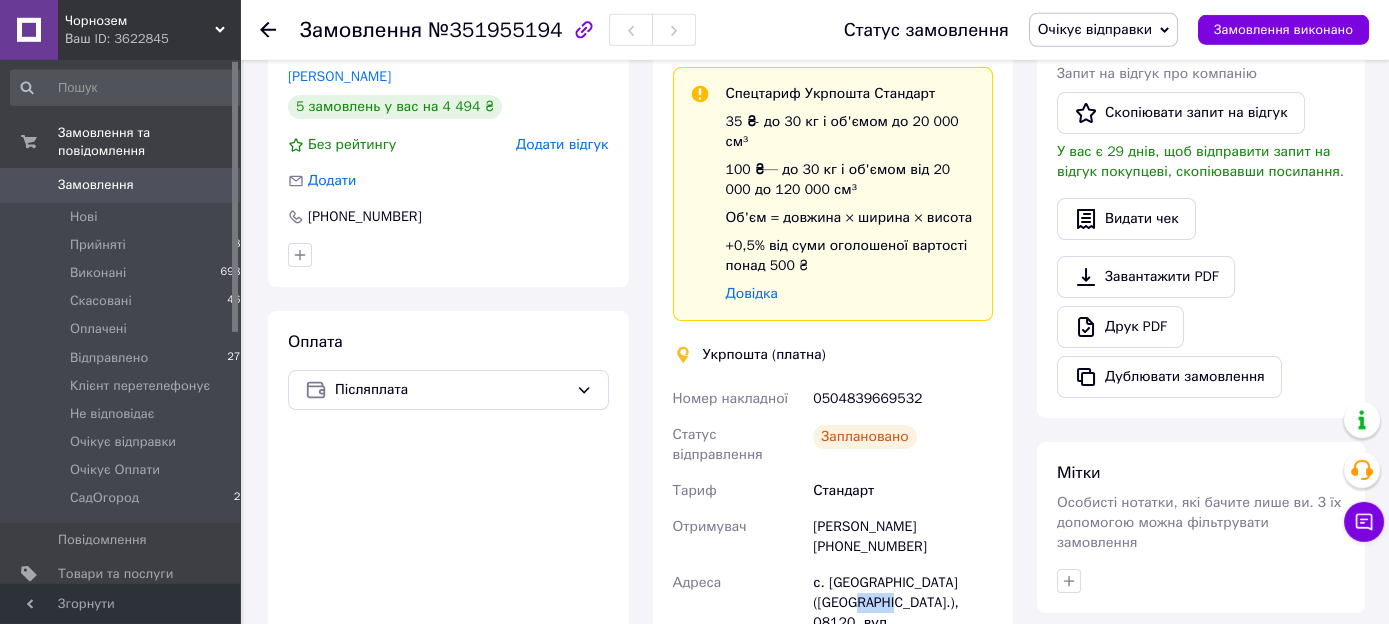 scroll, scrollTop: 316, scrollLeft: 0, axis: vertical 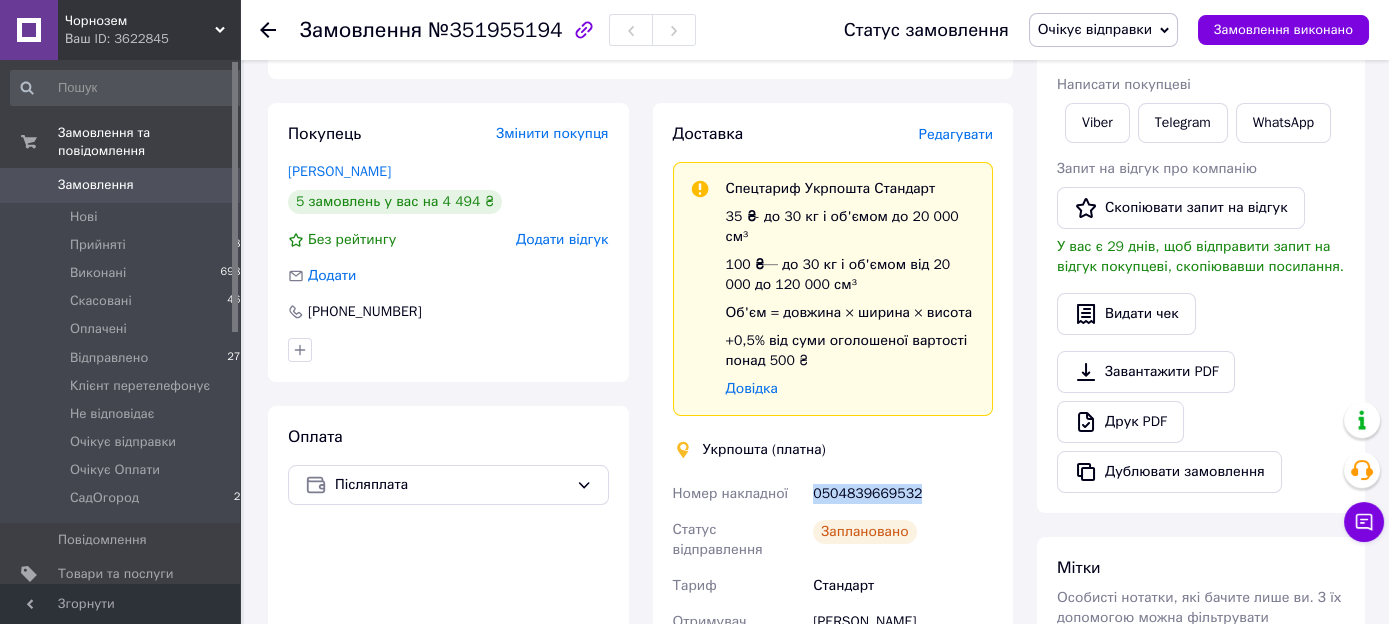 drag, startPoint x: 920, startPoint y: 472, endPoint x: 813, endPoint y: 480, distance: 107.298645 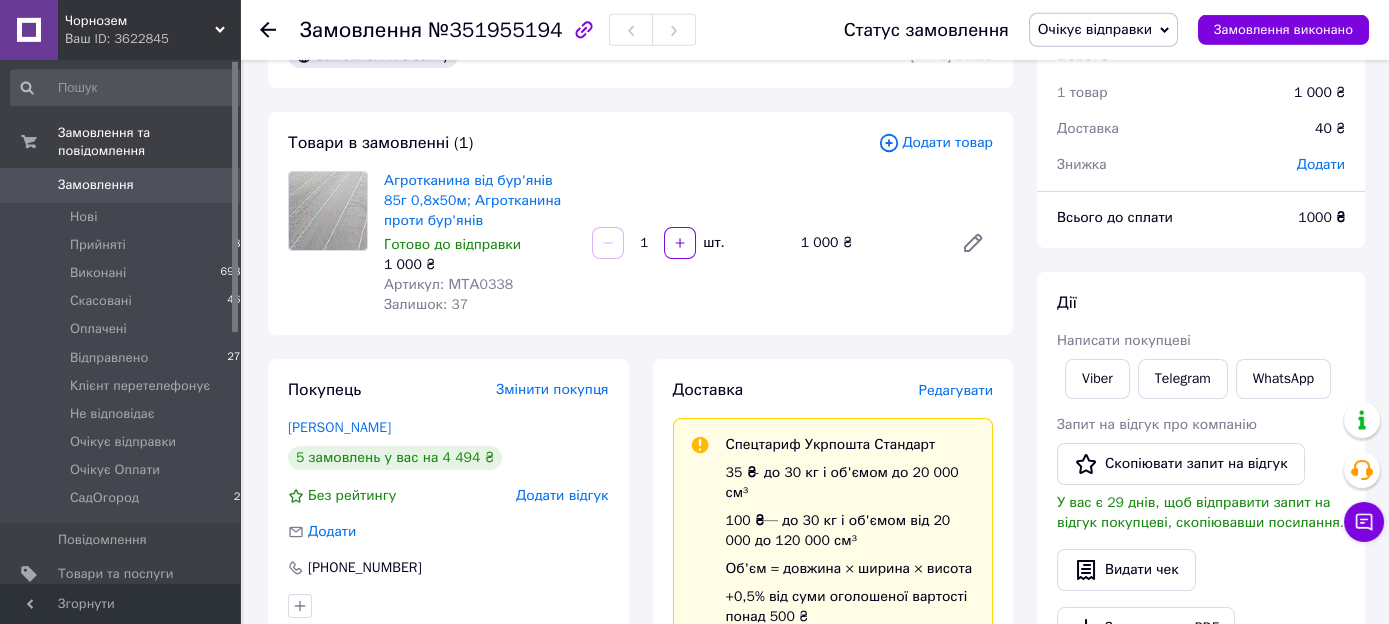 scroll, scrollTop: 0, scrollLeft: 0, axis: both 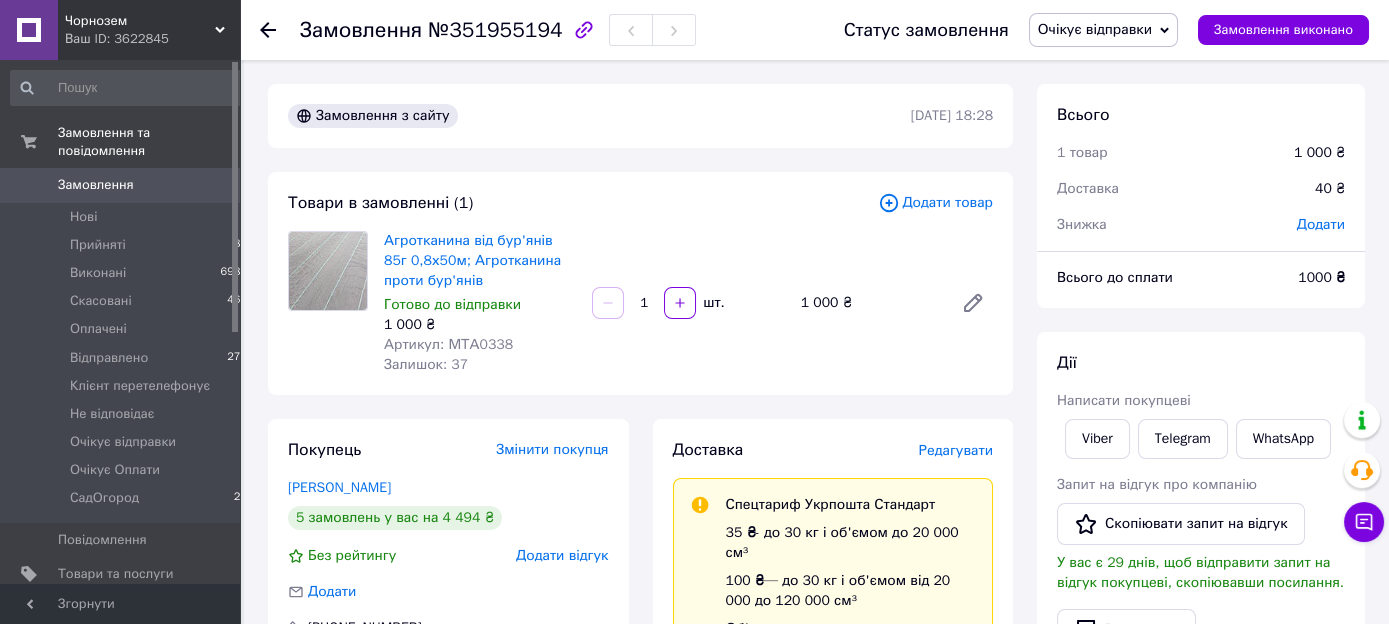 click on "Очікує відправки" at bounding box center (1095, 29) 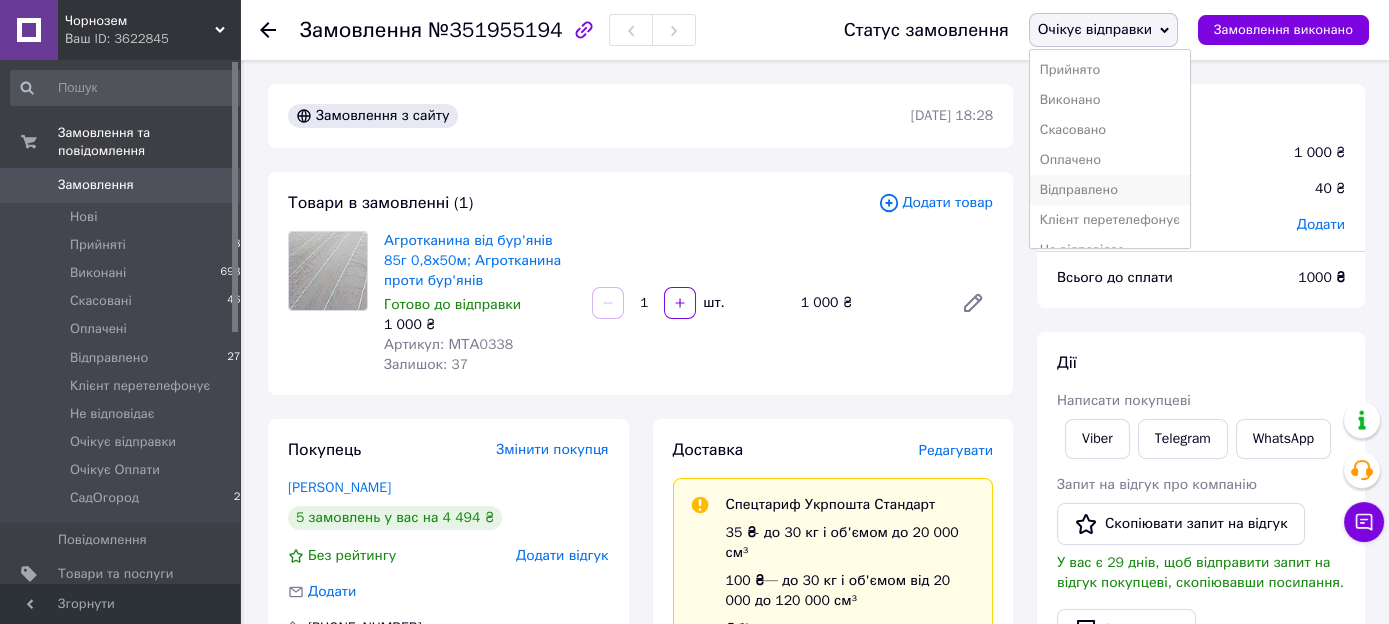 click on "Відправлено" at bounding box center [1110, 190] 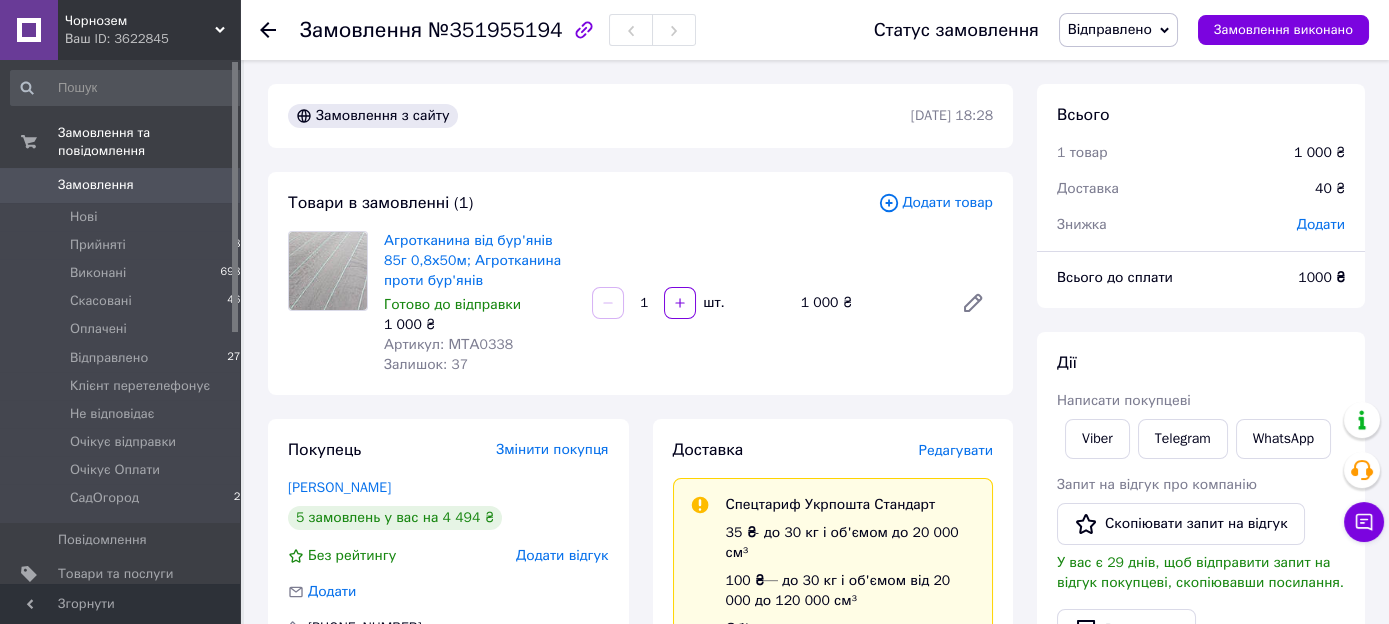 click on "Замовлення" at bounding box center [96, 185] 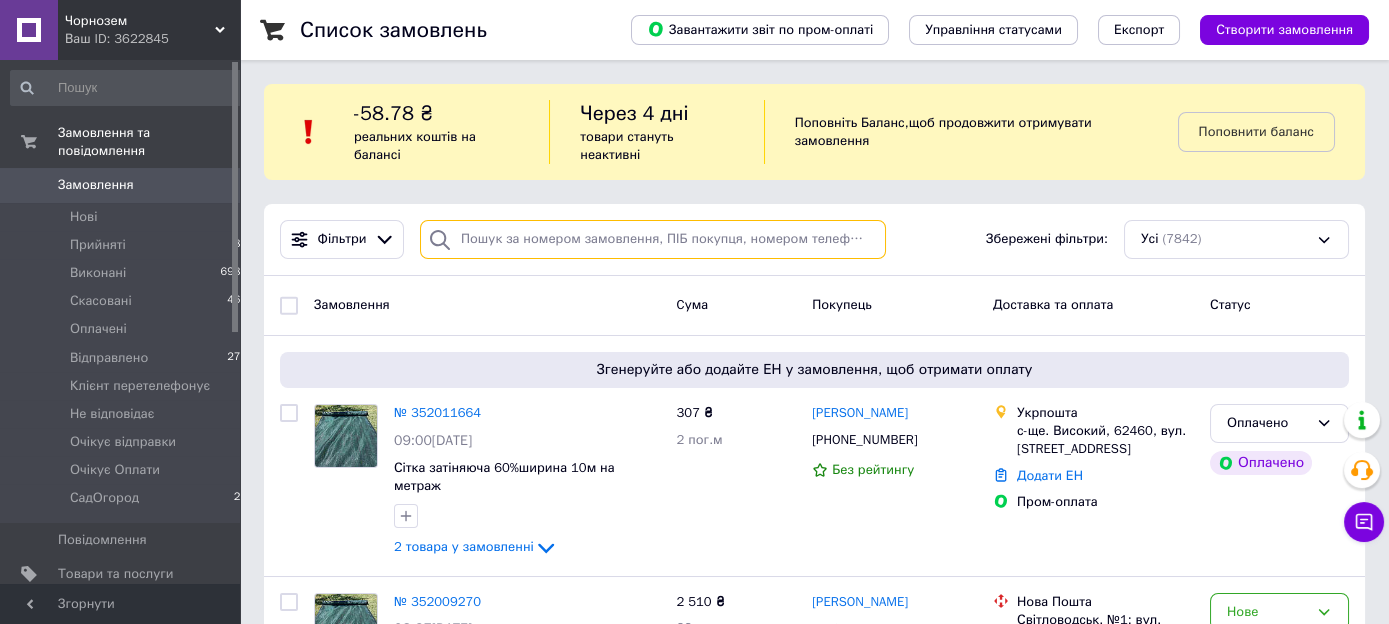 click at bounding box center [653, 239] 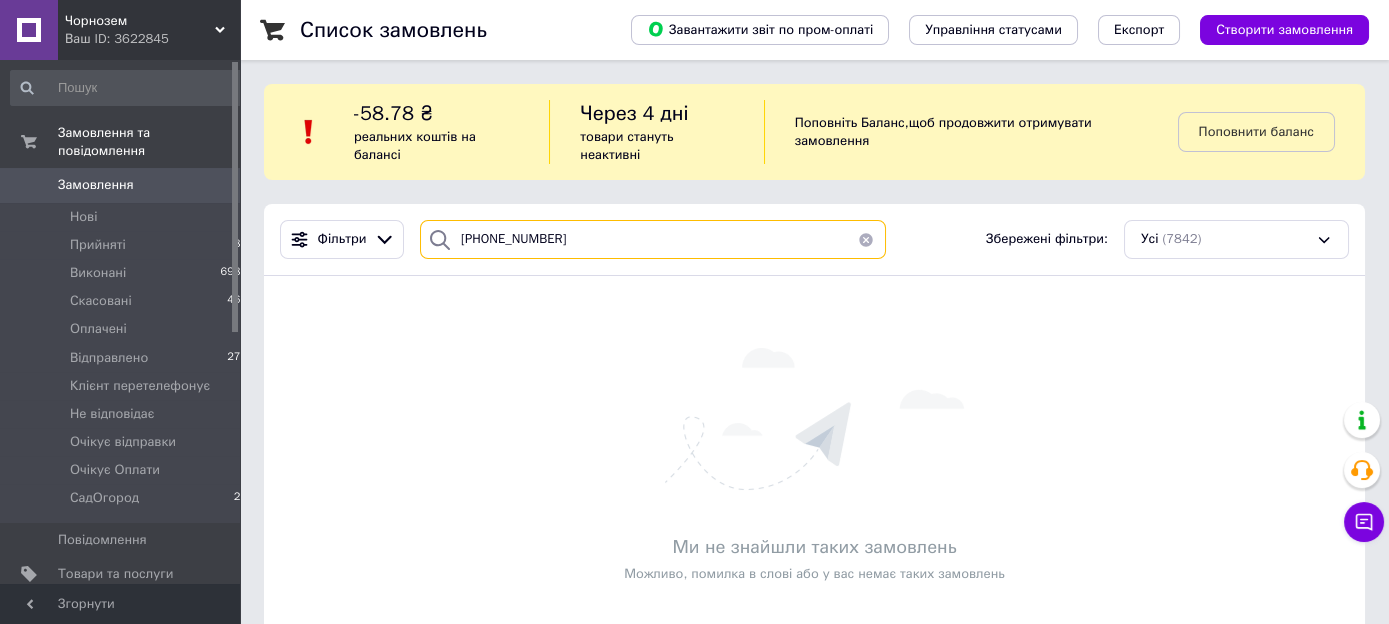type on "[PHONE_NUMBER]" 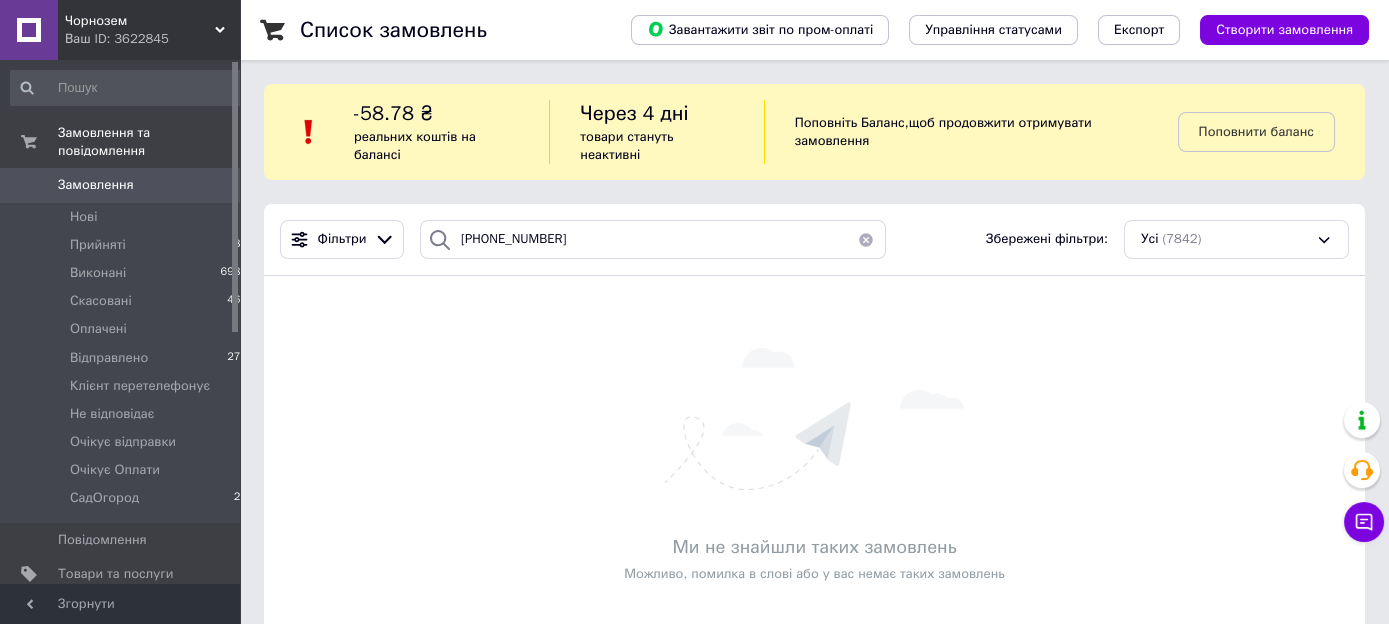click at bounding box center (866, 239) 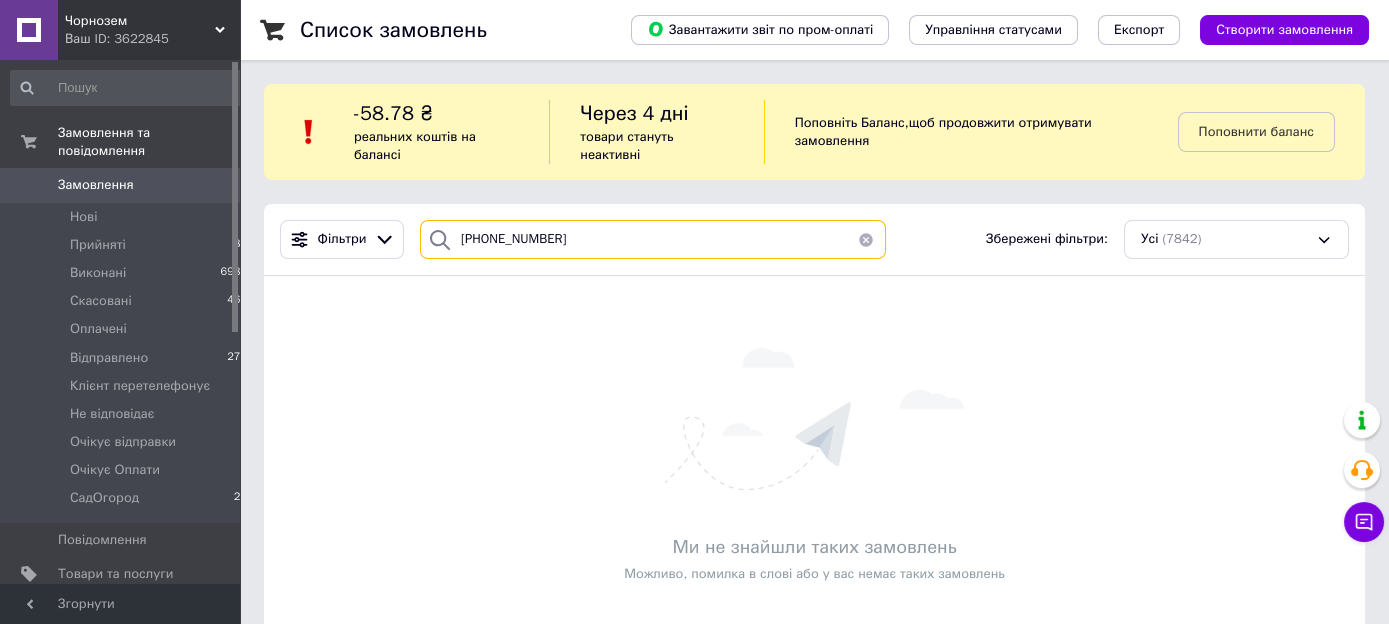 type 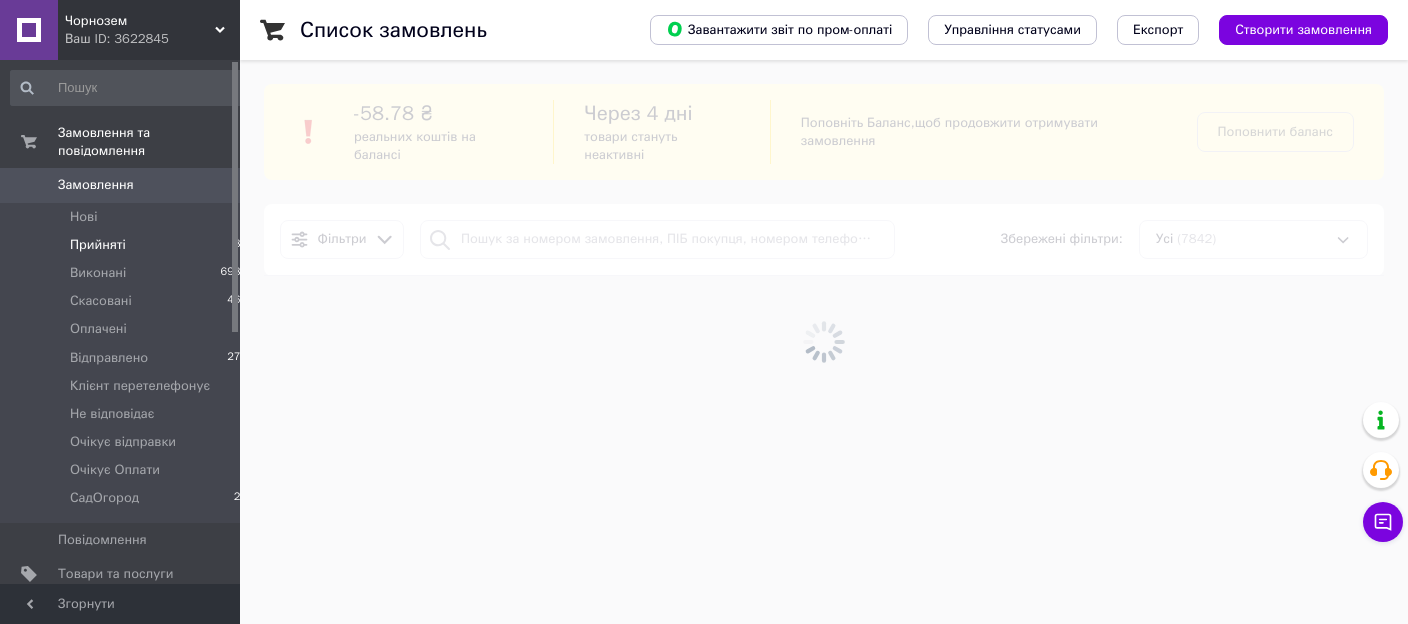 click on "Прийняті 85" at bounding box center (129, 245) 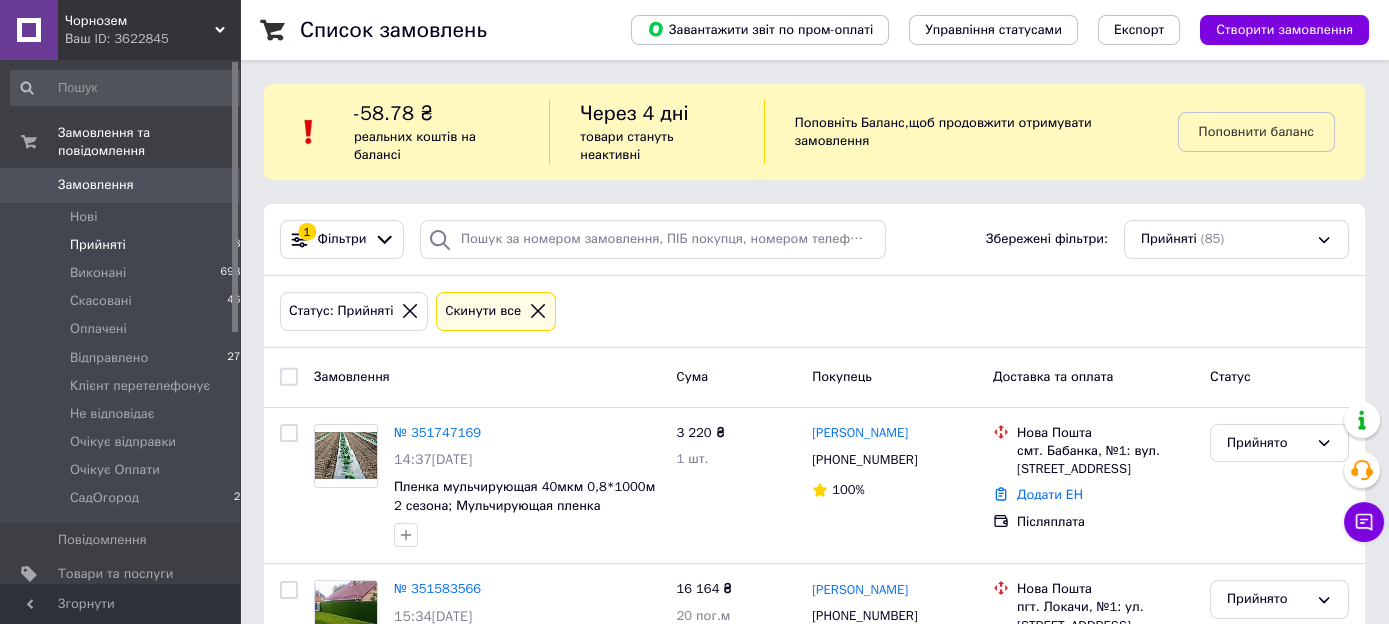 click on "Прийняті" at bounding box center [98, 245] 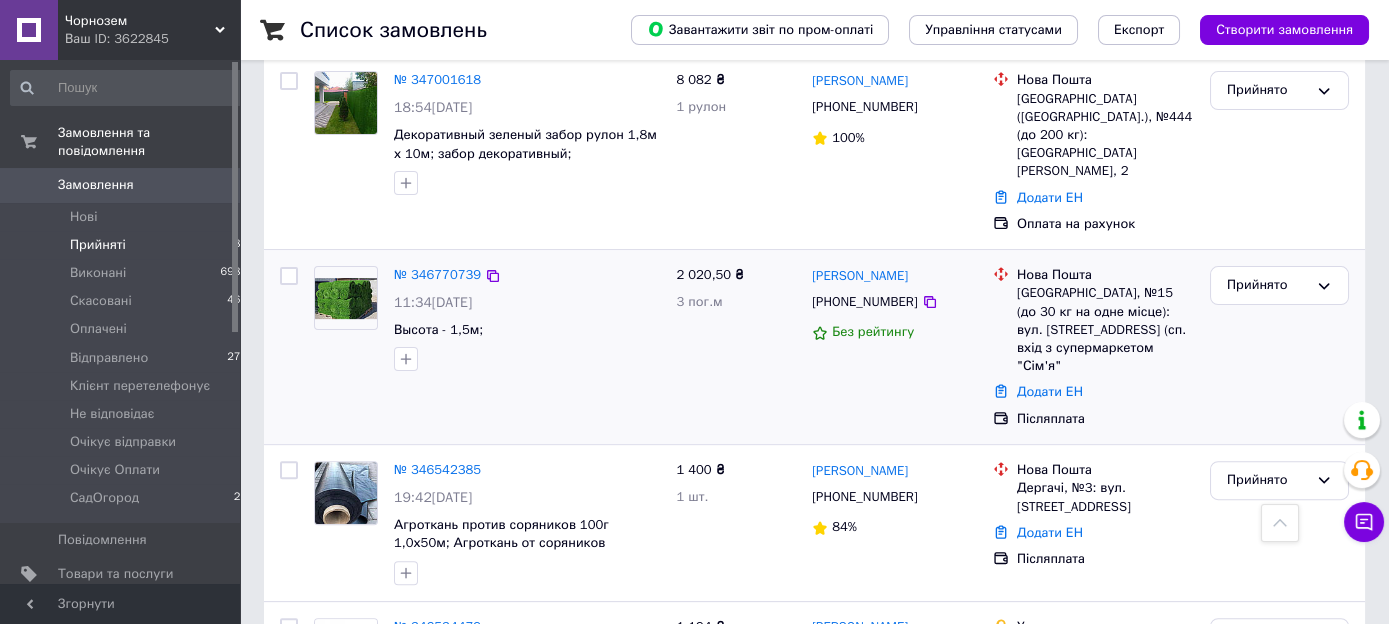 scroll, scrollTop: 2428, scrollLeft: 0, axis: vertical 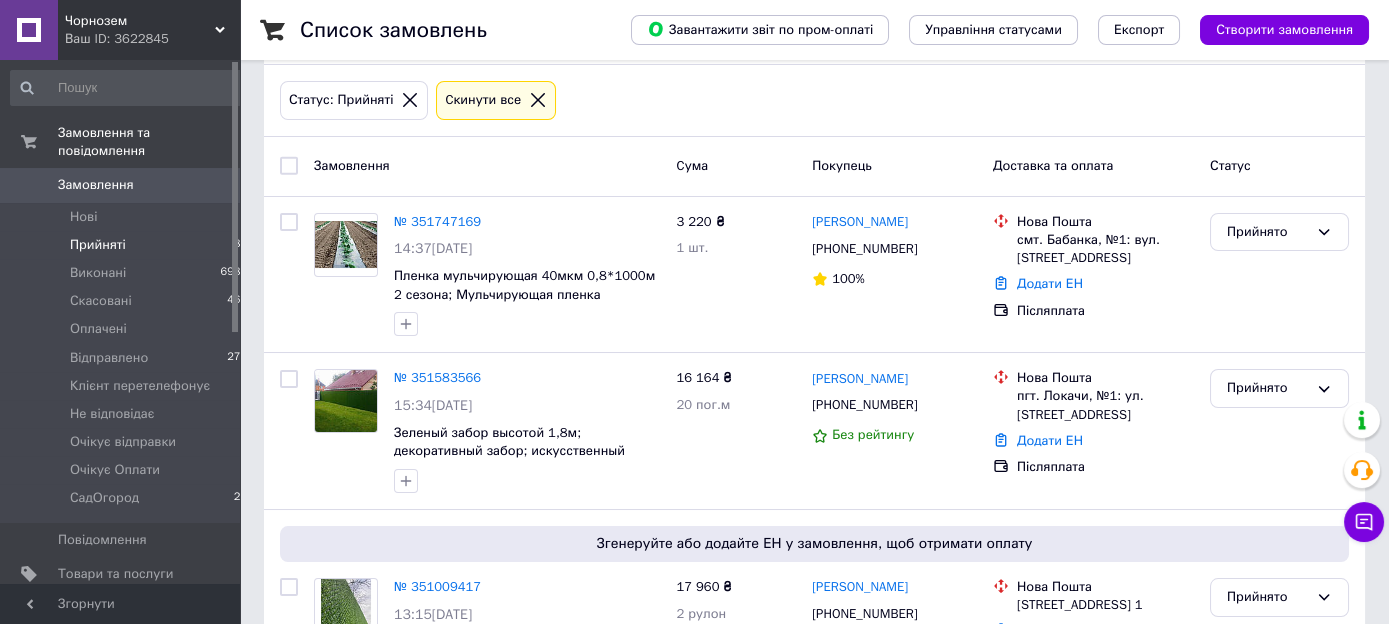 click on "Замовлення" at bounding box center (96, 185) 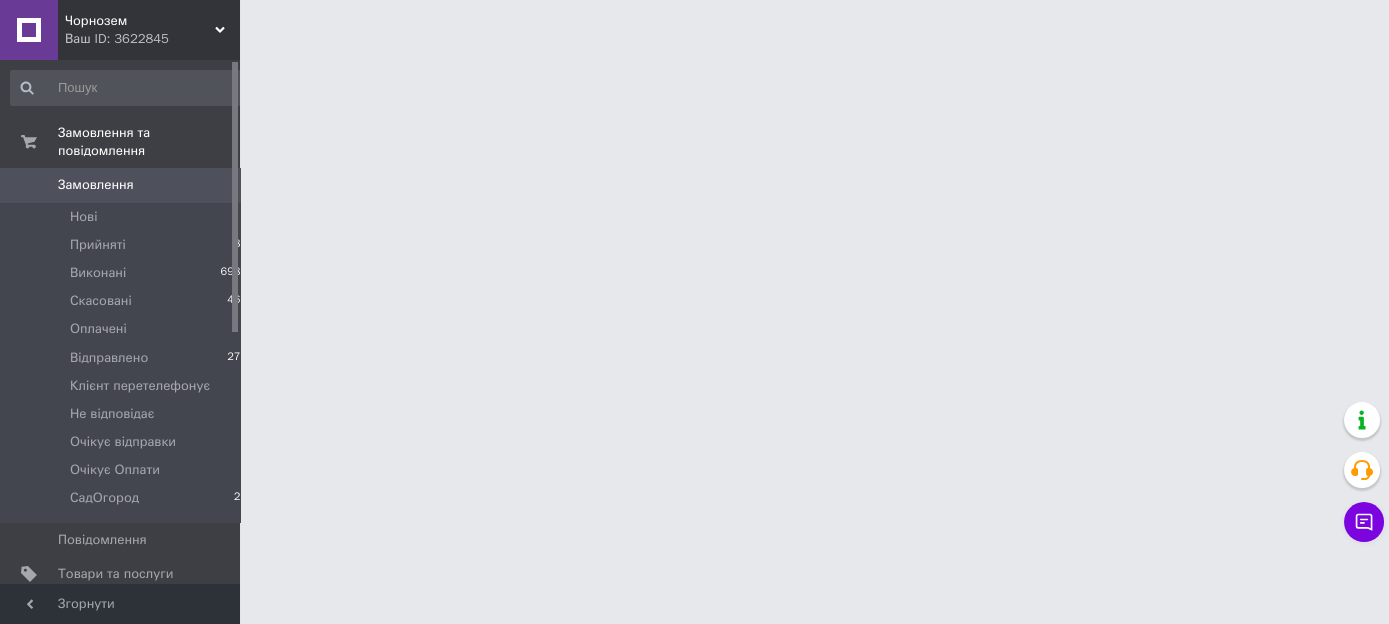 scroll, scrollTop: 0, scrollLeft: 0, axis: both 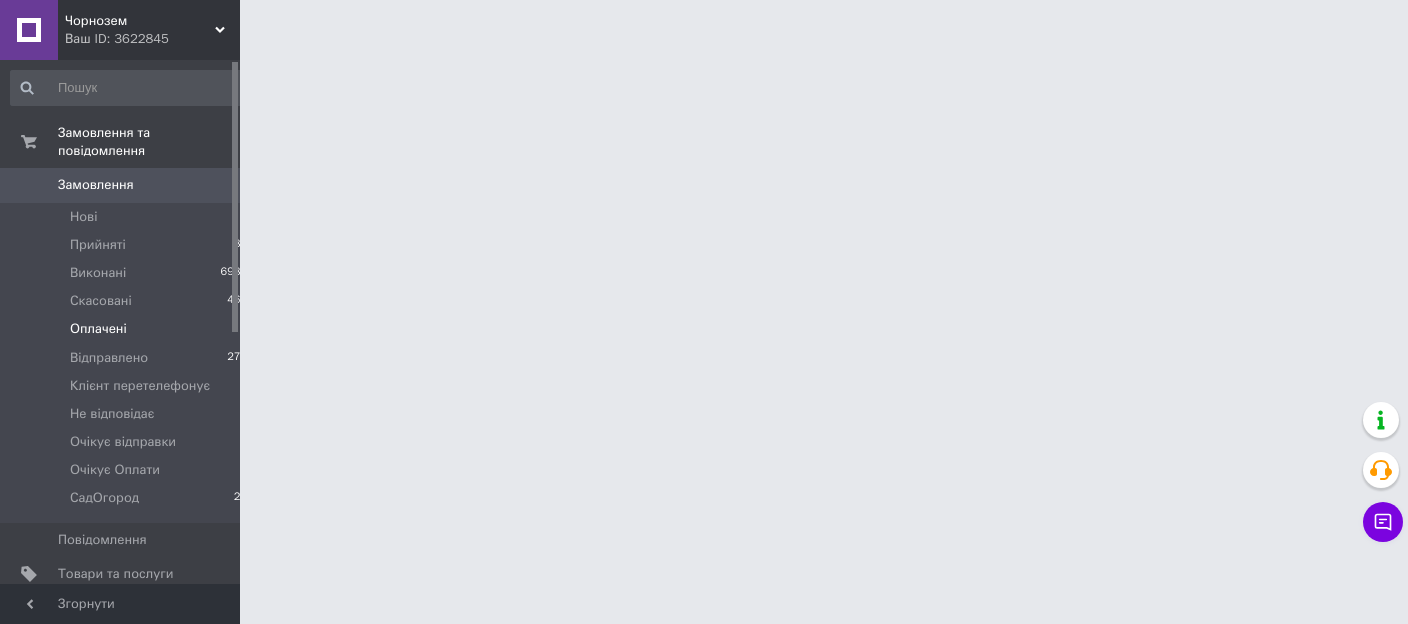 click on "Оплачені" at bounding box center [98, 329] 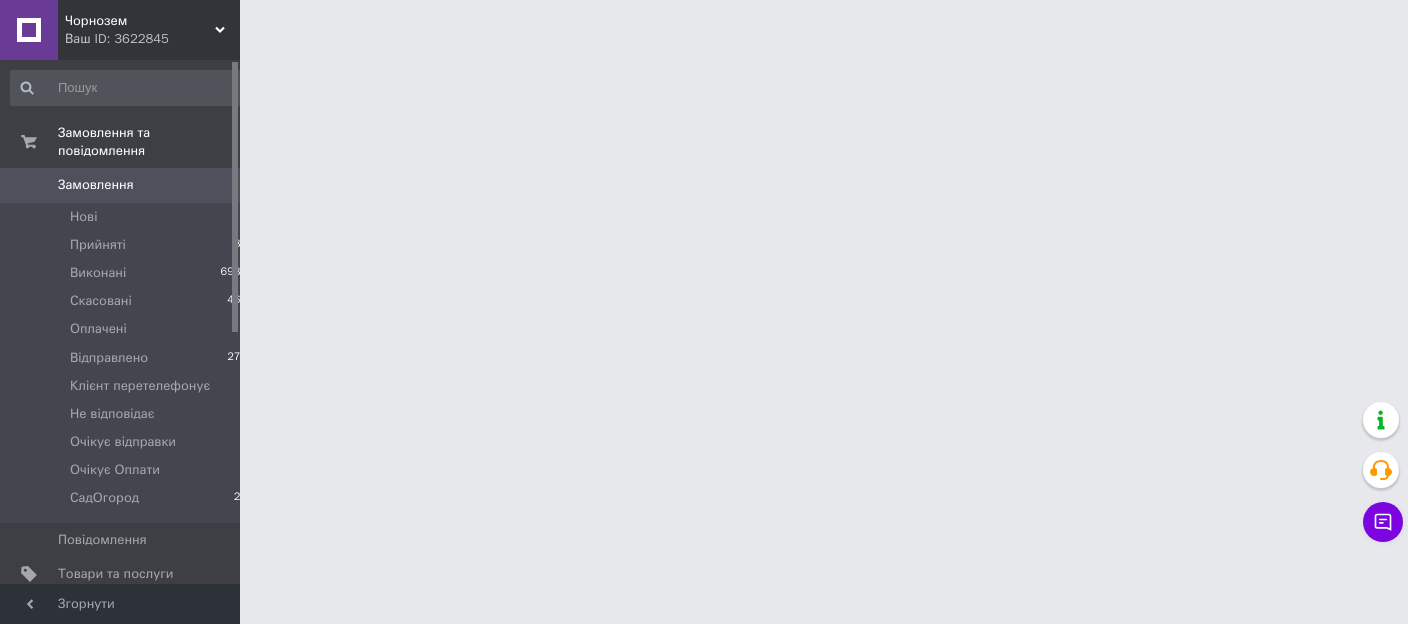 click on "Замовлення" at bounding box center (96, 185) 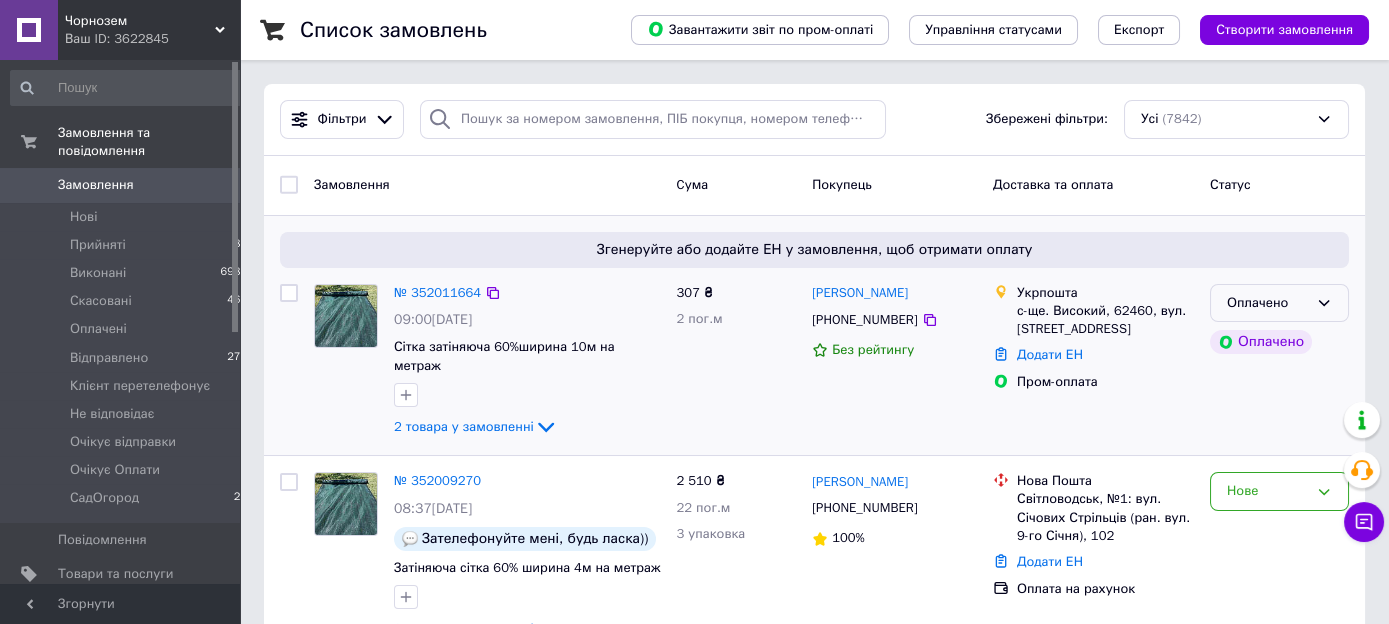 click 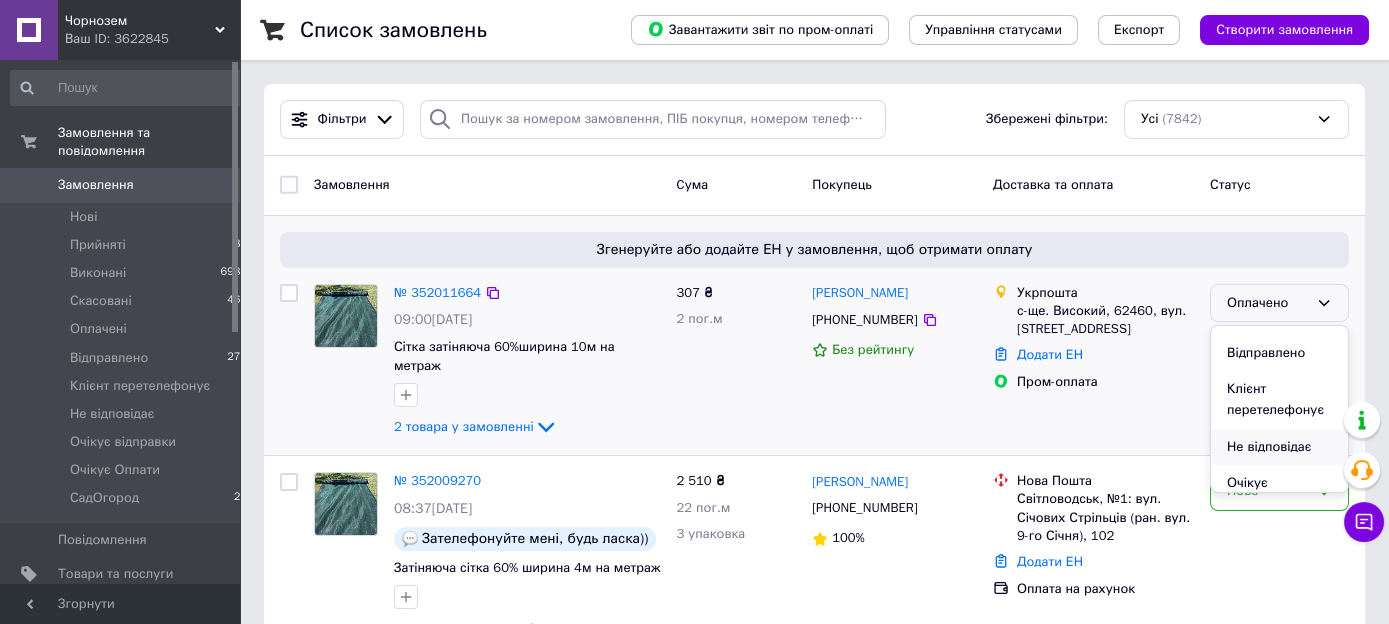 scroll, scrollTop: 202, scrollLeft: 0, axis: vertical 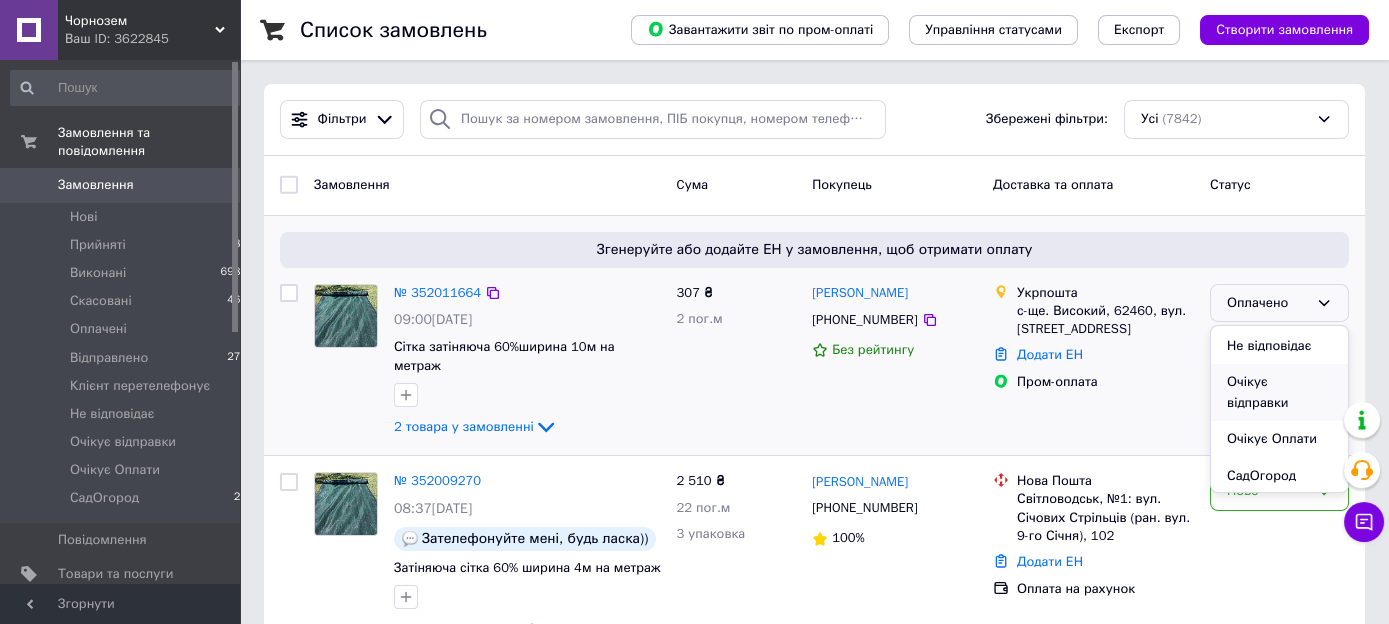 click on "Очікує відправки" at bounding box center [1279, 392] 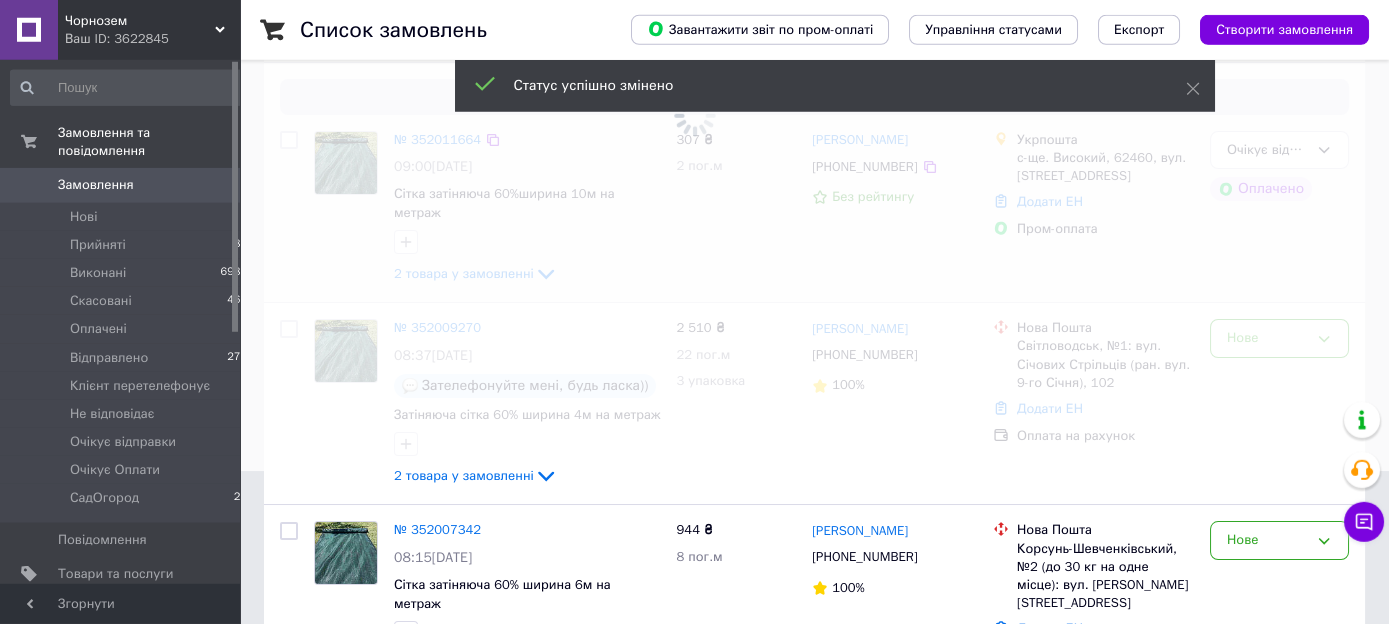 scroll, scrollTop: 211, scrollLeft: 0, axis: vertical 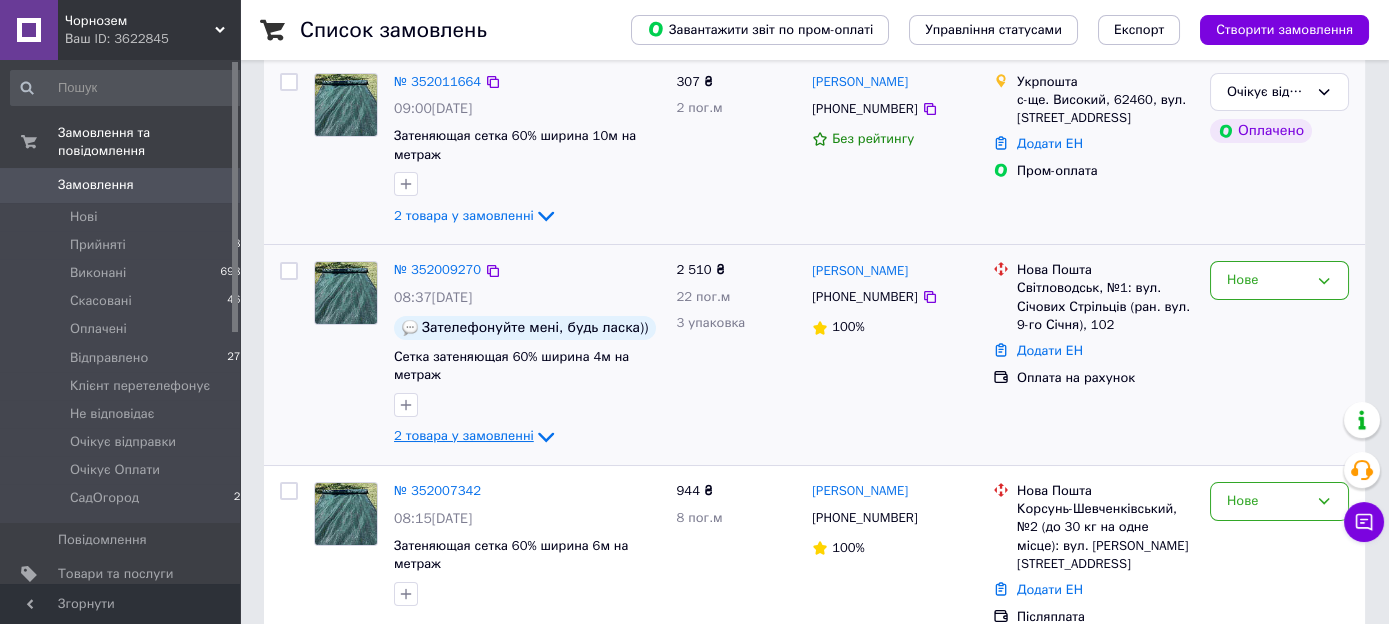 click 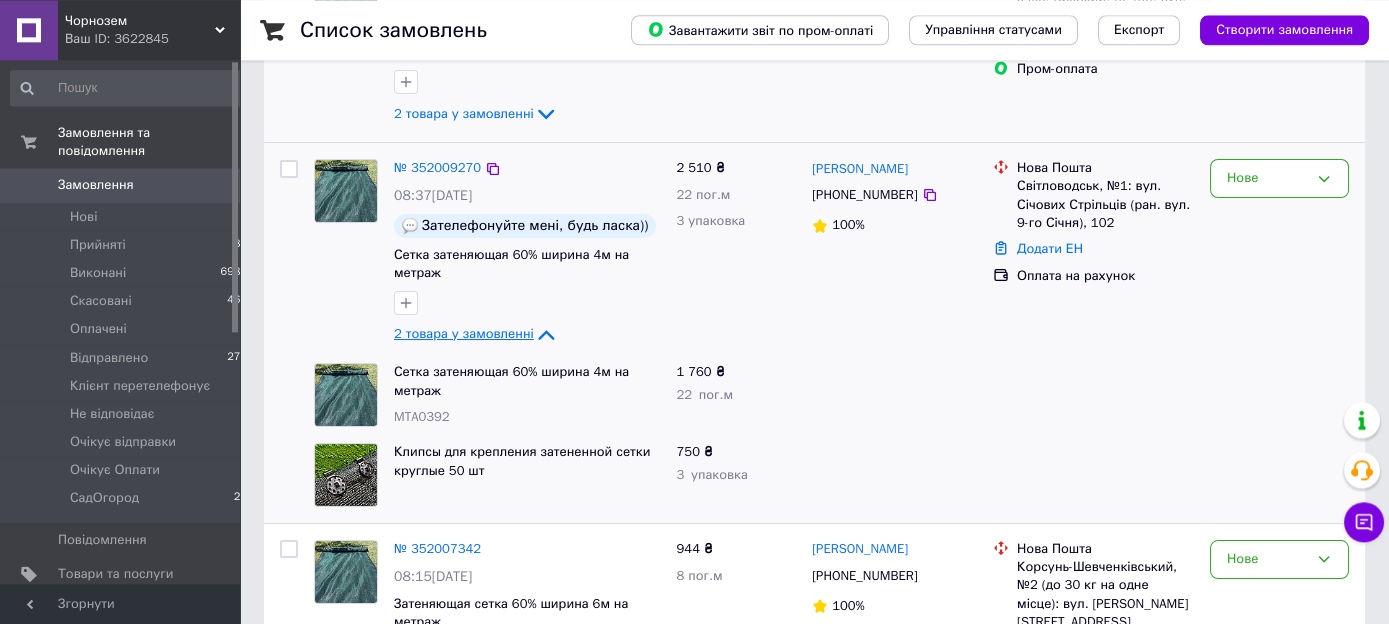 scroll, scrollTop: 316, scrollLeft: 0, axis: vertical 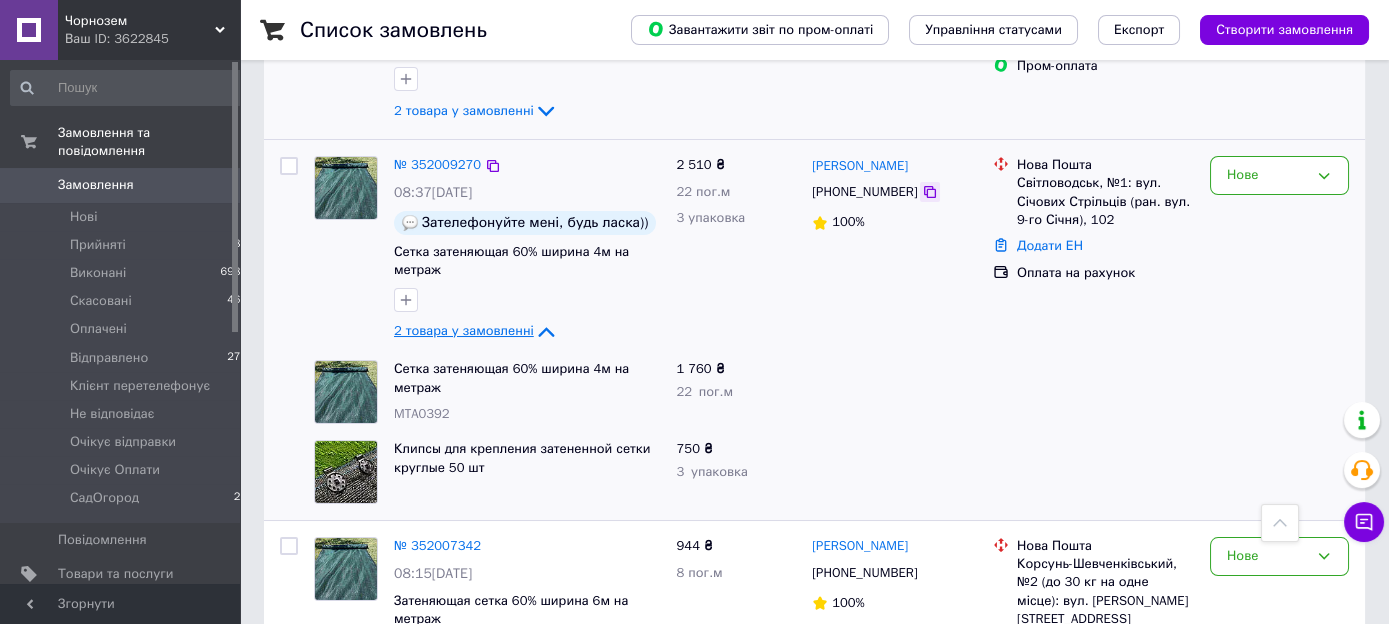 click 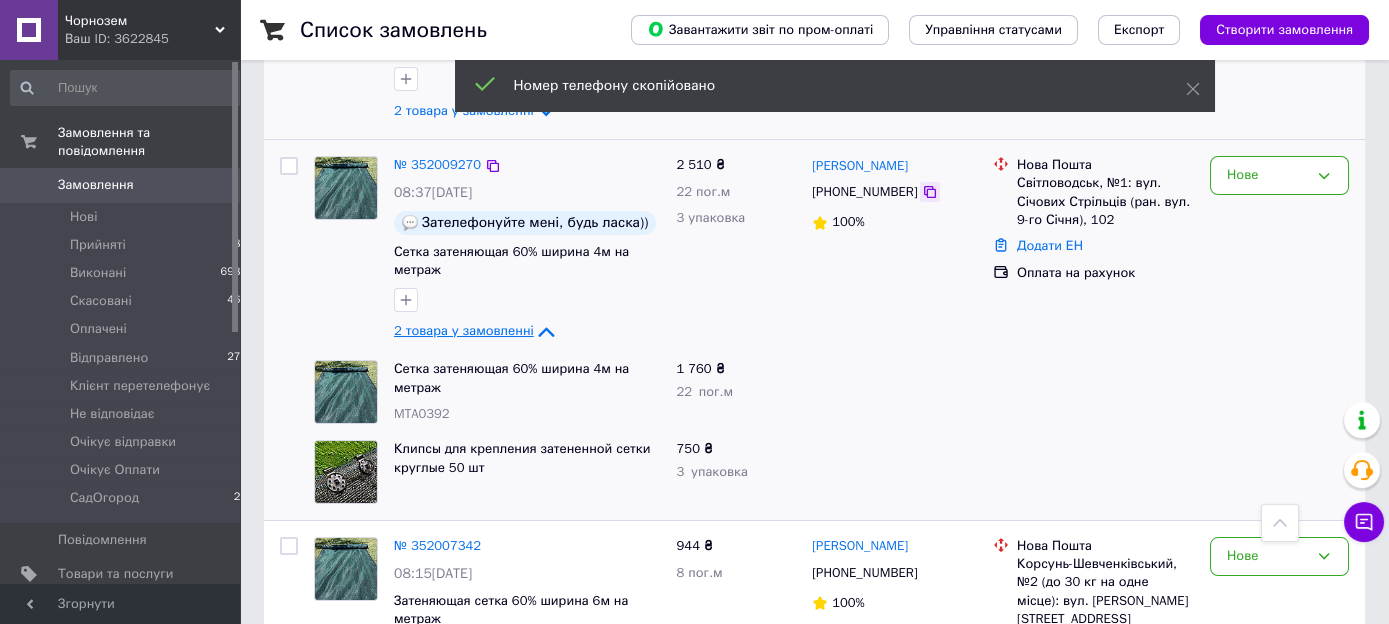 click 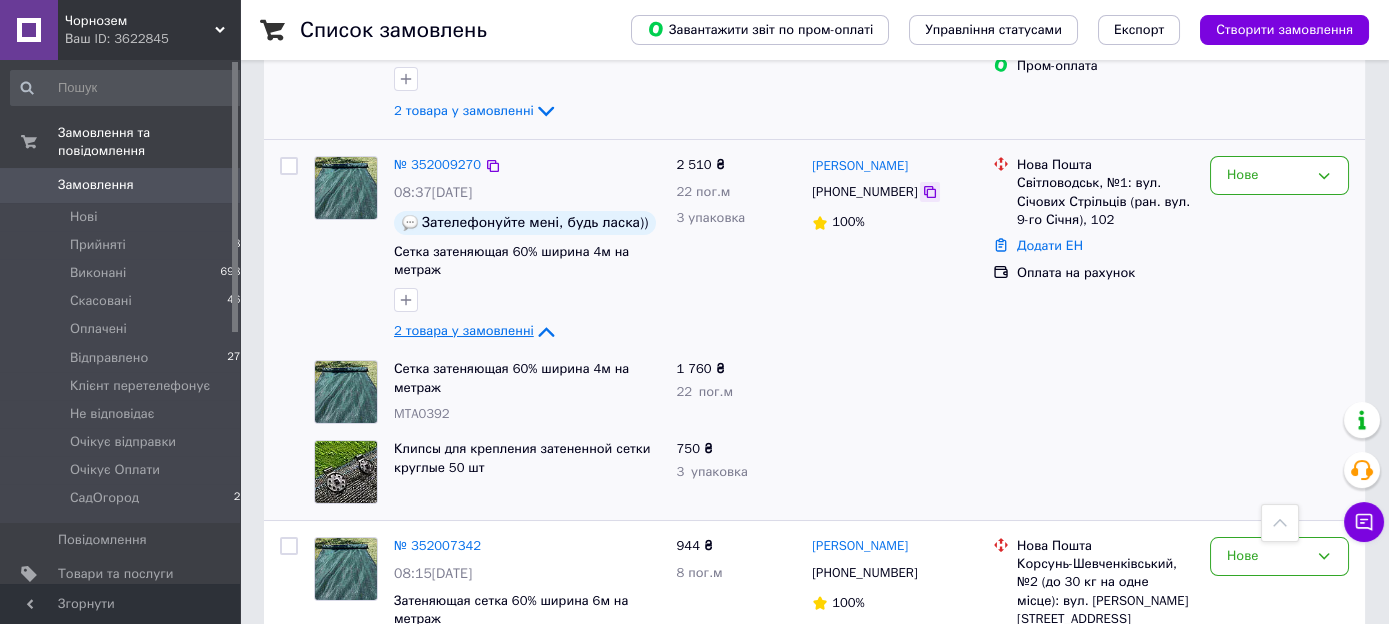 click 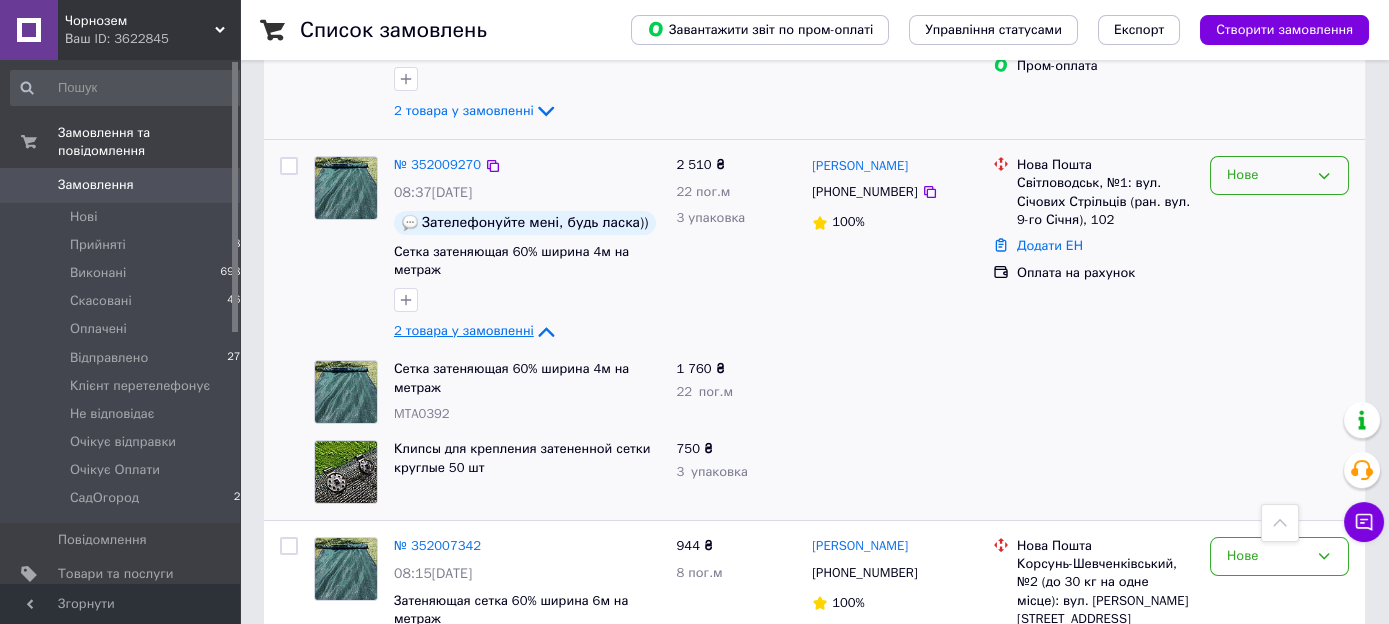 click on "Нове" at bounding box center (1267, 175) 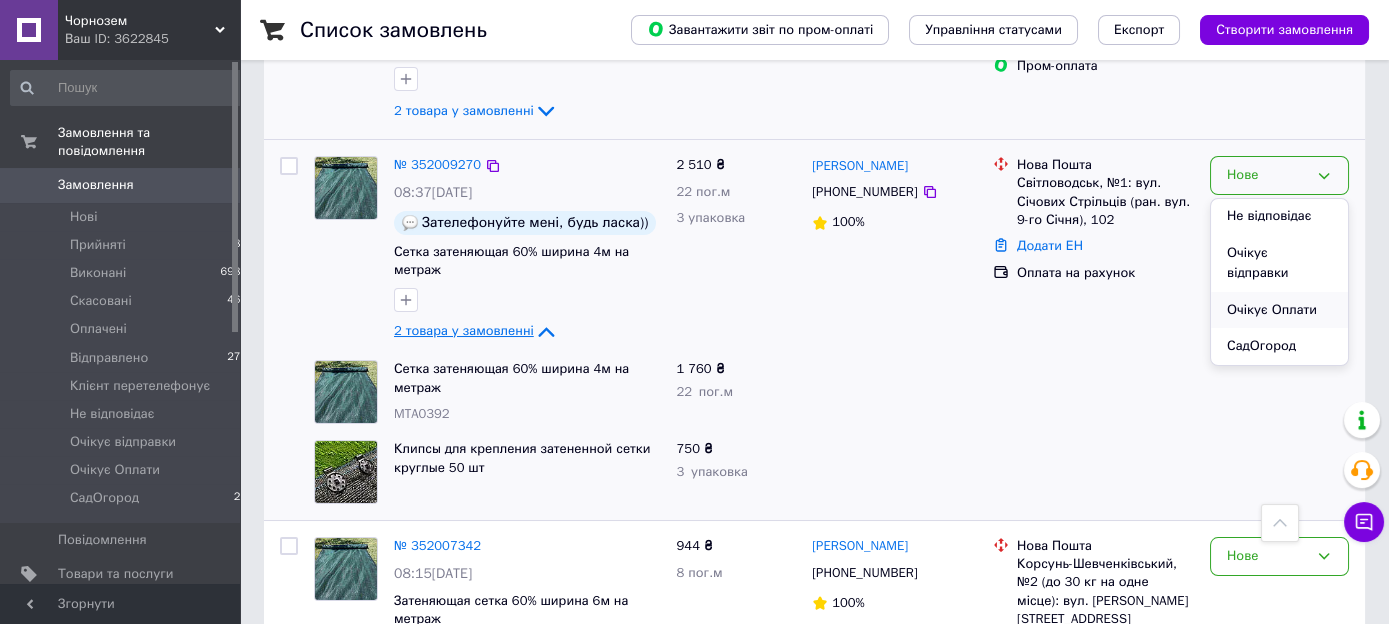scroll, scrollTop: 262, scrollLeft: 0, axis: vertical 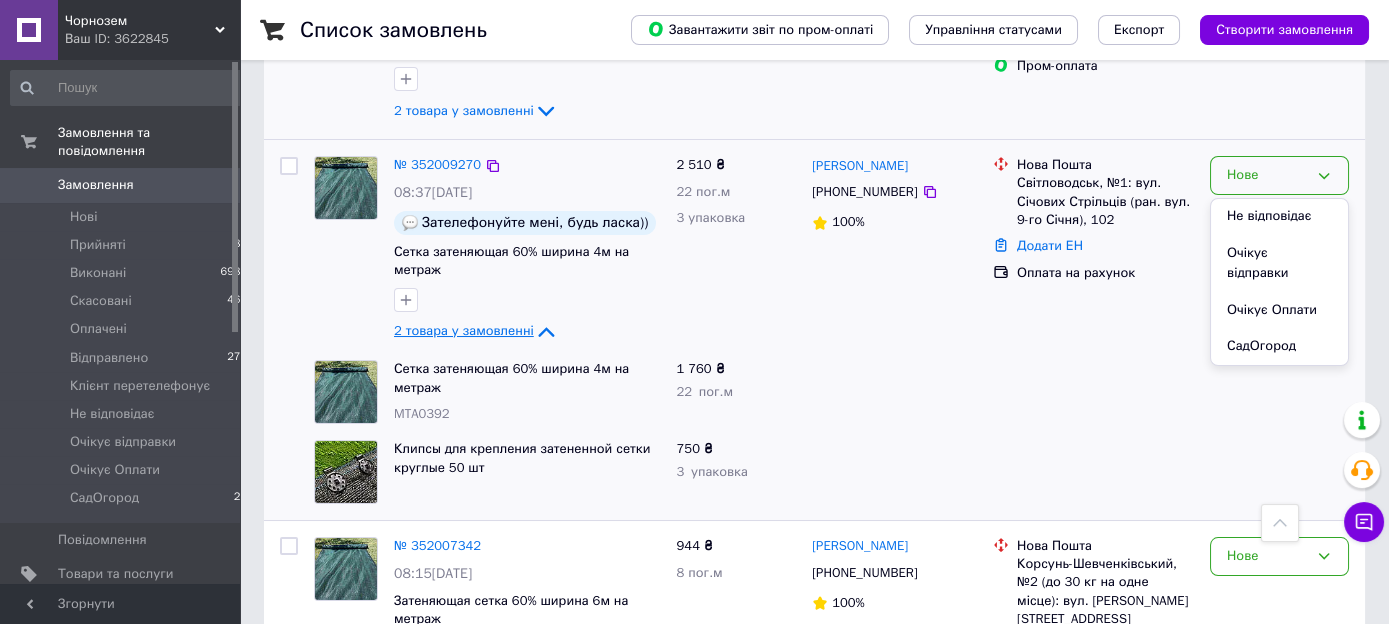 drag, startPoint x: 1265, startPoint y: 307, endPoint x: 1255, endPoint y: 314, distance: 12.206555 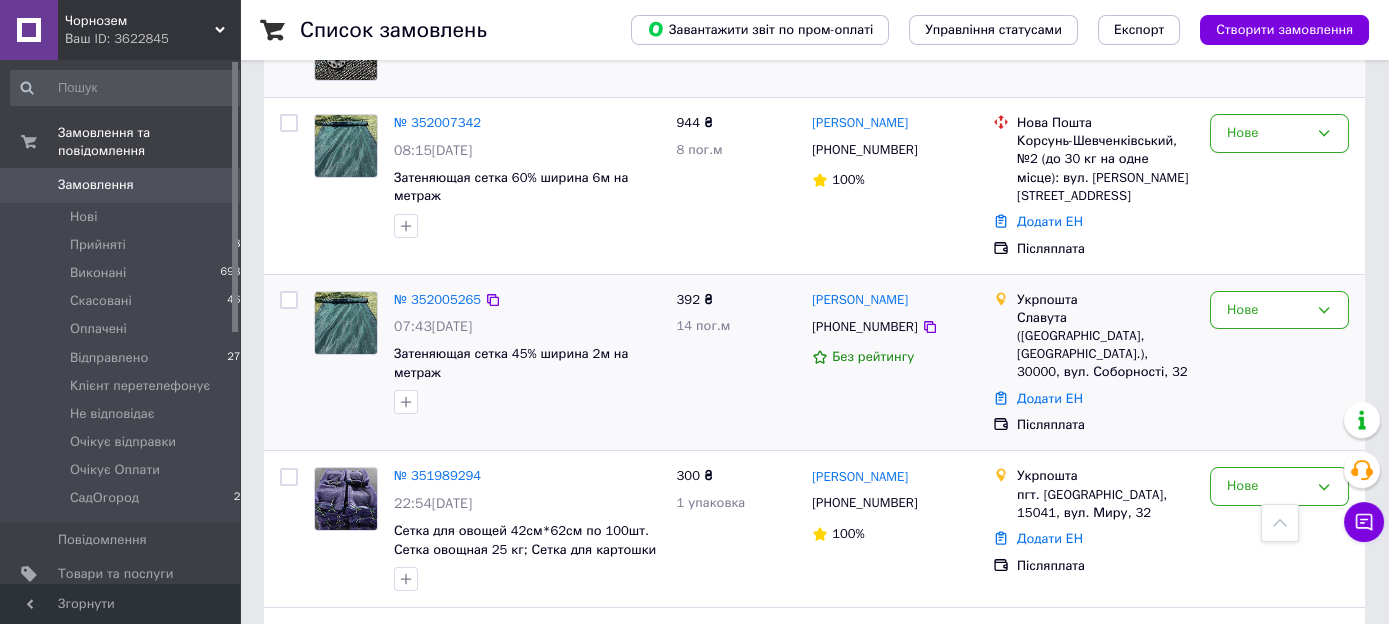 scroll, scrollTop: 633, scrollLeft: 0, axis: vertical 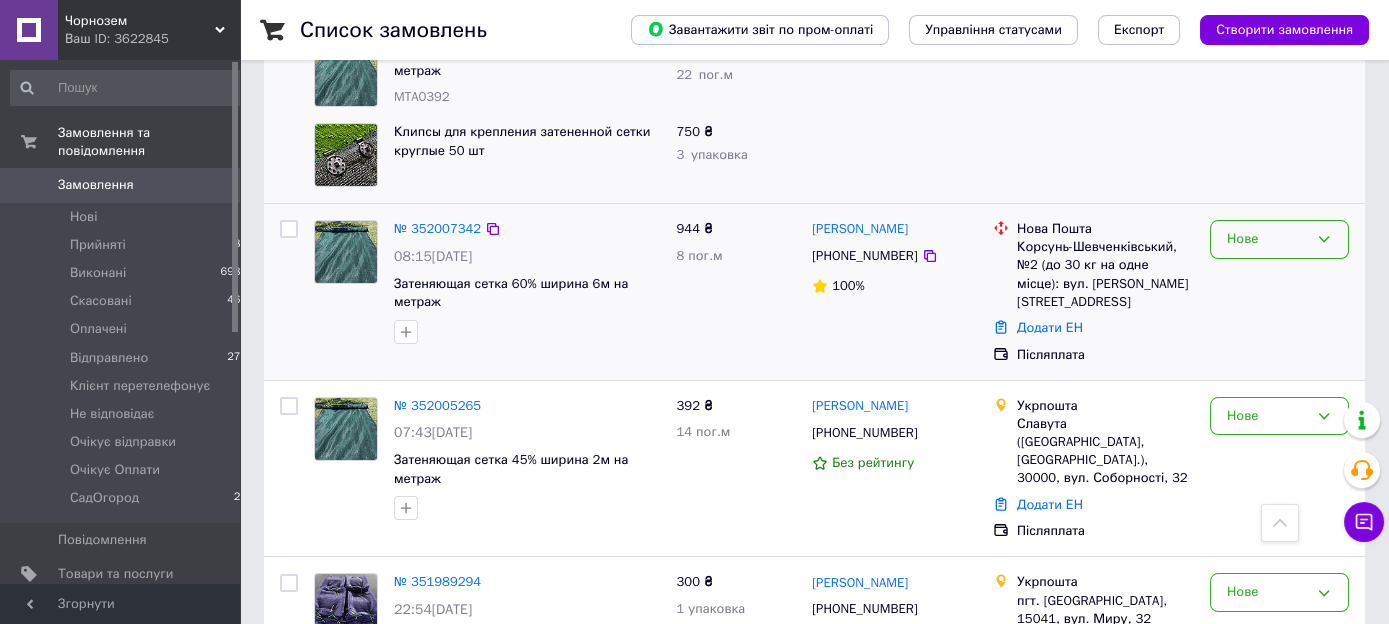click on "Нове" at bounding box center [1279, 239] 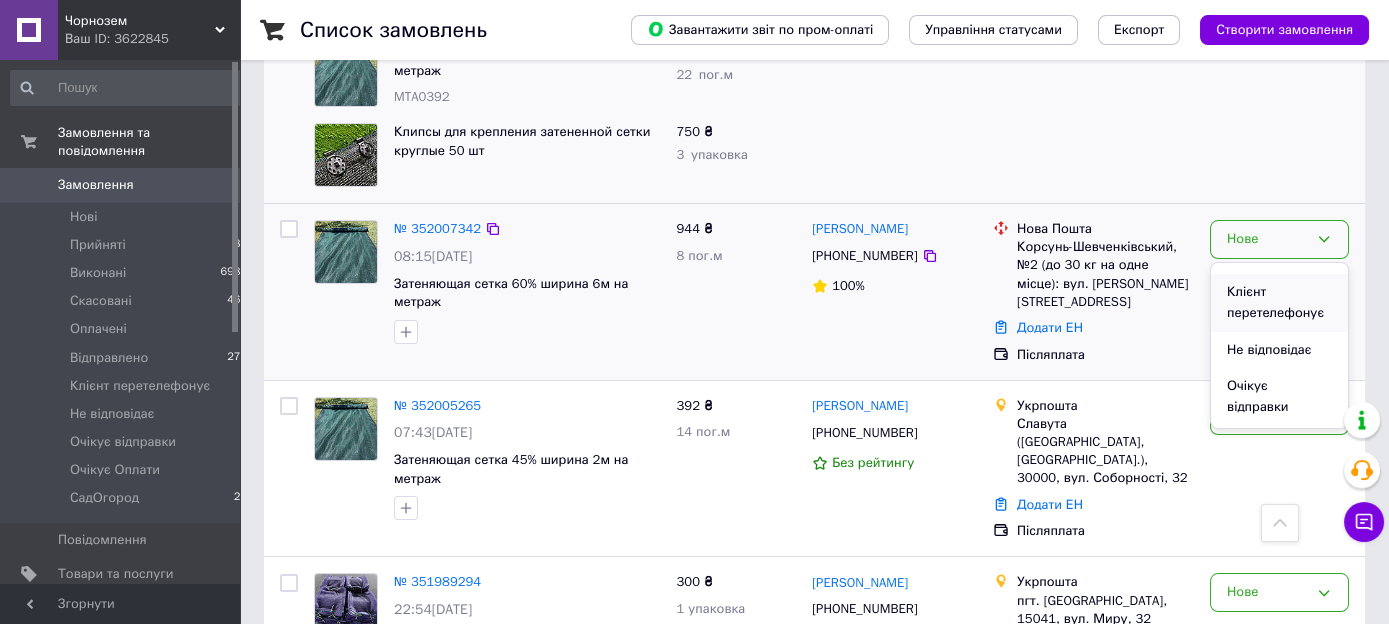 scroll, scrollTop: 202, scrollLeft: 0, axis: vertical 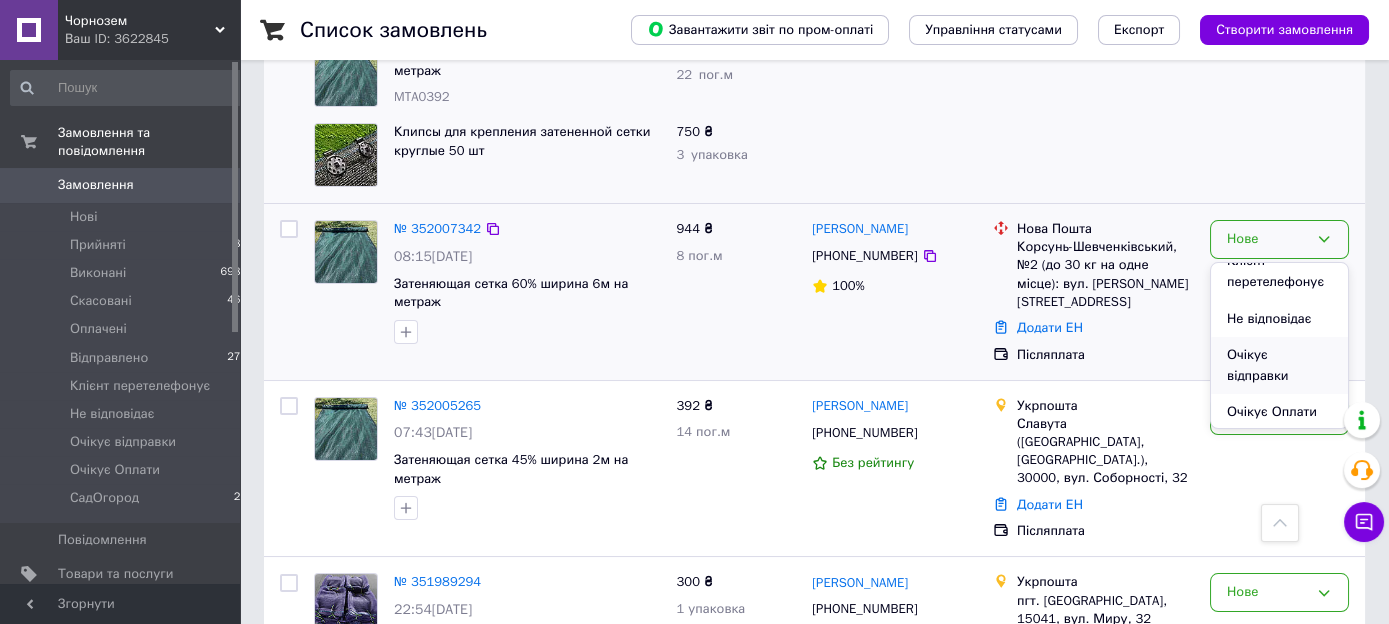 click on "Очікує відправки" at bounding box center [1279, 365] 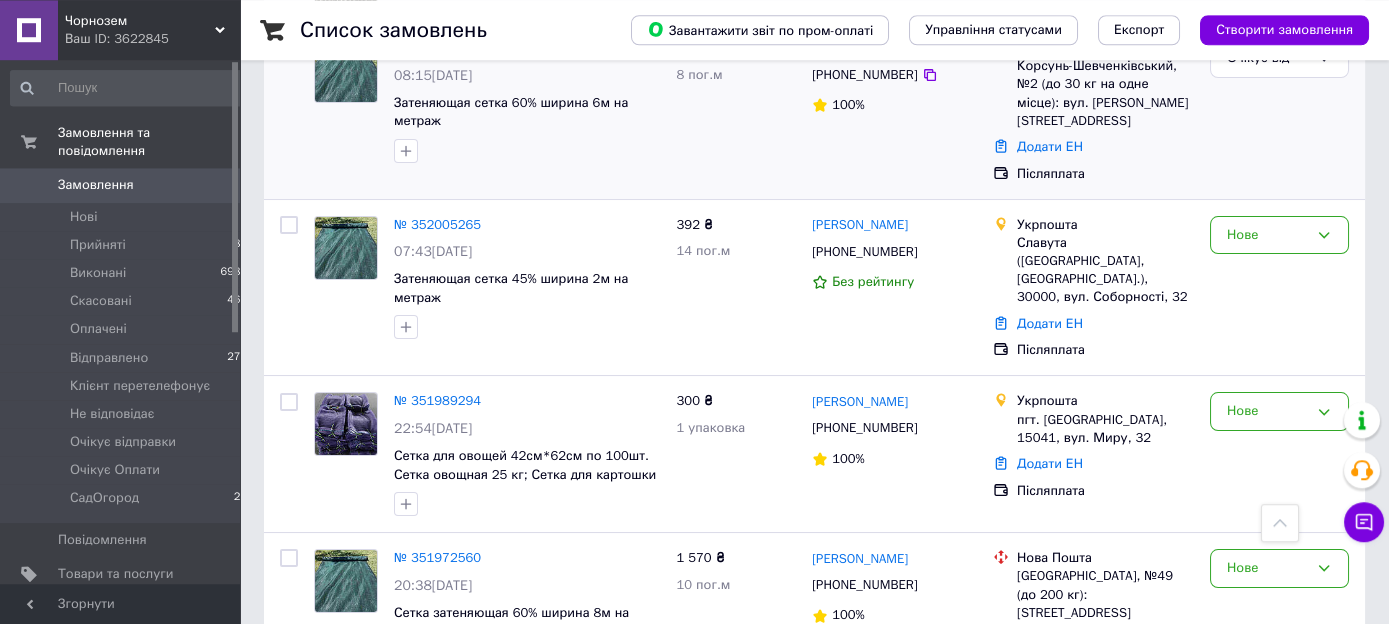 scroll, scrollTop: 844, scrollLeft: 0, axis: vertical 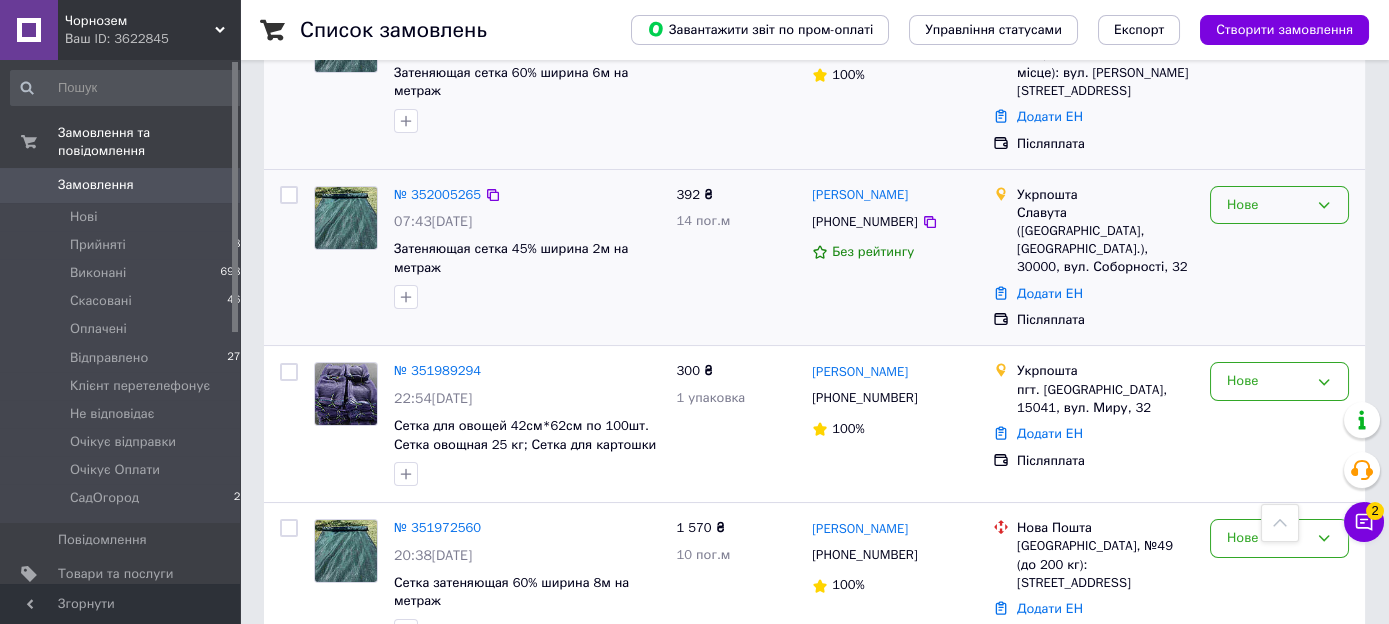 click on "Нове" at bounding box center (1267, 205) 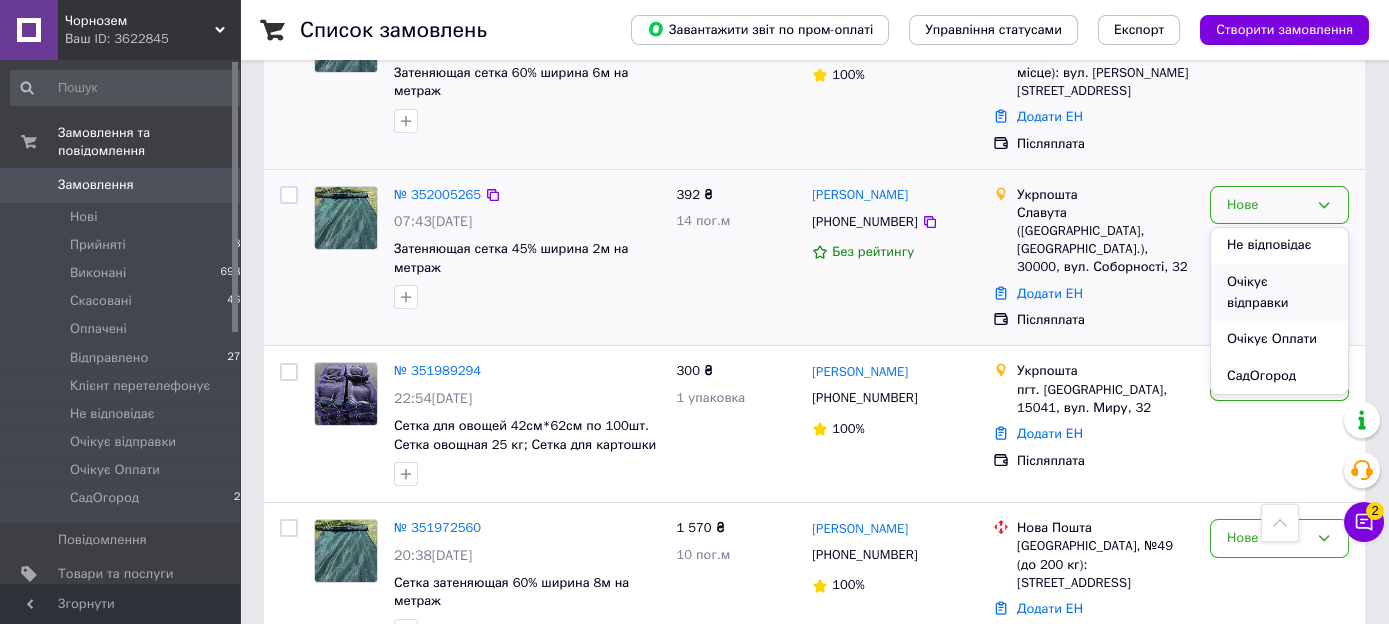 scroll, scrollTop: 262, scrollLeft: 0, axis: vertical 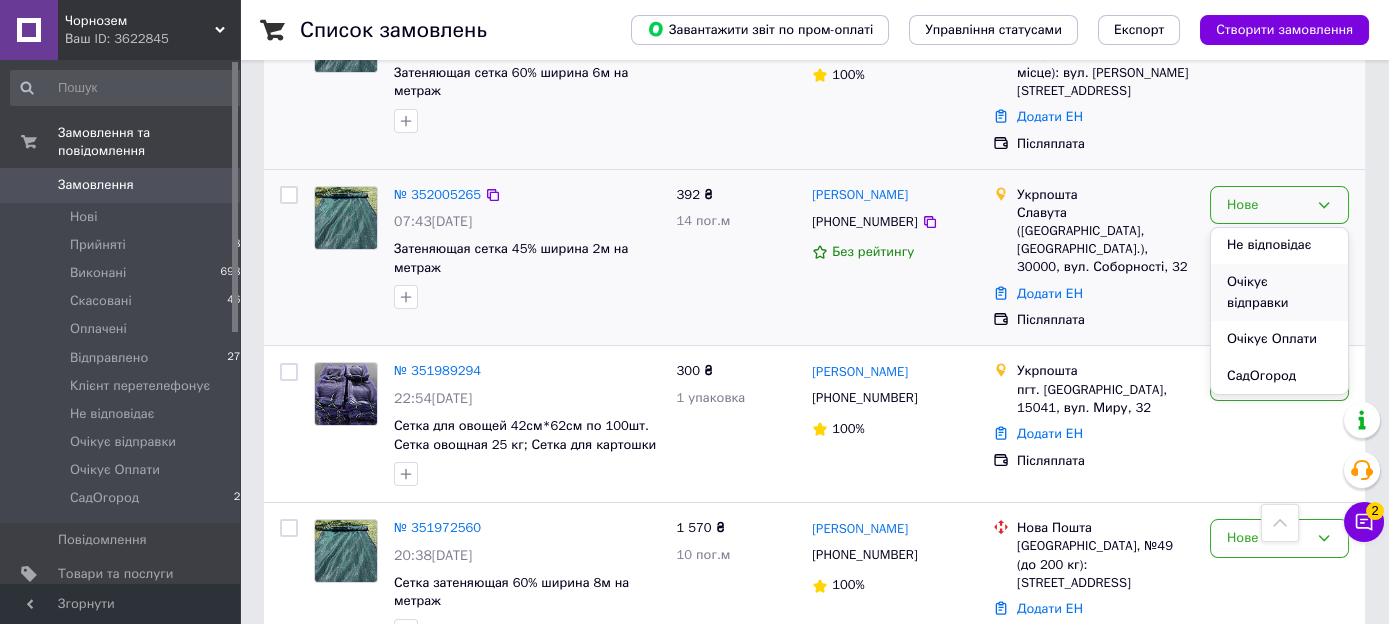 click on "Очікує відправки" at bounding box center [1279, 292] 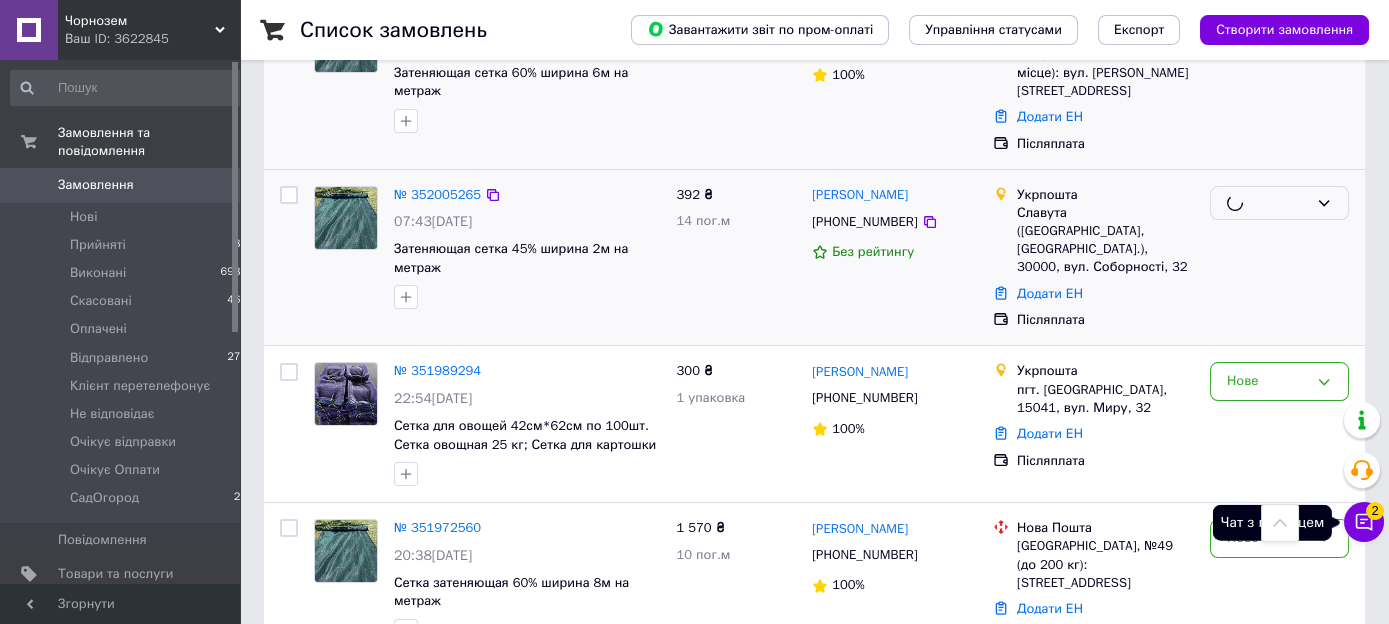 click 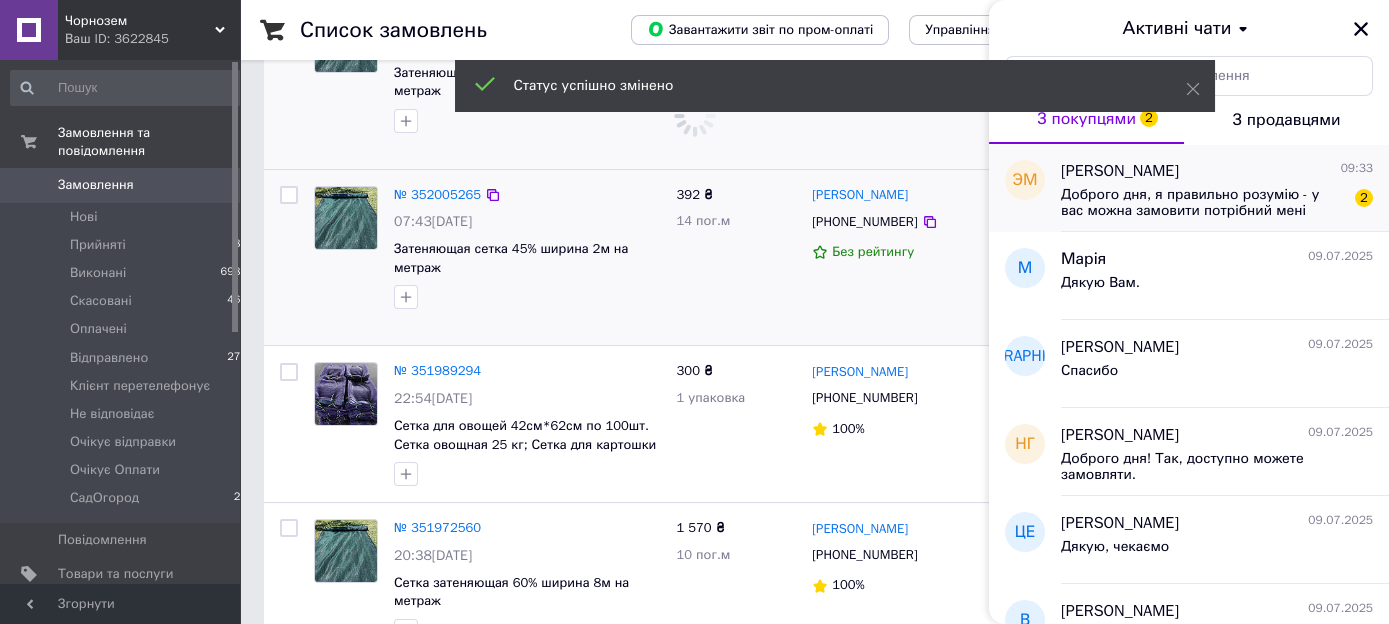 click on "Доброго дня, я правильно розумію - у вас можна замовити потрібний мені розмір сітки і обробити краї, встановити люверси де потрібно?" at bounding box center (1203, 203) 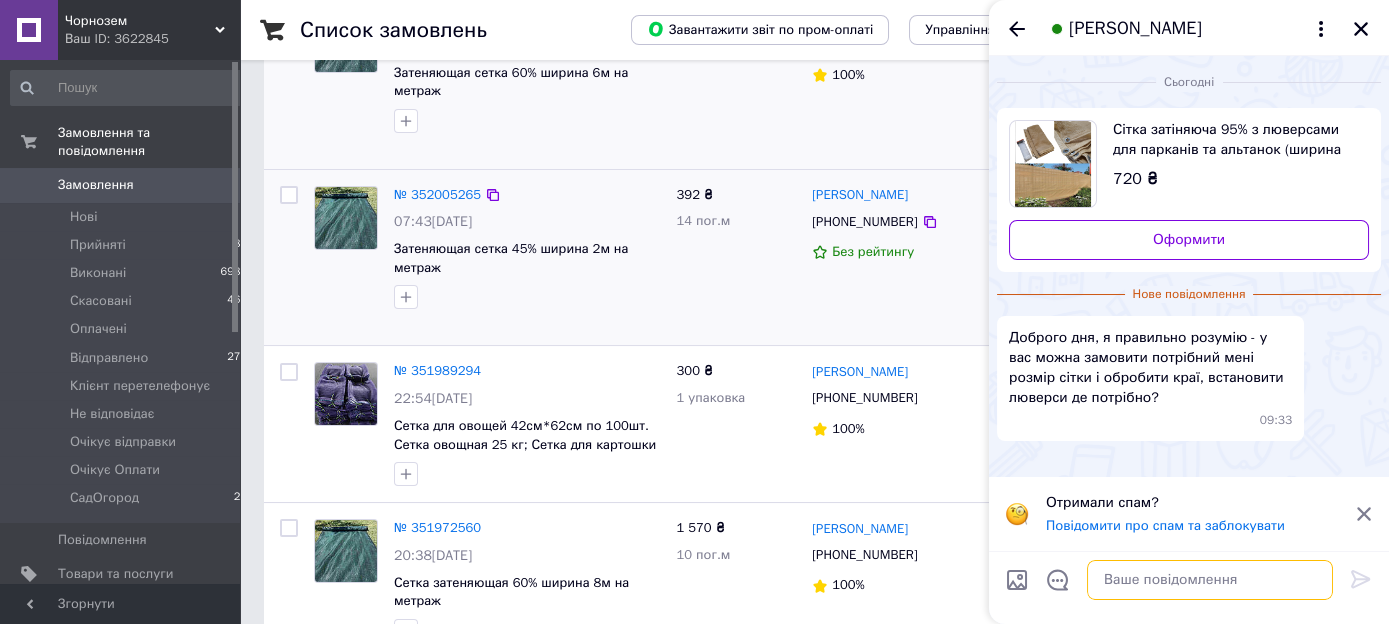 click at bounding box center [1210, 580] 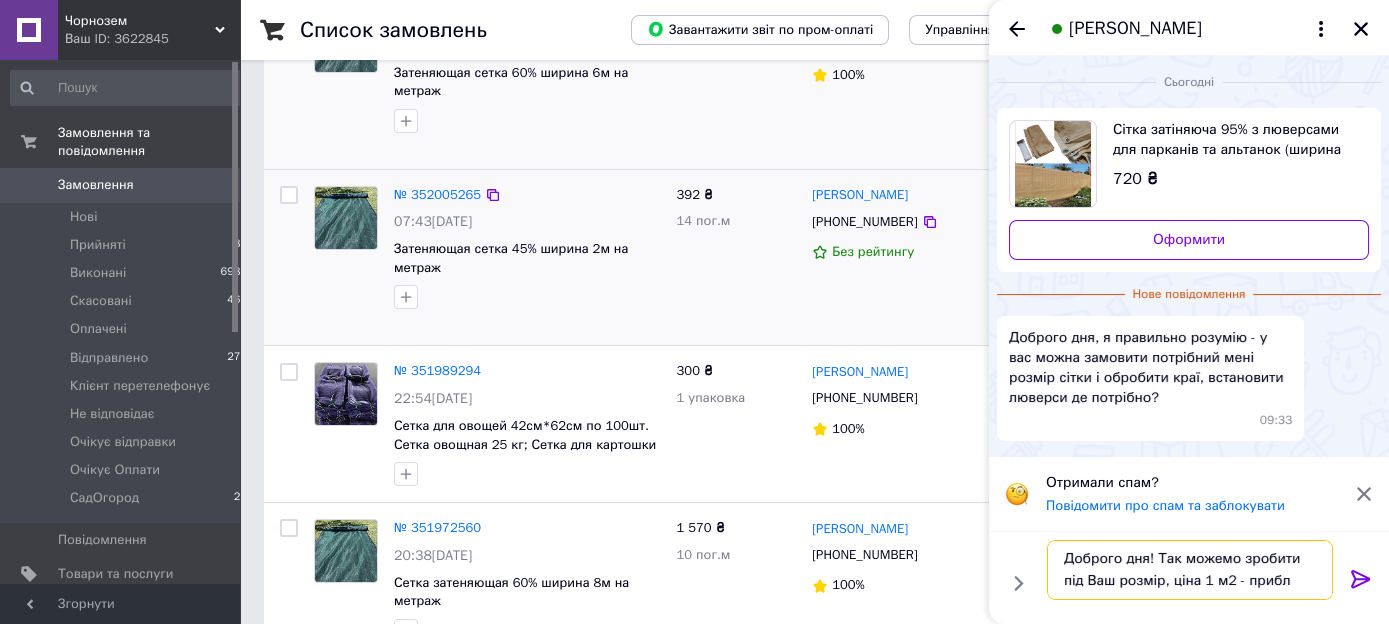 scroll, scrollTop: 0, scrollLeft: 0, axis: both 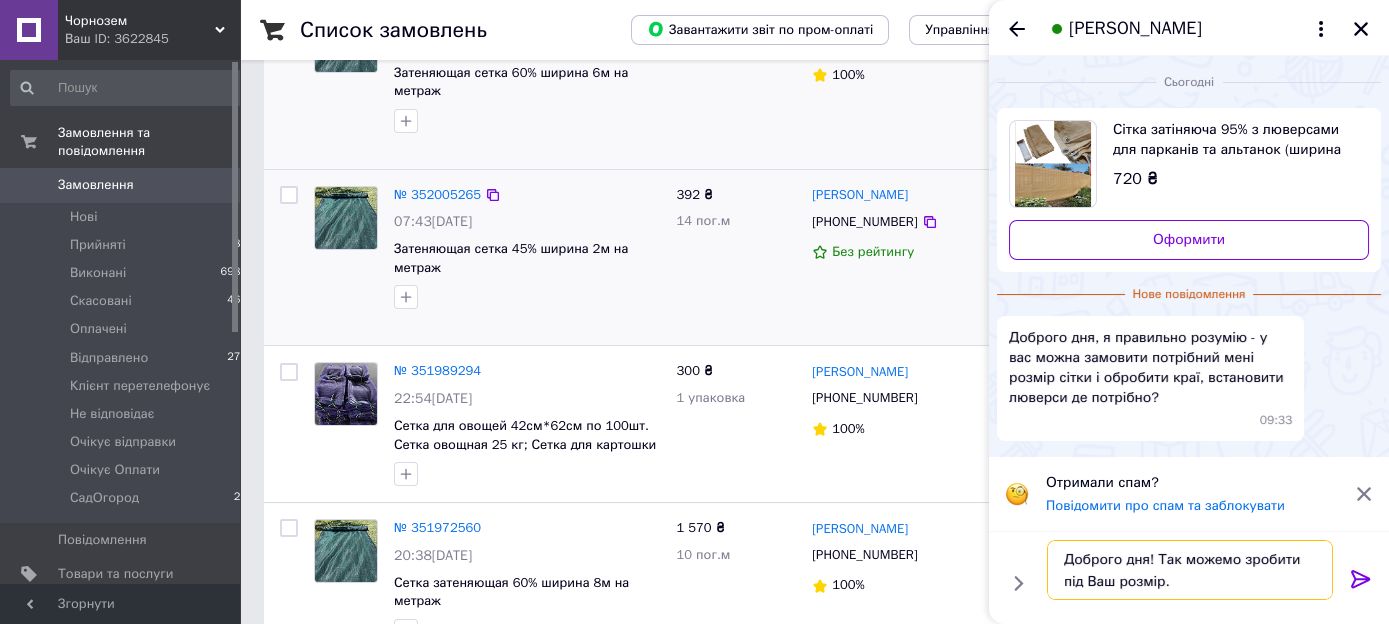 type on "Доброго дня! Так можемо зробити під Ваш розмір." 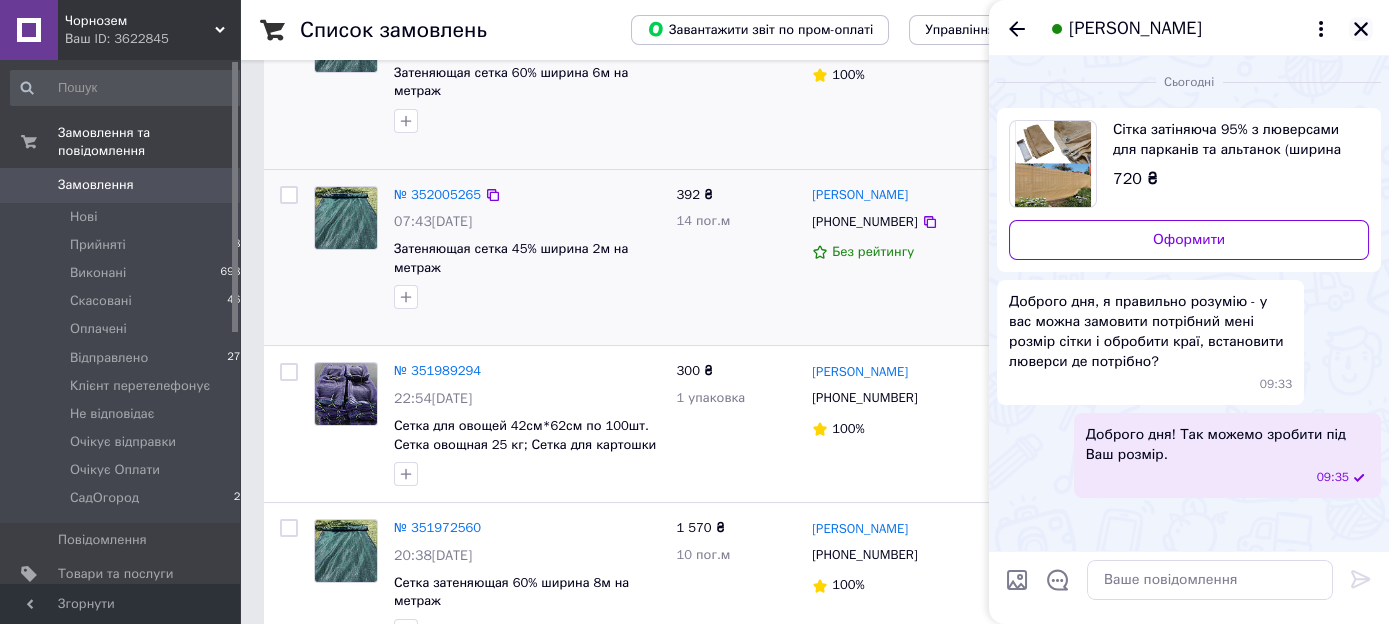 click 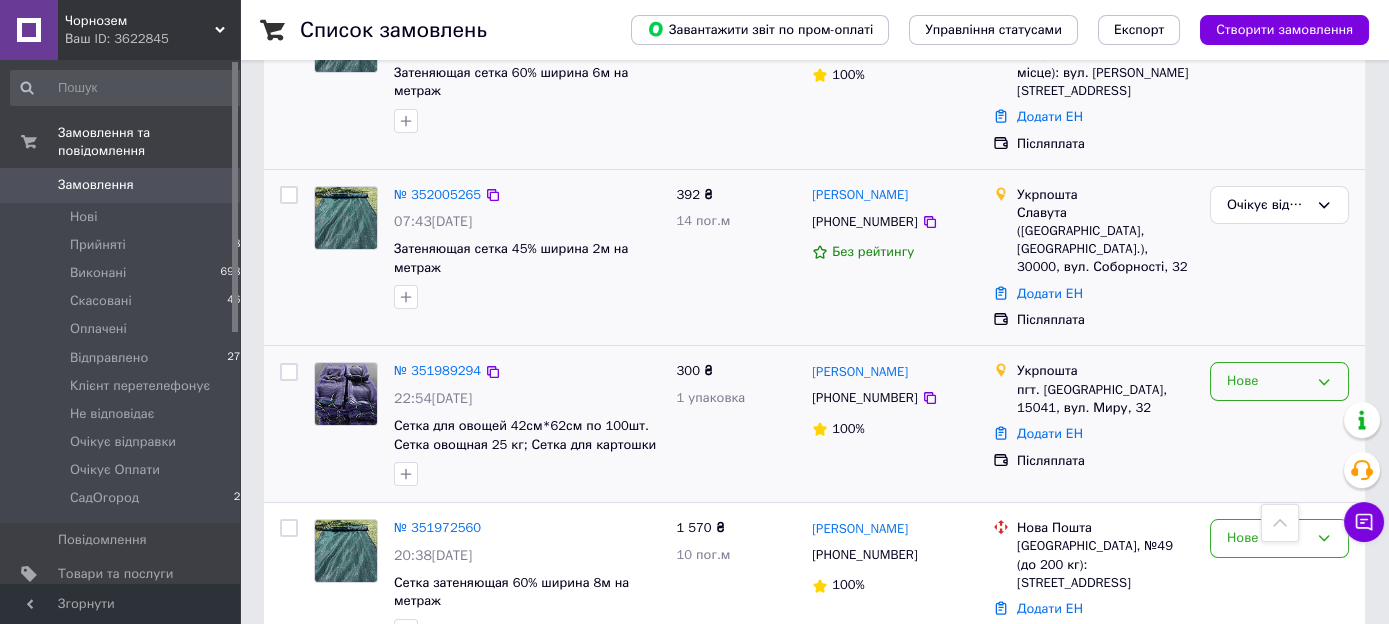 click on "Нове" at bounding box center [1267, 381] 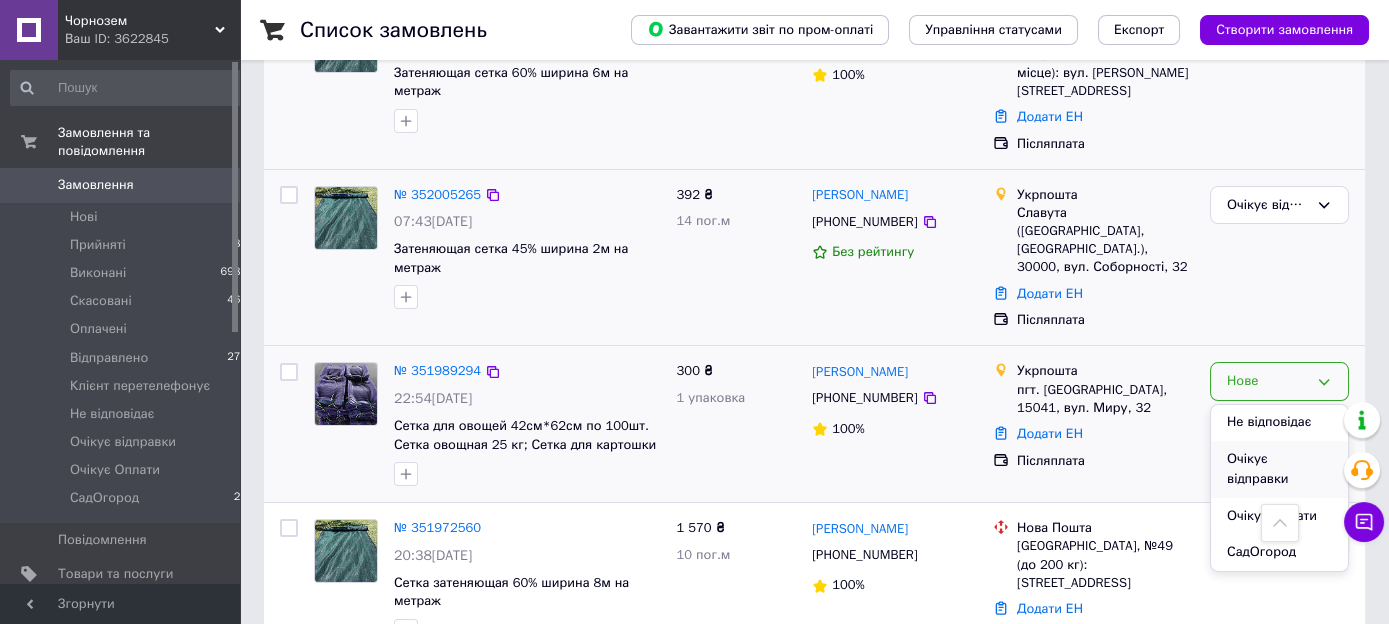 scroll, scrollTop: 262, scrollLeft: 0, axis: vertical 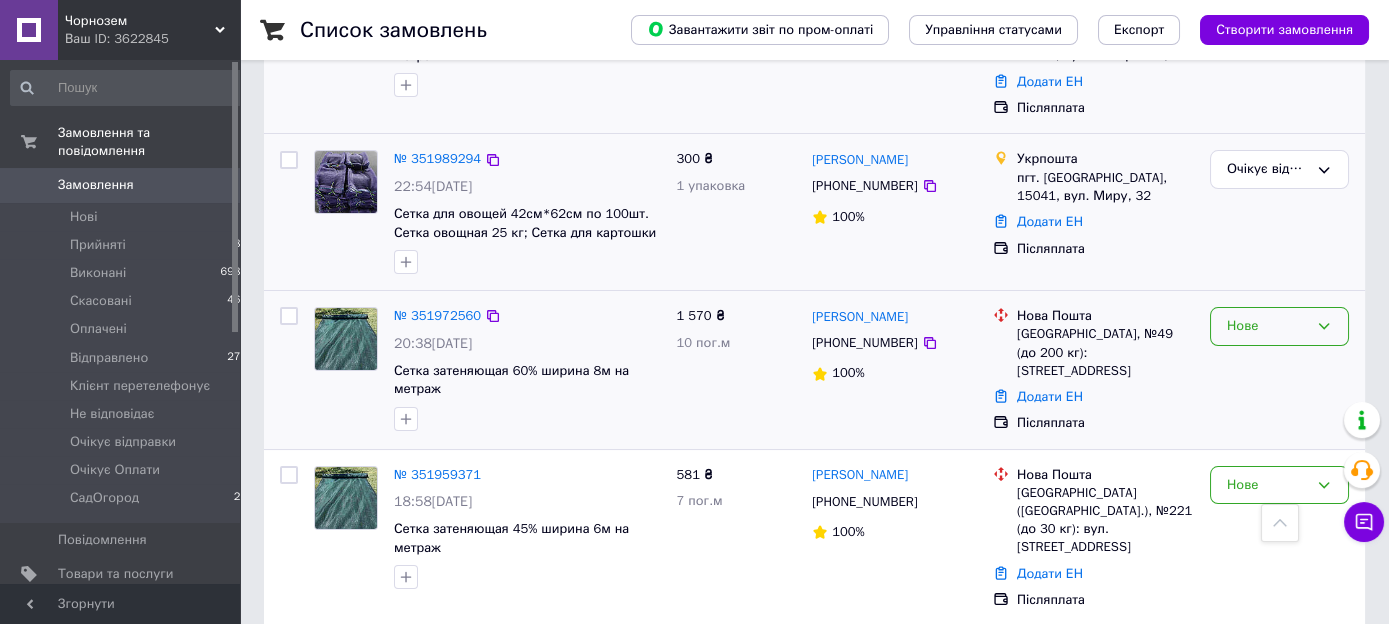click on "Нове" at bounding box center [1267, 326] 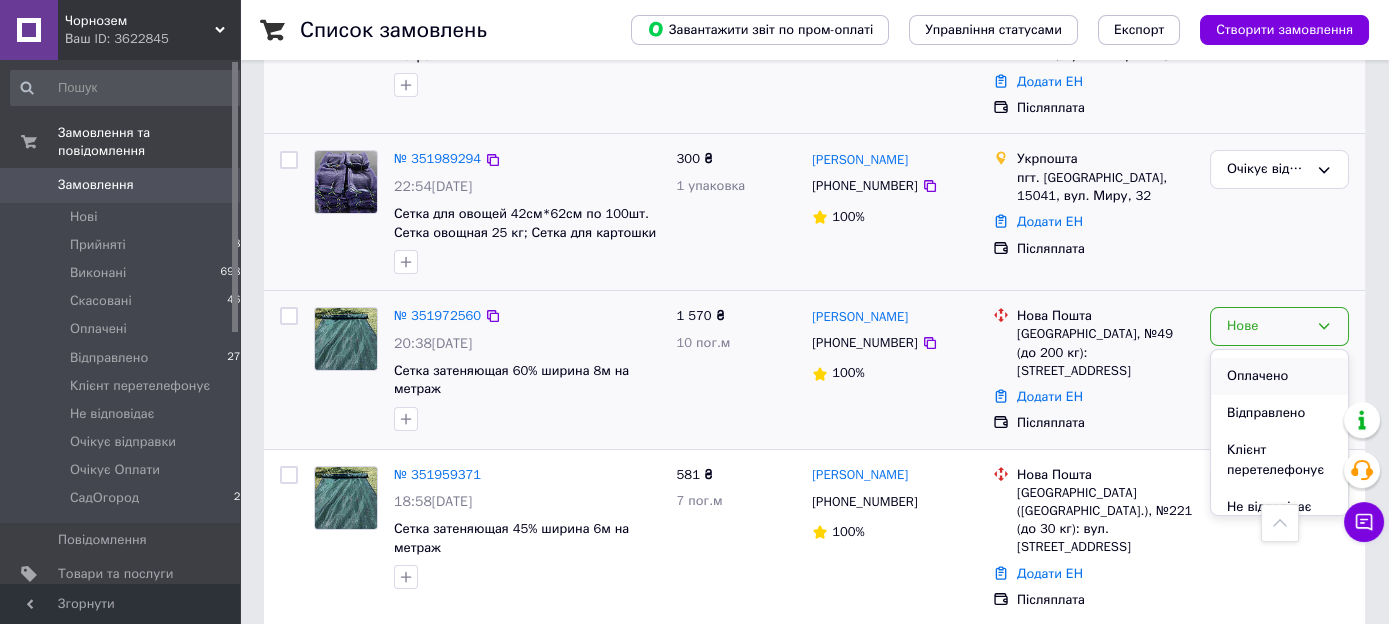 scroll, scrollTop: 202, scrollLeft: 0, axis: vertical 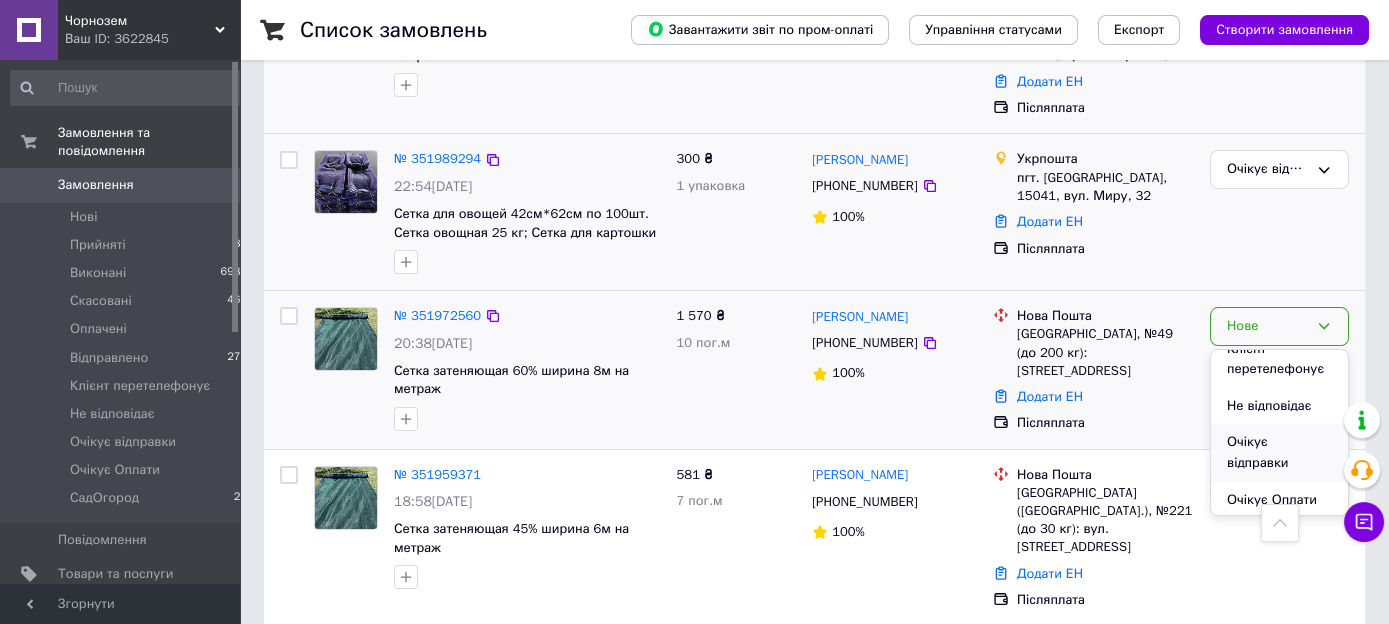 click on "Очікує відправки" at bounding box center (1279, 452) 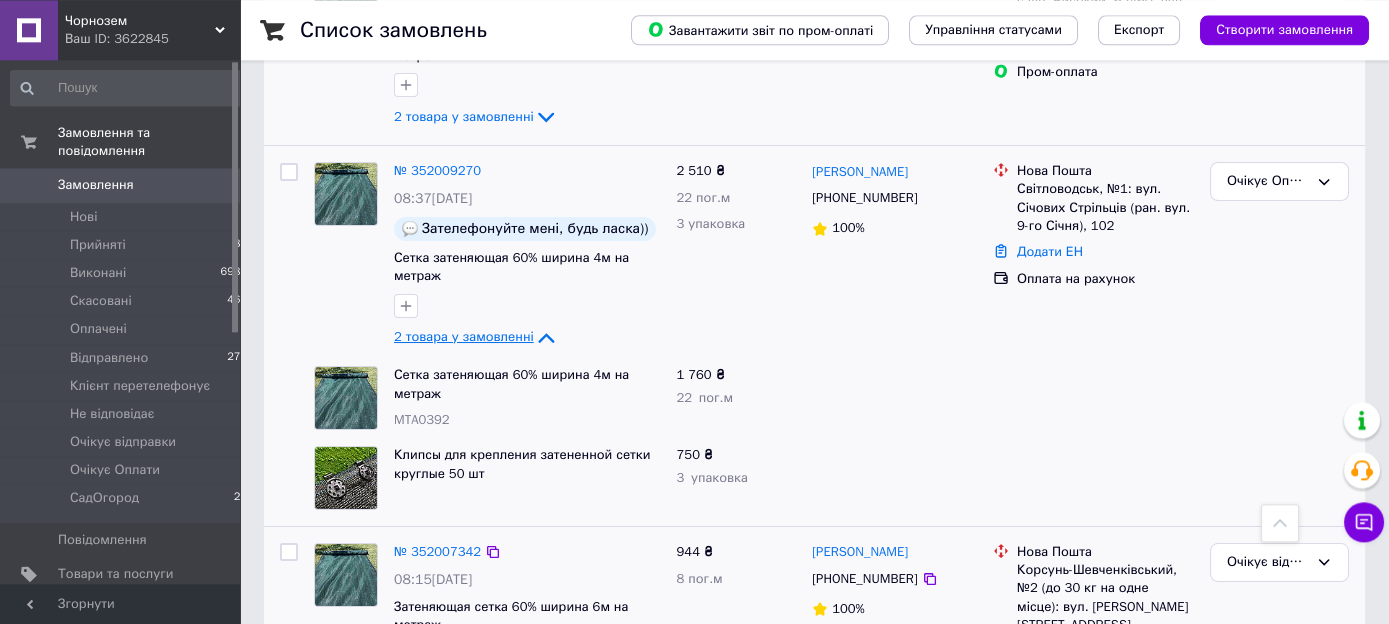 scroll, scrollTop: 211, scrollLeft: 0, axis: vertical 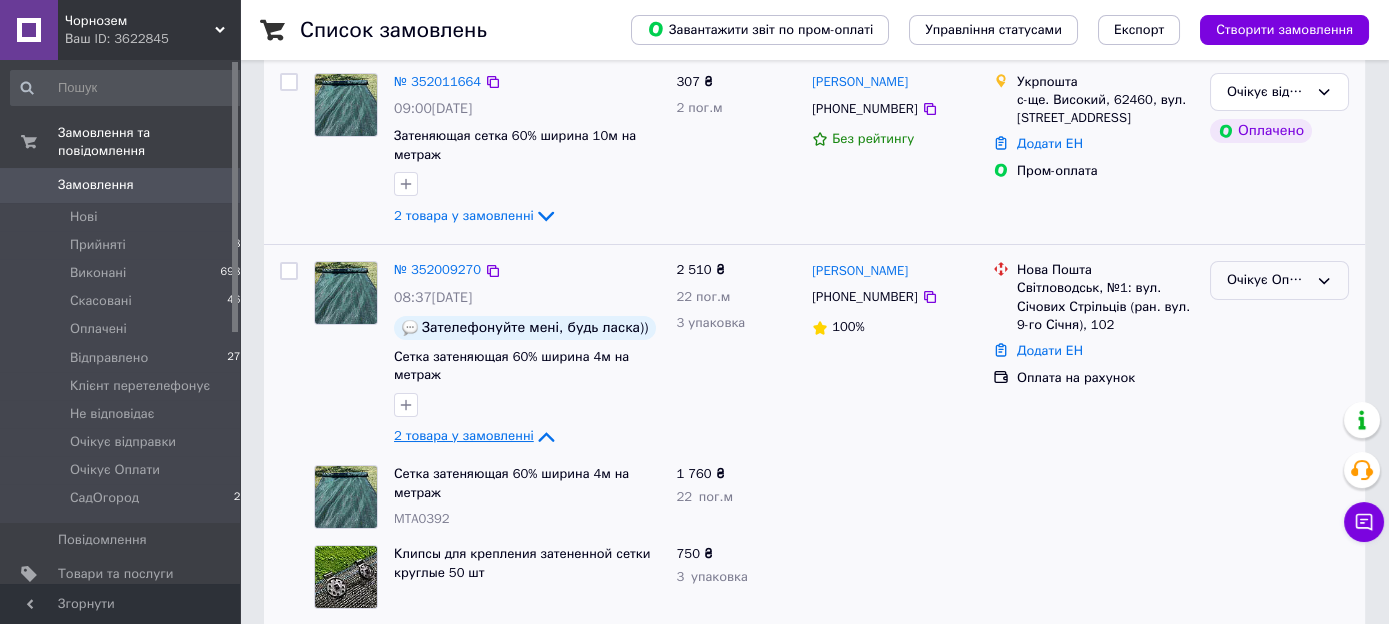click on "Очікує Оплати" at bounding box center (1267, 280) 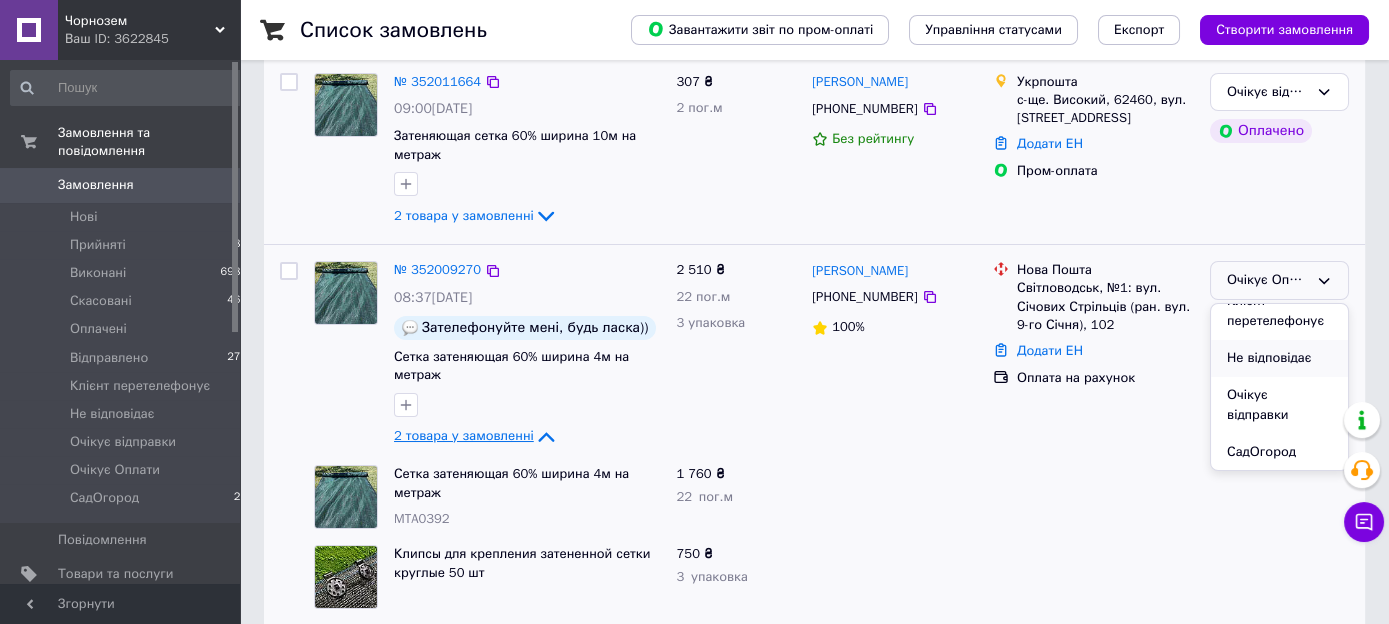 scroll, scrollTop: 225, scrollLeft: 0, axis: vertical 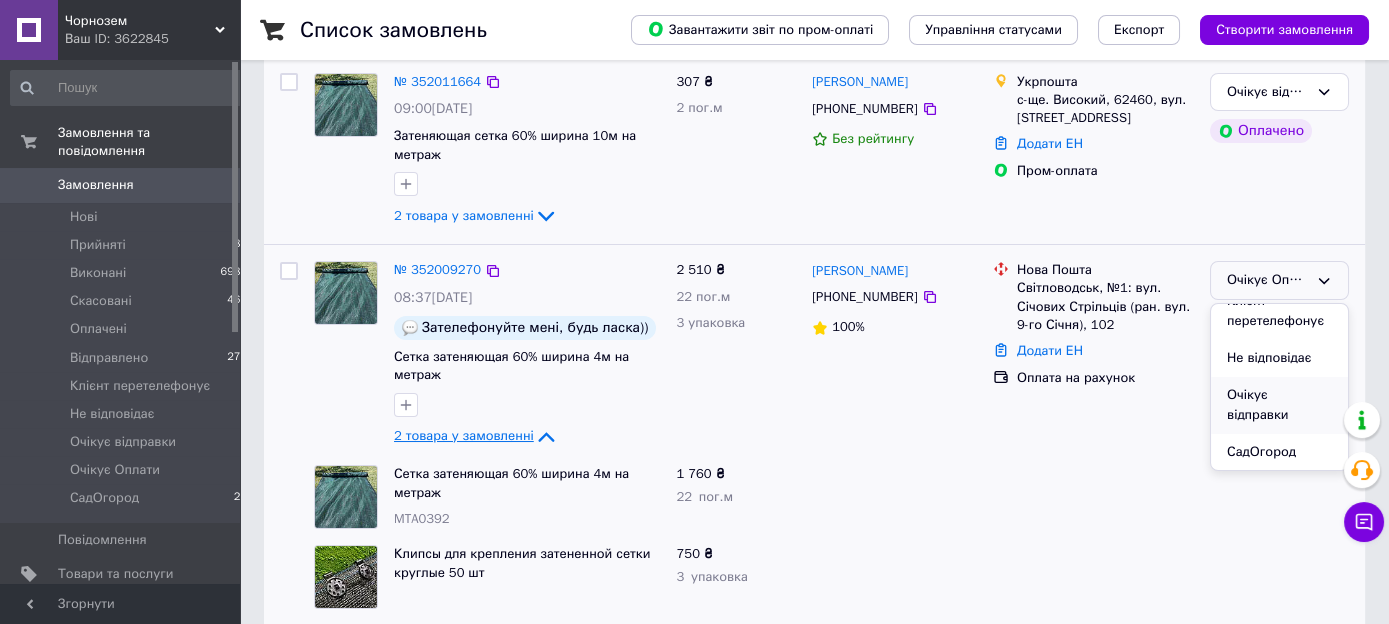 click on "Очікує відправки" at bounding box center [1279, 405] 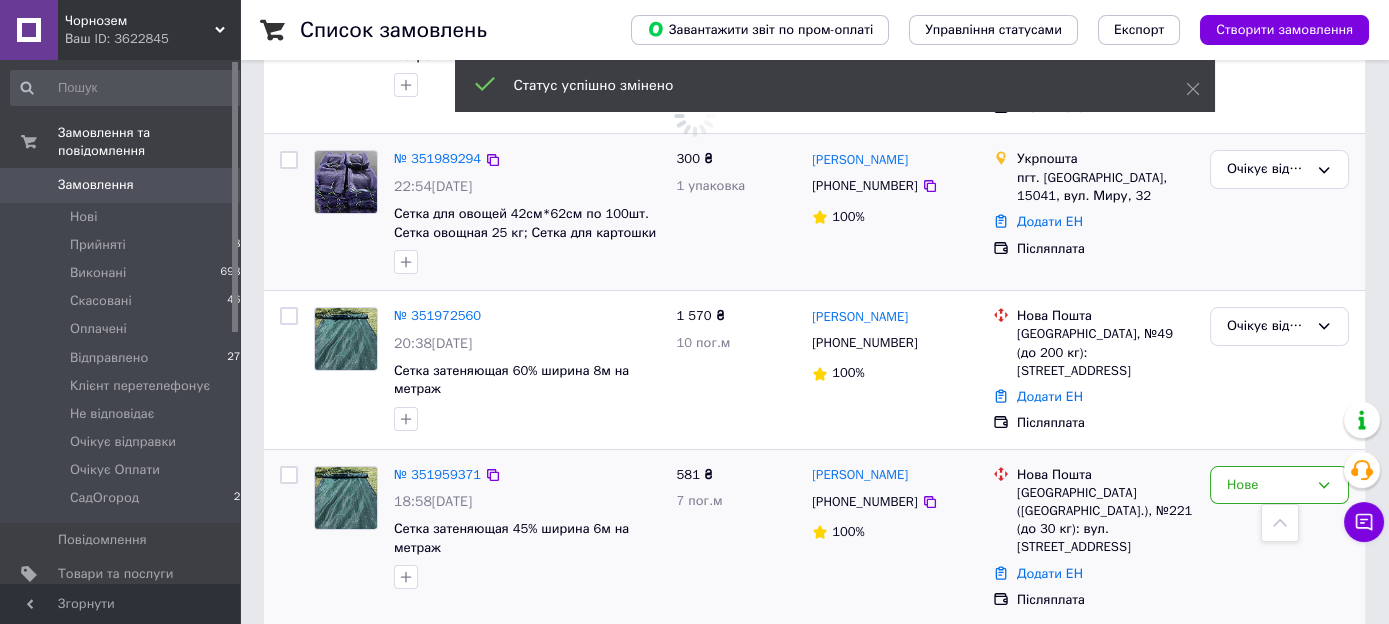 scroll, scrollTop: 1161, scrollLeft: 0, axis: vertical 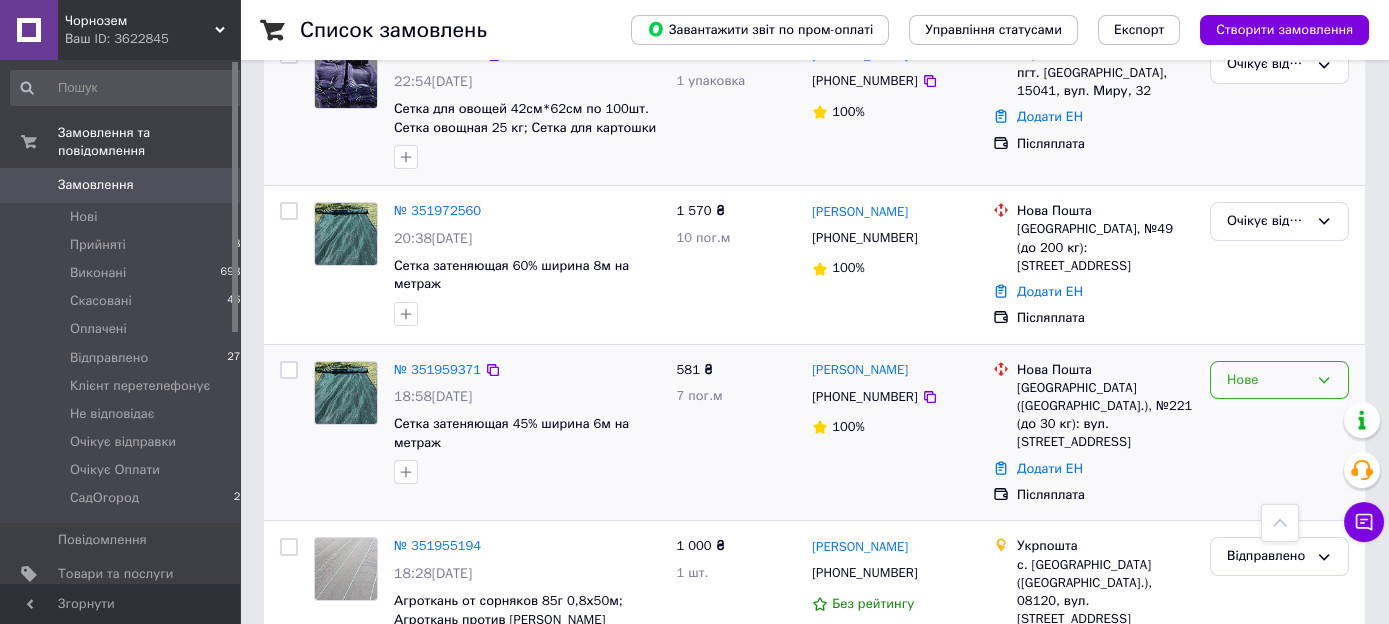 click on "Нове" at bounding box center [1267, 380] 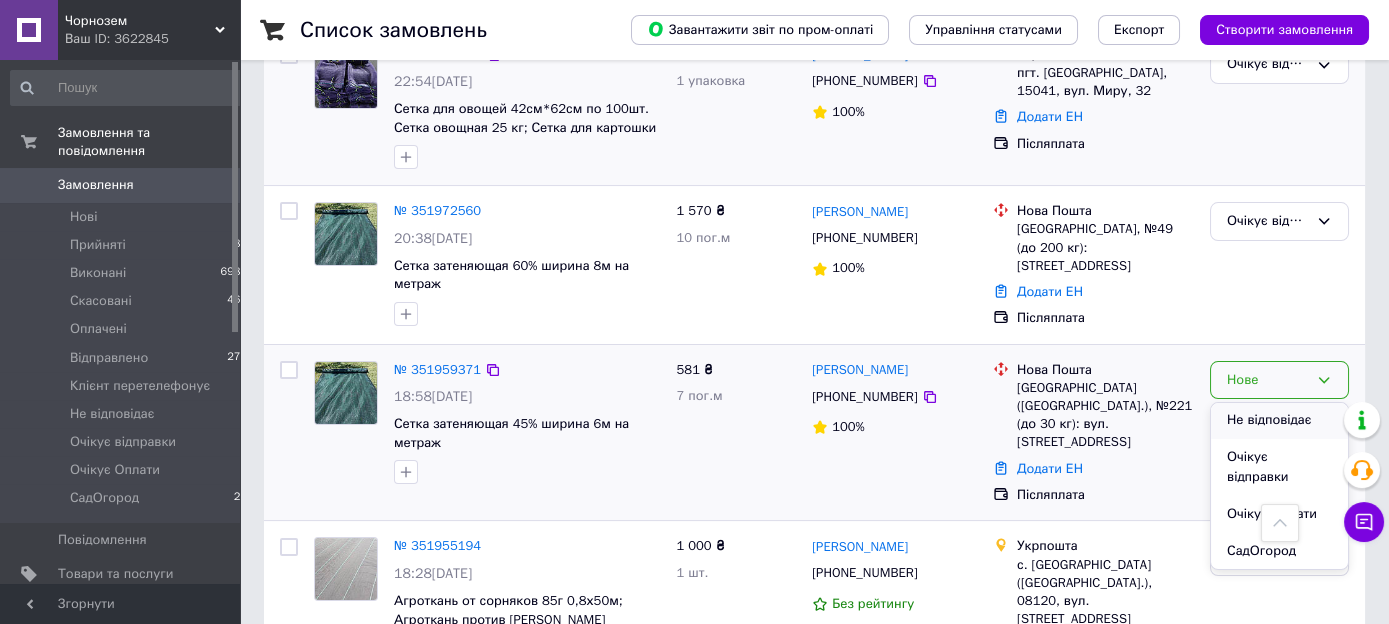 scroll, scrollTop: 262, scrollLeft: 0, axis: vertical 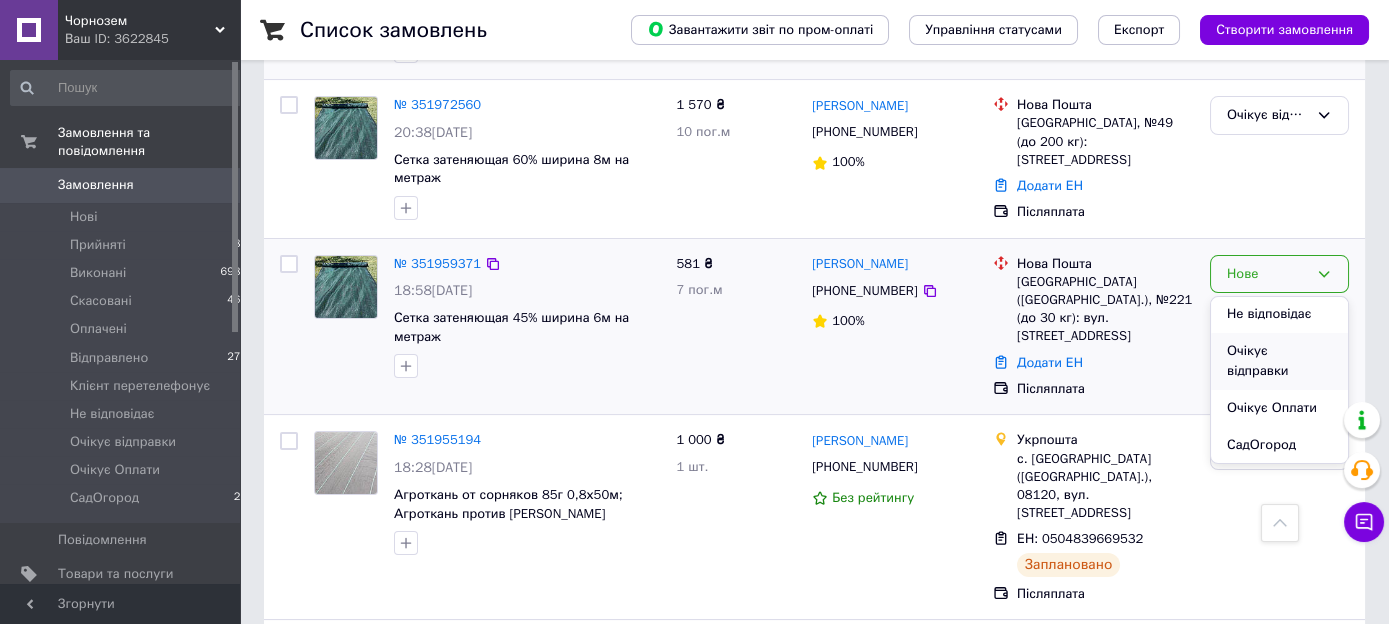 click on "Очікує відправки" at bounding box center (1279, 361) 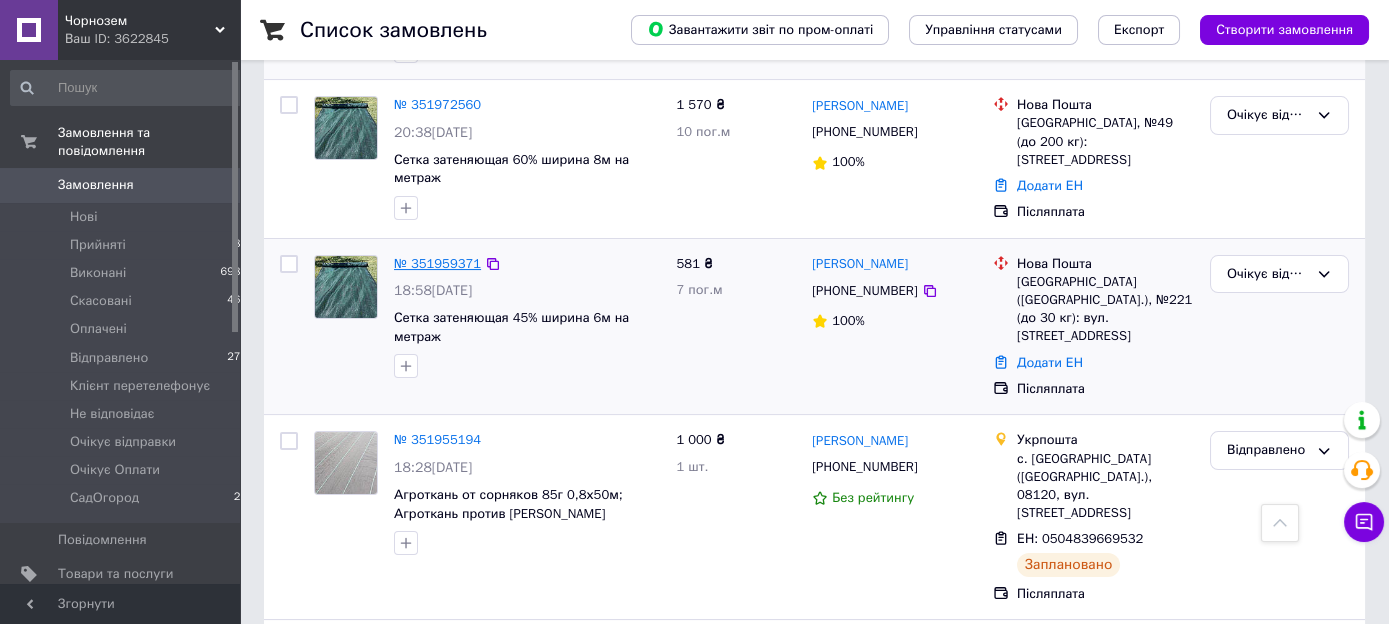 click on "№ 351959371" at bounding box center (437, 263) 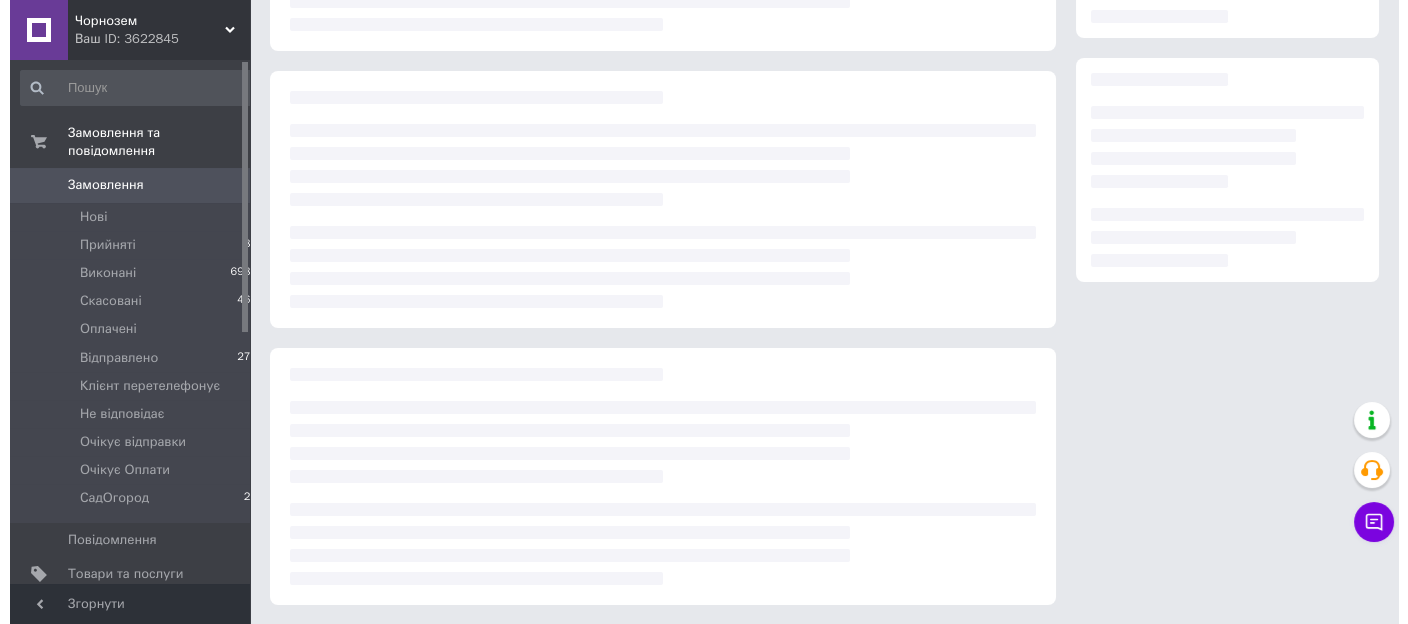 scroll, scrollTop: 269, scrollLeft: 0, axis: vertical 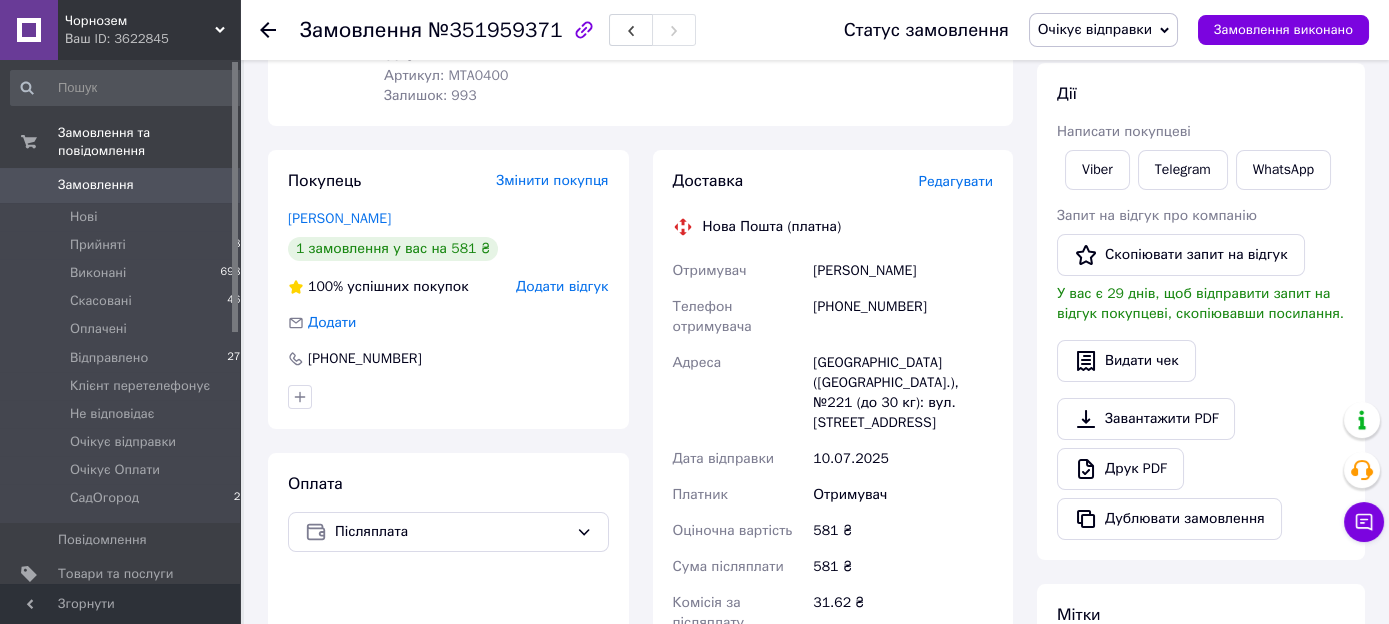 click on "Редагувати" at bounding box center [956, 181] 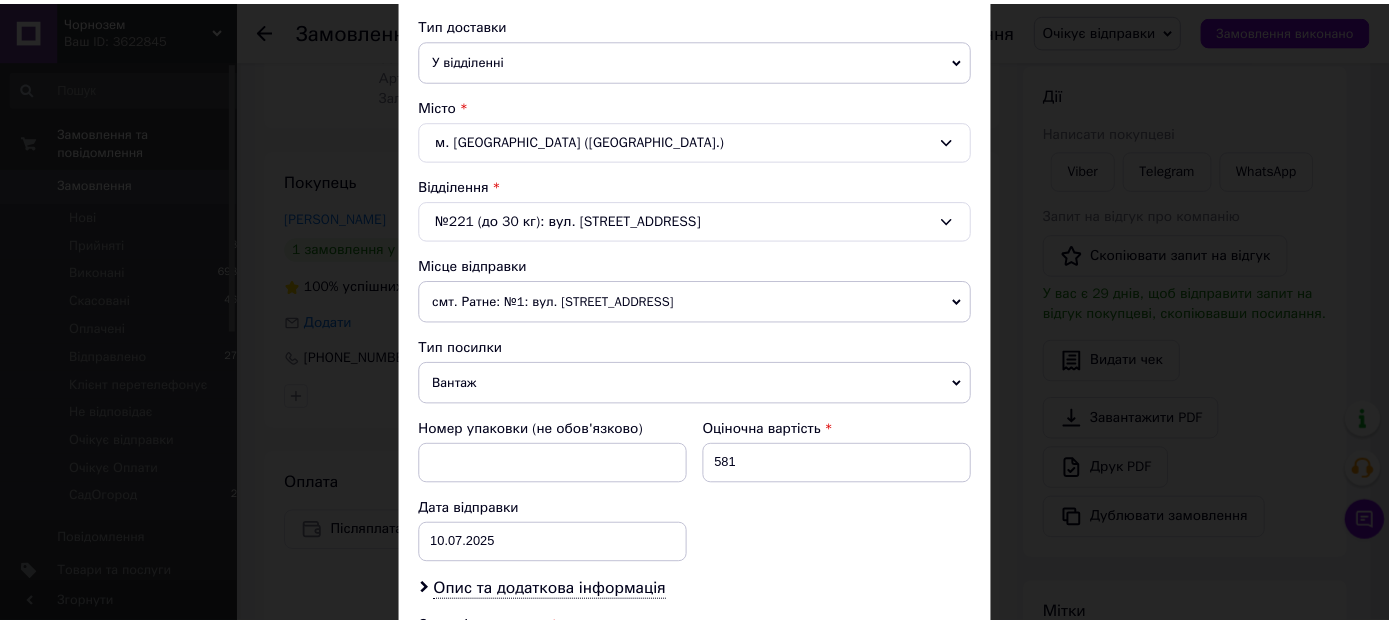 scroll, scrollTop: 893, scrollLeft: 0, axis: vertical 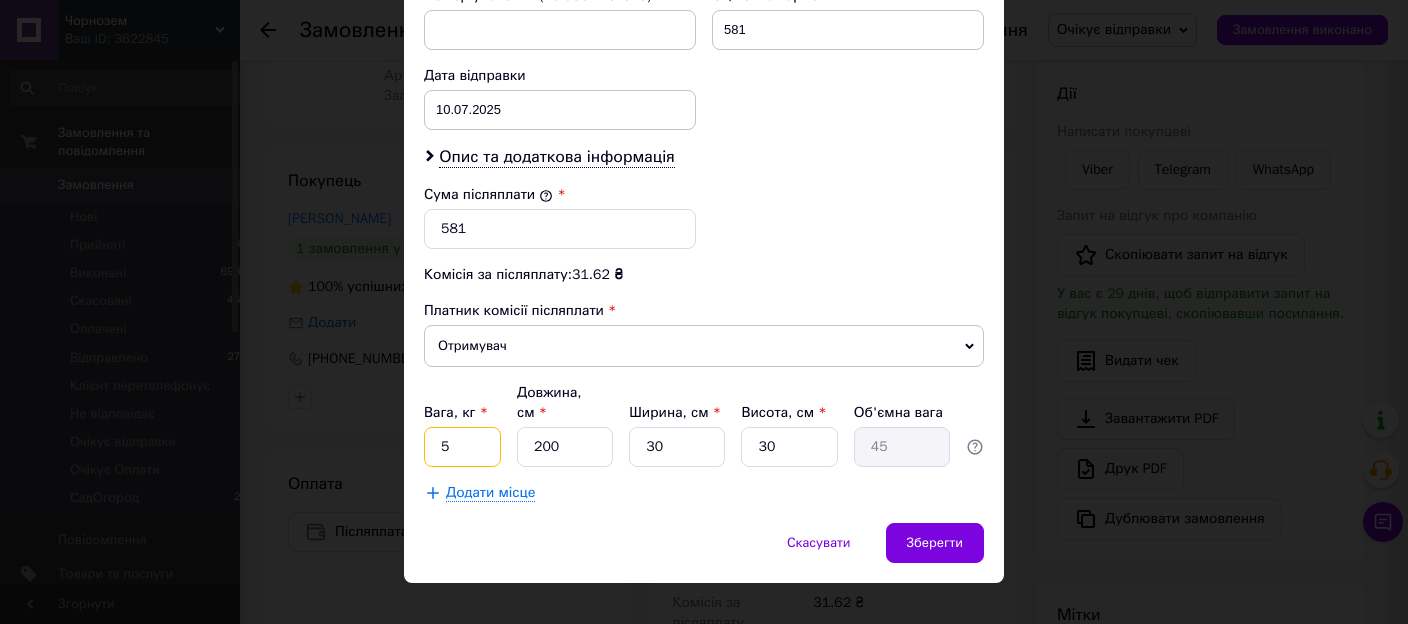 click on "5" at bounding box center (462, 447) 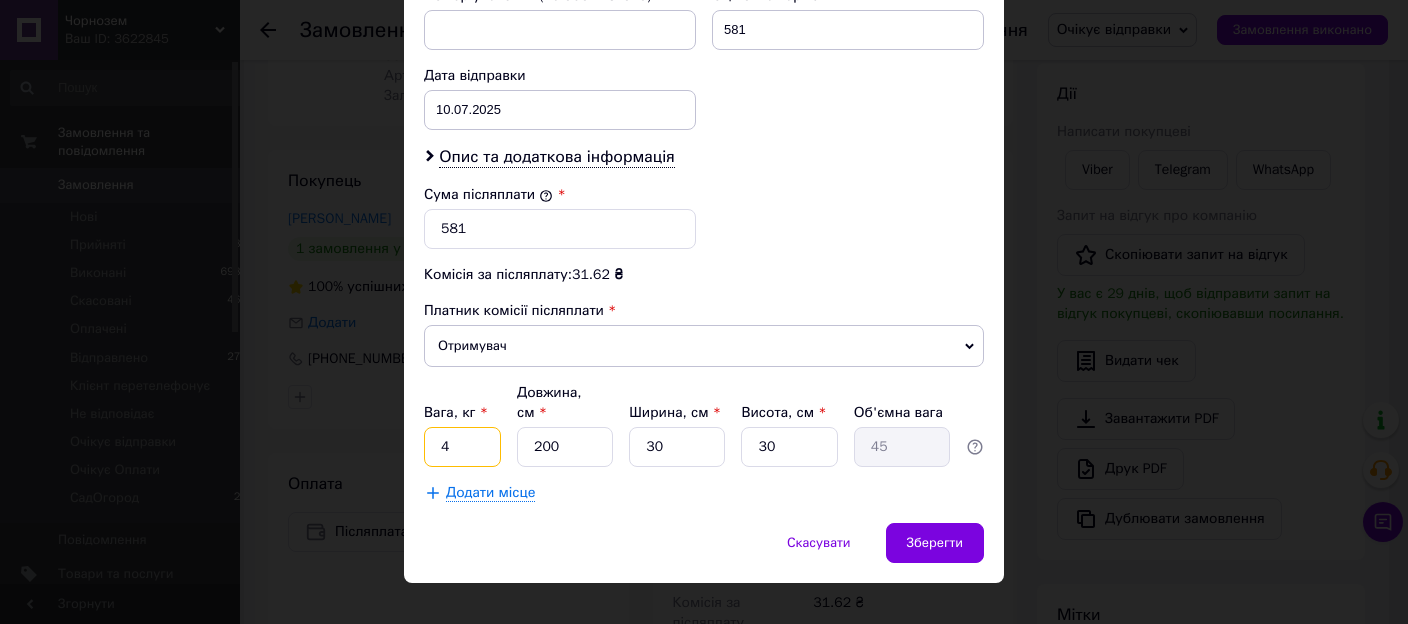type on "4" 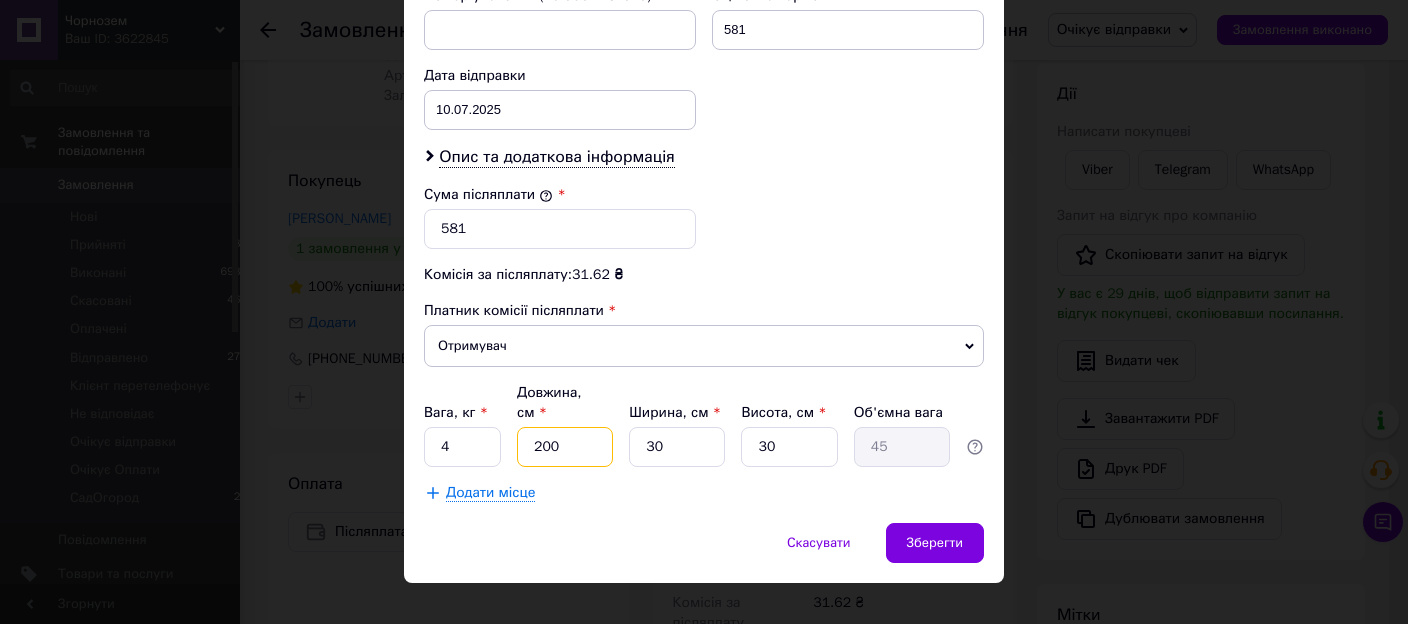type on "4" 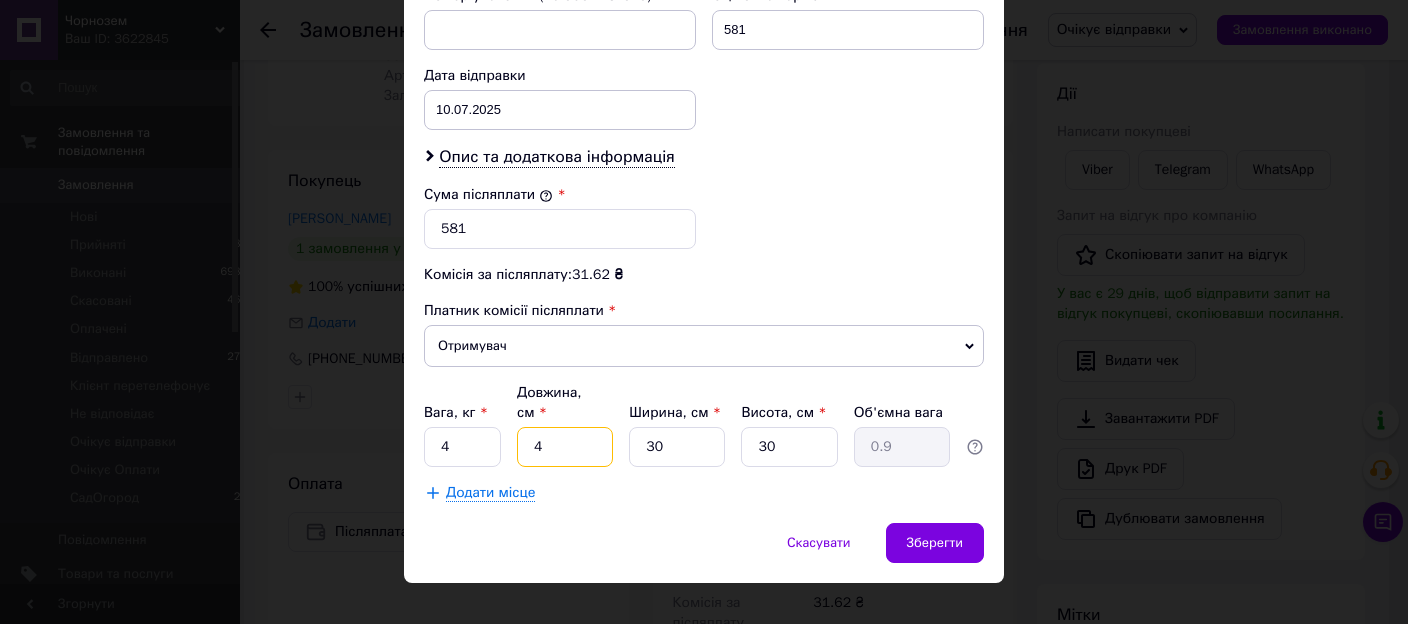 type on "40" 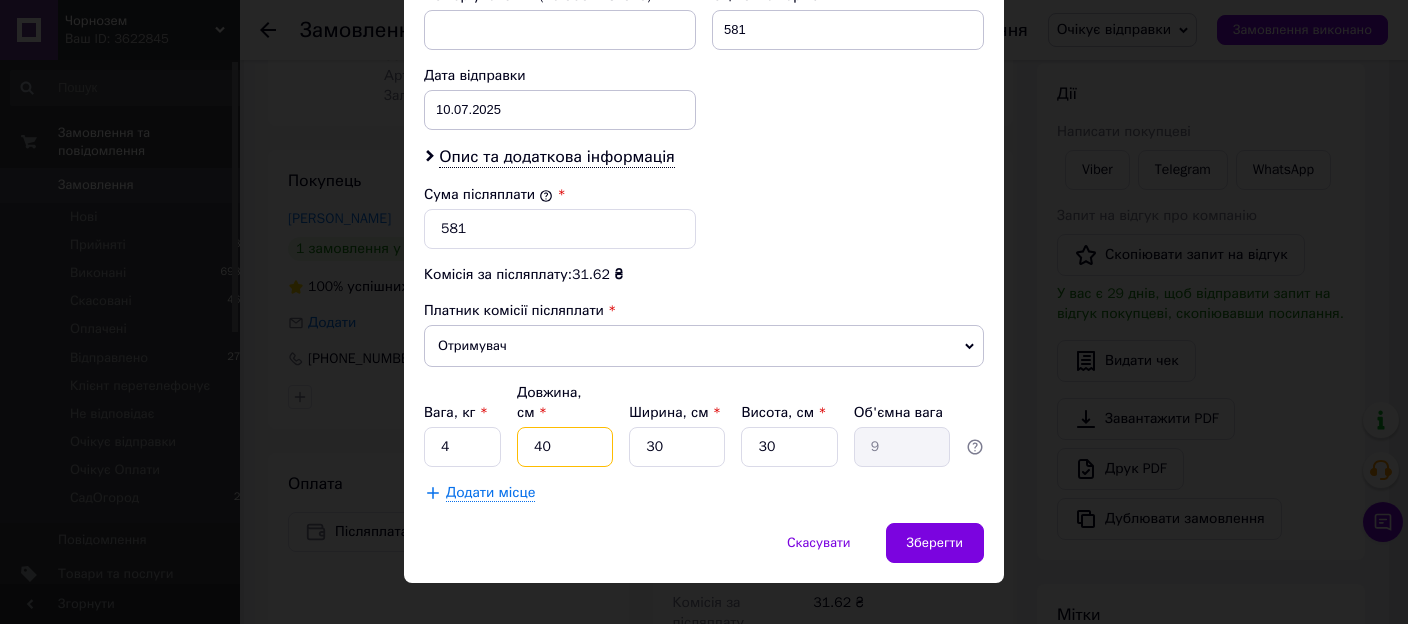 type on "40" 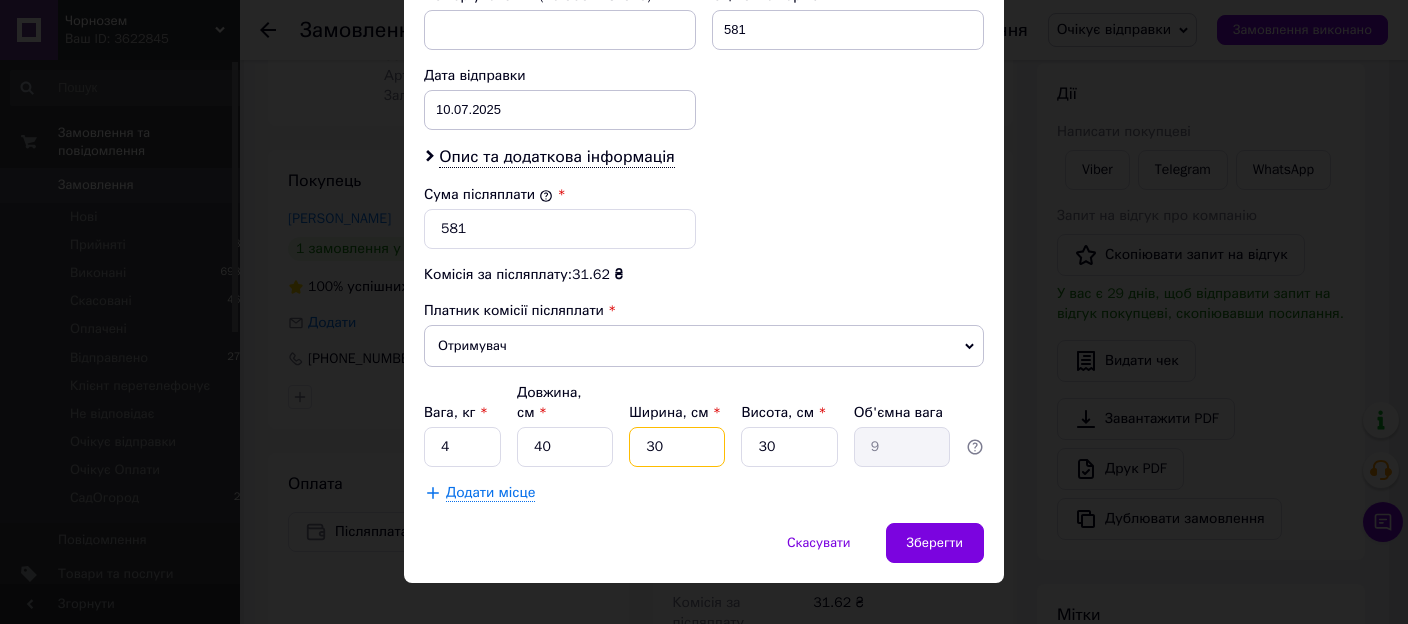 type on "4" 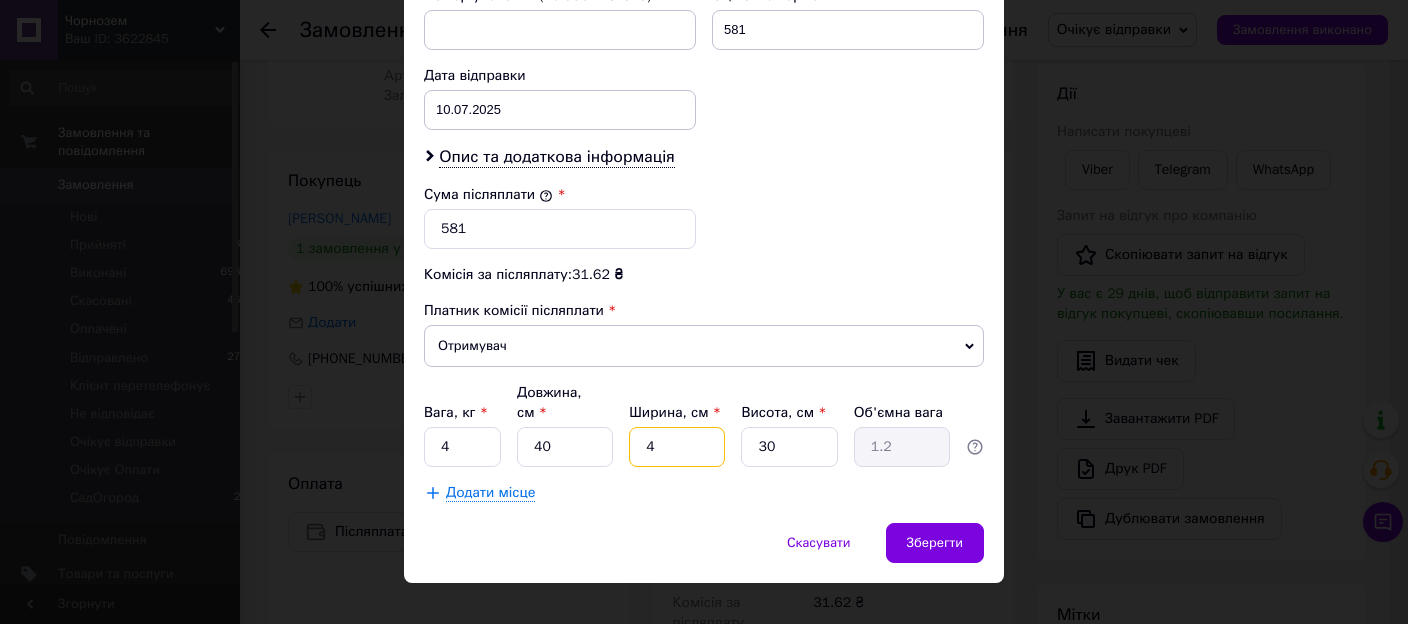 type on "40" 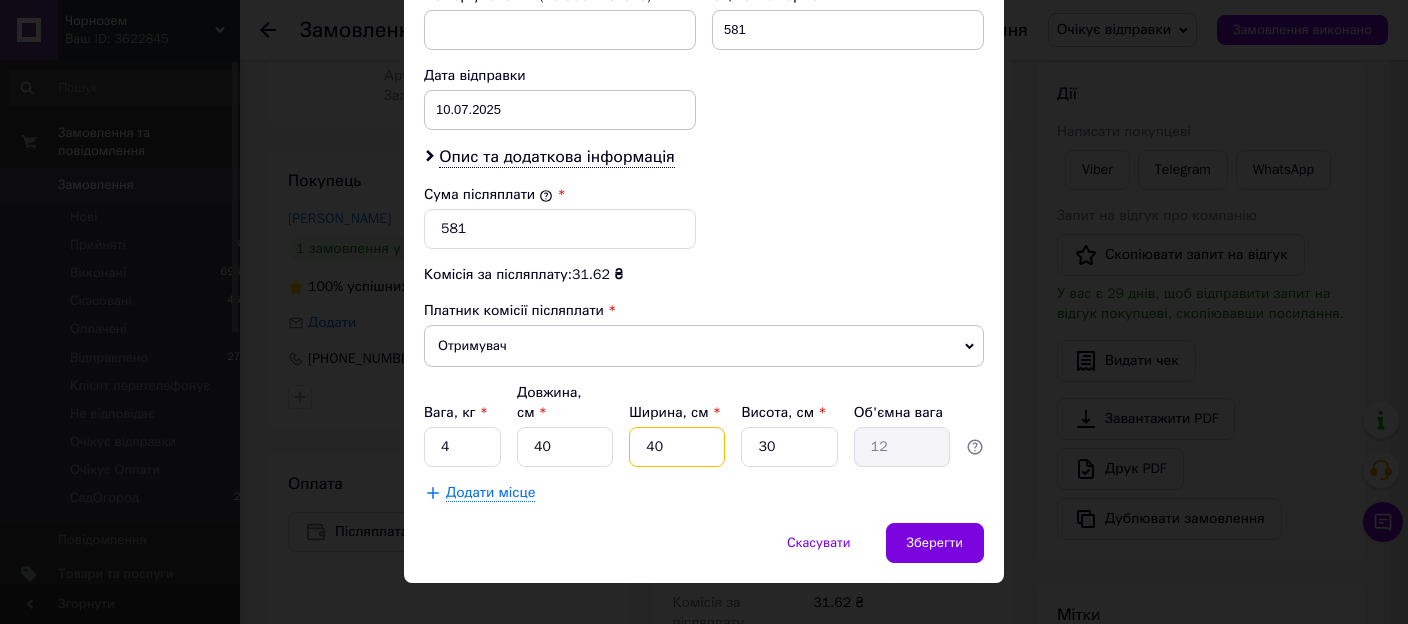 type on "40" 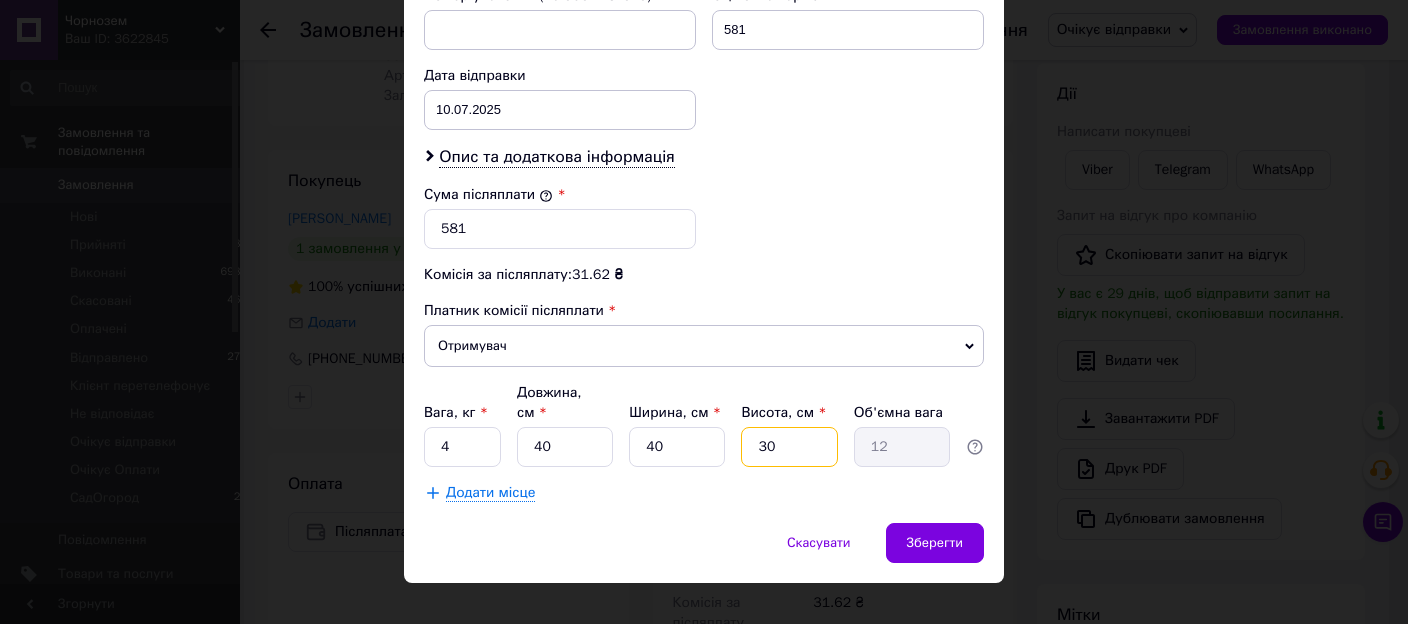 type on "1" 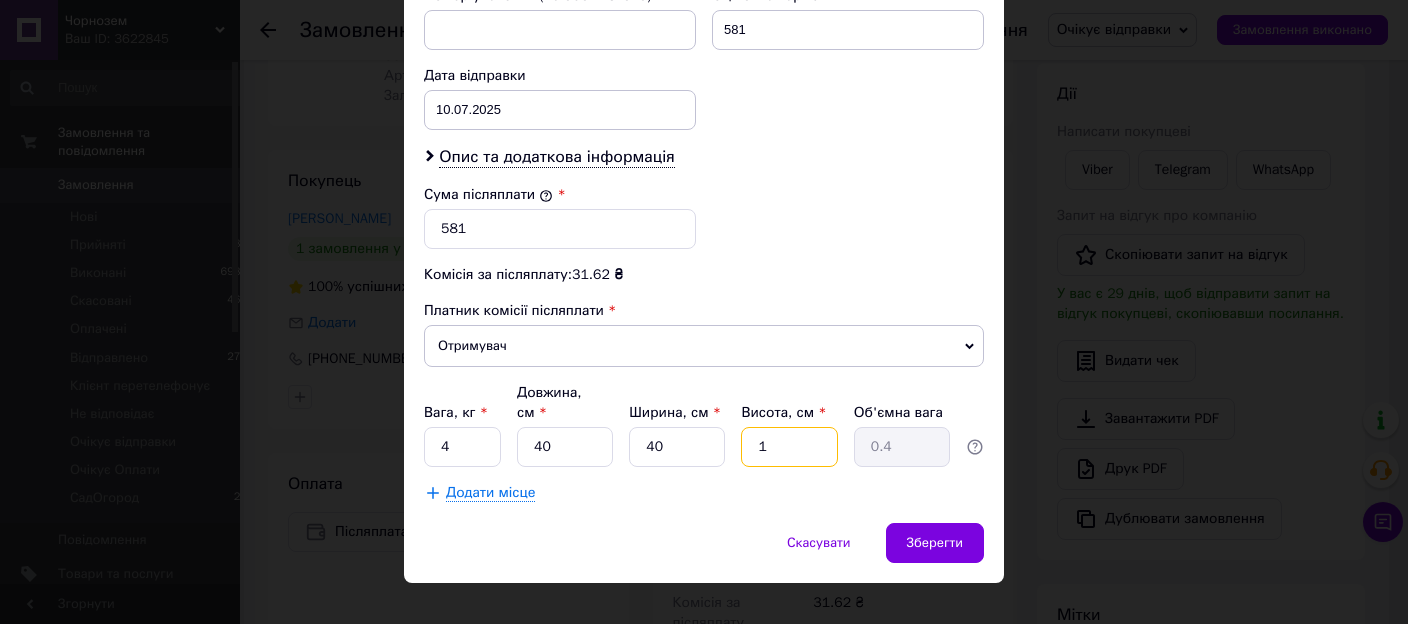 type on "10" 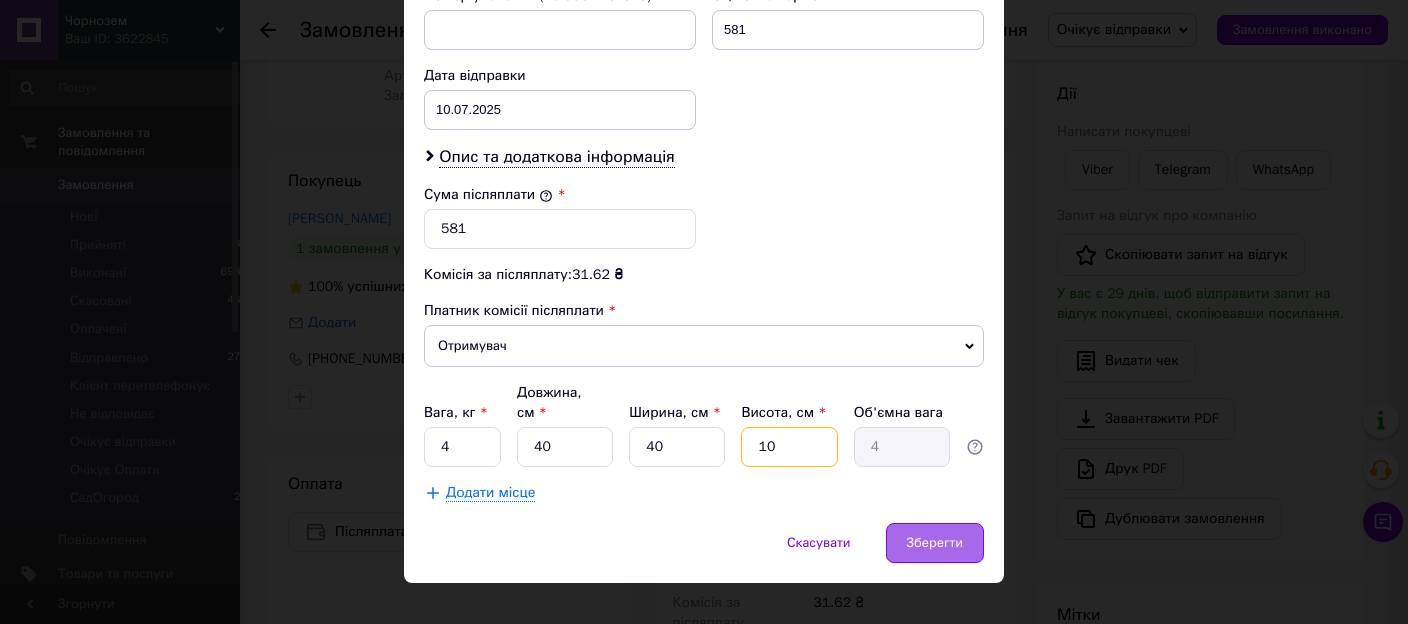 type on "10" 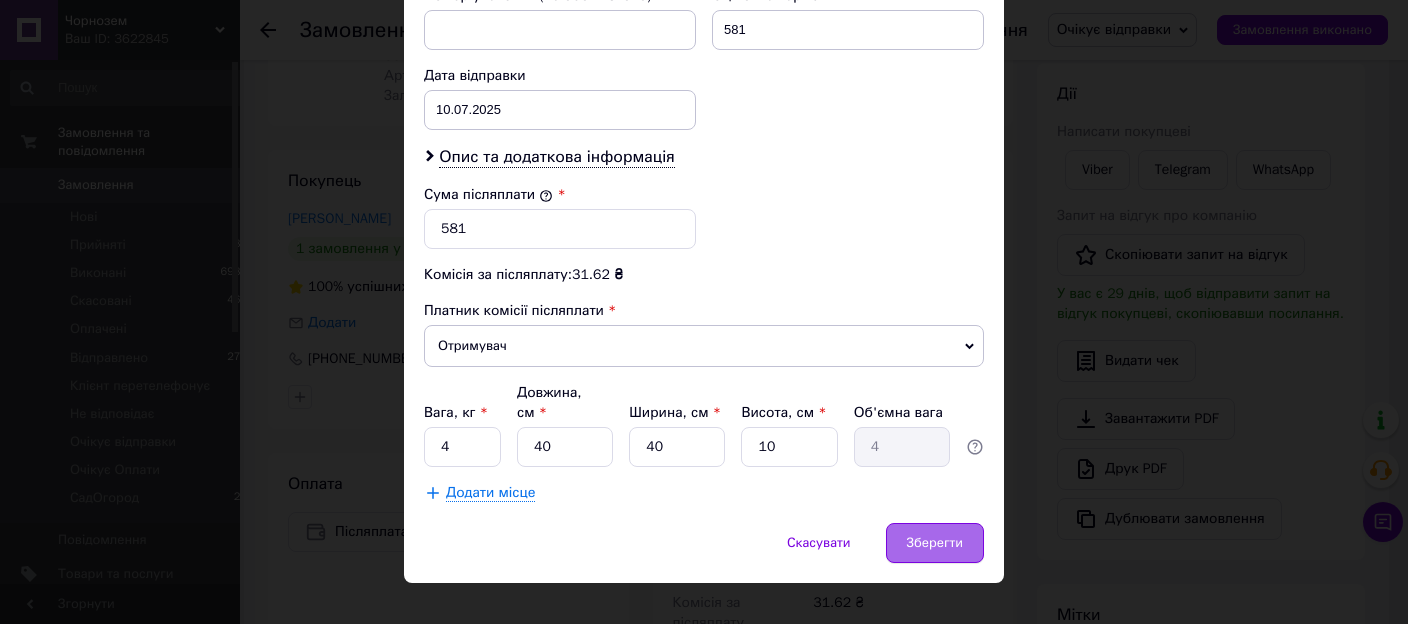 click on "Зберегти" at bounding box center [935, 543] 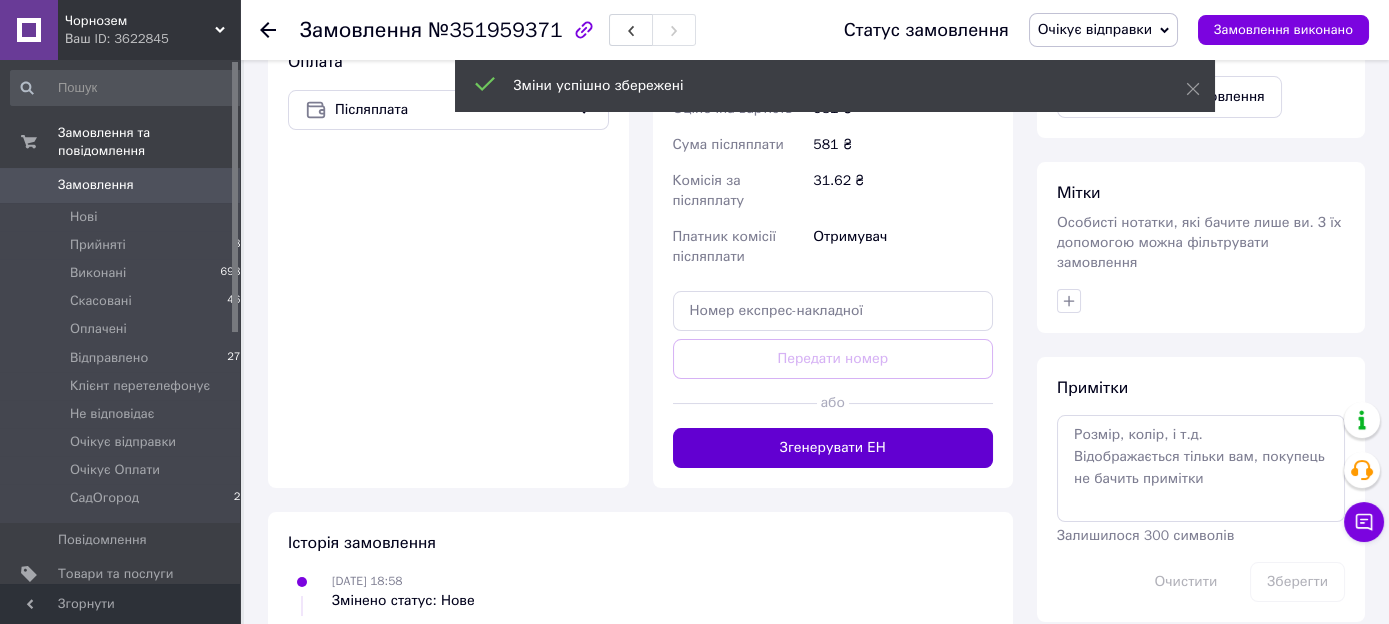 click on "Згенерувати ЕН" at bounding box center (833, 448) 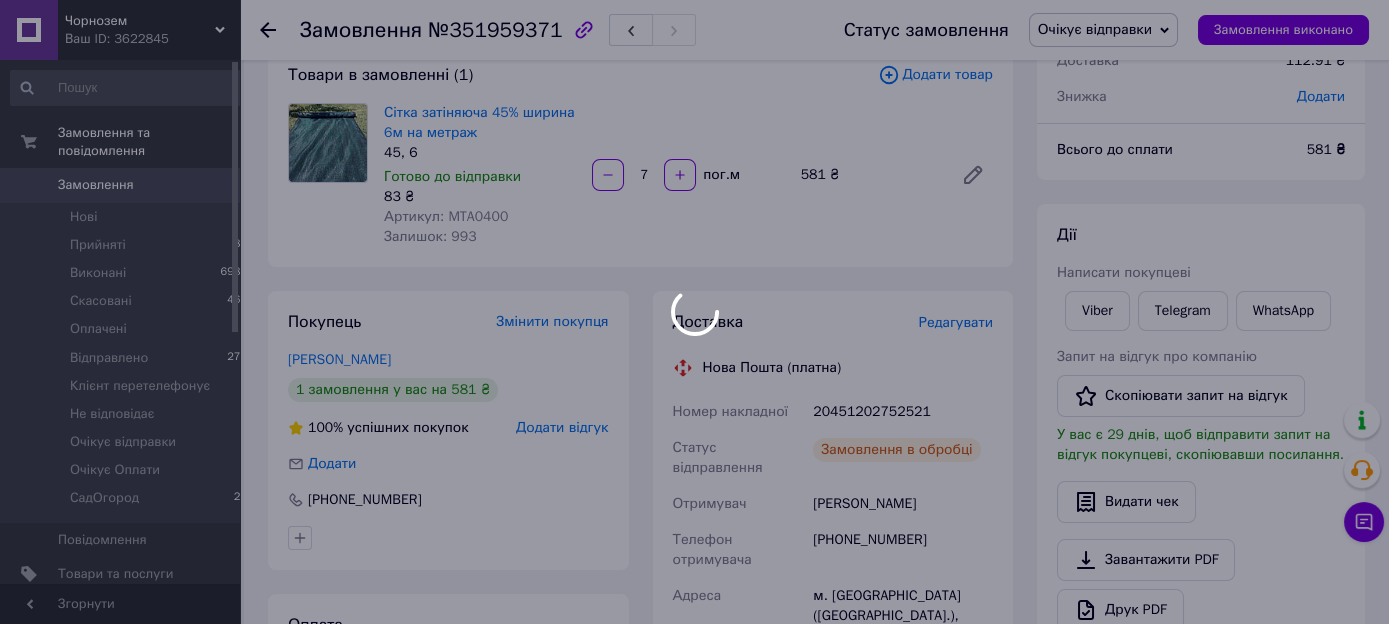 scroll, scrollTop: 163, scrollLeft: 0, axis: vertical 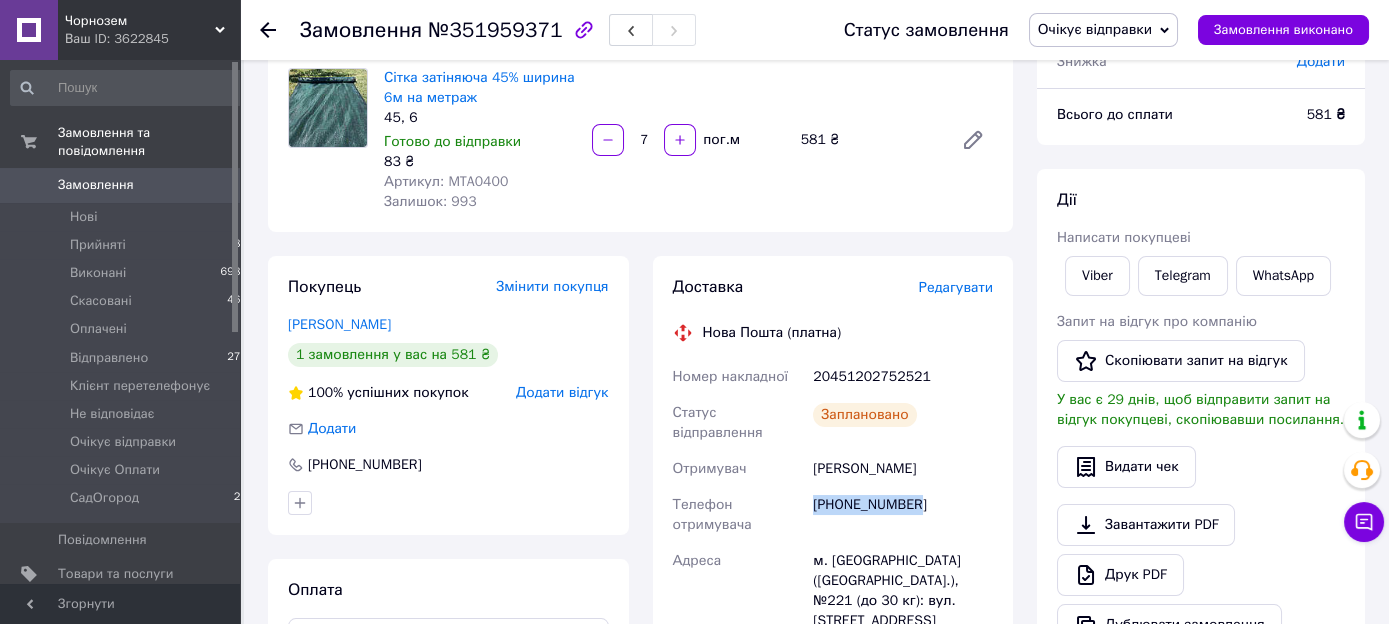 drag, startPoint x: 921, startPoint y: 484, endPoint x: 815, endPoint y: 500, distance: 107.200745 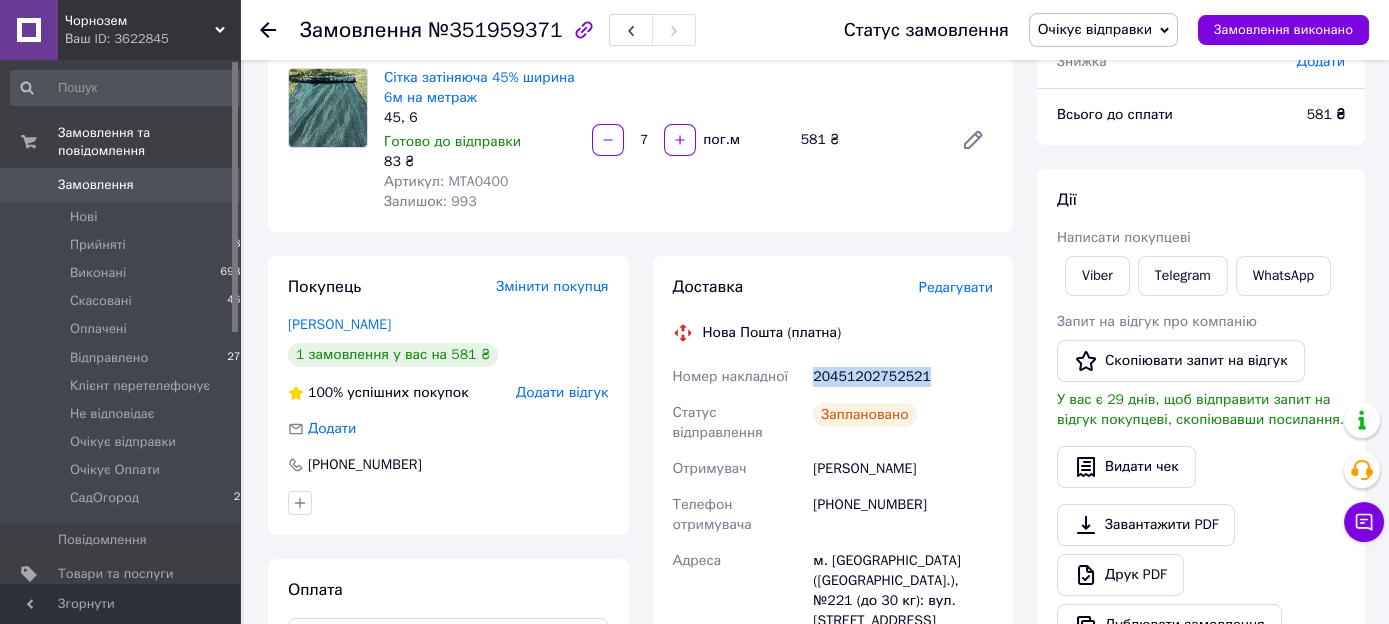 drag, startPoint x: 929, startPoint y: 374, endPoint x: 816, endPoint y: 388, distance: 113.86395 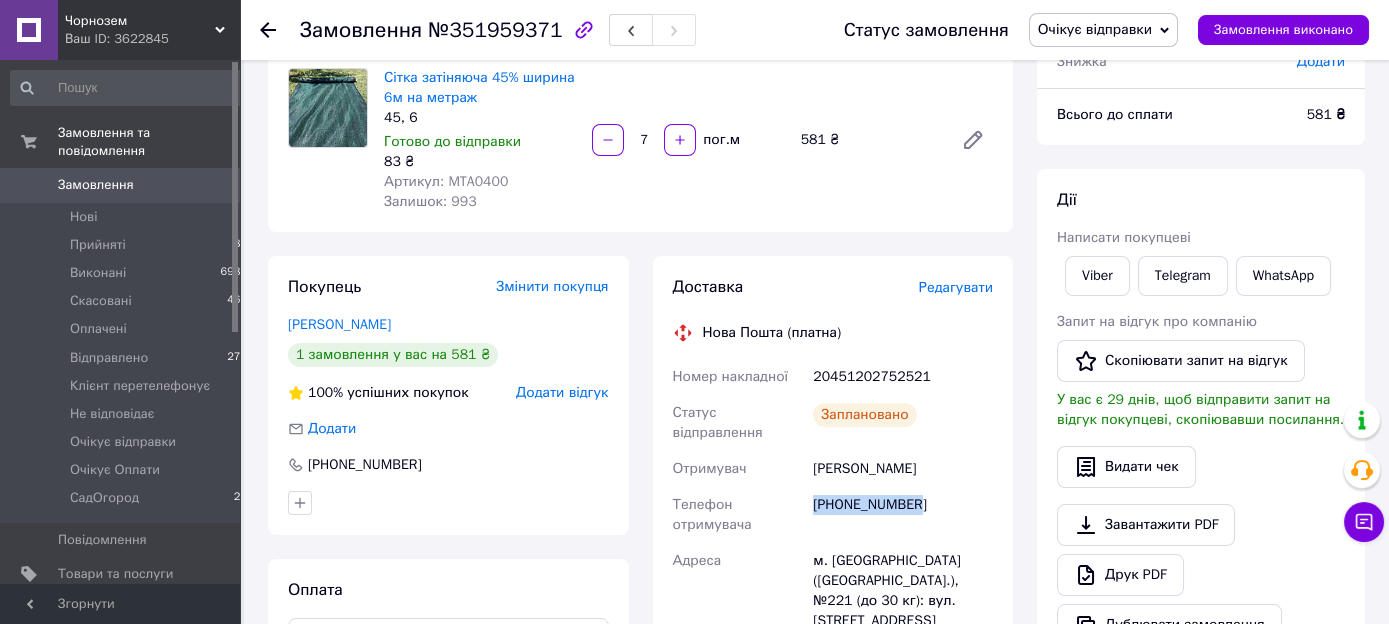 drag, startPoint x: 905, startPoint y: 499, endPoint x: 801, endPoint y: 505, distance: 104.172935 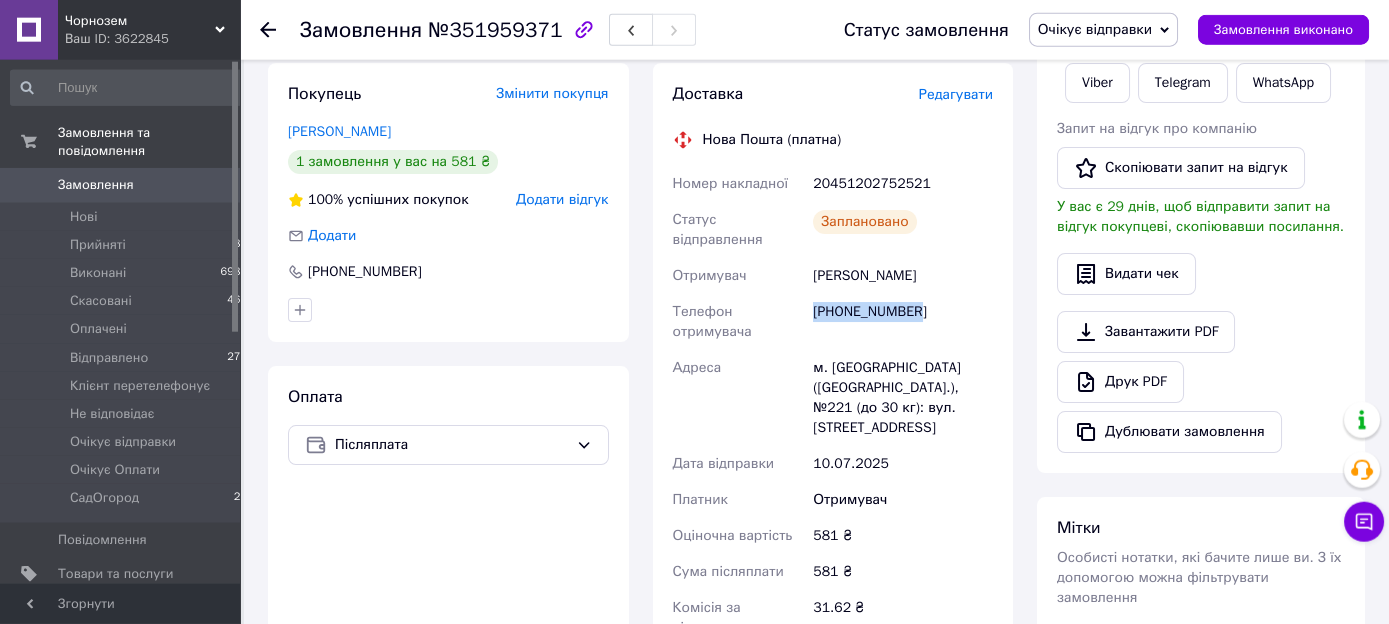 scroll, scrollTop: 374, scrollLeft: 0, axis: vertical 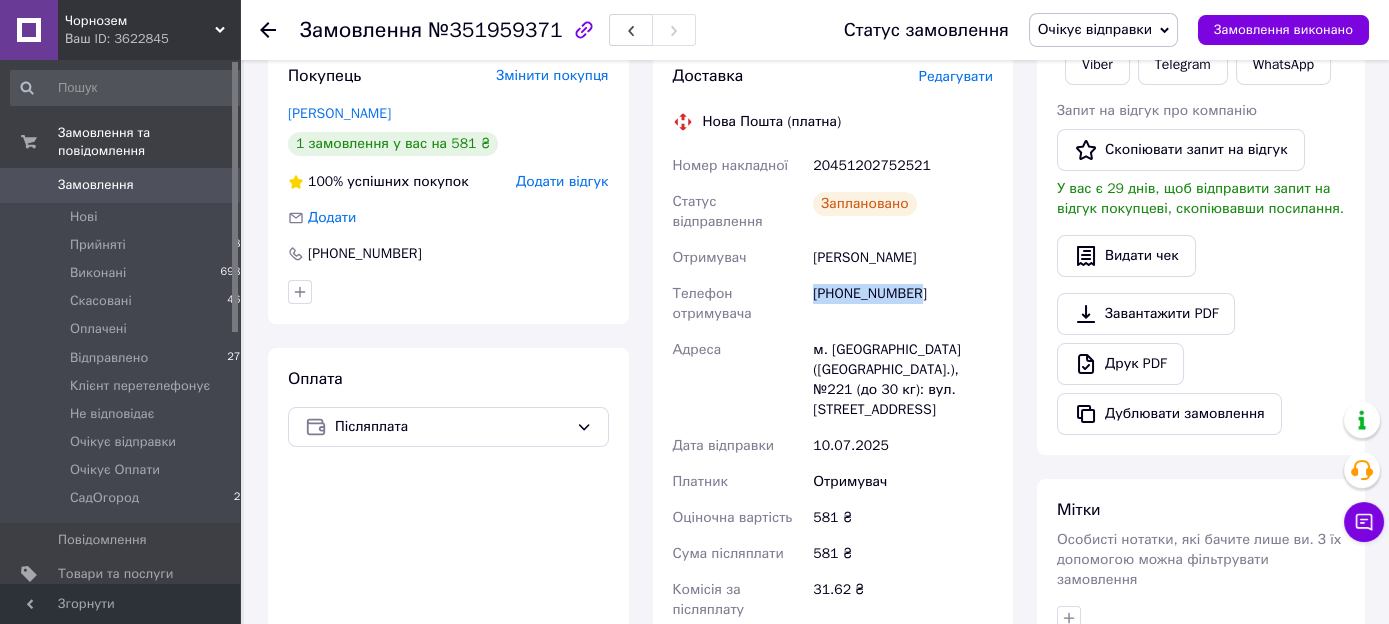 drag, startPoint x: 955, startPoint y: 266, endPoint x: 947, endPoint y: 237, distance: 30.083218 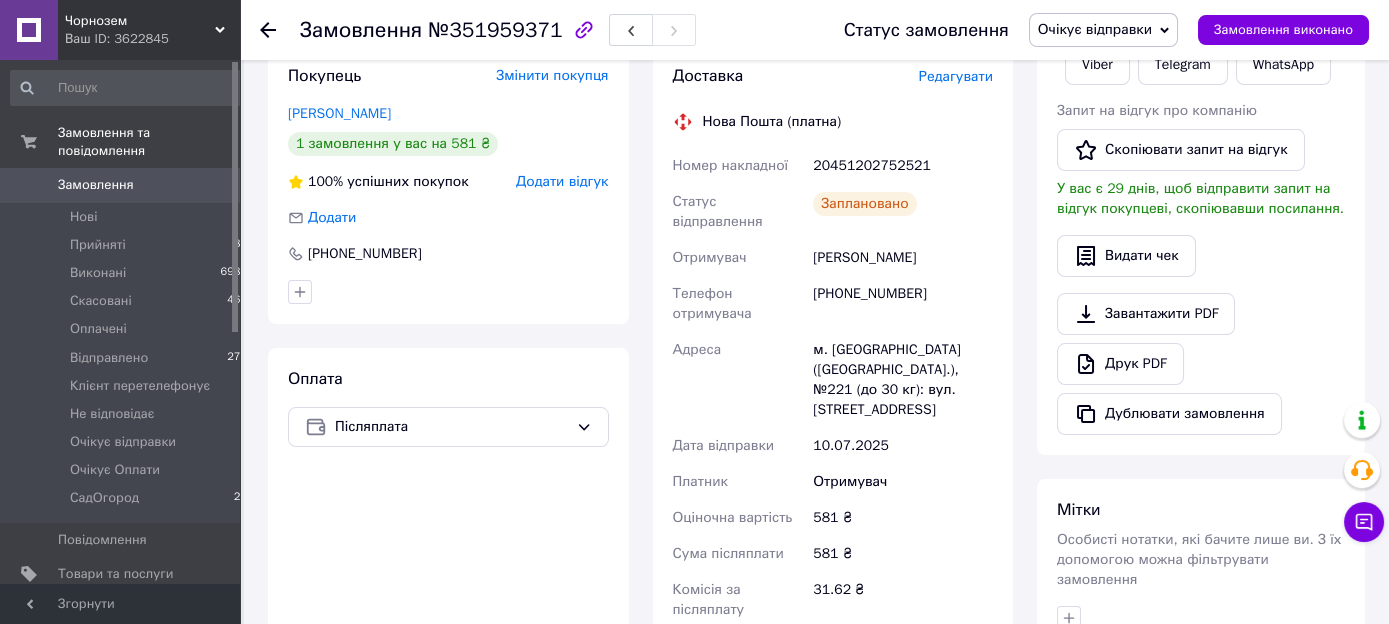 drag, startPoint x: 945, startPoint y: 241, endPoint x: 808, endPoint y: 255, distance: 137.71347 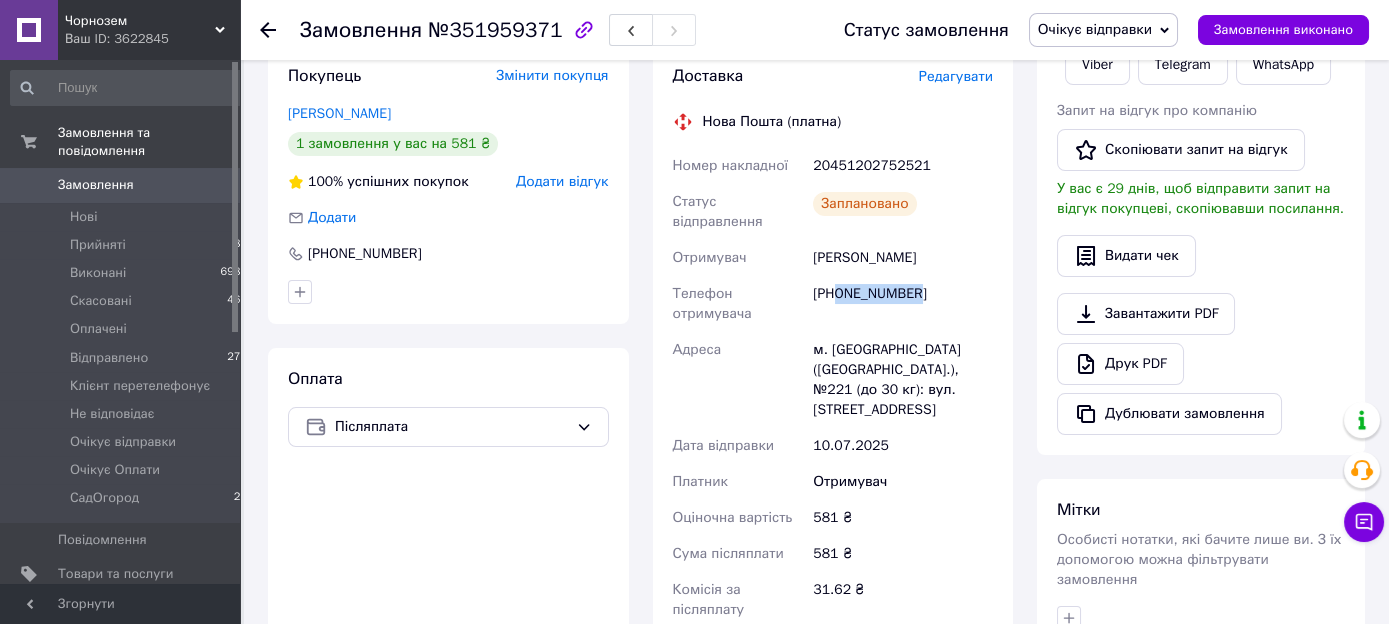 drag, startPoint x: 933, startPoint y: 272, endPoint x: 837, endPoint y: 296, distance: 98.95454 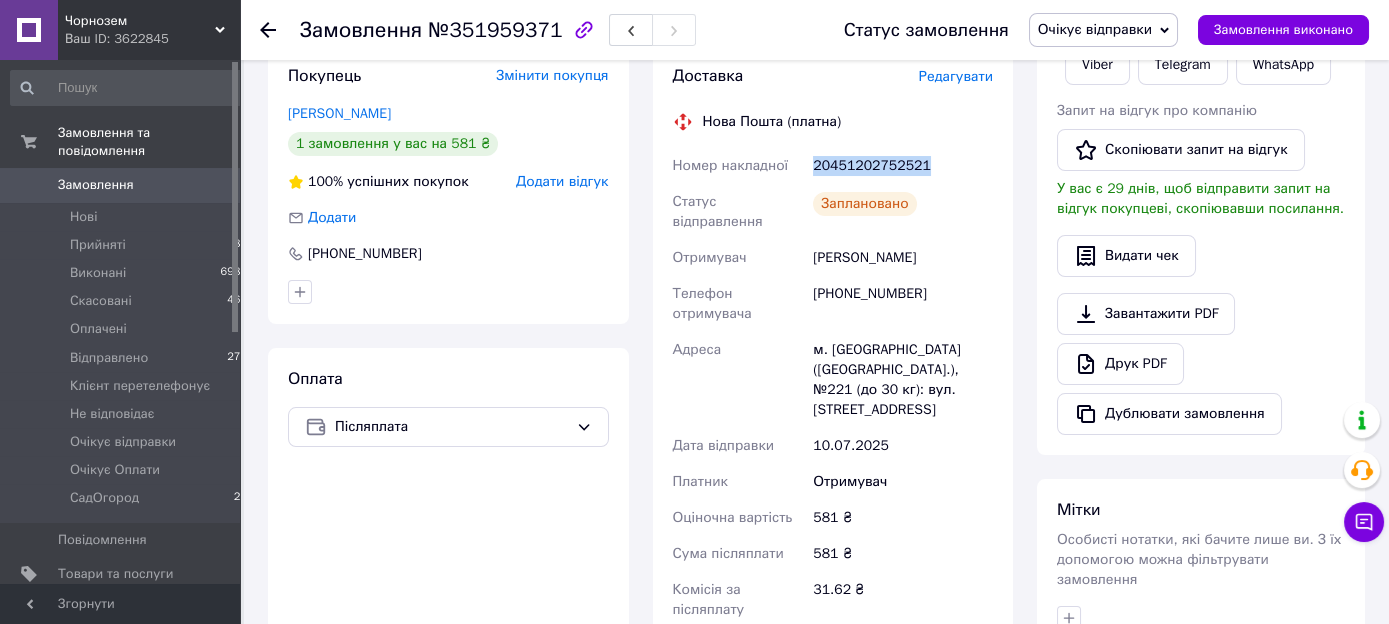 drag, startPoint x: 934, startPoint y: 163, endPoint x: 813, endPoint y: 179, distance: 122.05327 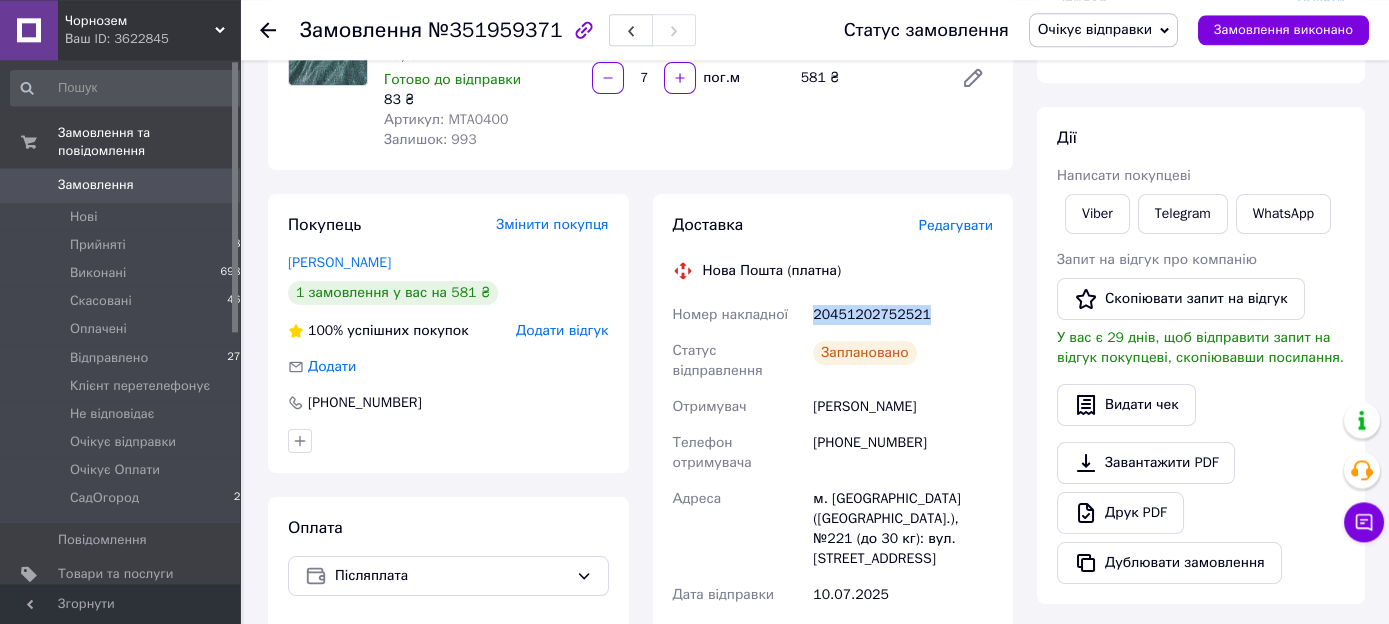 scroll, scrollTop: 269, scrollLeft: 0, axis: vertical 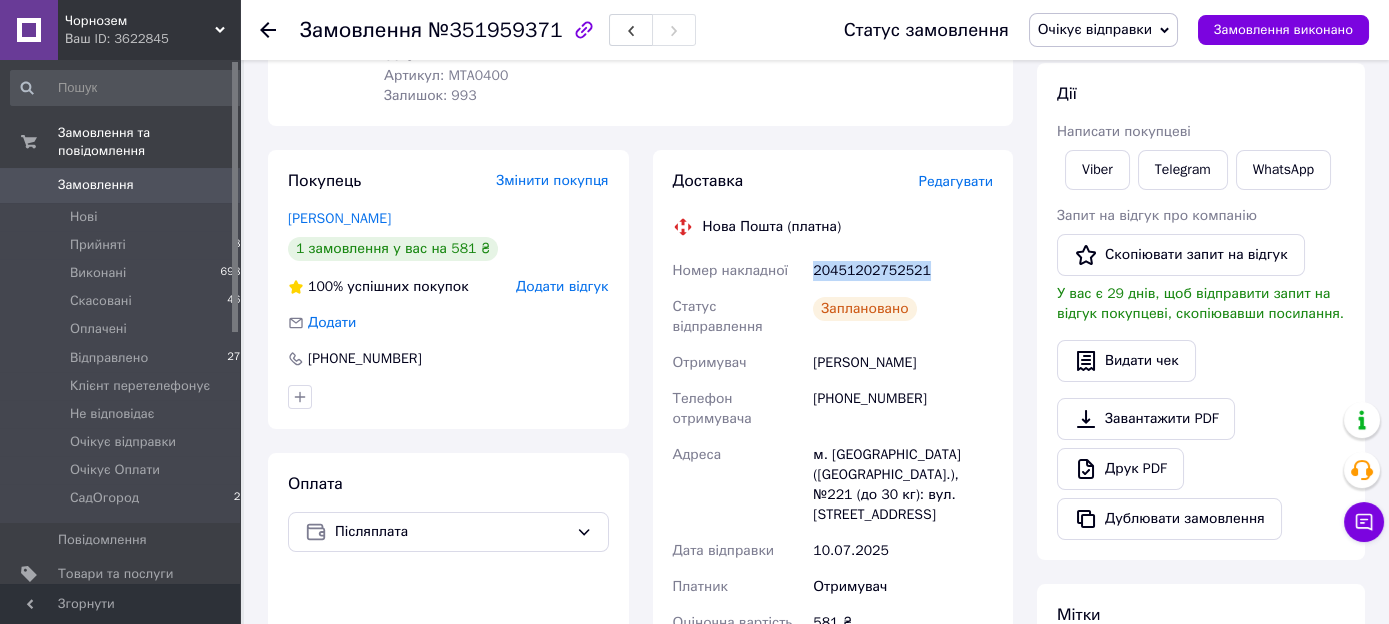 drag, startPoint x: 935, startPoint y: 345, endPoint x: 809, endPoint y: 362, distance: 127.141655 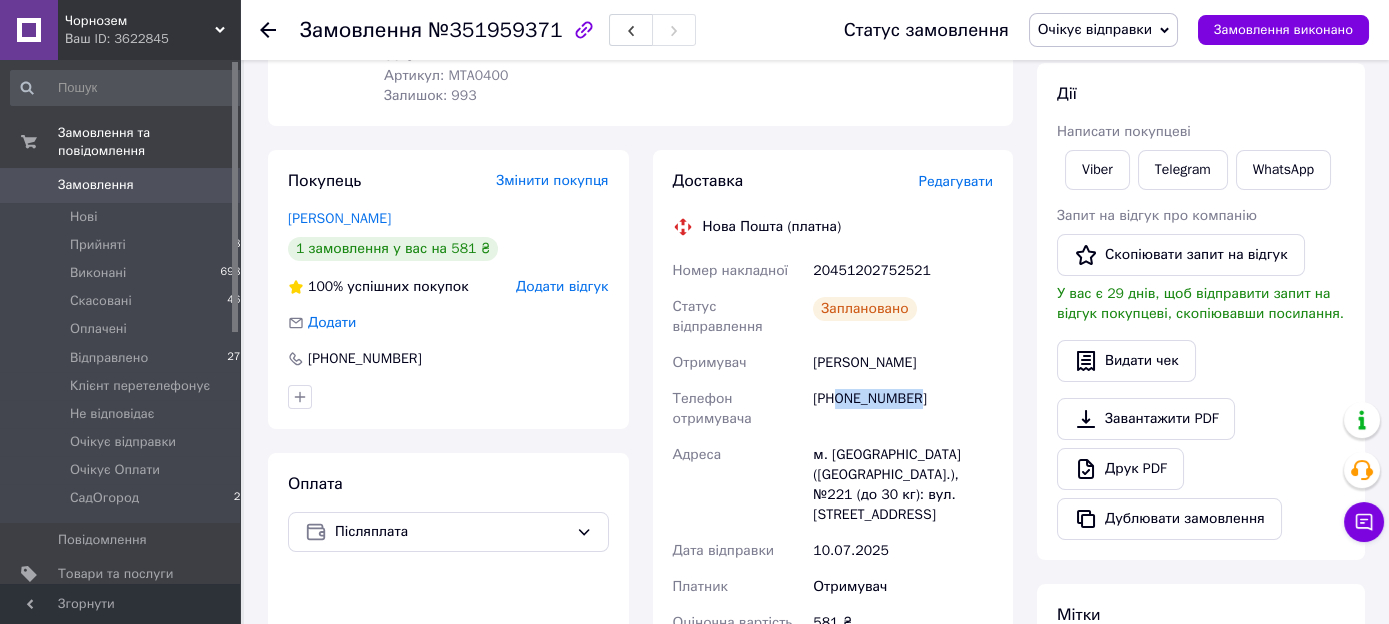 drag, startPoint x: 930, startPoint y: 384, endPoint x: 837, endPoint y: 412, distance: 97.123634 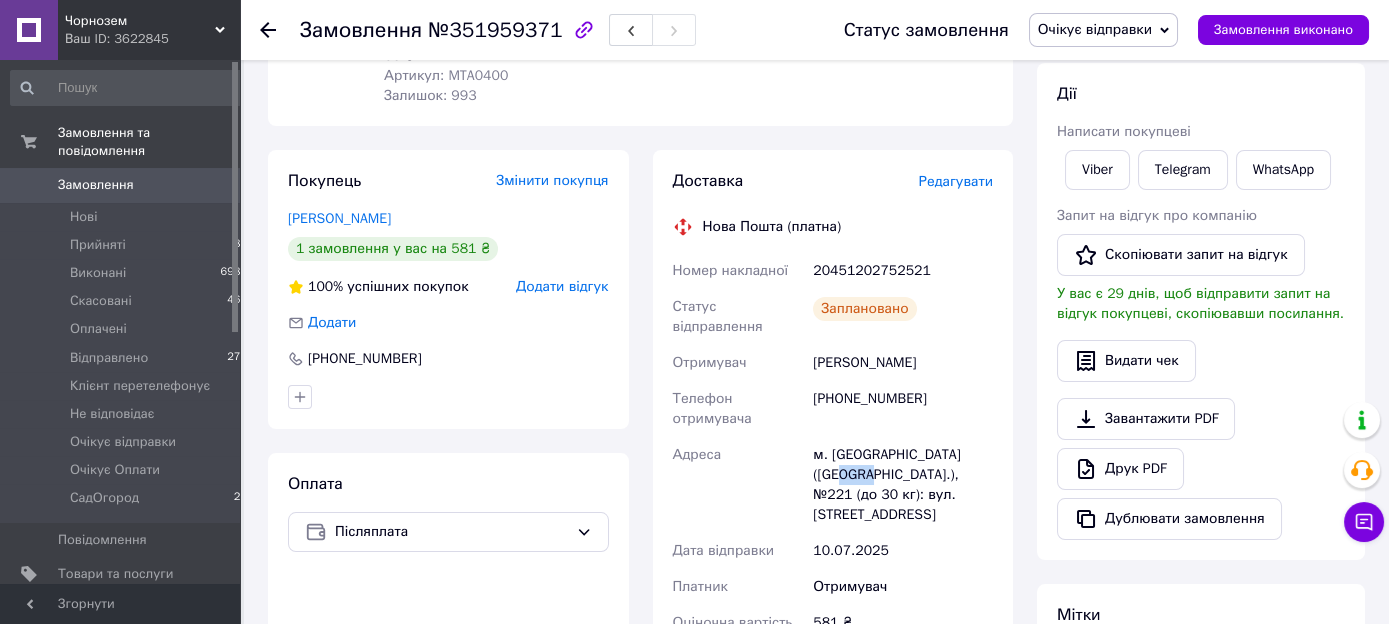 drag, startPoint x: 851, startPoint y: 461, endPoint x: 817, endPoint y: 463, distance: 34.058773 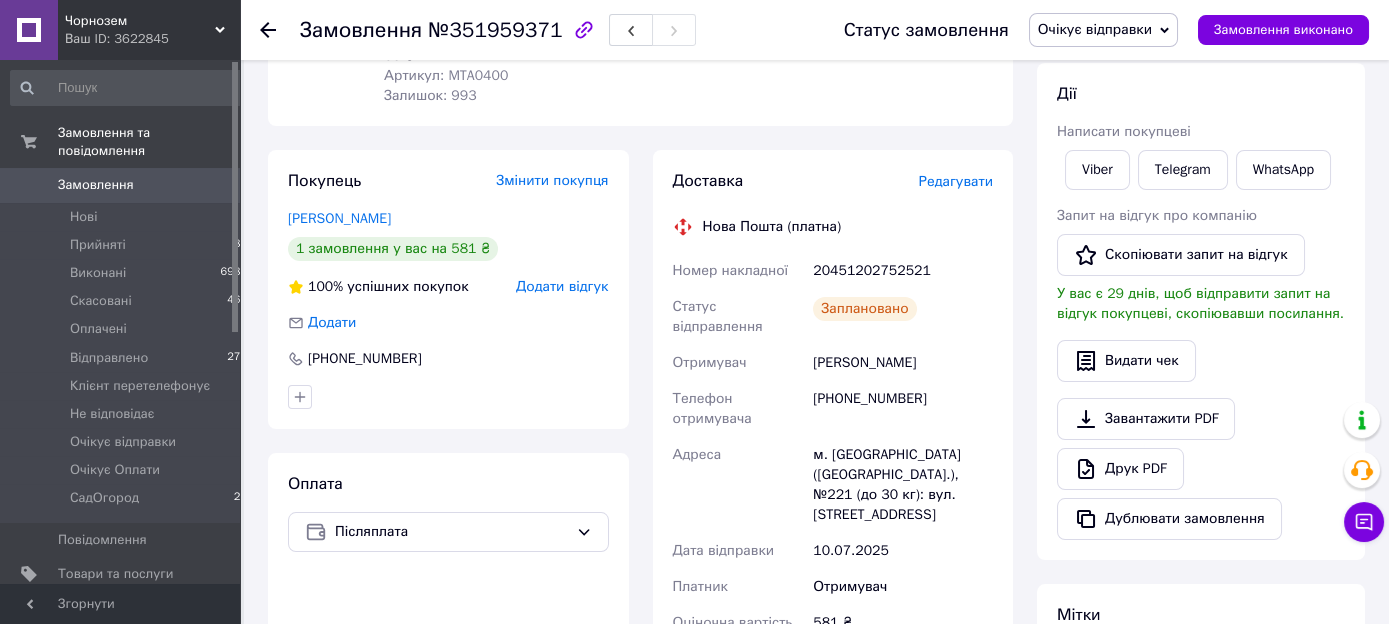click on "20451202752521" at bounding box center [903, 271] 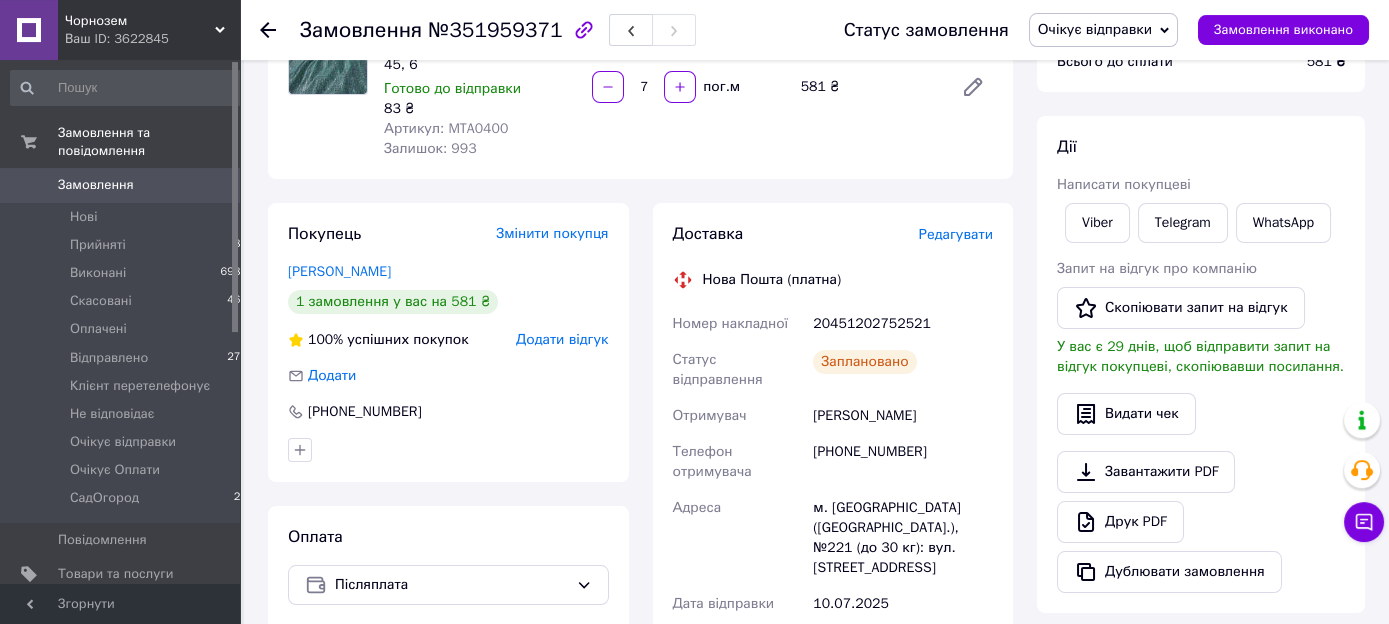 scroll, scrollTop: 316, scrollLeft: 0, axis: vertical 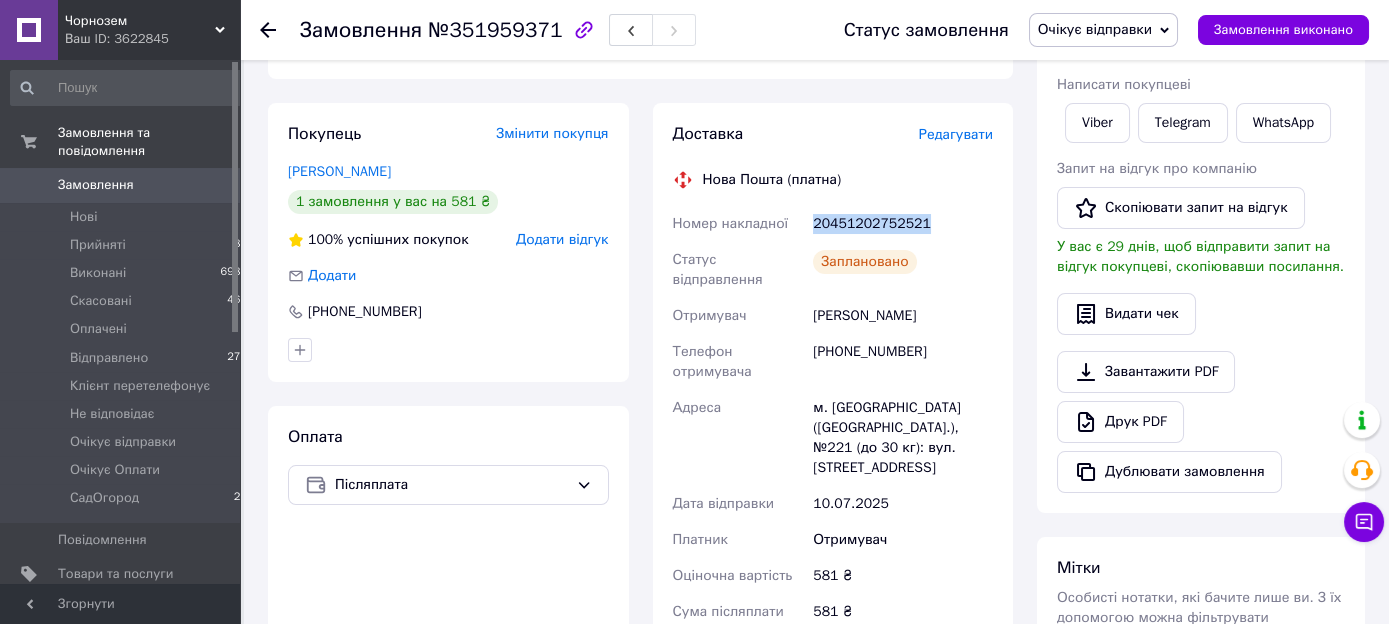 drag, startPoint x: 949, startPoint y: 221, endPoint x: 816, endPoint y: 241, distance: 134.49535 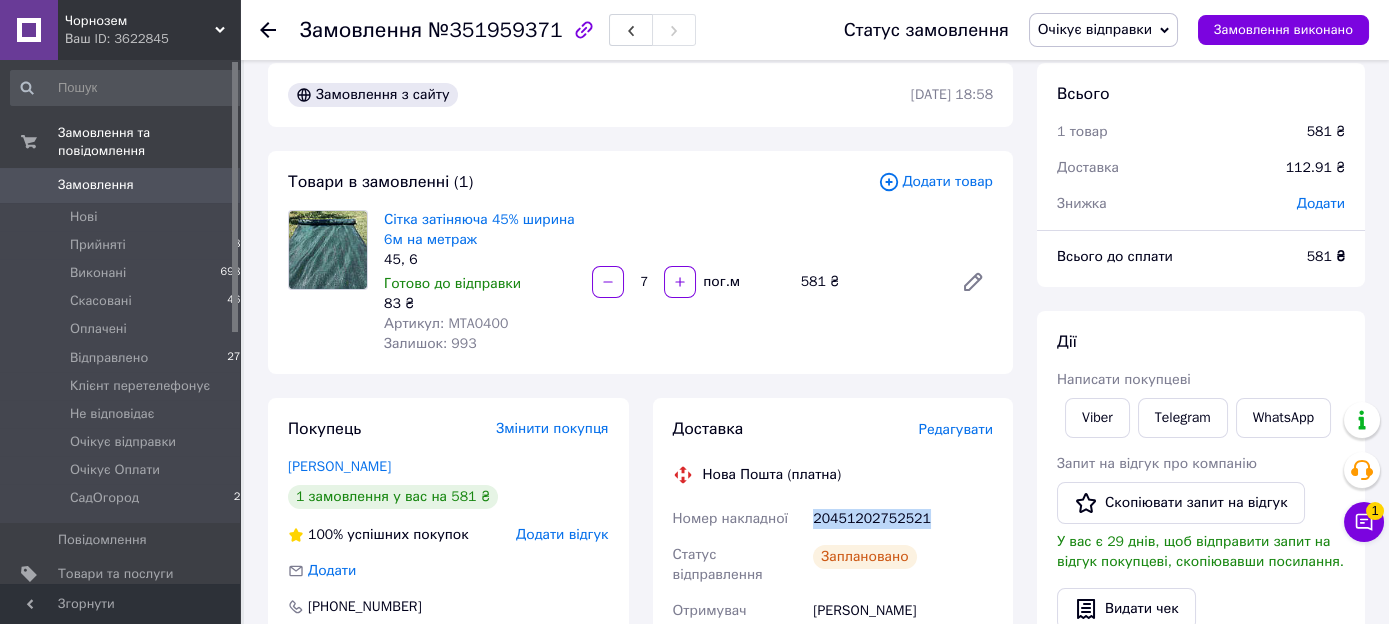scroll, scrollTop: 0, scrollLeft: 0, axis: both 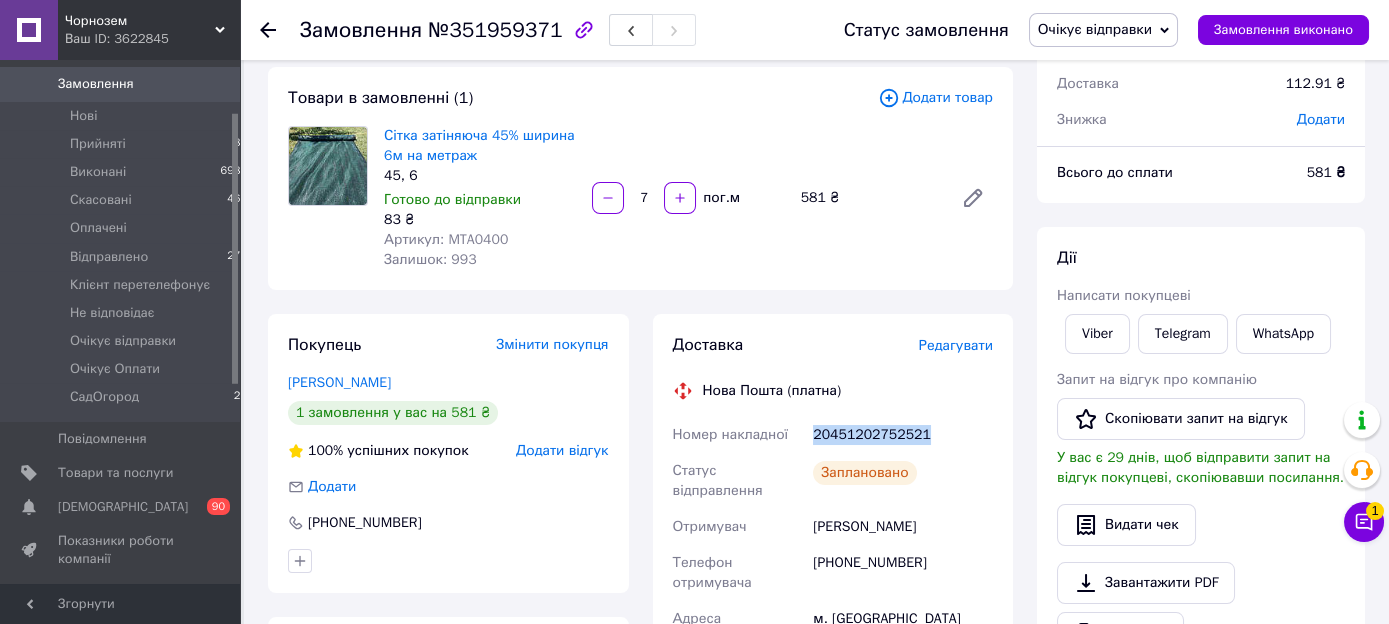 click on "Очікує відправки" at bounding box center [1095, 29] 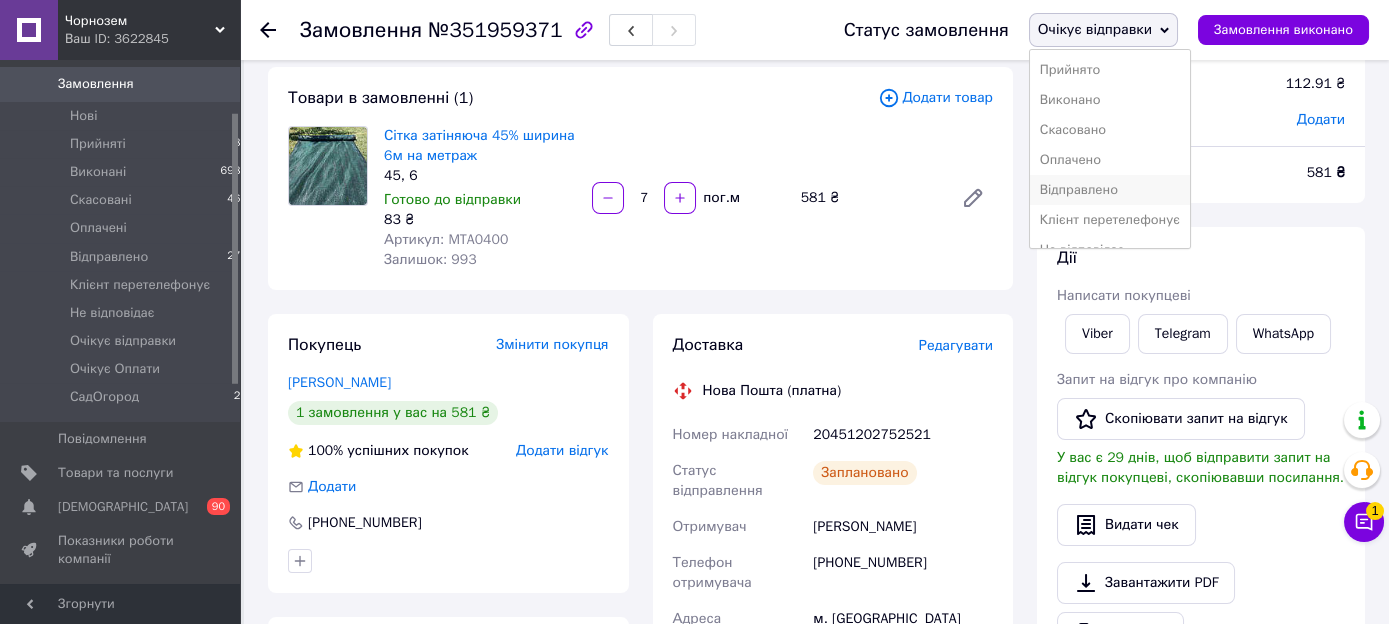 click on "Відправлено" at bounding box center [1110, 190] 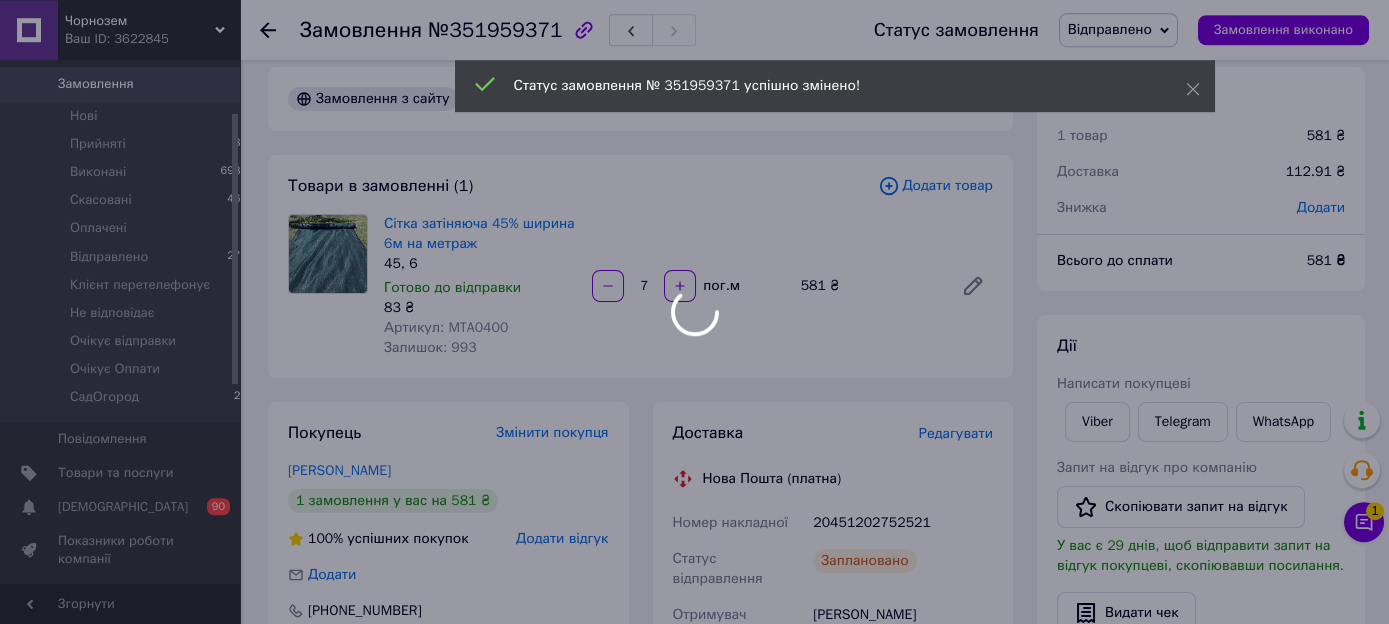 scroll, scrollTop: 0, scrollLeft: 0, axis: both 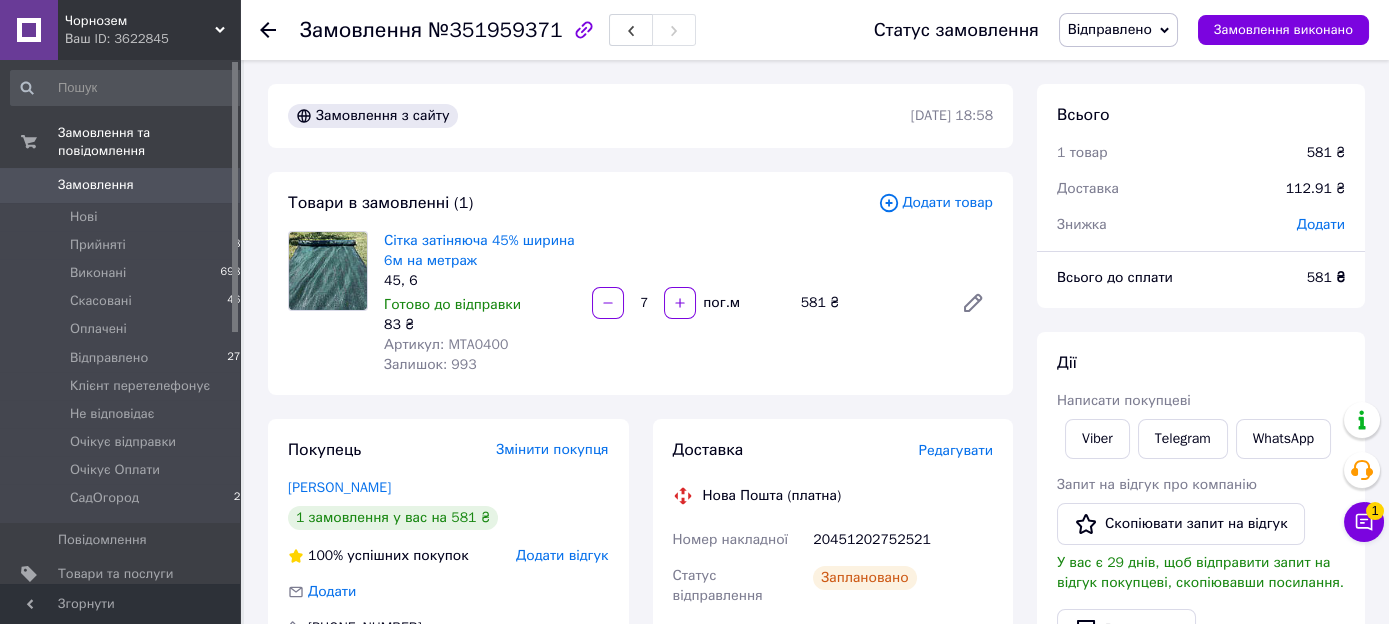 click on "Замовлення" at bounding box center (96, 185) 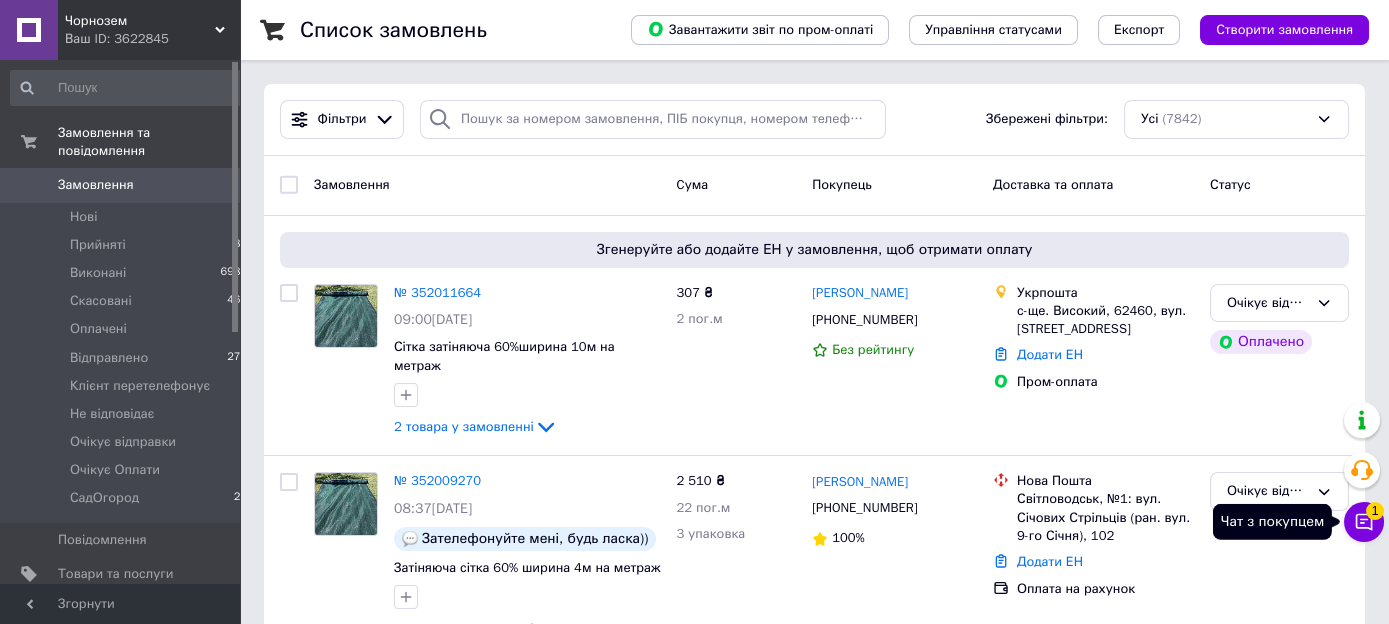 click on "Чат з покупцем 1" at bounding box center (1364, 522) 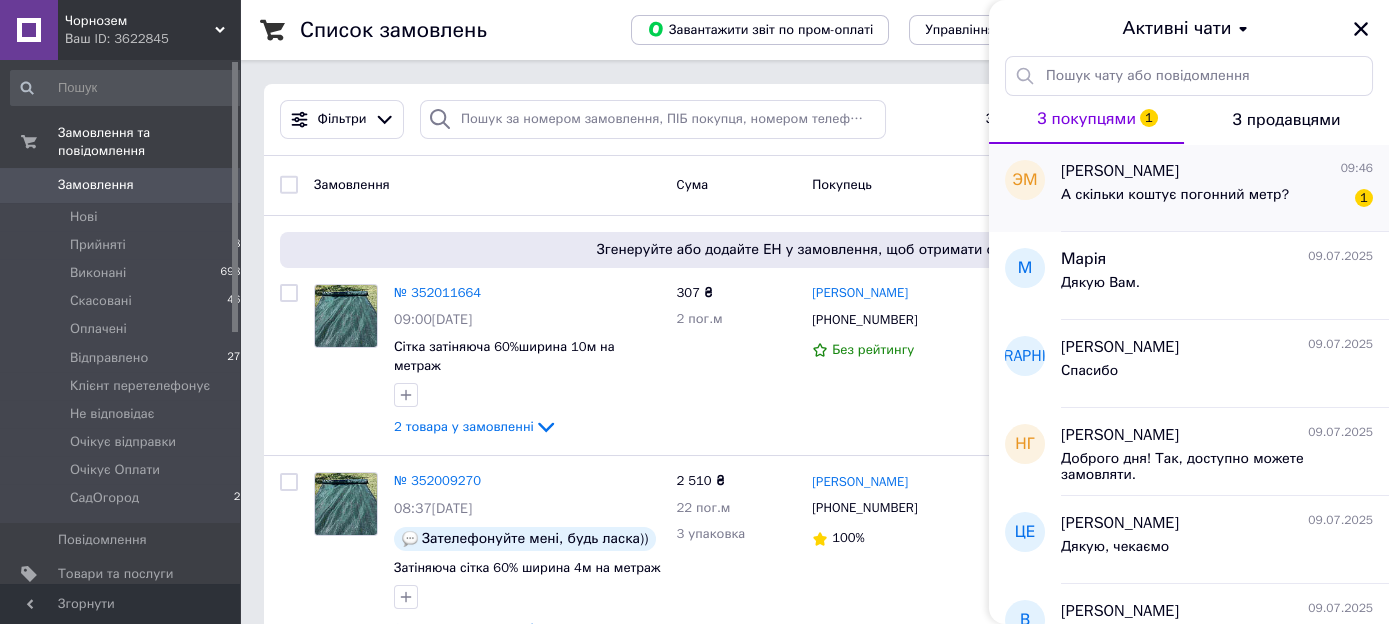 click on "А скільки  коштує погонний метр?" at bounding box center [1175, 201] 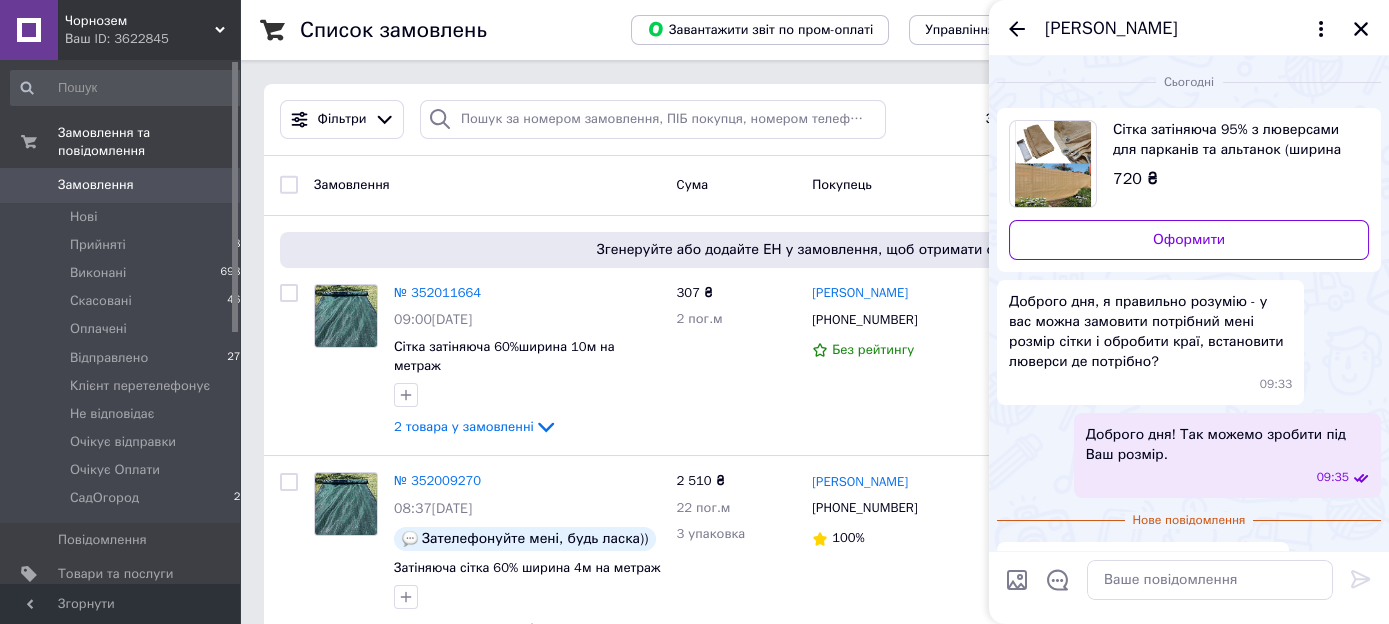 scroll, scrollTop: 43, scrollLeft: 0, axis: vertical 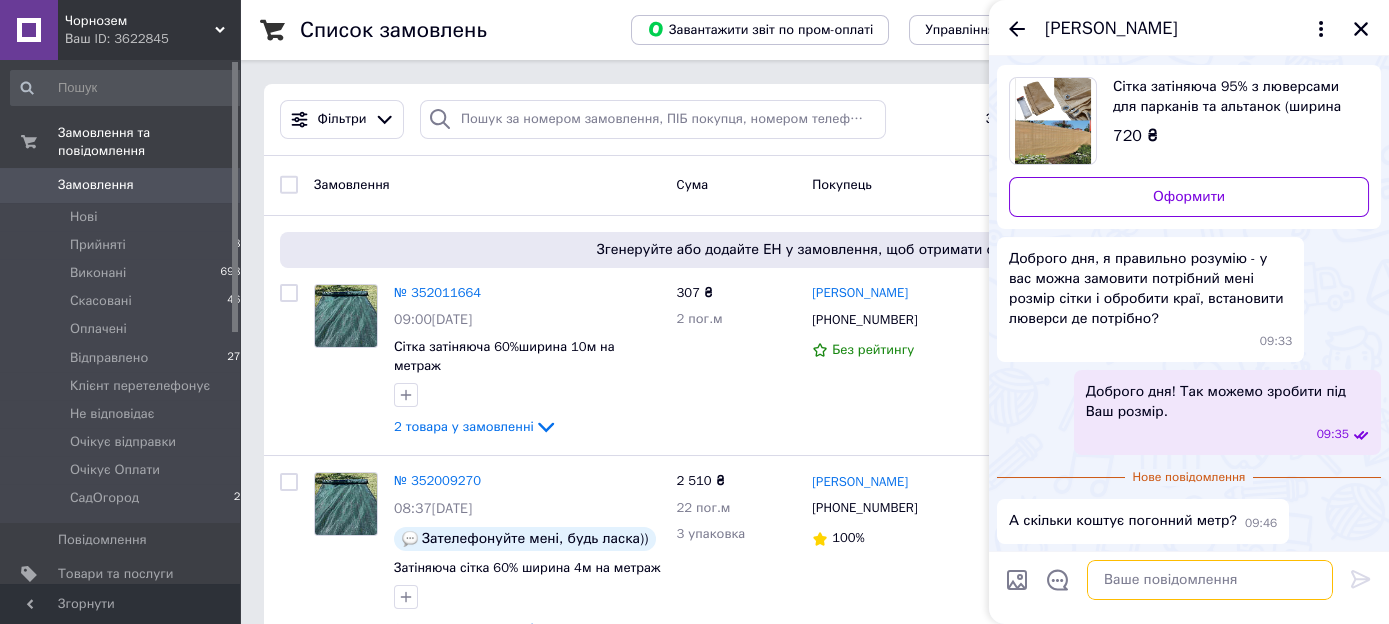 click at bounding box center (1210, 580) 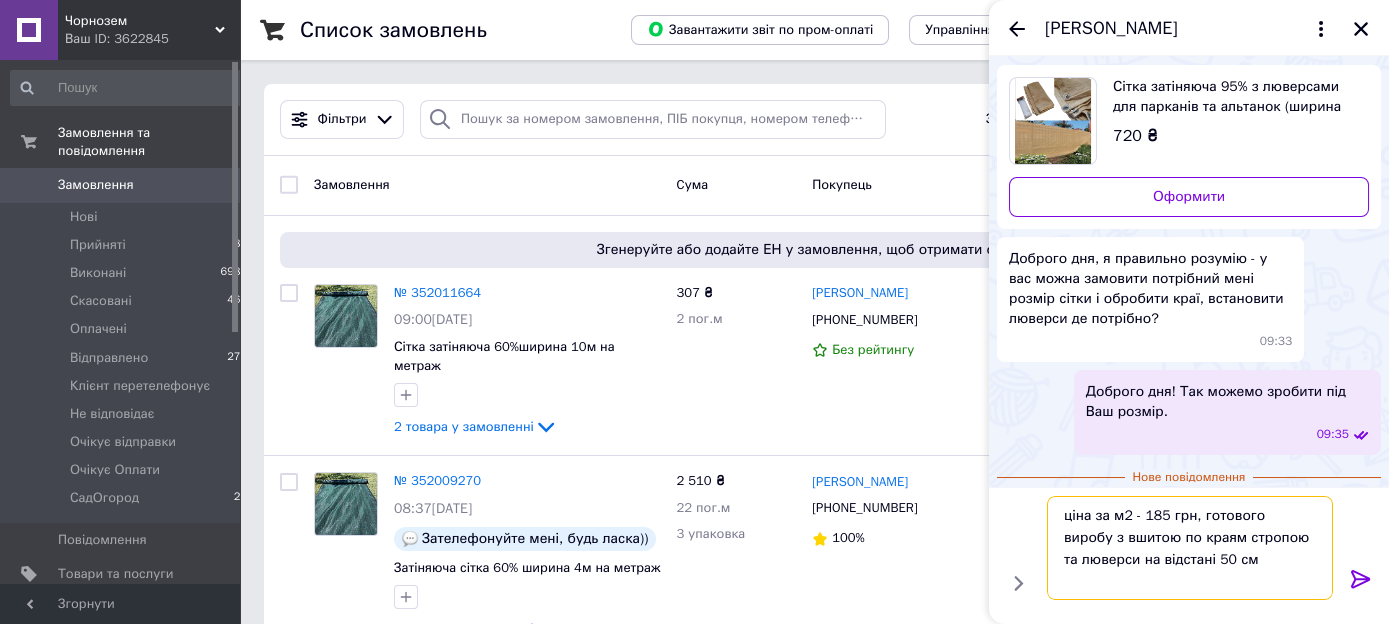 scroll, scrollTop: 1, scrollLeft: 0, axis: vertical 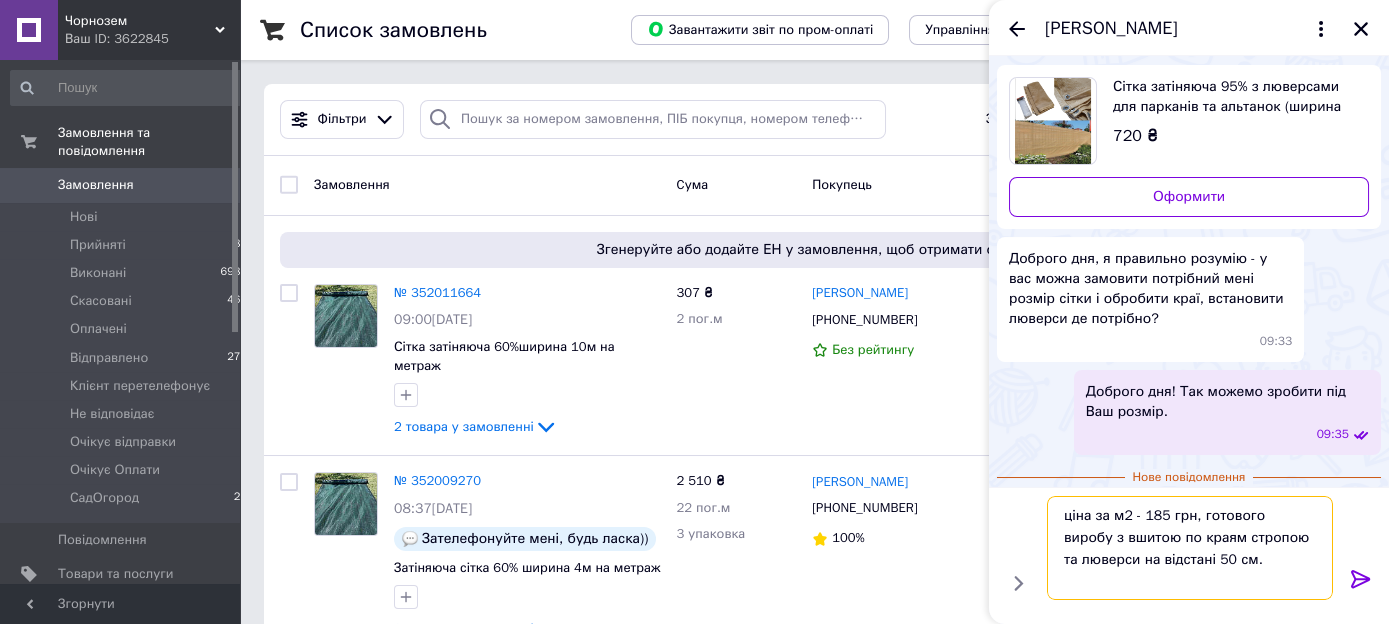 type 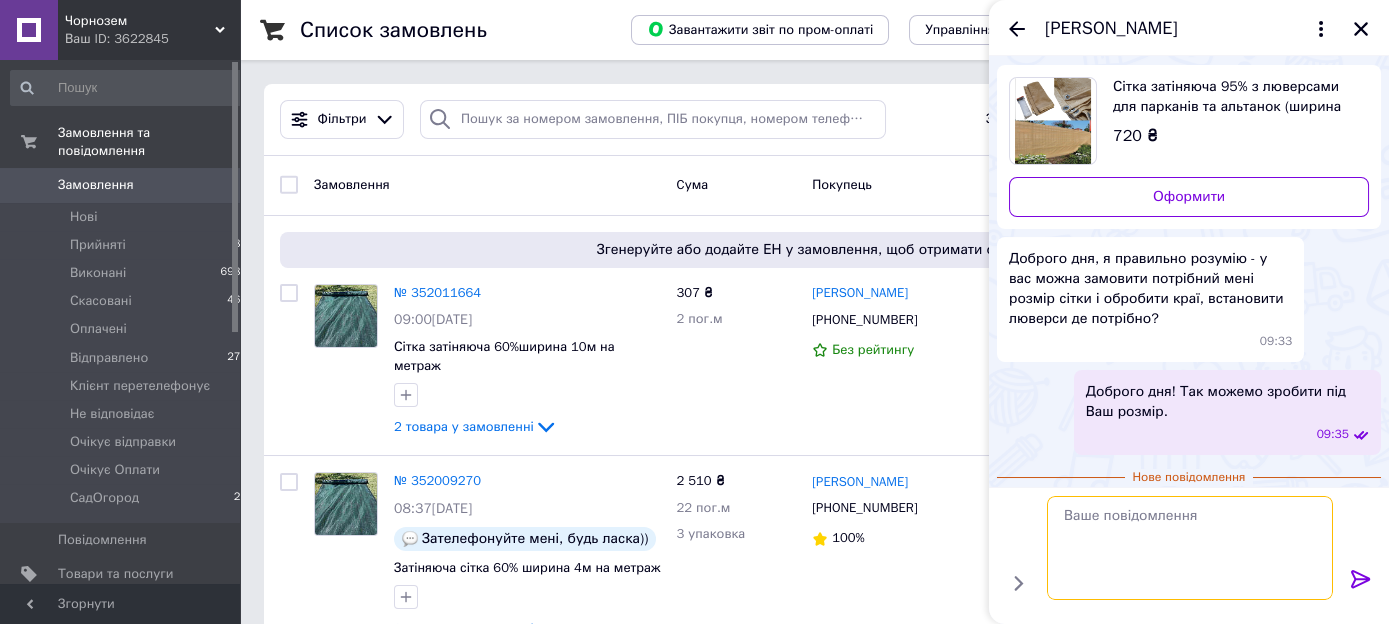 scroll, scrollTop: 0, scrollLeft: 0, axis: both 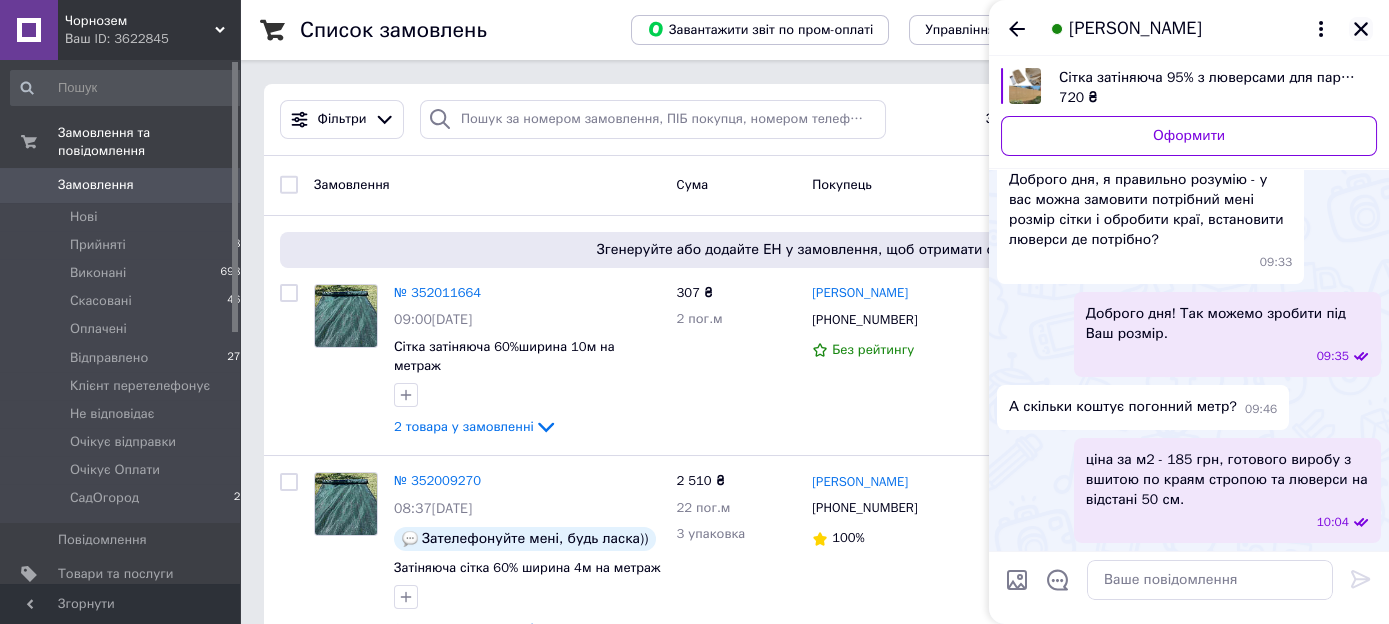 click 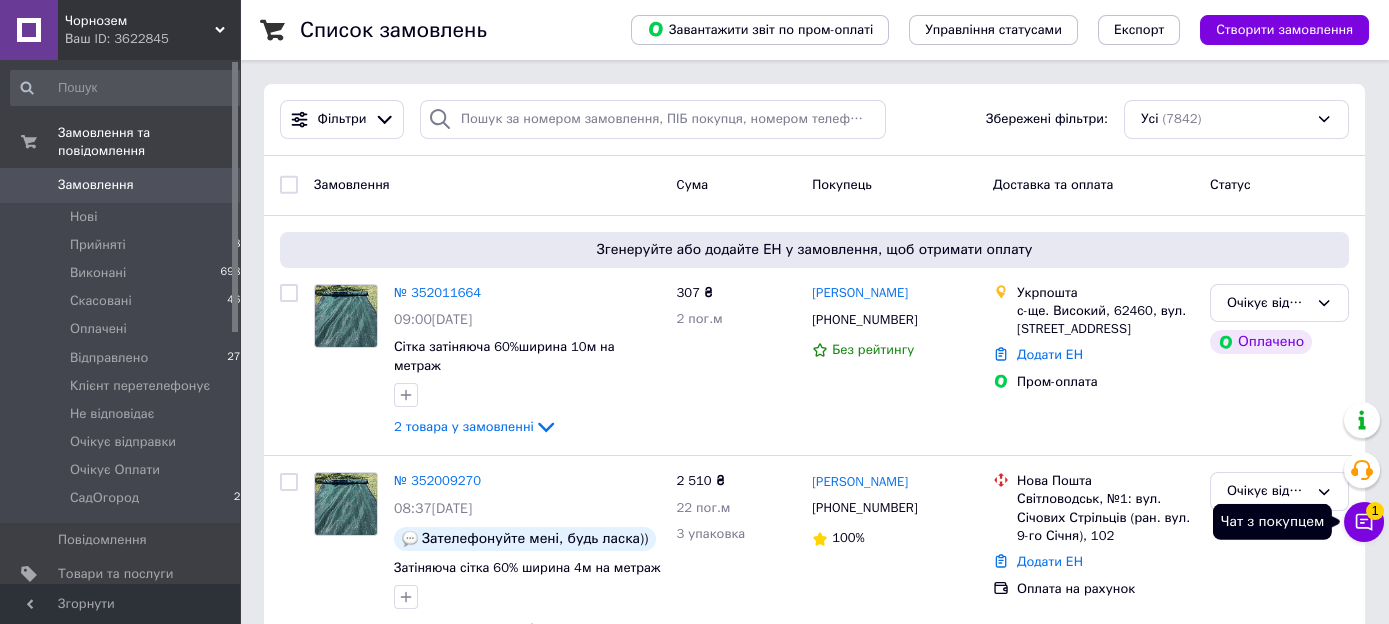 click 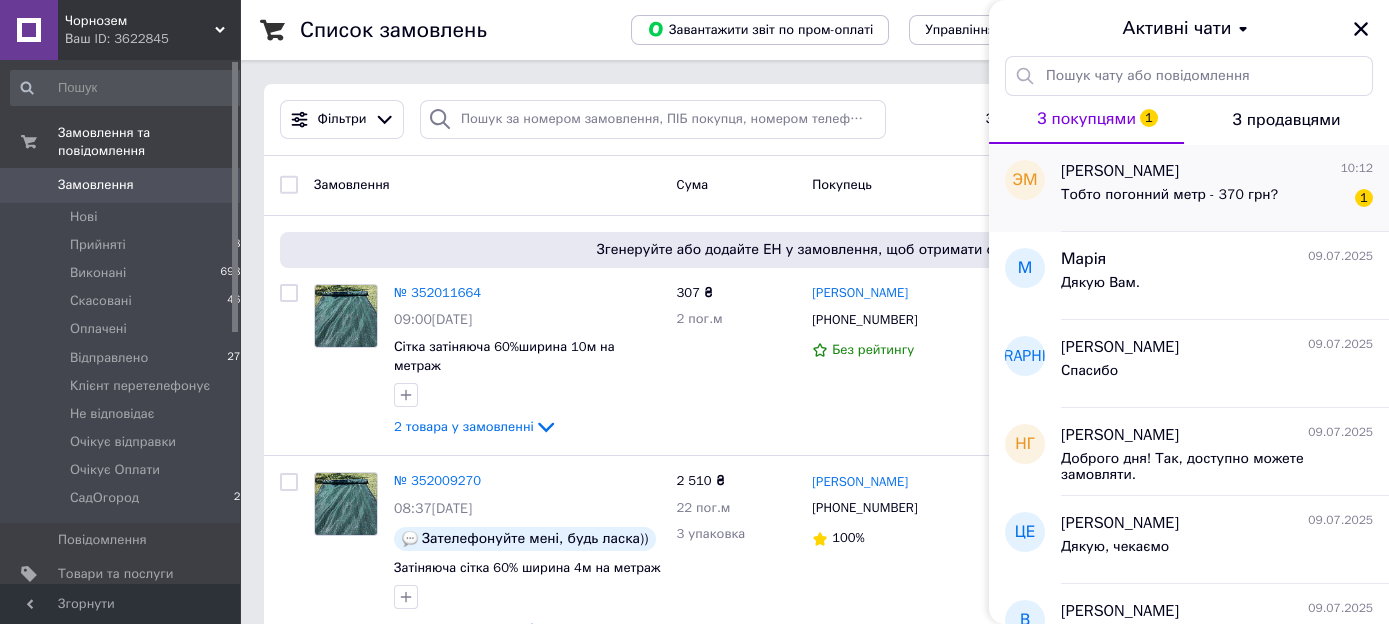 click on "Тобто погонний метр - 370 грн?" at bounding box center [1169, 201] 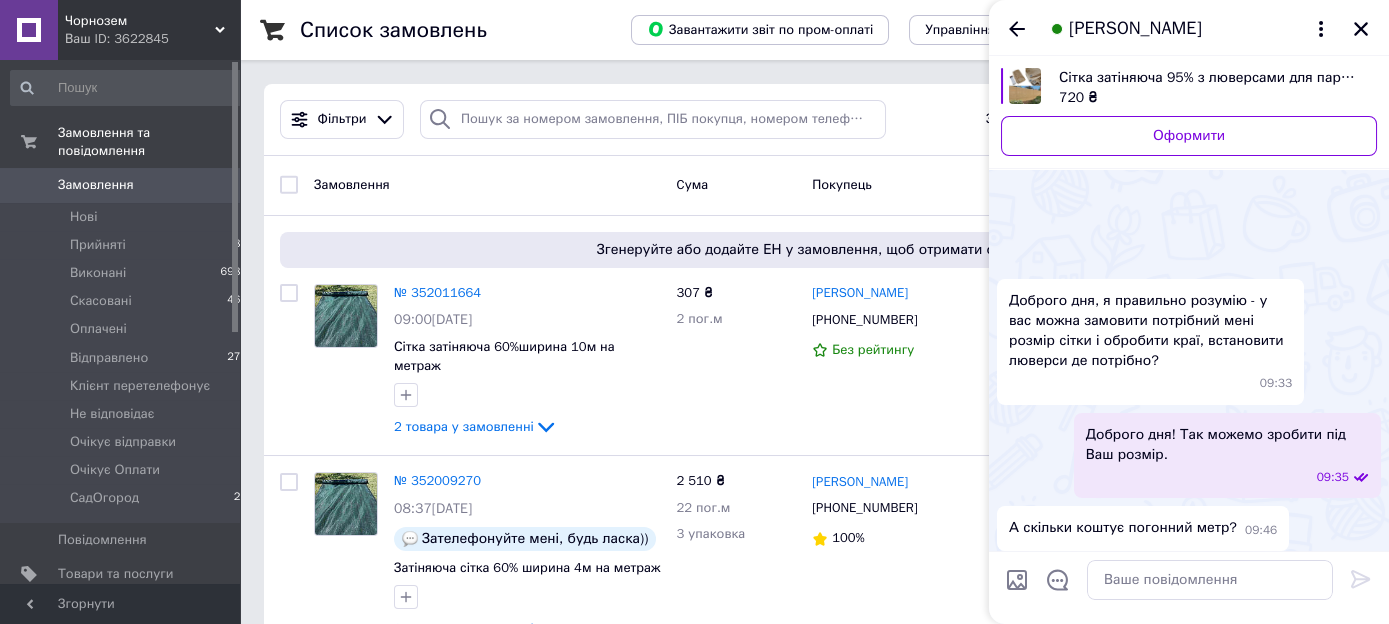 scroll, scrollTop: 210, scrollLeft: 0, axis: vertical 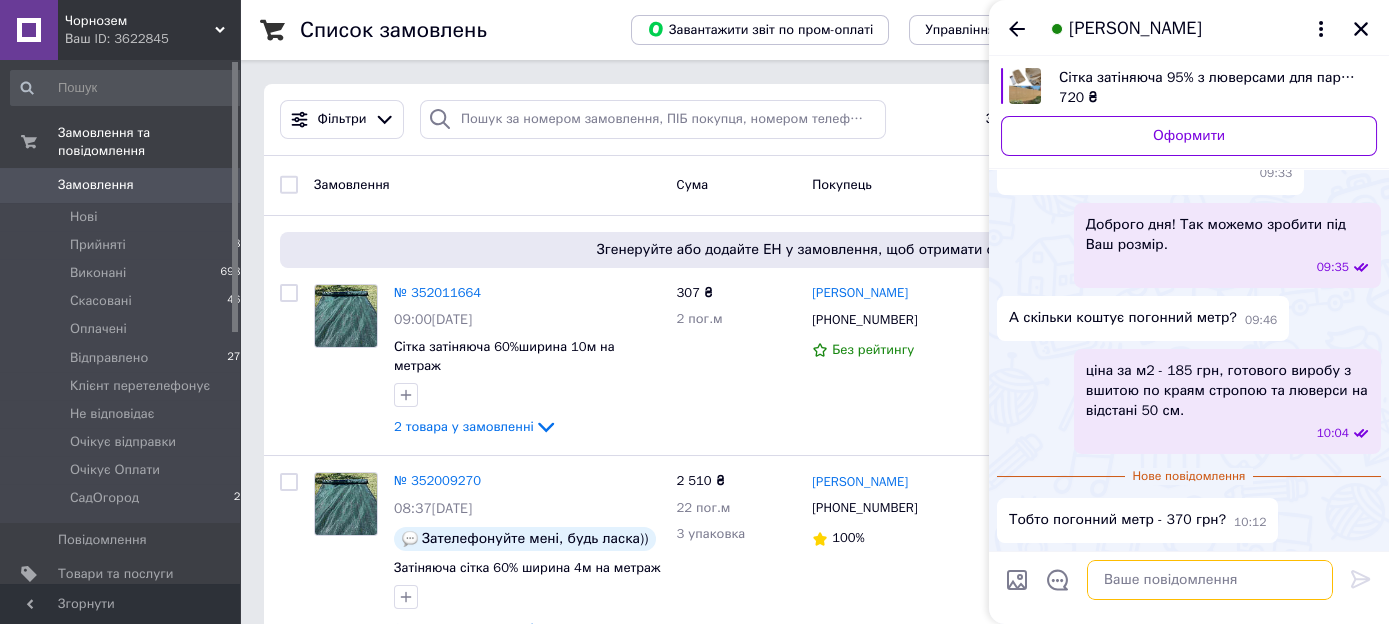 click at bounding box center [1210, 580] 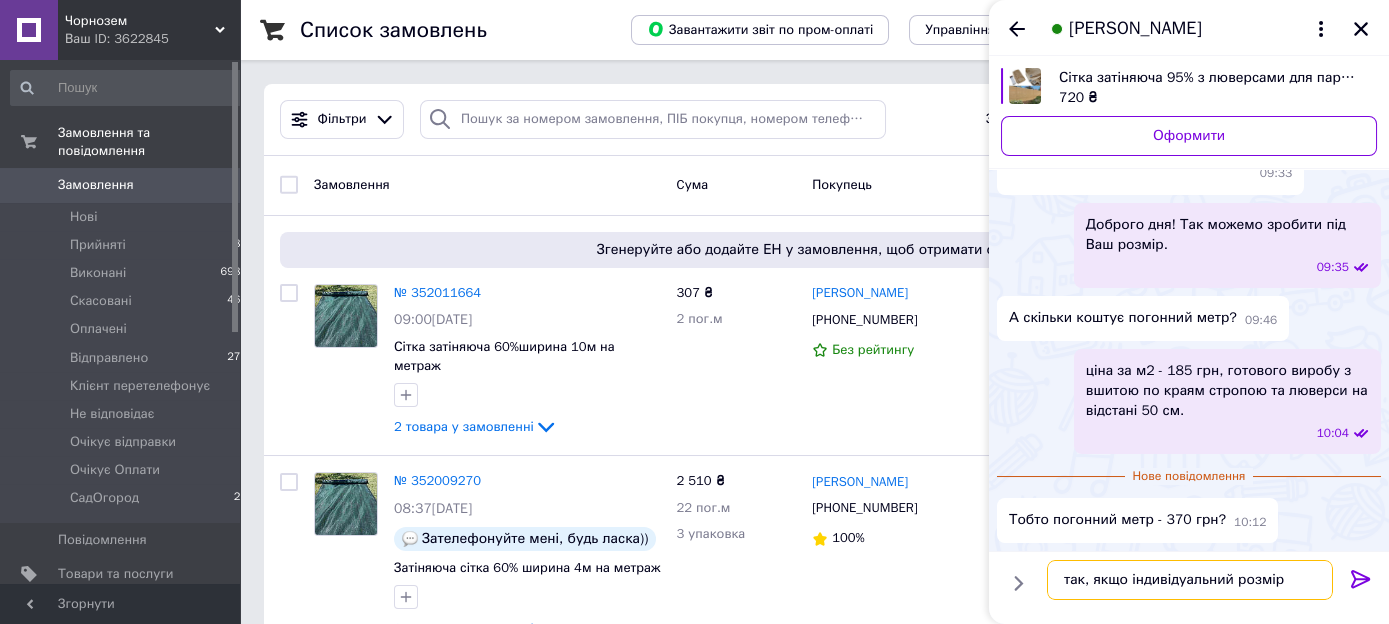 type on "так, якщо індивідуальний розмір." 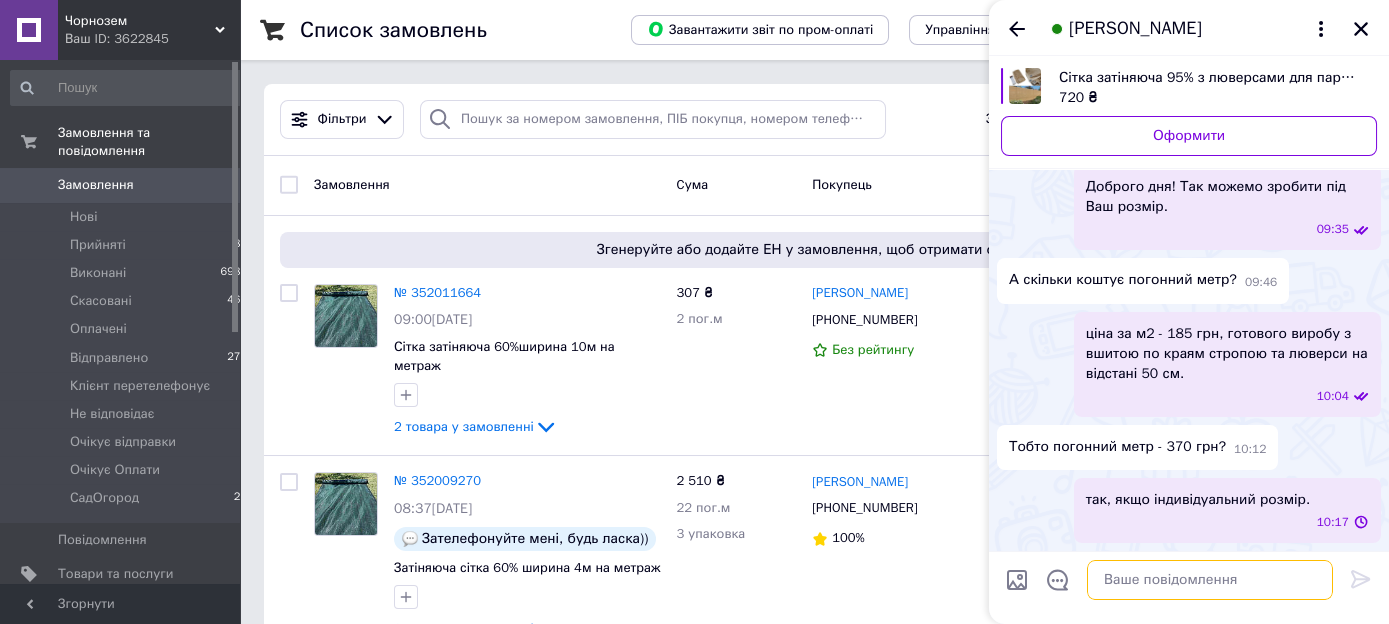 scroll, scrollTop: 196, scrollLeft: 0, axis: vertical 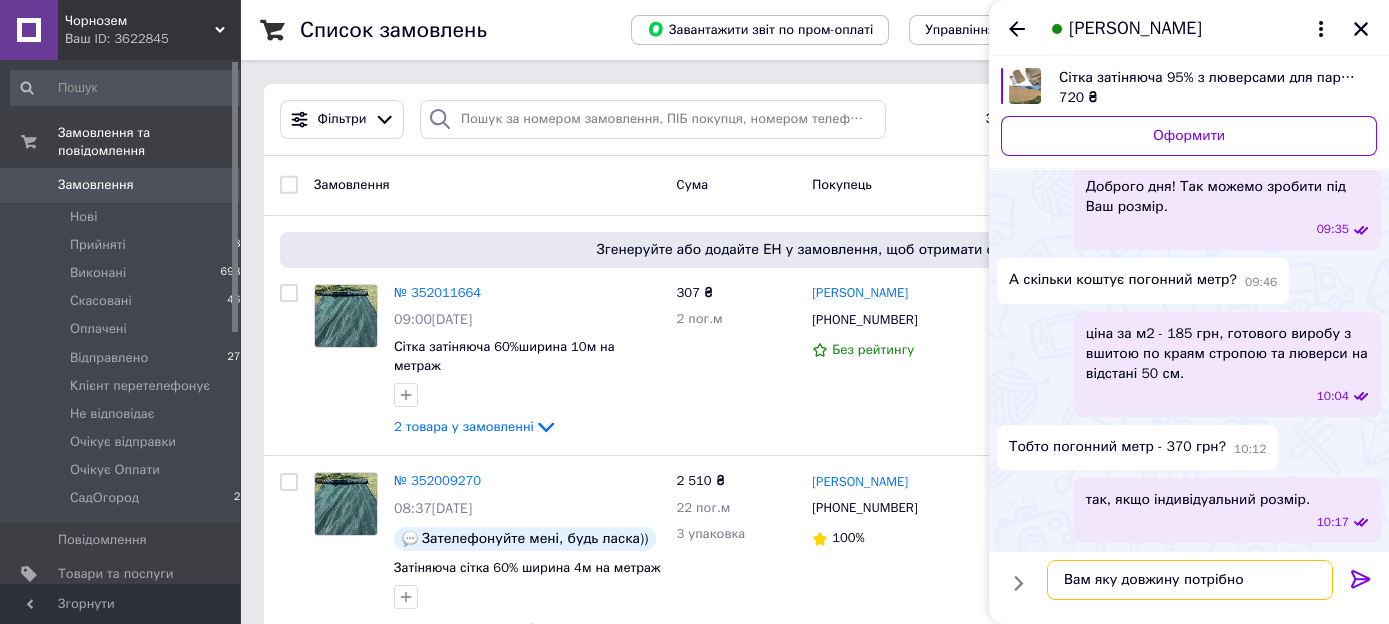 type on "Вам яку довжину потрібно?" 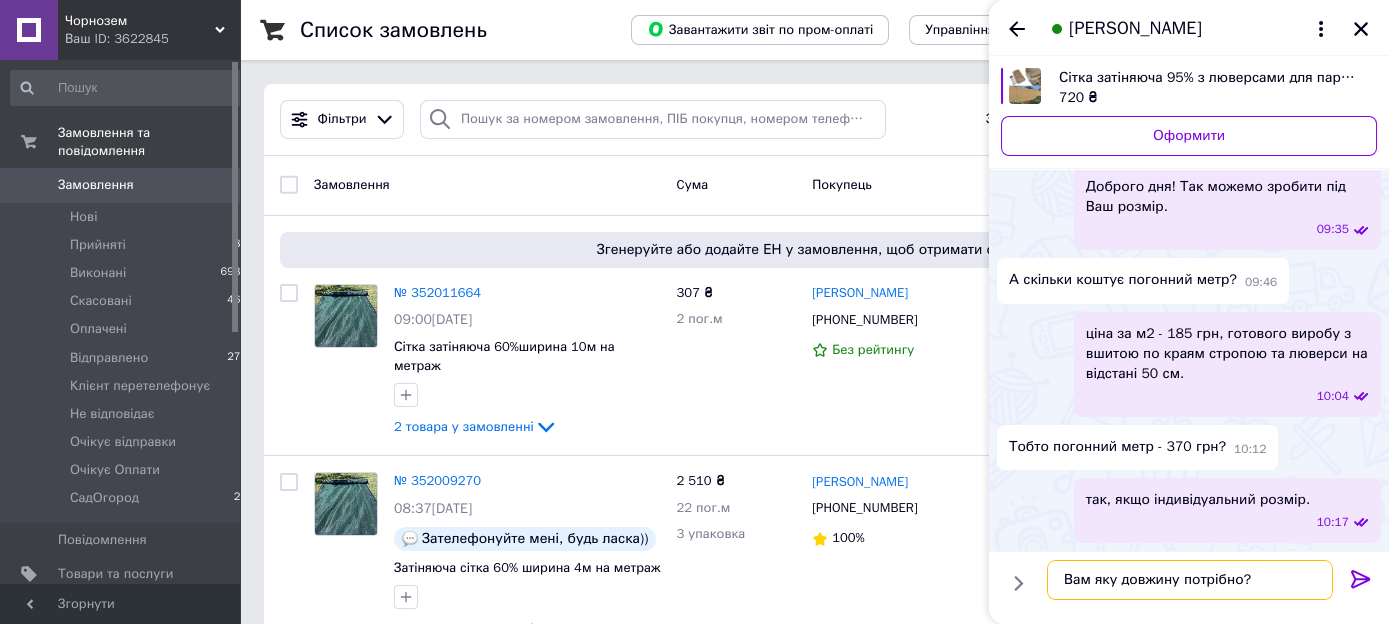 type 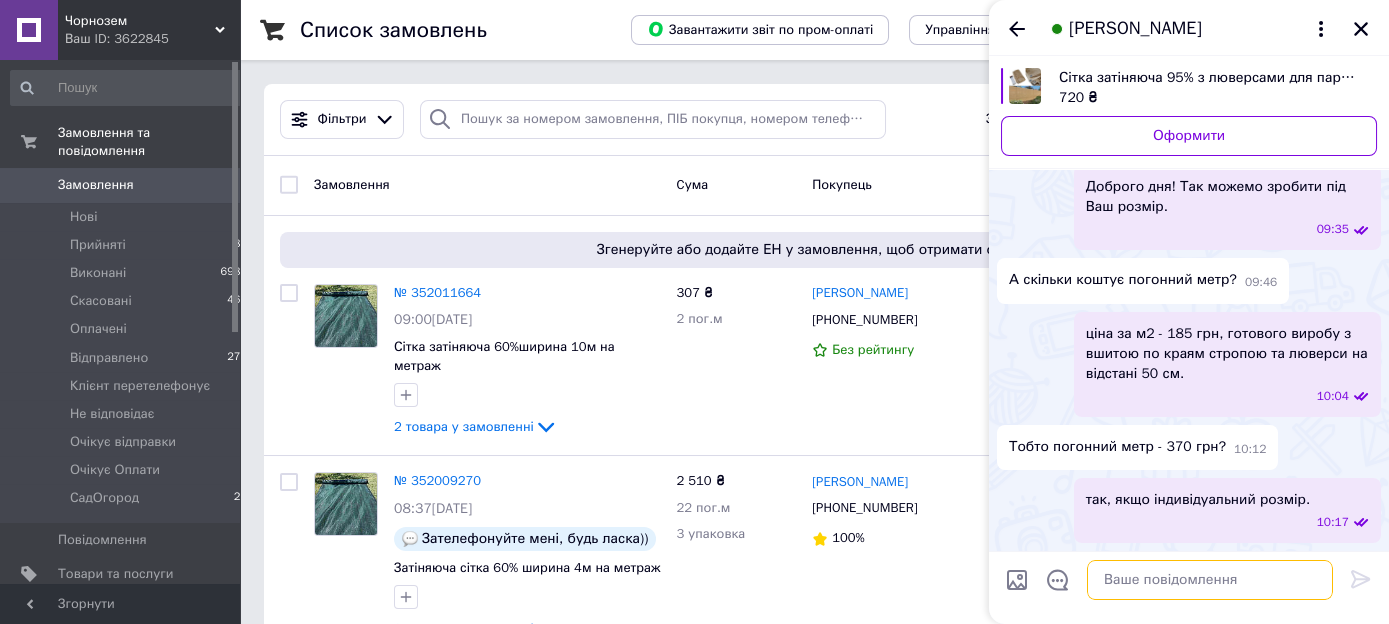 scroll, scrollTop: 249, scrollLeft: 0, axis: vertical 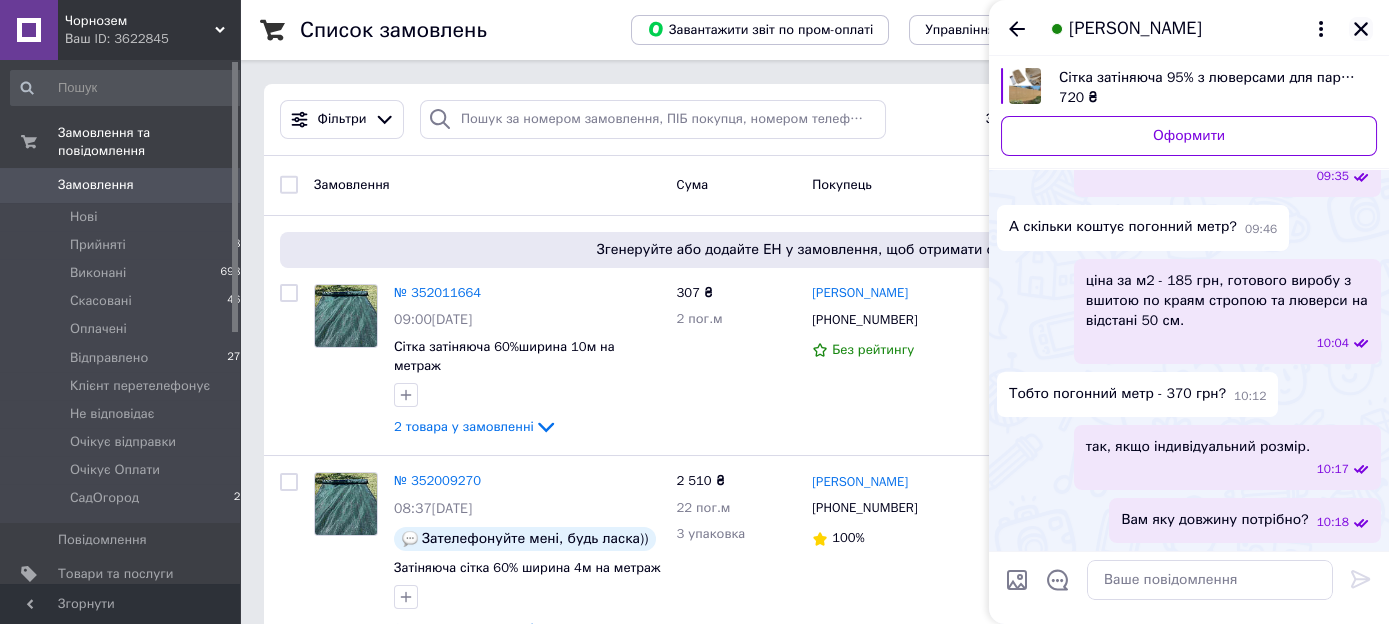 click 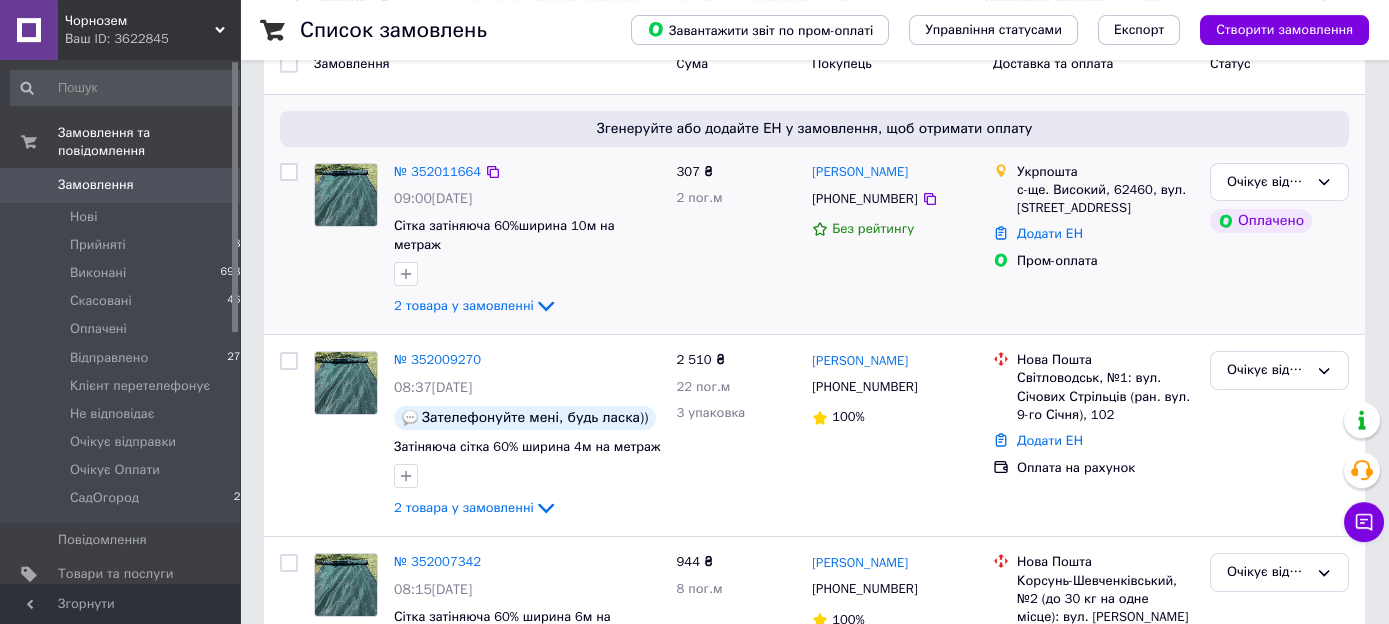 scroll, scrollTop: 0, scrollLeft: 0, axis: both 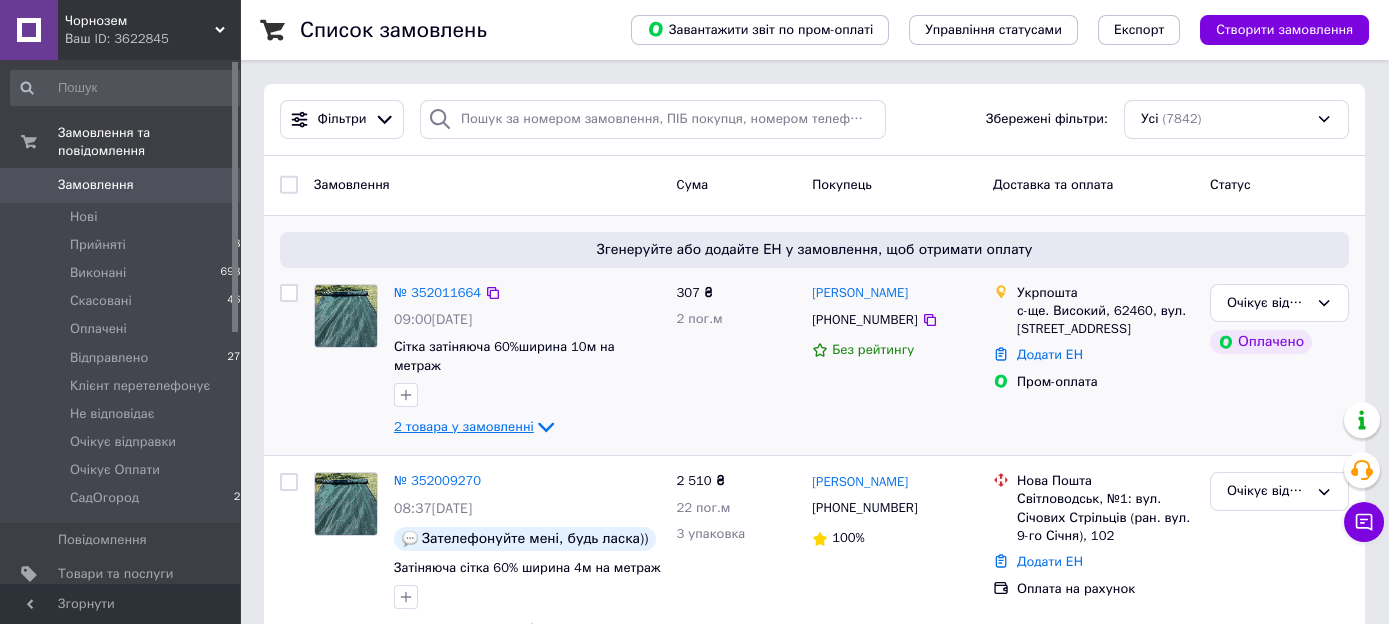 click 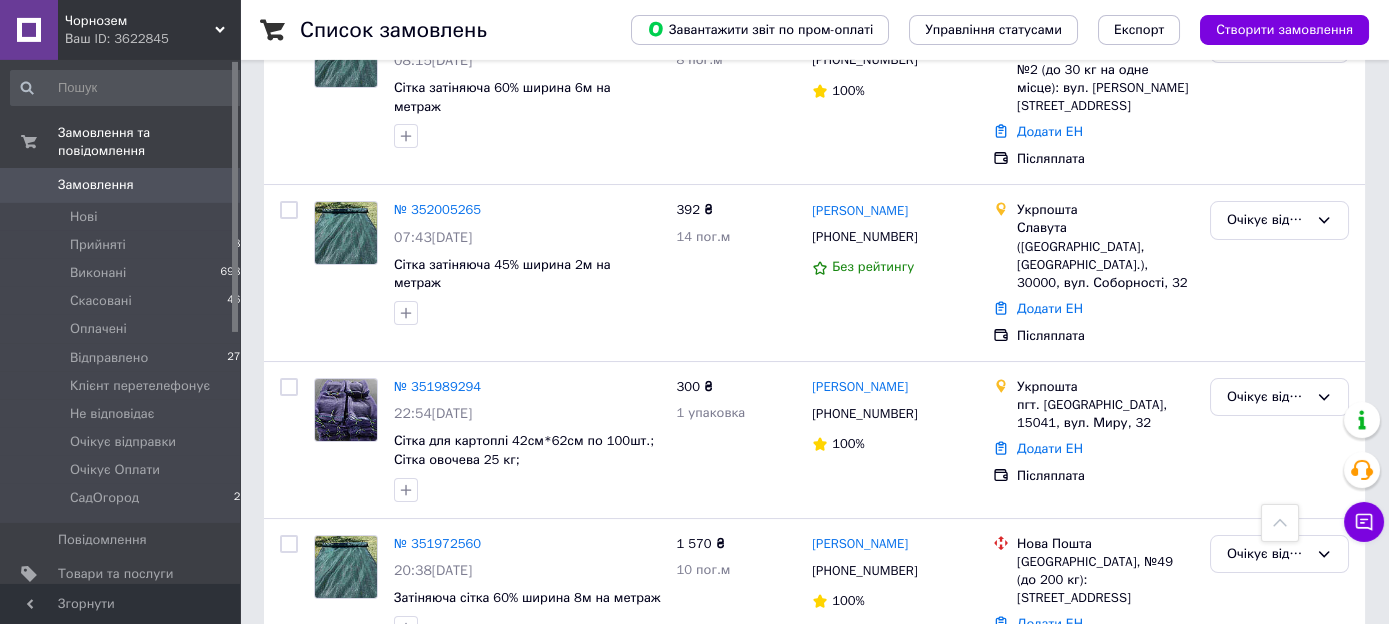 scroll, scrollTop: 950, scrollLeft: 0, axis: vertical 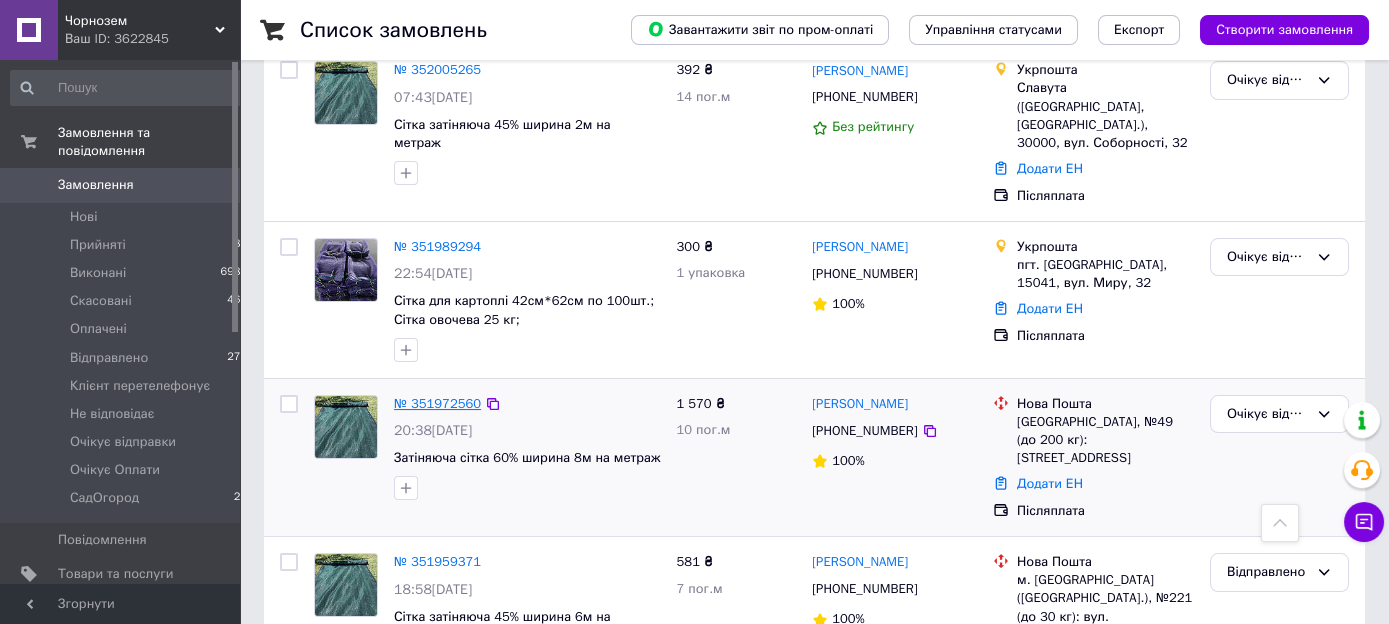 click on "№ 351972560" at bounding box center (437, 403) 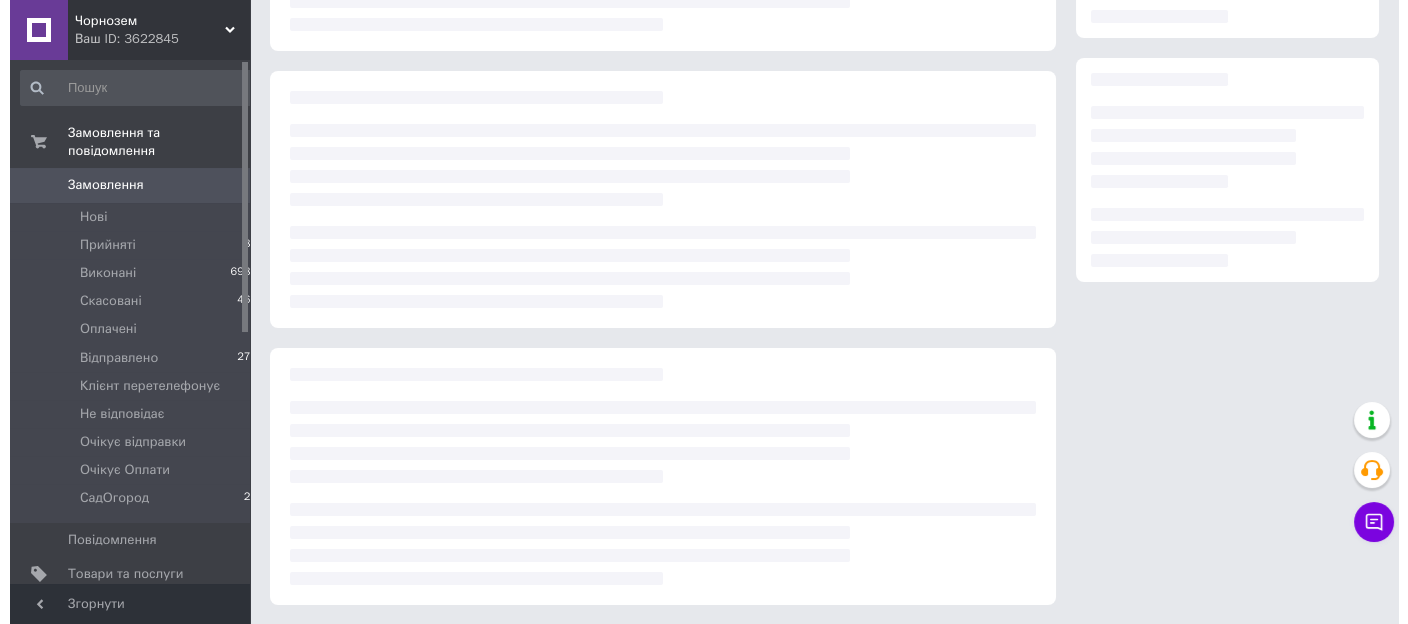 scroll, scrollTop: 269, scrollLeft: 0, axis: vertical 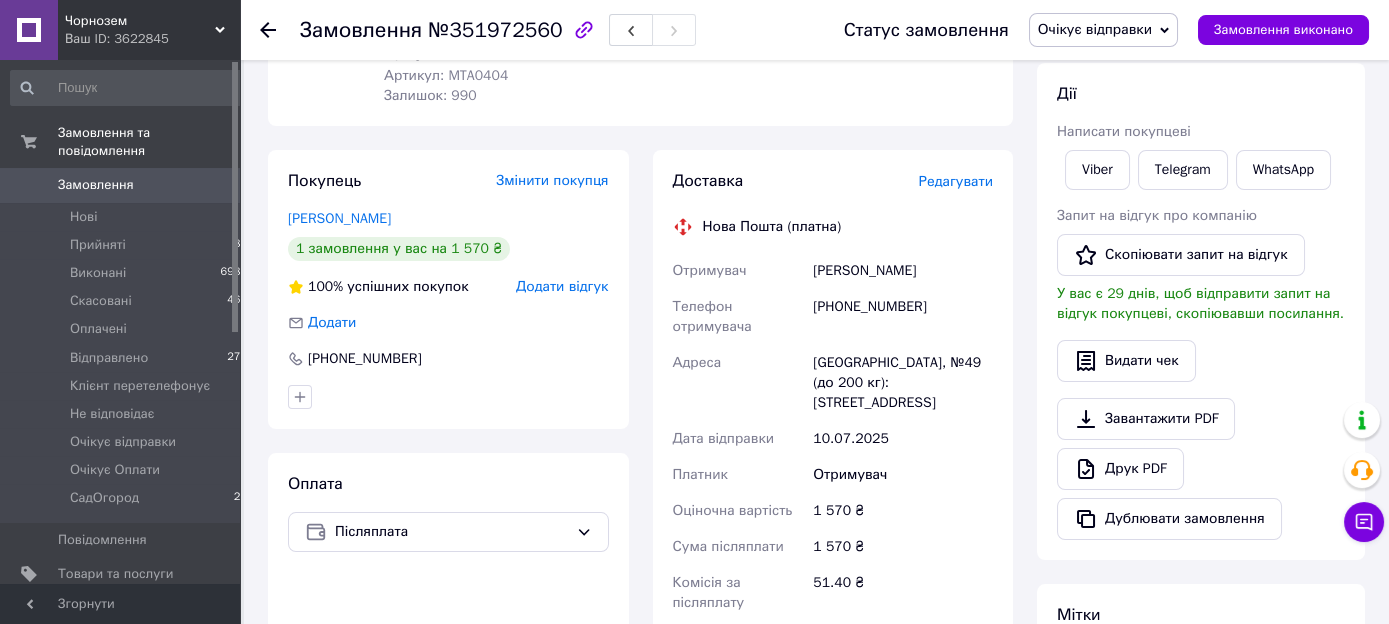 click on "Редагувати" at bounding box center (956, 181) 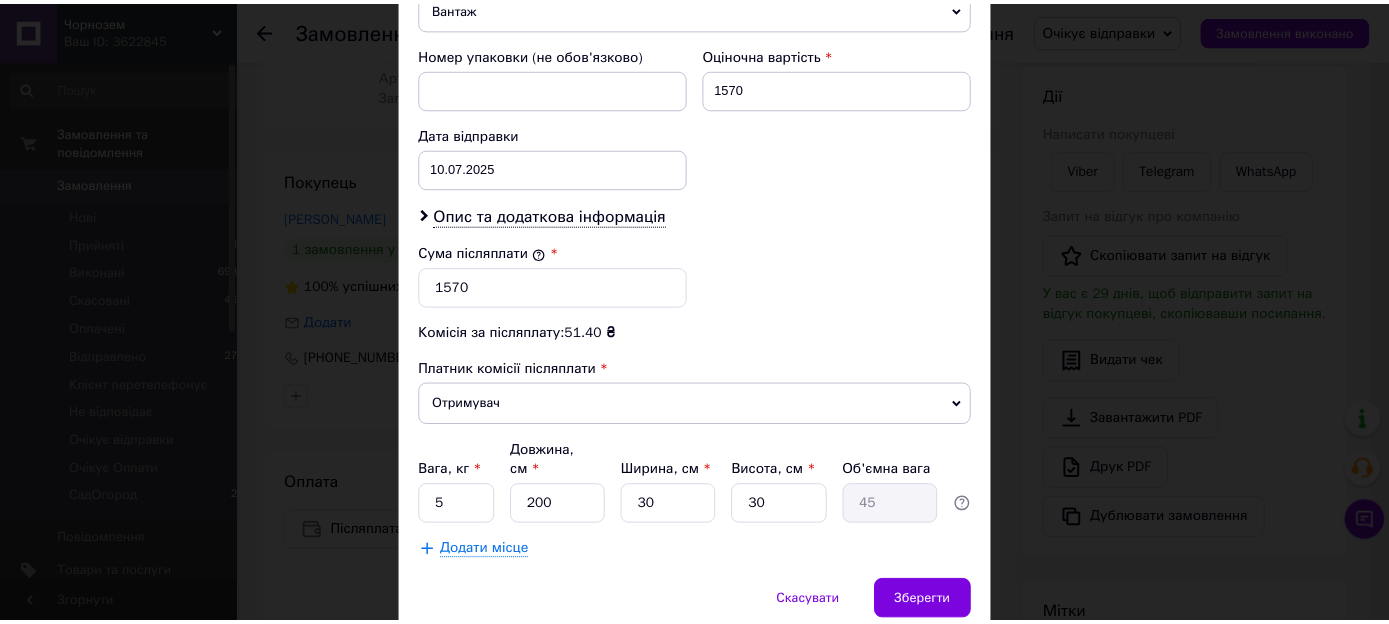 scroll, scrollTop: 893, scrollLeft: 0, axis: vertical 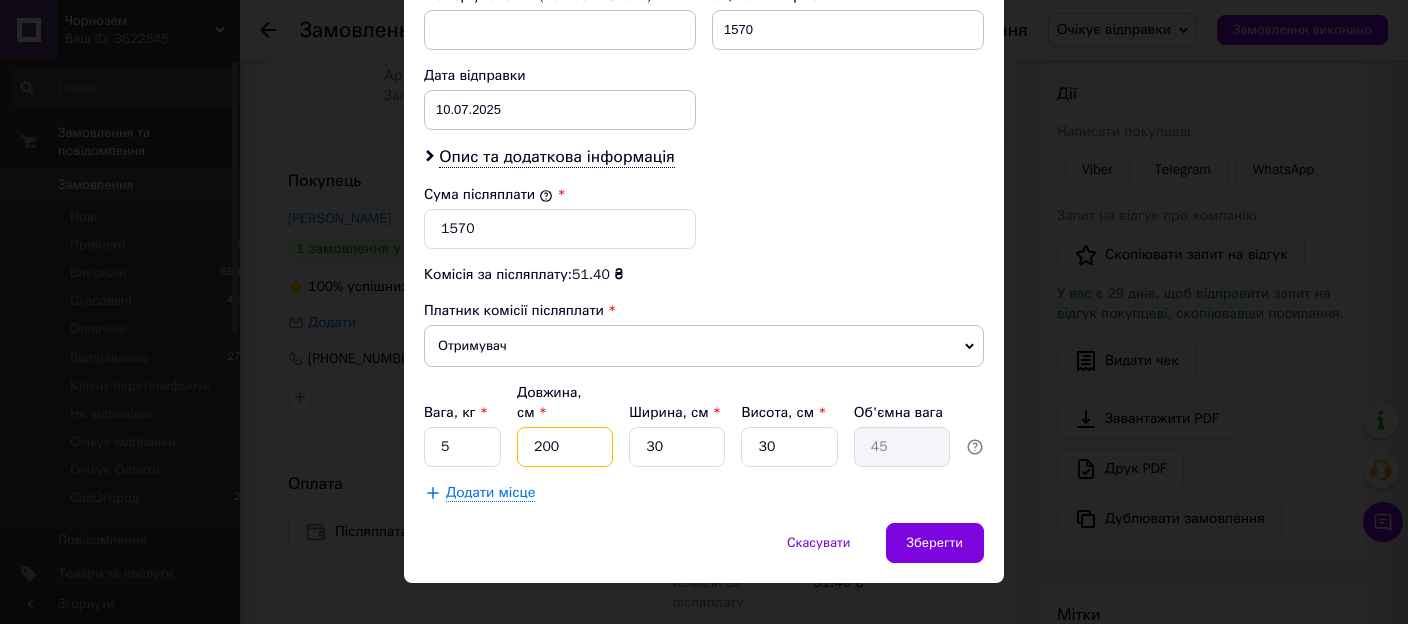 click on "200" at bounding box center (565, 447) 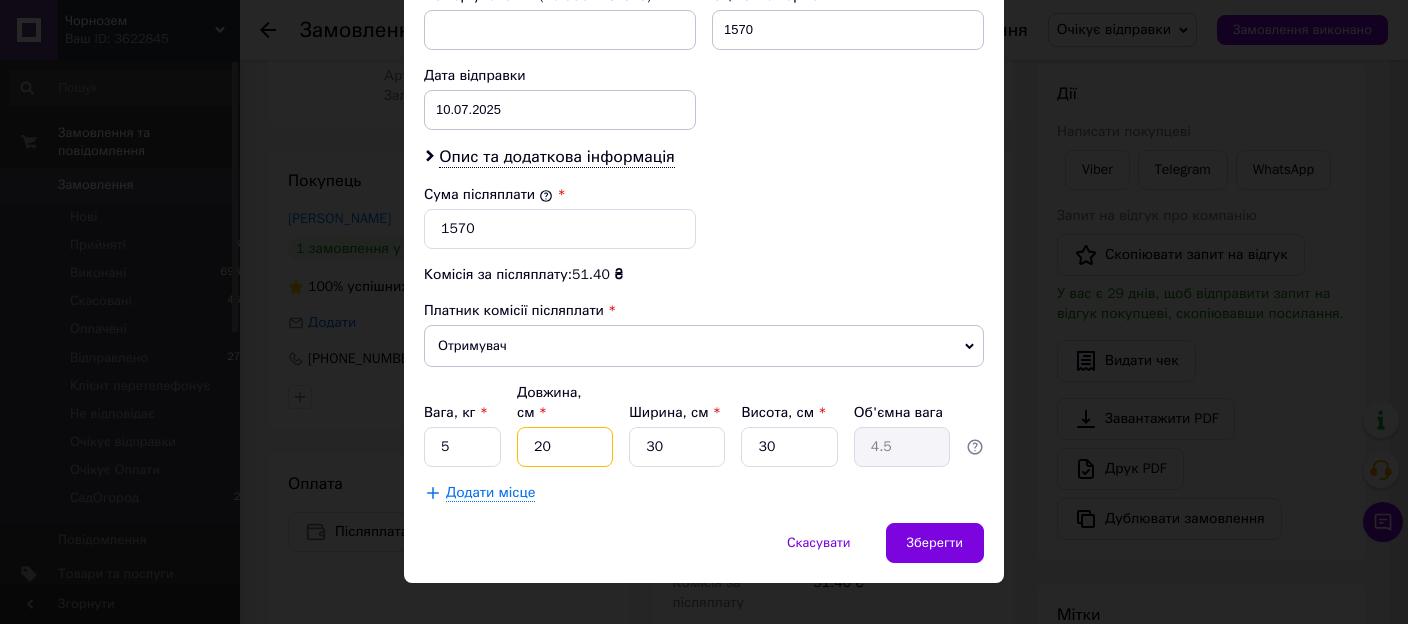type on "20" 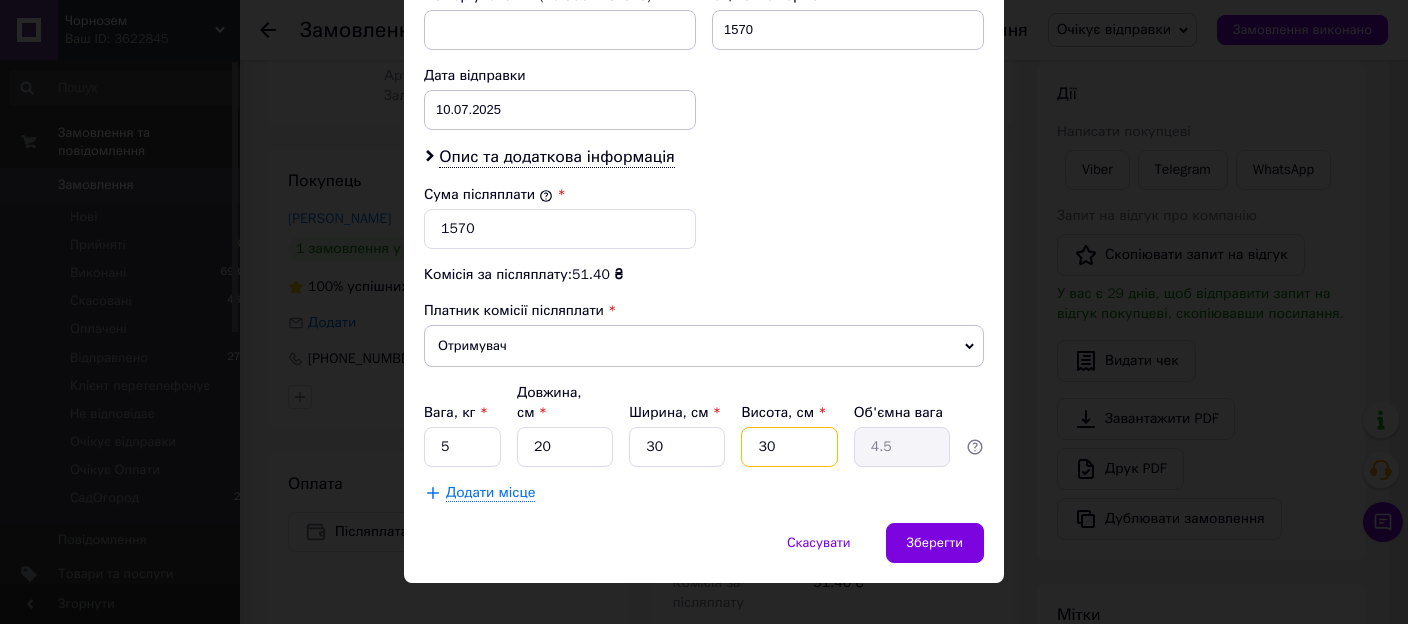 drag, startPoint x: 766, startPoint y: 425, endPoint x: 725, endPoint y: 430, distance: 41.303753 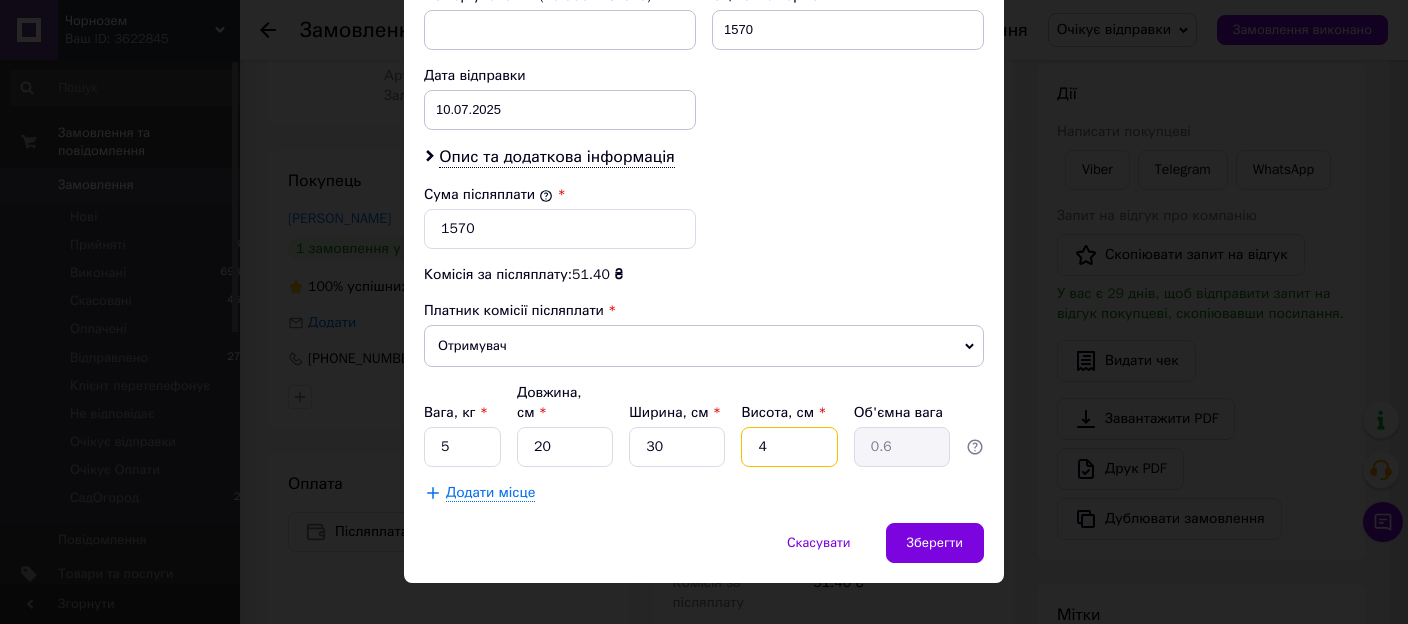 type on "40" 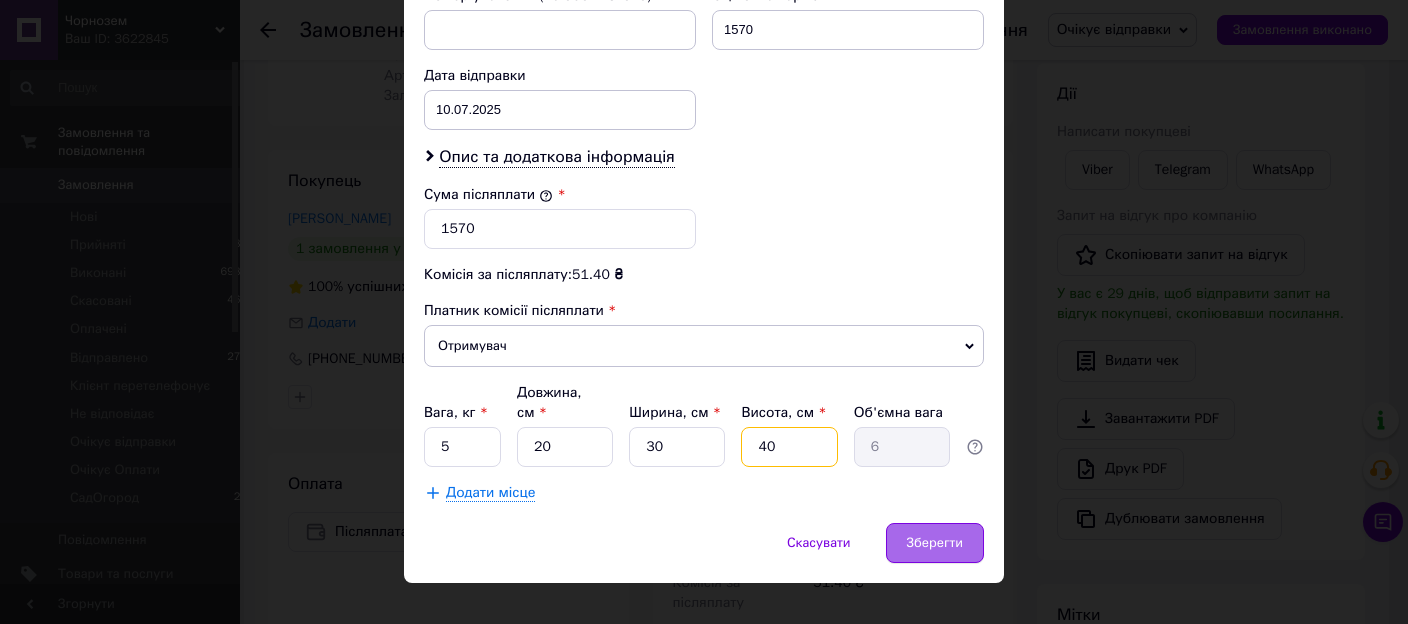 type on "40" 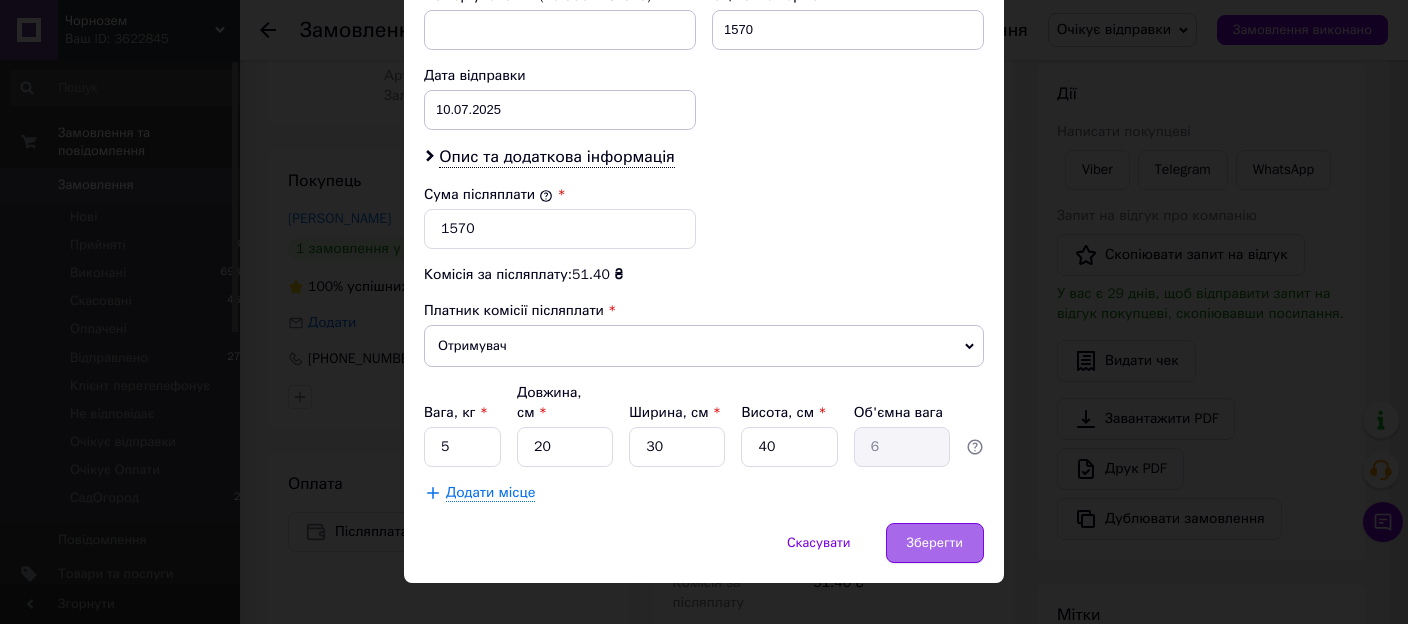 click on "Зберегти" at bounding box center [935, 543] 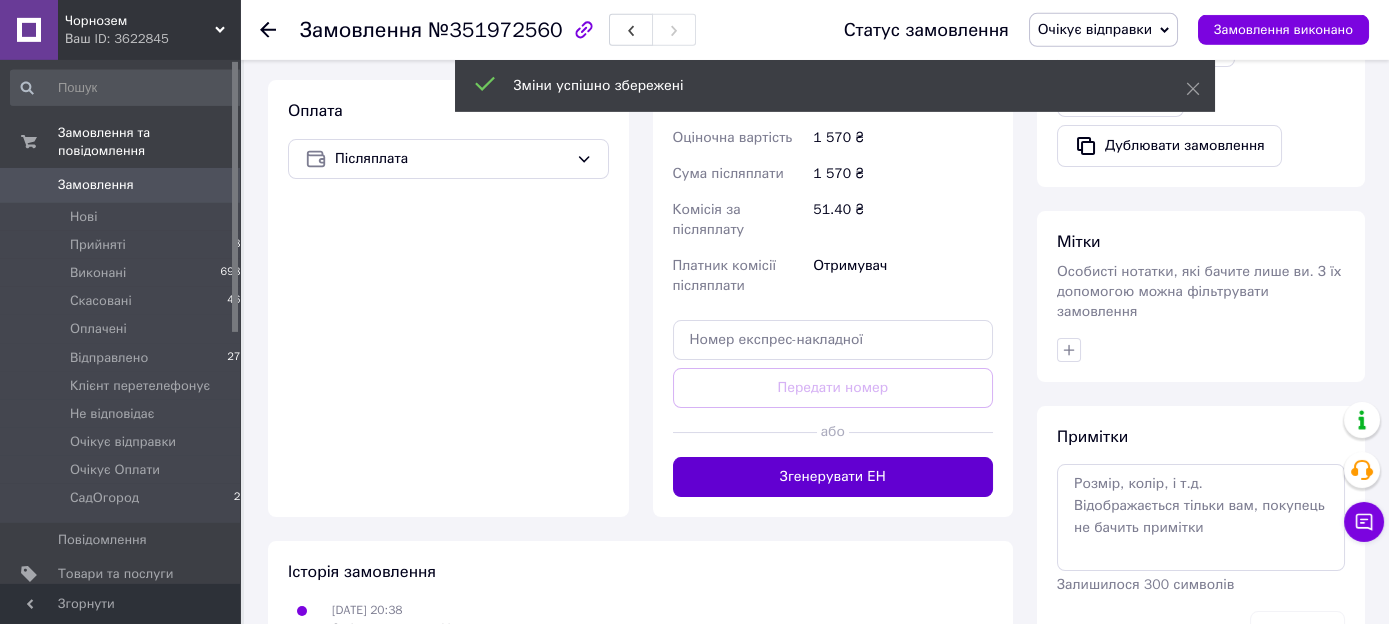 scroll, scrollTop: 691, scrollLeft: 0, axis: vertical 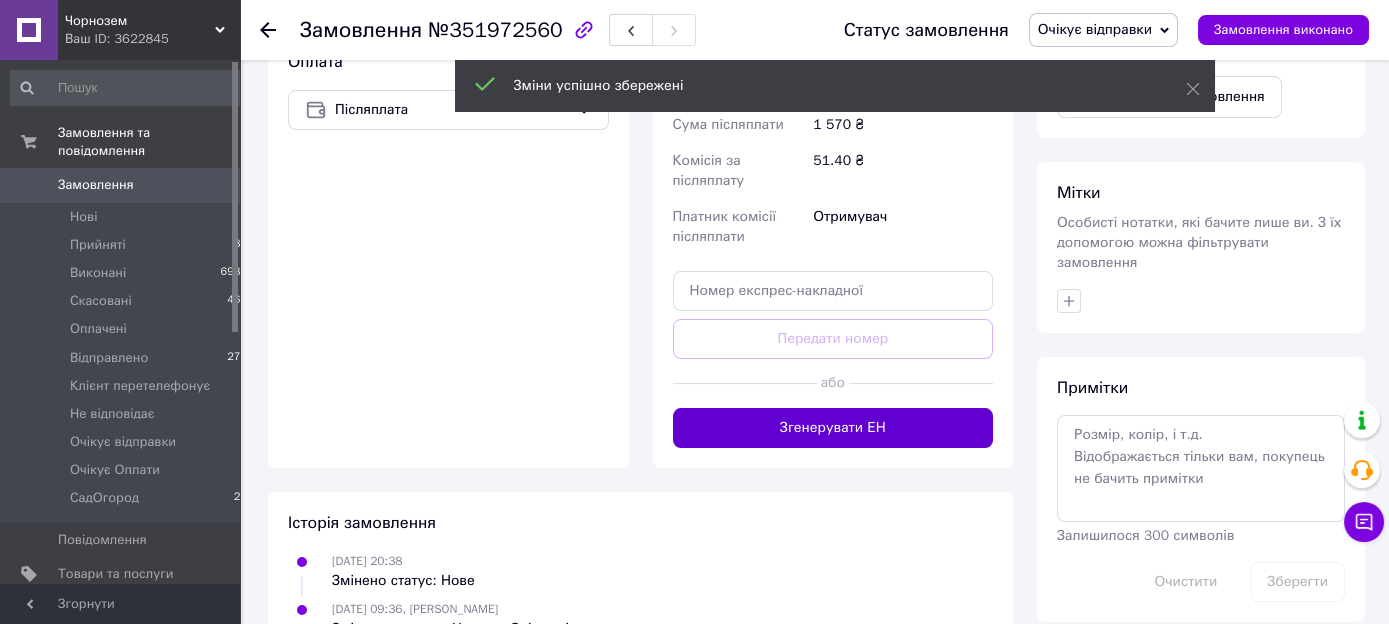 click on "Згенерувати ЕН" at bounding box center (833, 428) 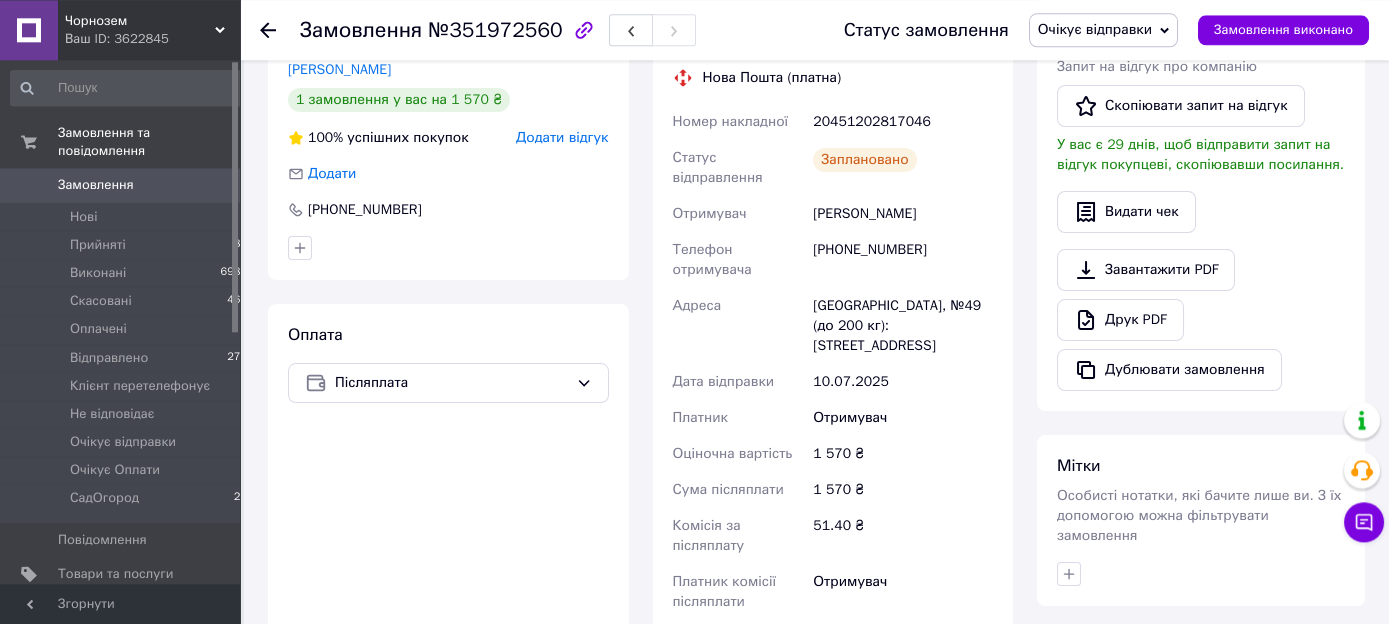 scroll, scrollTop: 422, scrollLeft: 0, axis: vertical 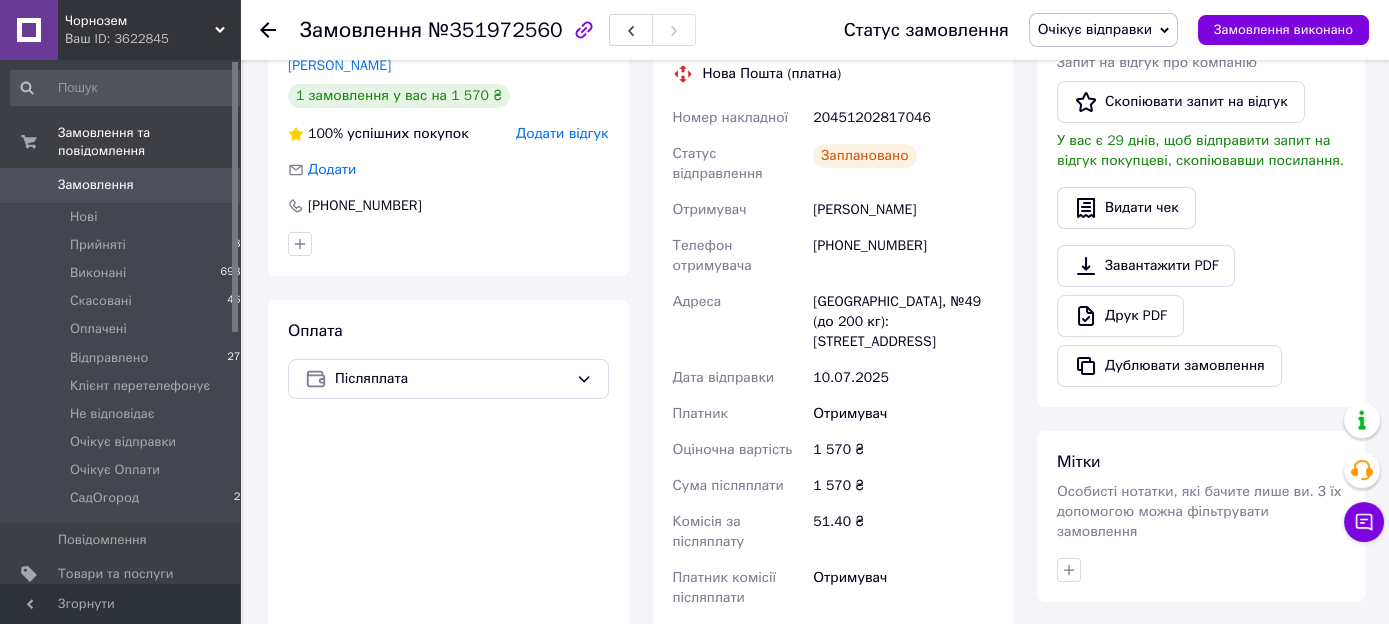 drag, startPoint x: 936, startPoint y: 183, endPoint x: 807, endPoint y: 199, distance: 129.98846 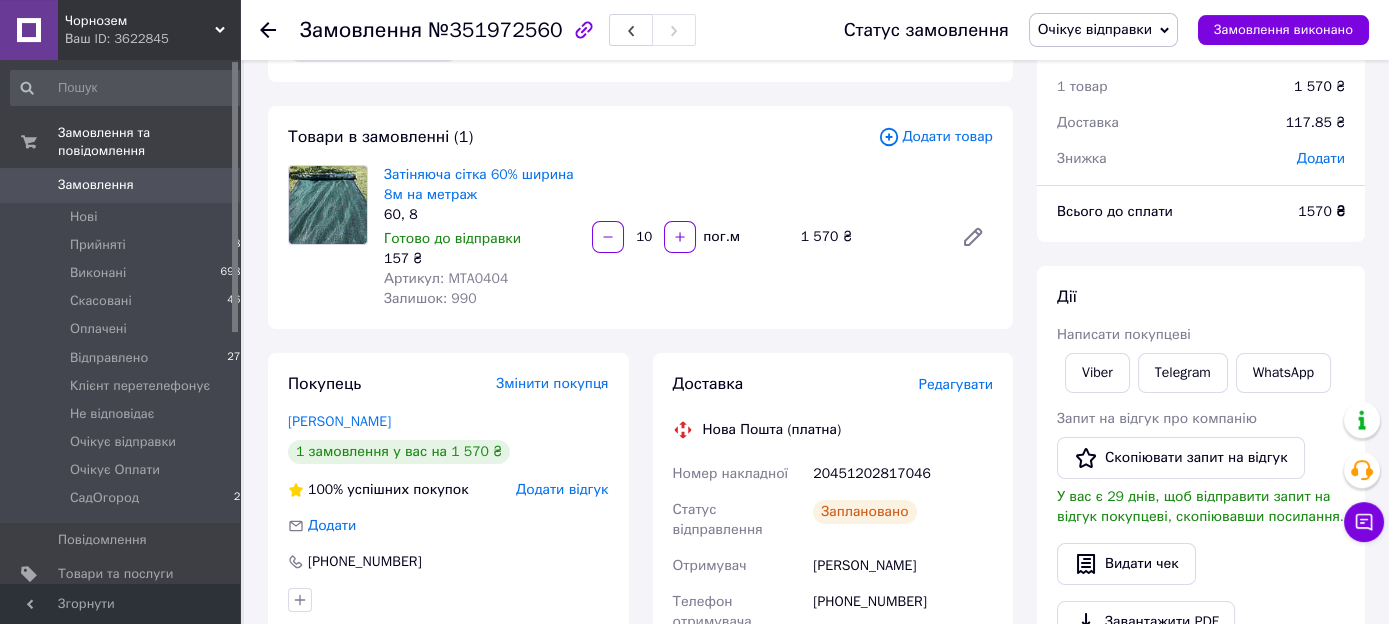 scroll, scrollTop: 105, scrollLeft: 0, axis: vertical 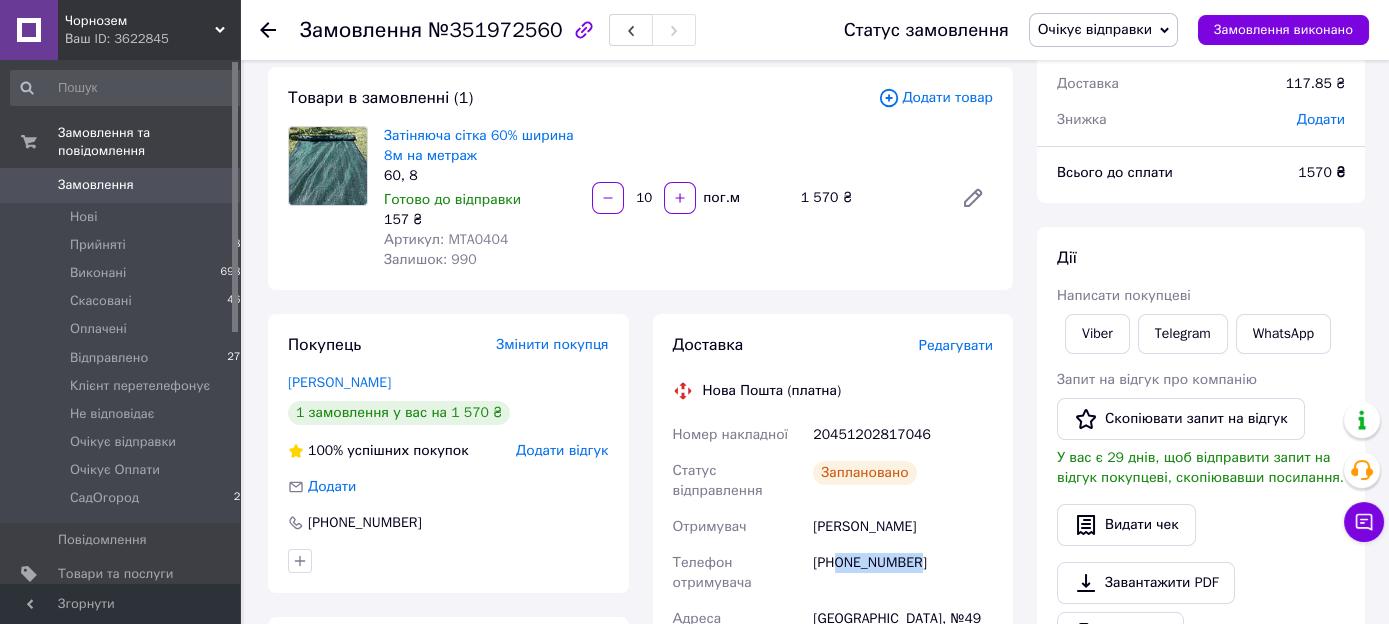 drag, startPoint x: 916, startPoint y: 549, endPoint x: 837, endPoint y: 554, distance: 79.15807 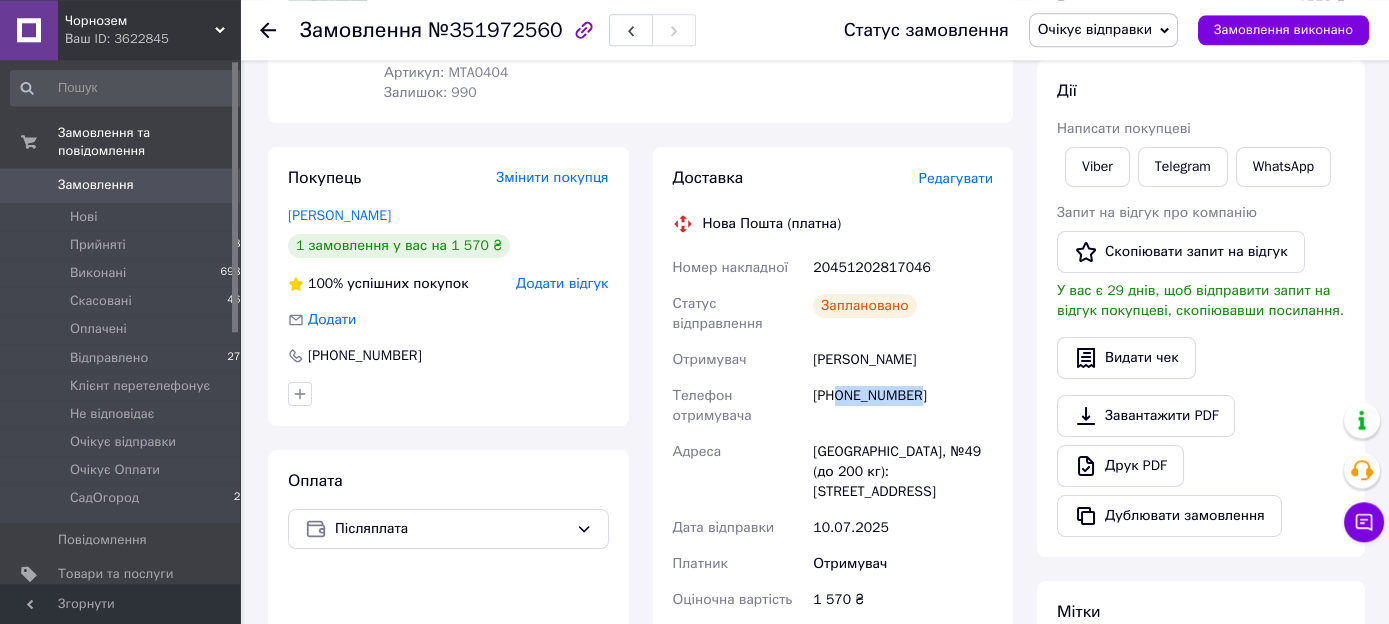 scroll, scrollTop: 316, scrollLeft: 0, axis: vertical 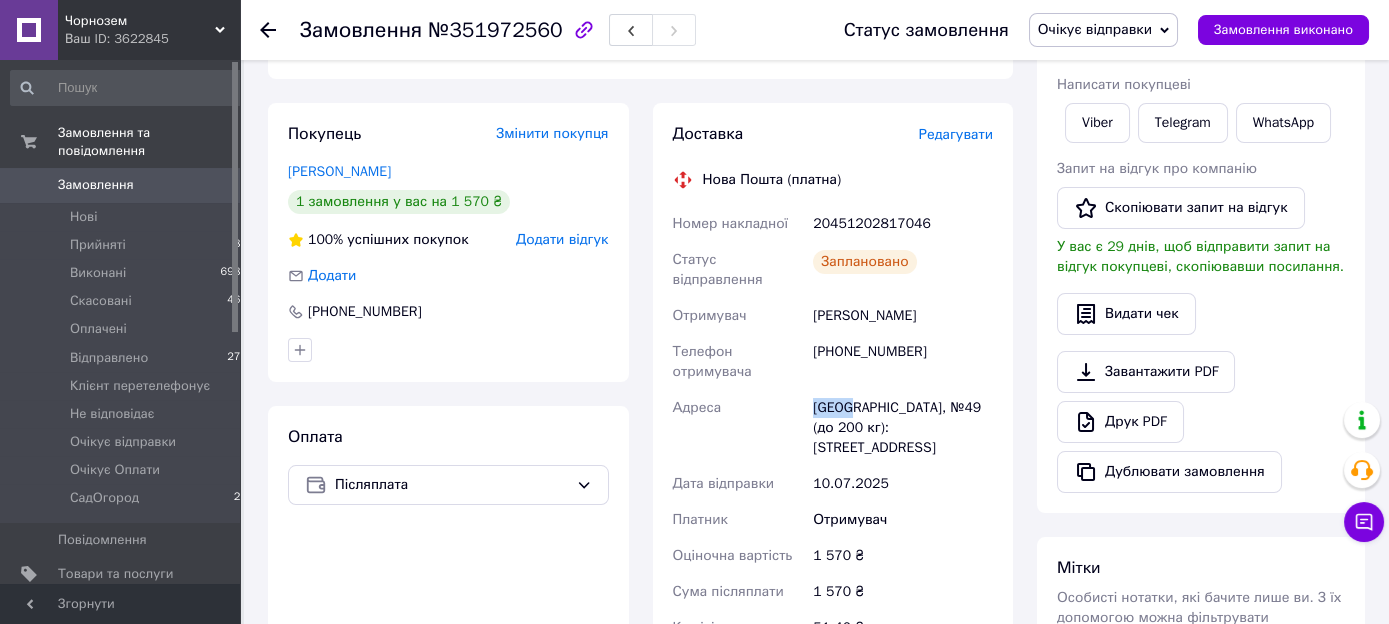 drag, startPoint x: 853, startPoint y: 397, endPoint x: 806, endPoint y: 400, distance: 47.095646 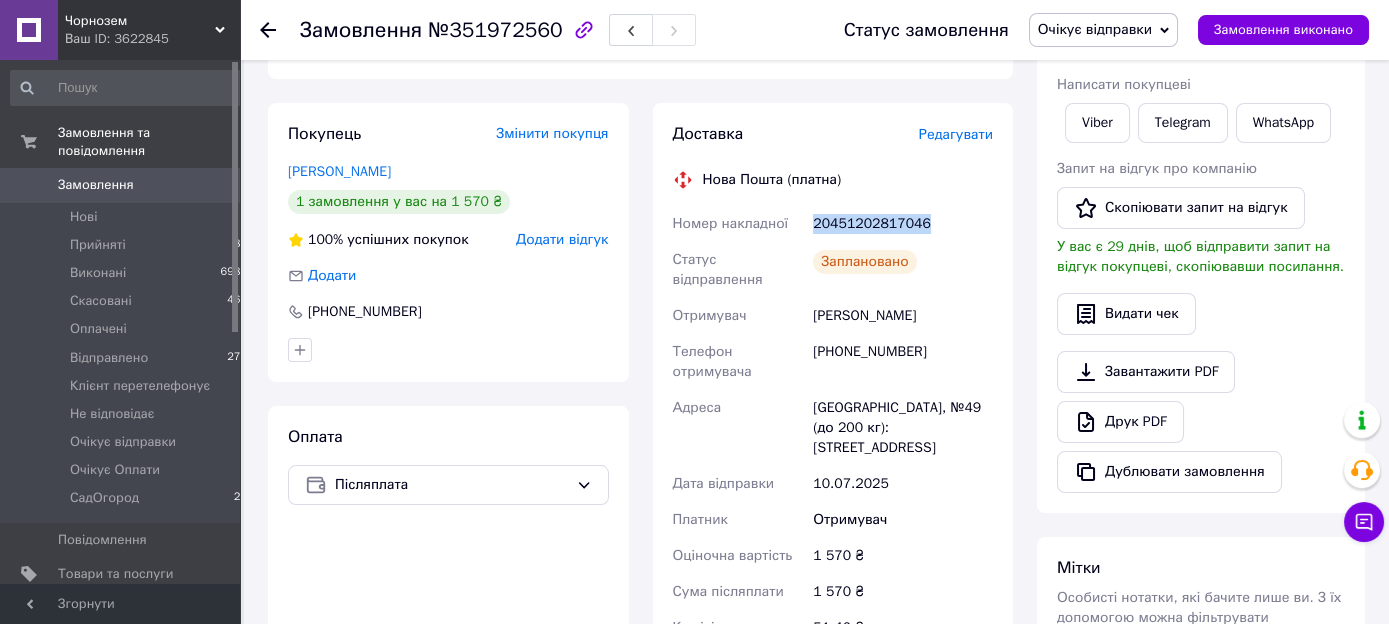 drag, startPoint x: 859, startPoint y: 232, endPoint x: 812, endPoint y: 241, distance: 47.853943 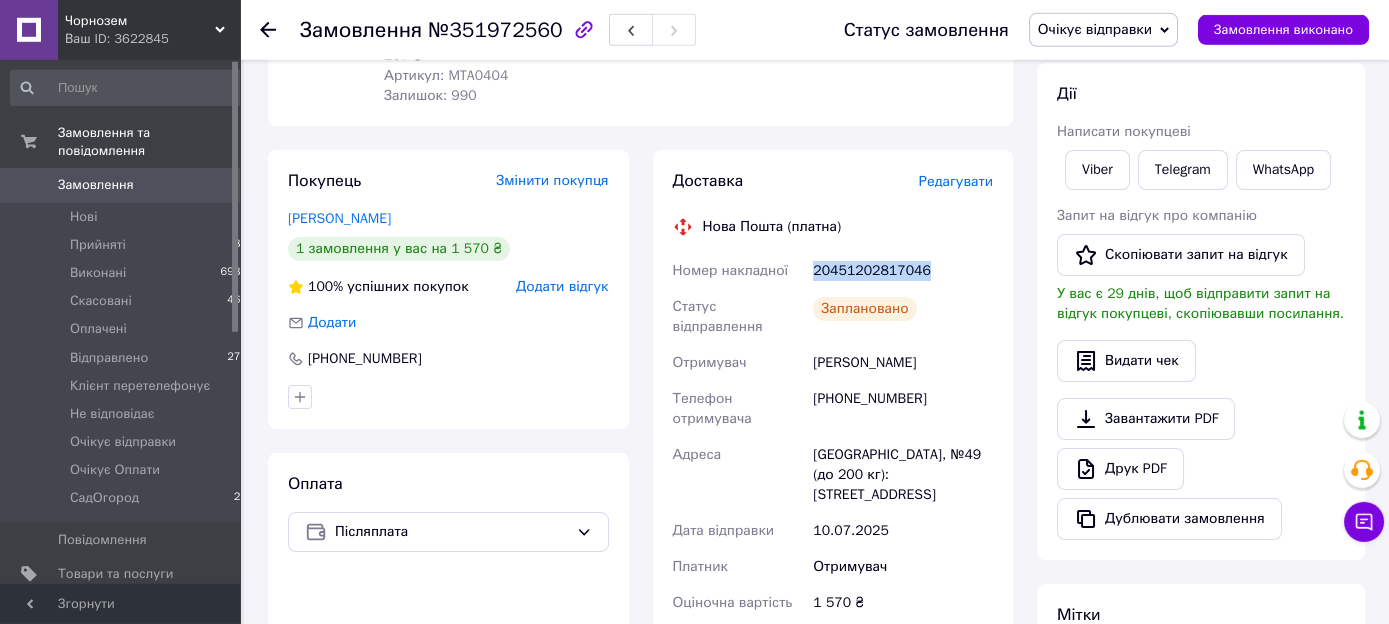 scroll, scrollTop: 422, scrollLeft: 0, axis: vertical 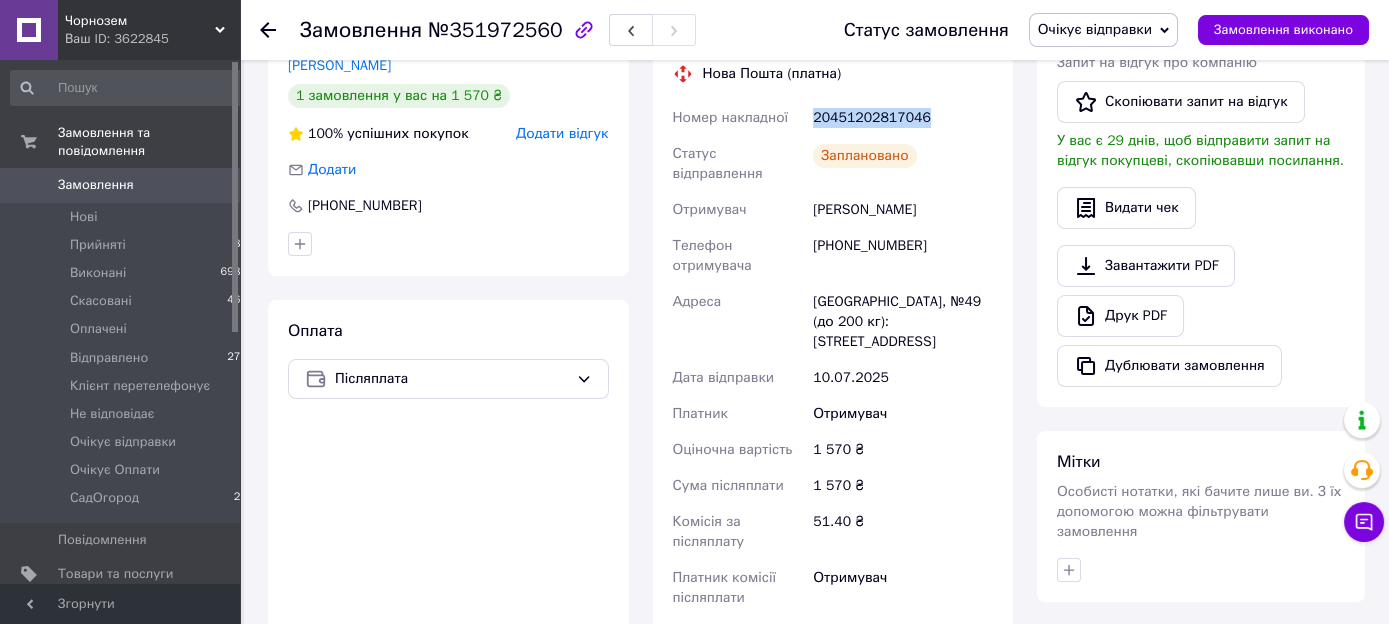 click on "Очікує відправки" at bounding box center [1103, 30] 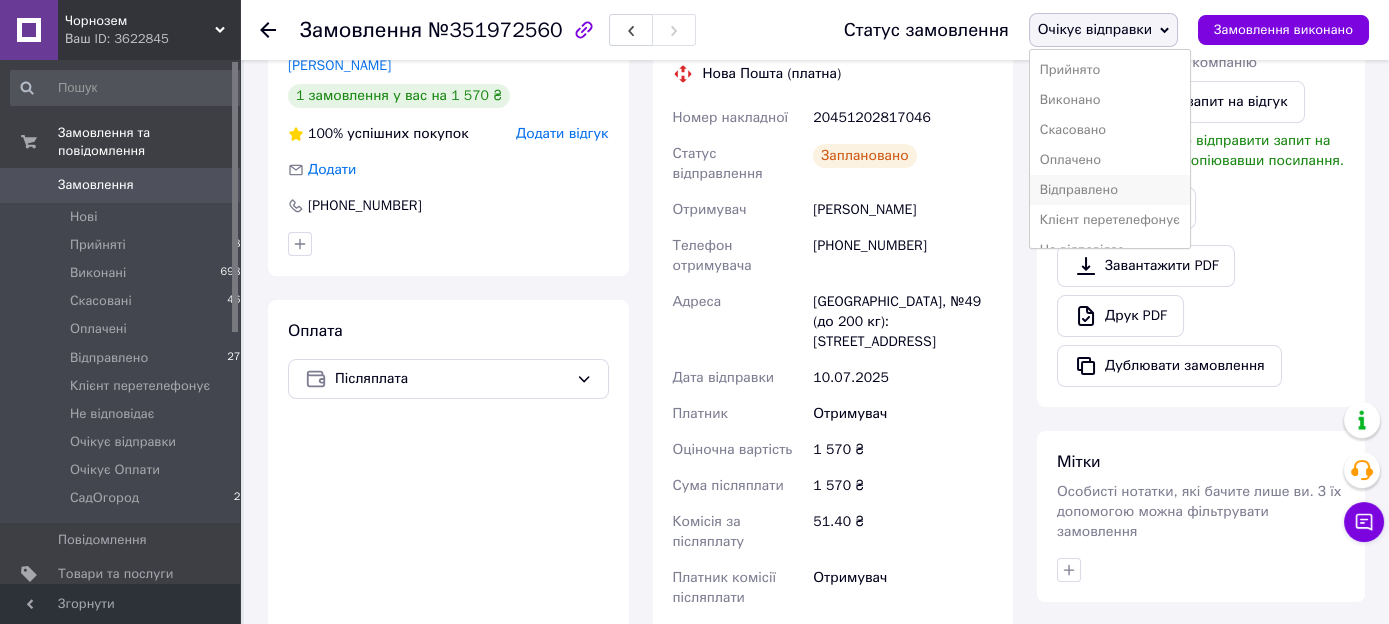 click on "Відправлено" at bounding box center (1110, 190) 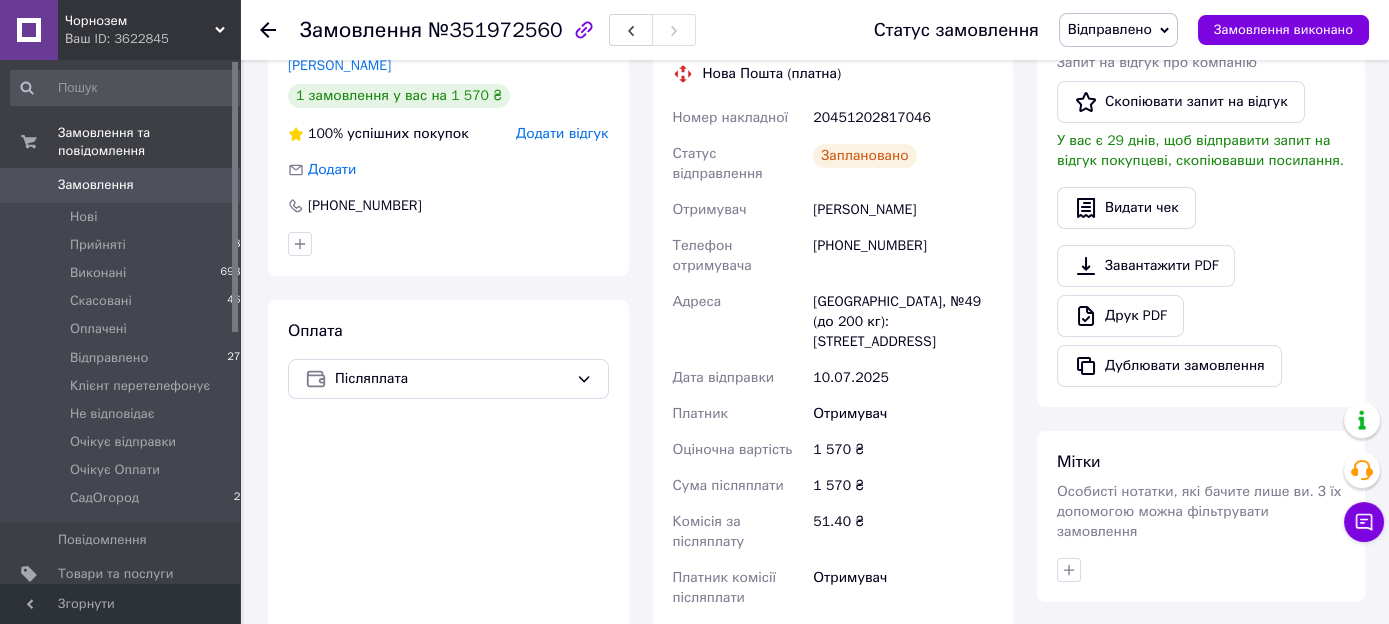 click on "Замовлення" at bounding box center (96, 185) 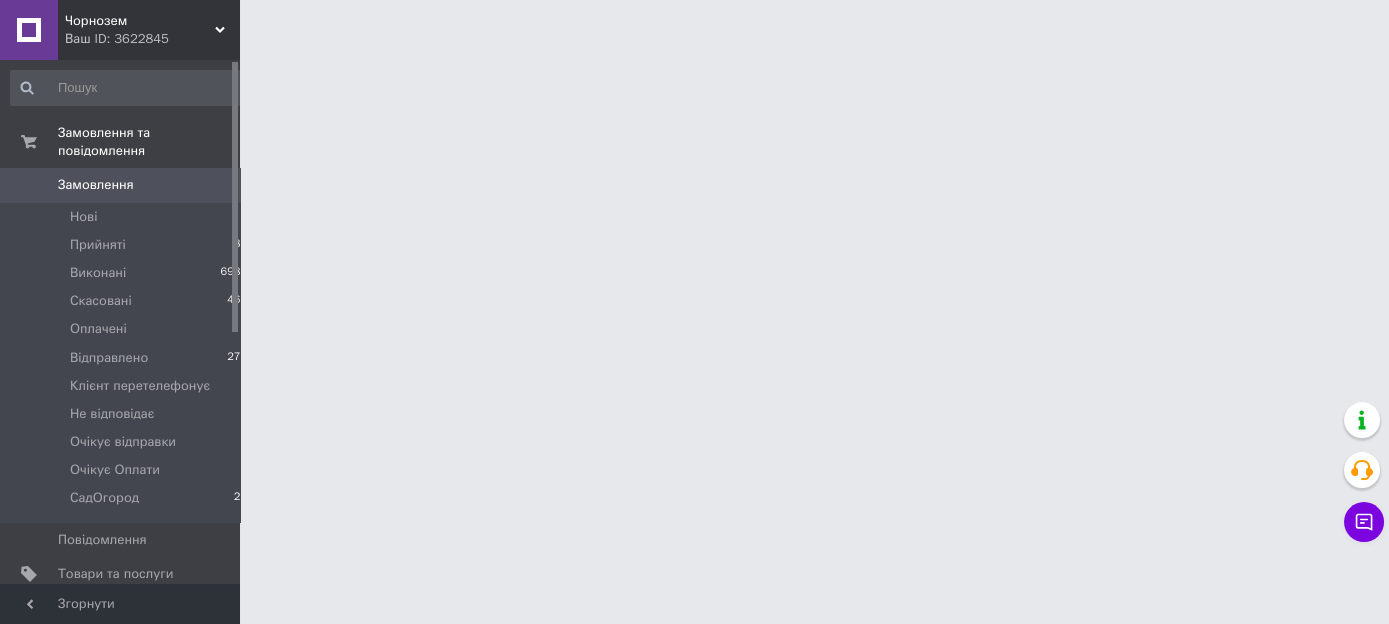 scroll, scrollTop: 0, scrollLeft: 0, axis: both 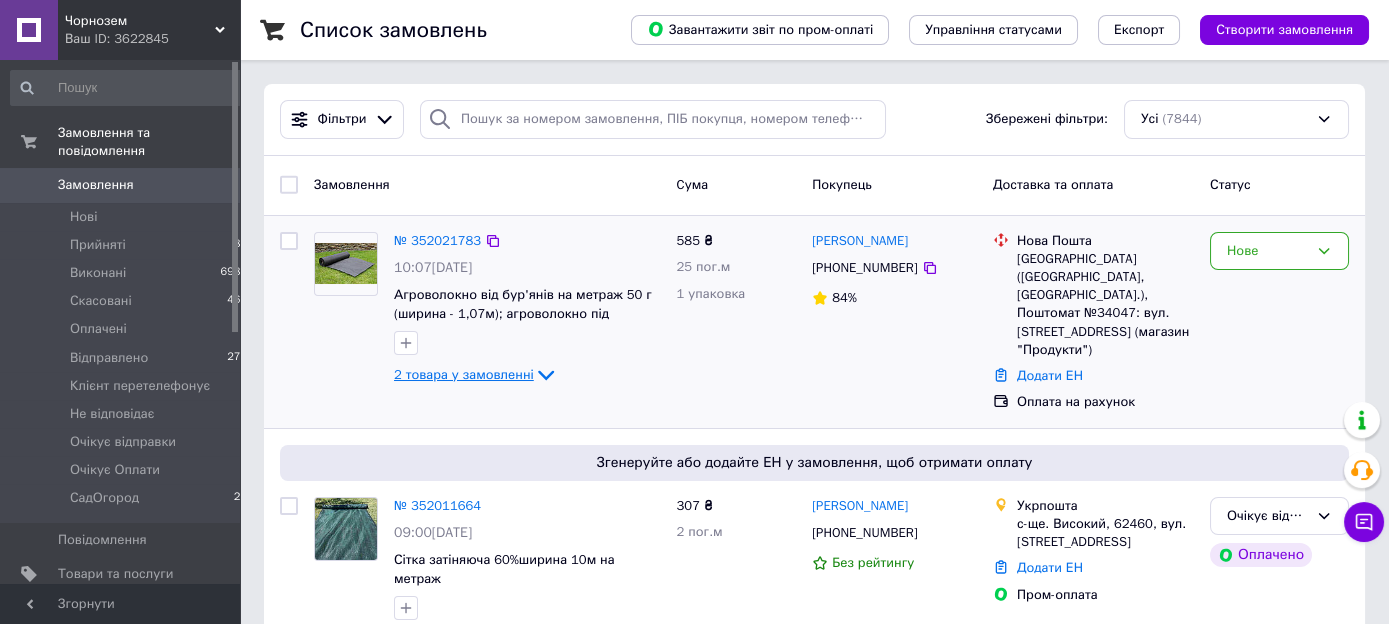 click 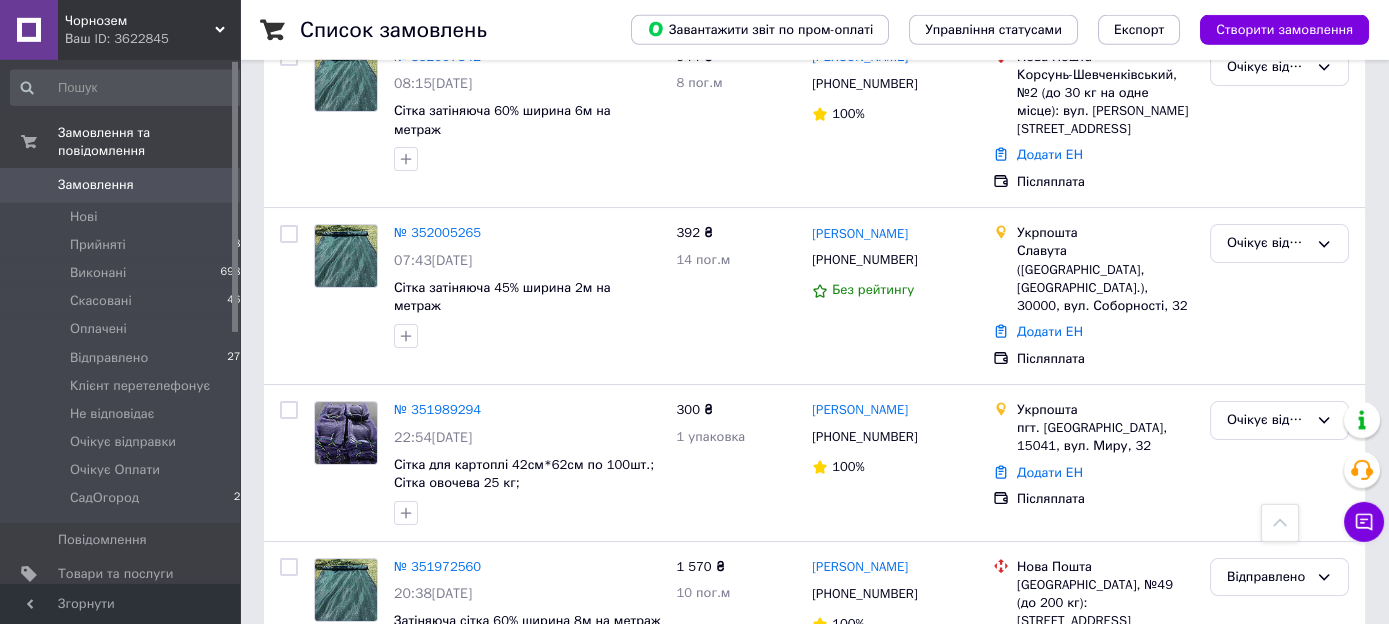 scroll, scrollTop: 1056, scrollLeft: 0, axis: vertical 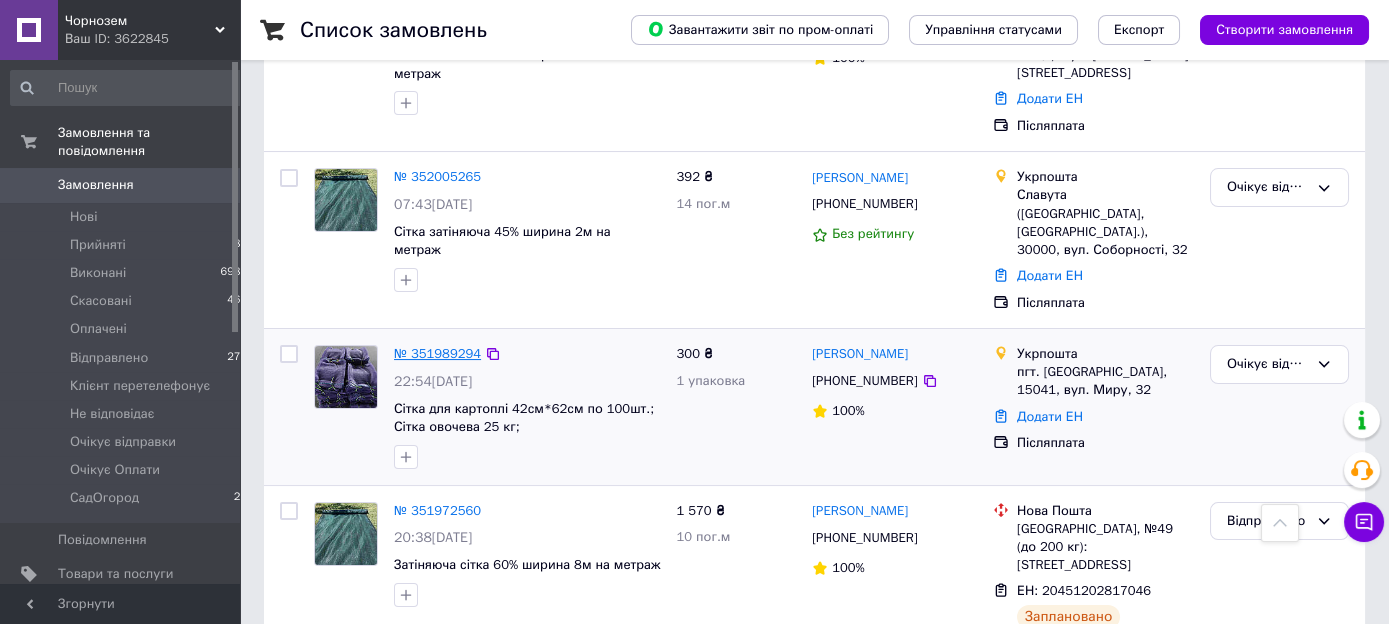 click on "№ 351989294" at bounding box center [437, 353] 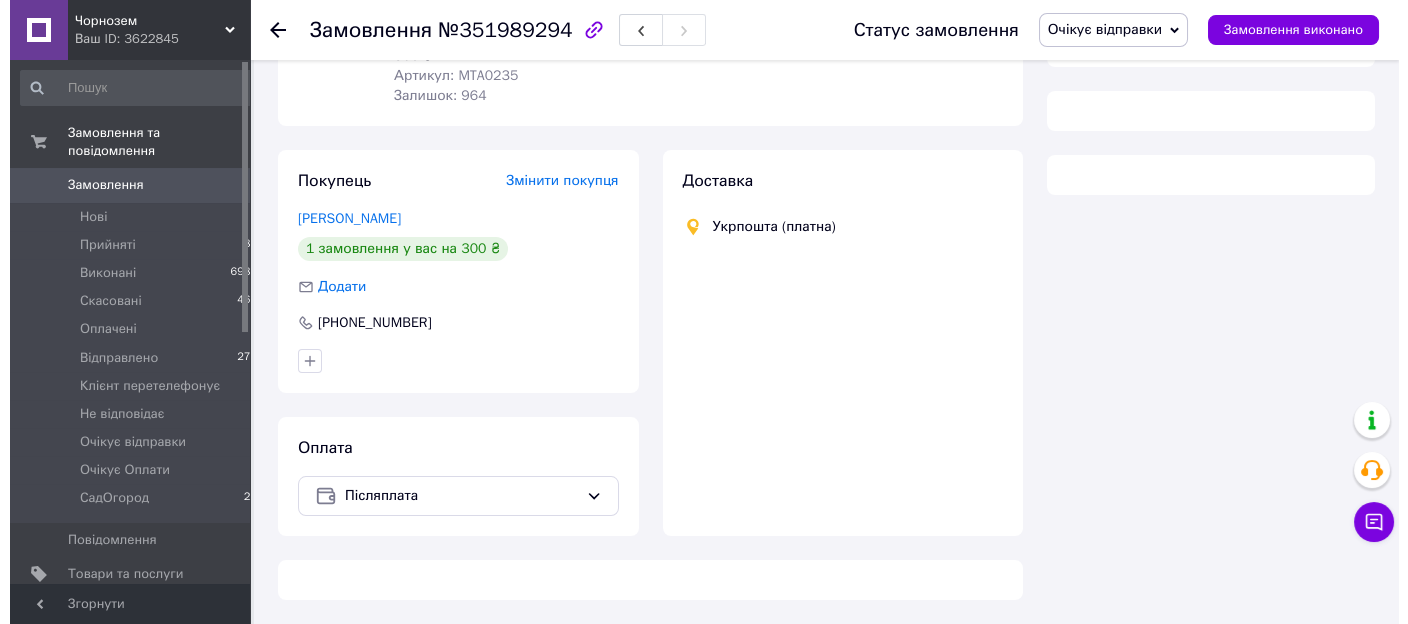 scroll, scrollTop: 269, scrollLeft: 0, axis: vertical 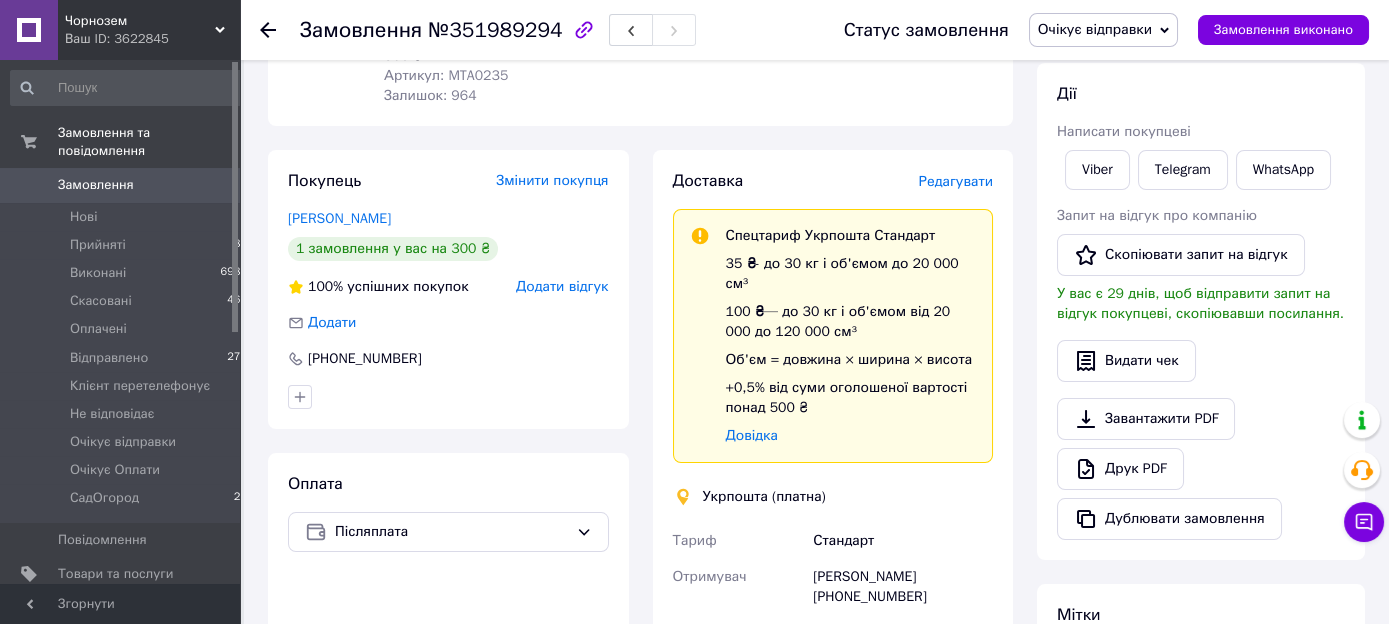 click on "Редагувати" at bounding box center (956, 181) 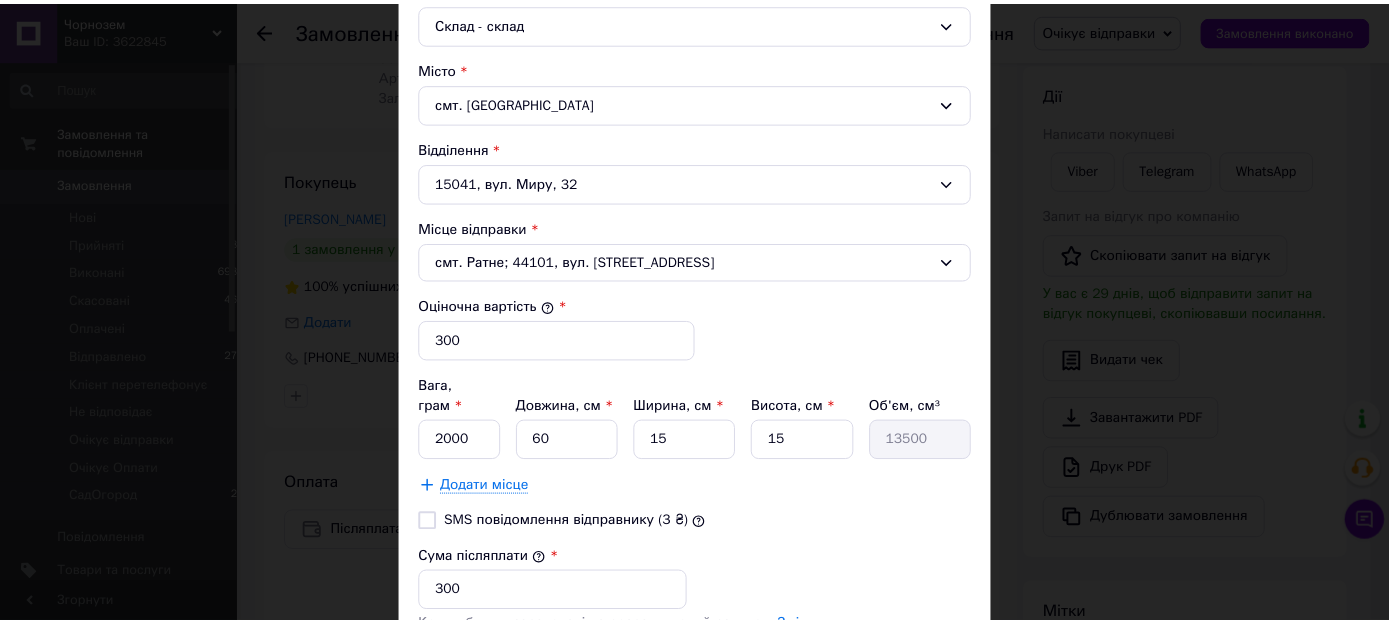 scroll, scrollTop: 805, scrollLeft: 0, axis: vertical 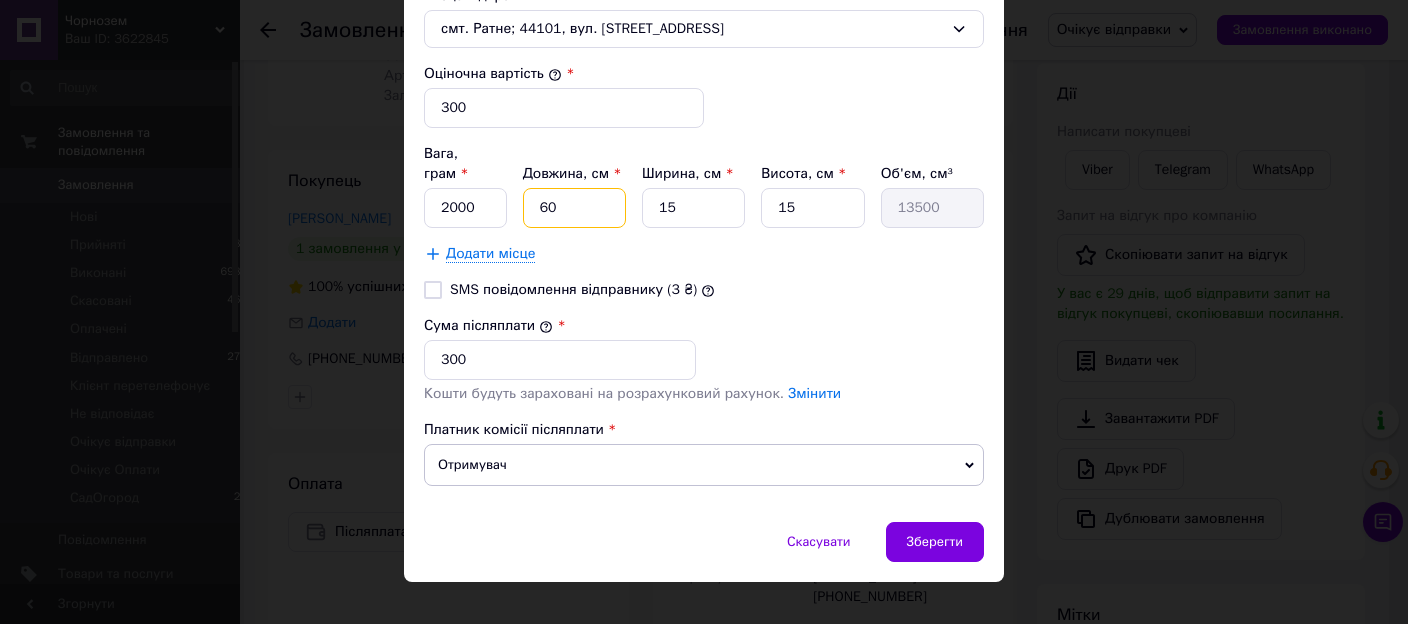 drag, startPoint x: 556, startPoint y: 179, endPoint x: 469, endPoint y: 188, distance: 87.46428 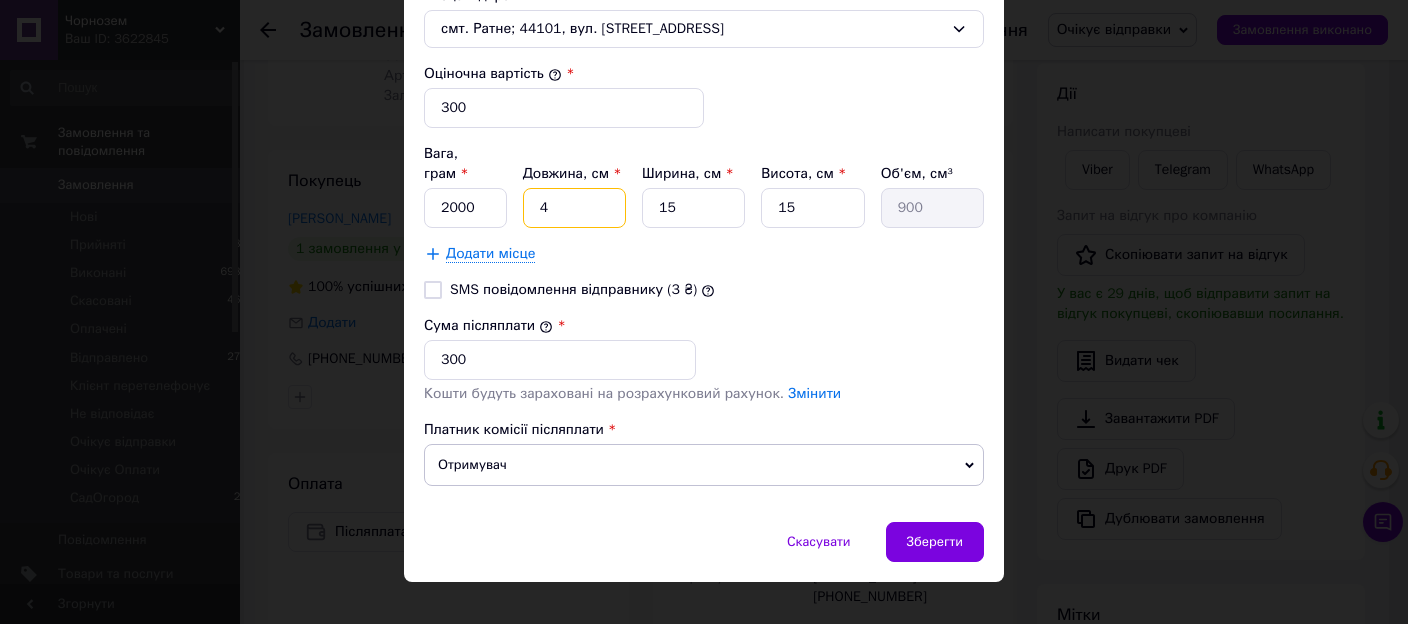 type on "40" 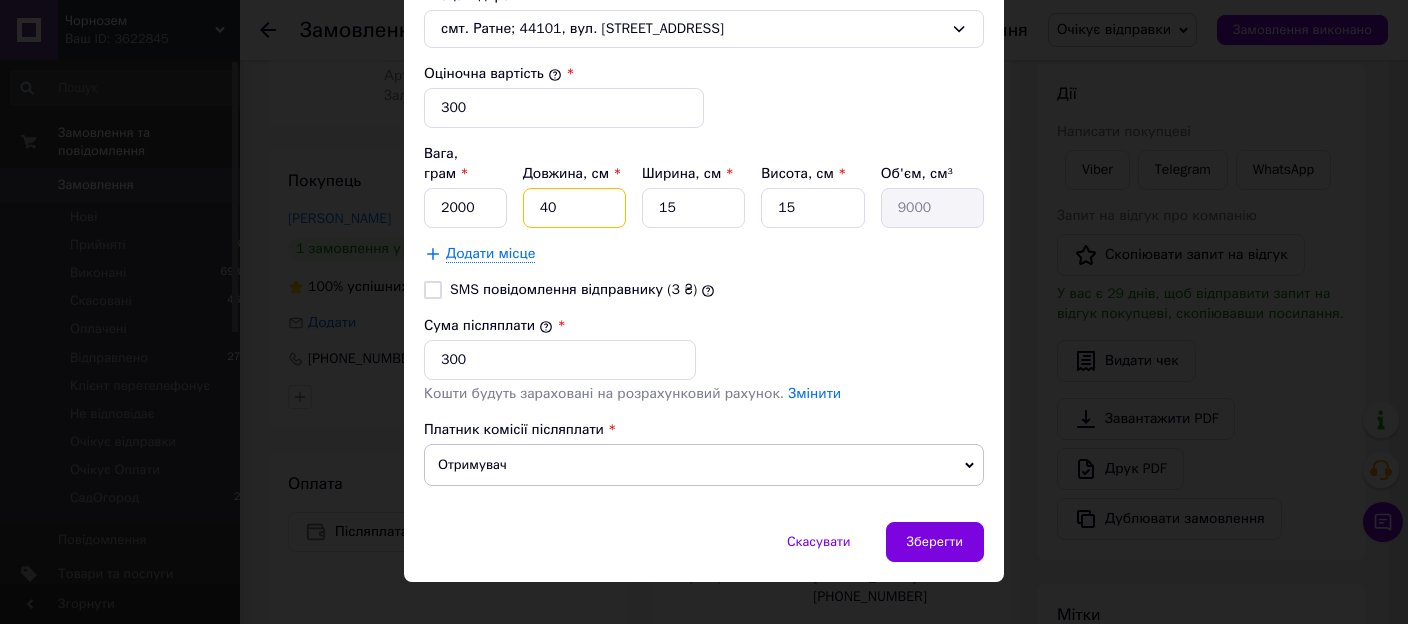 type on "40" 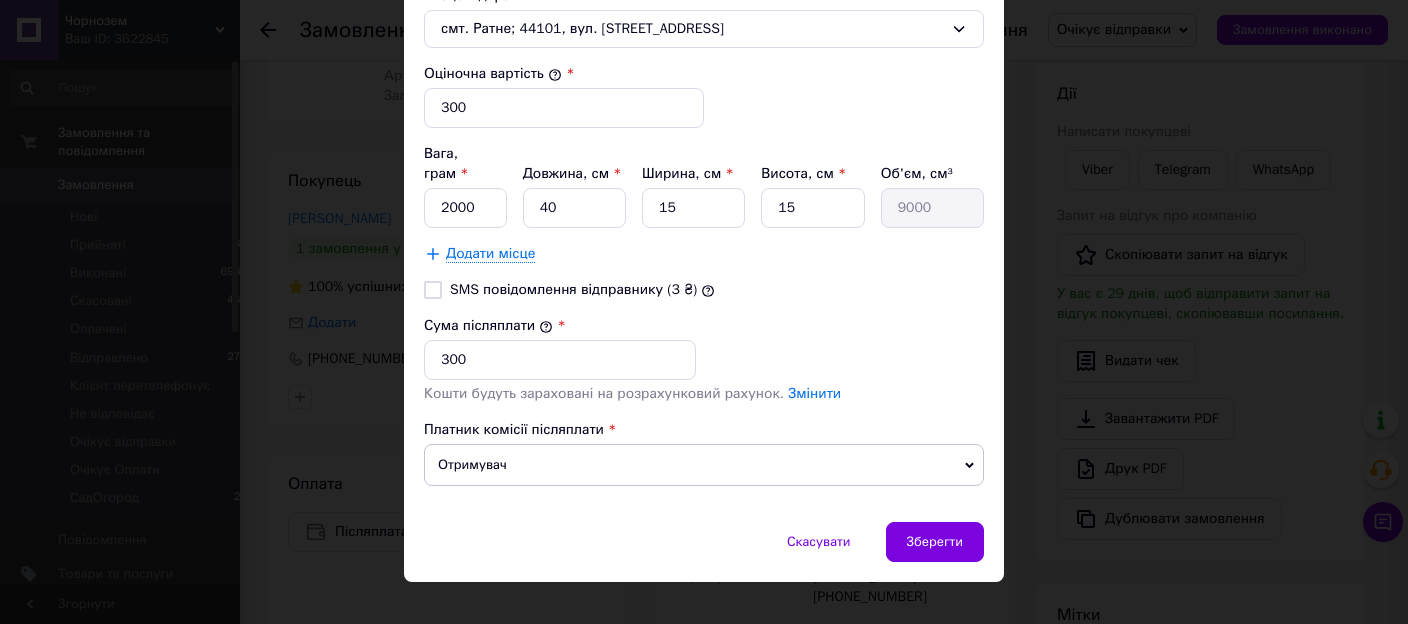 click on "Сума післяплати     * 300" at bounding box center [704, 348] 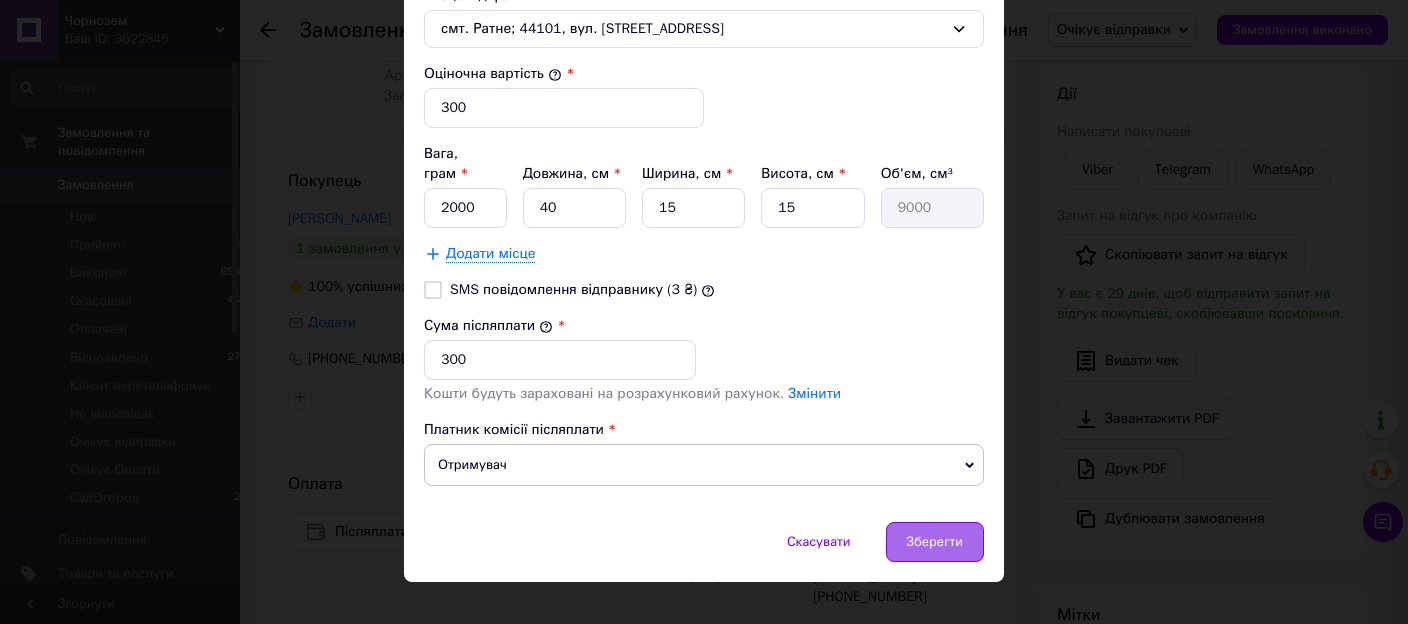 click on "Зберегти" at bounding box center (935, 542) 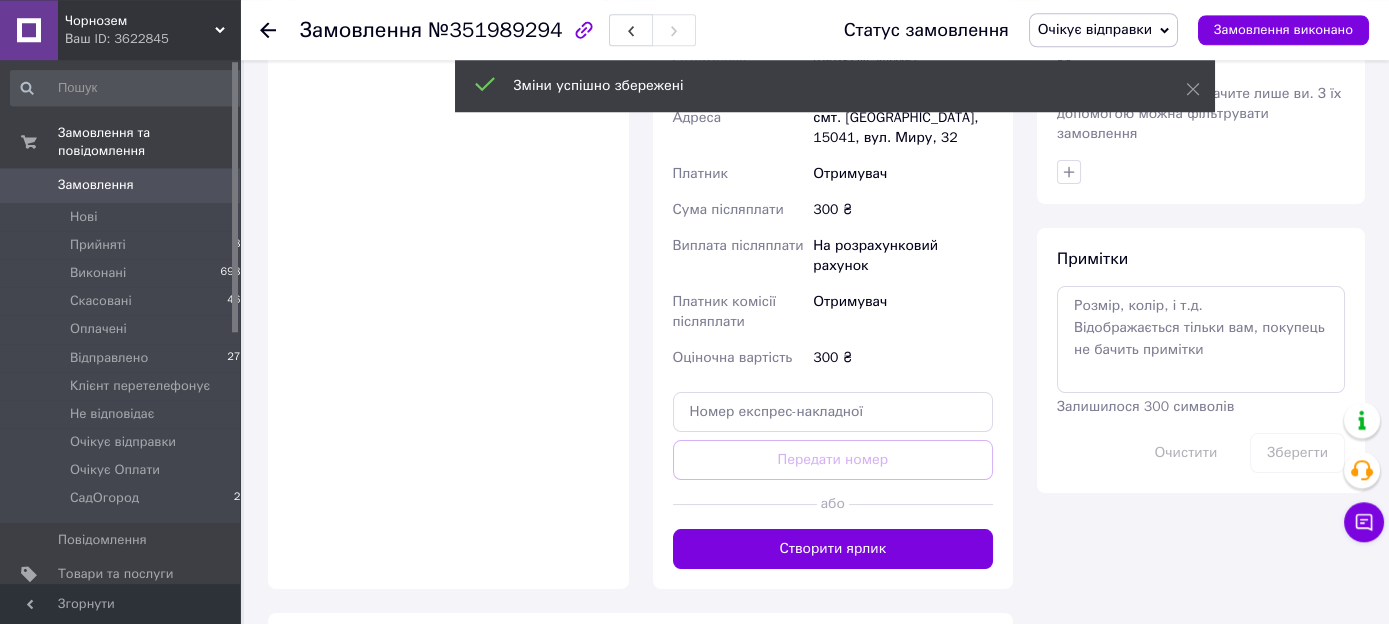 scroll, scrollTop: 797, scrollLeft: 0, axis: vertical 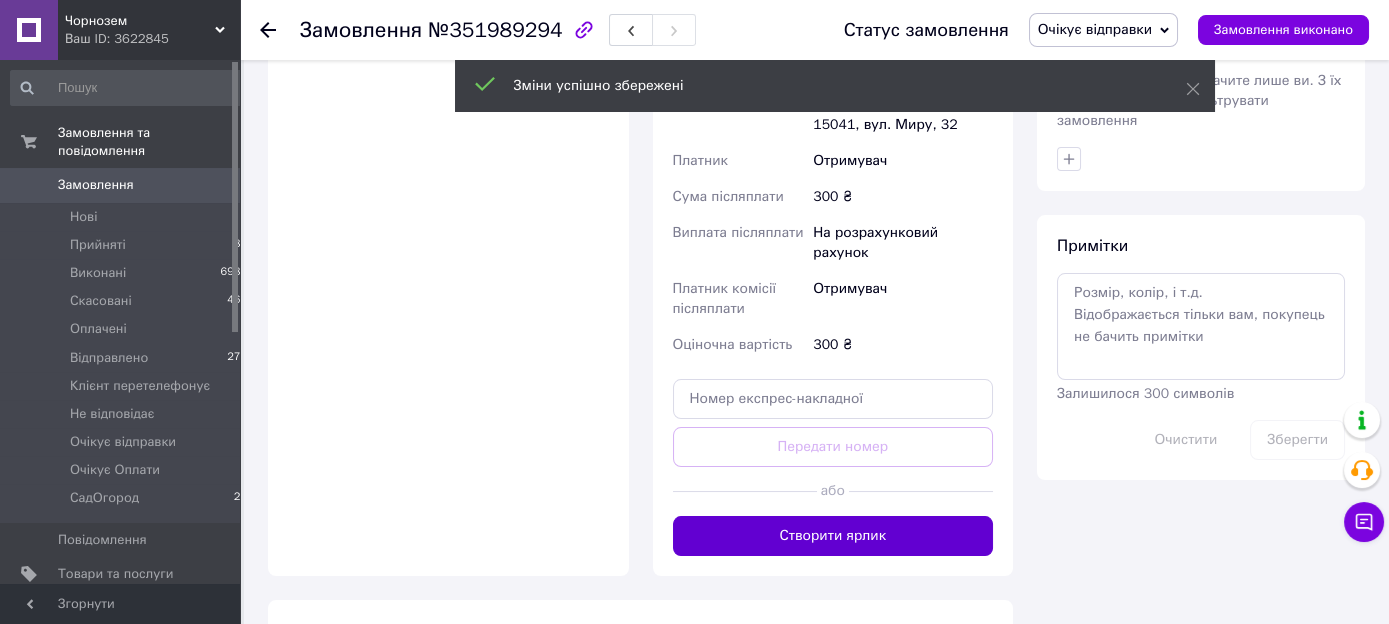 click on "Створити ярлик" at bounding box center (833, 536) 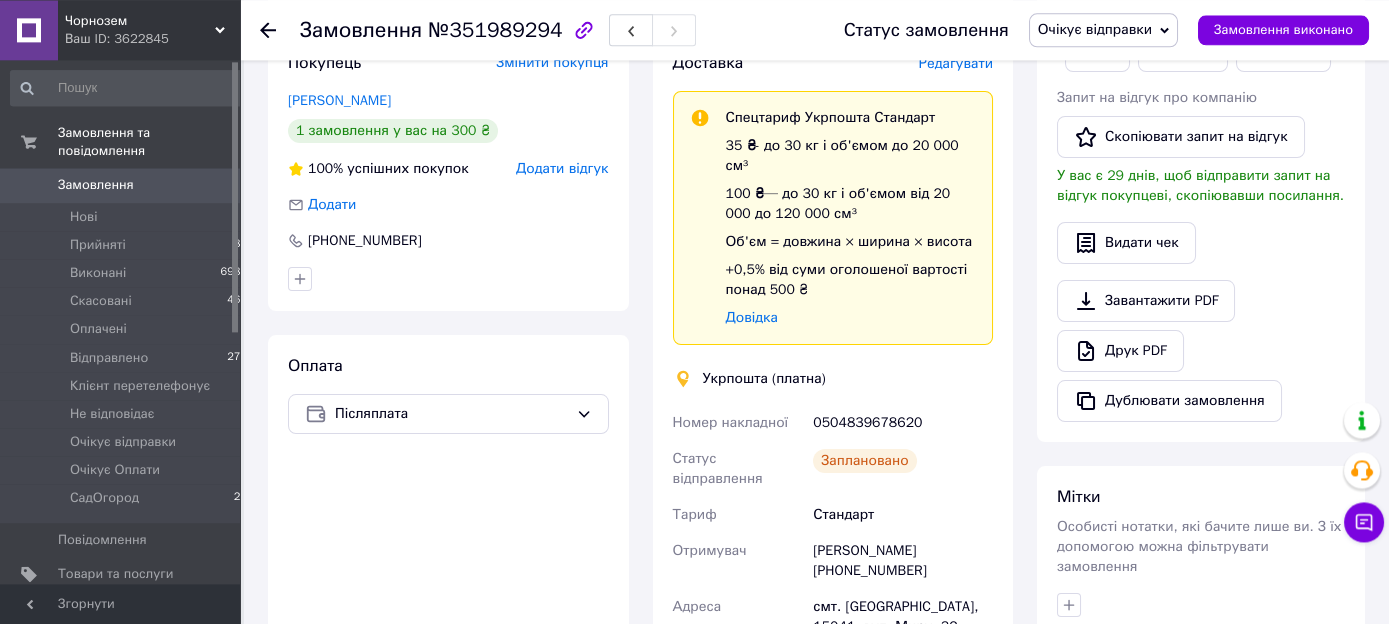 scroll, scrollTop: 422, scrollLeft: 0, axis: vertical 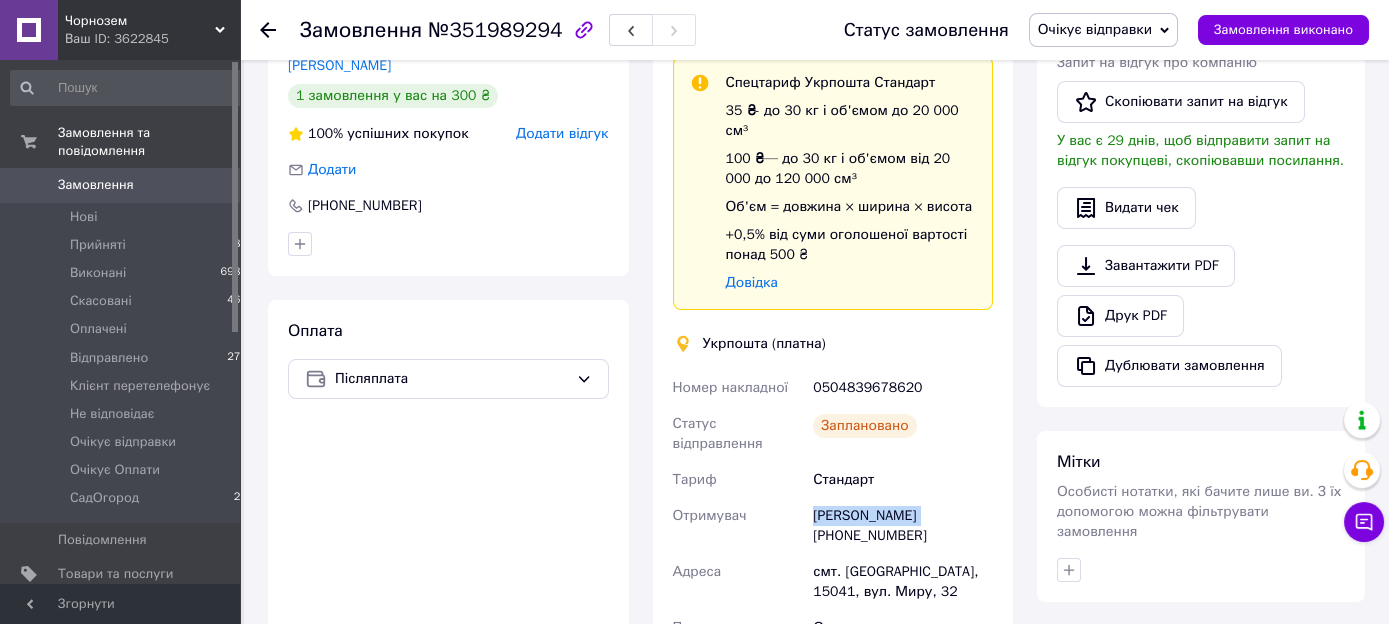 drag, startPoint x: 930, startPoint y: 479, endPoint x: 808, endPoint y: 486, distance: 122.20065 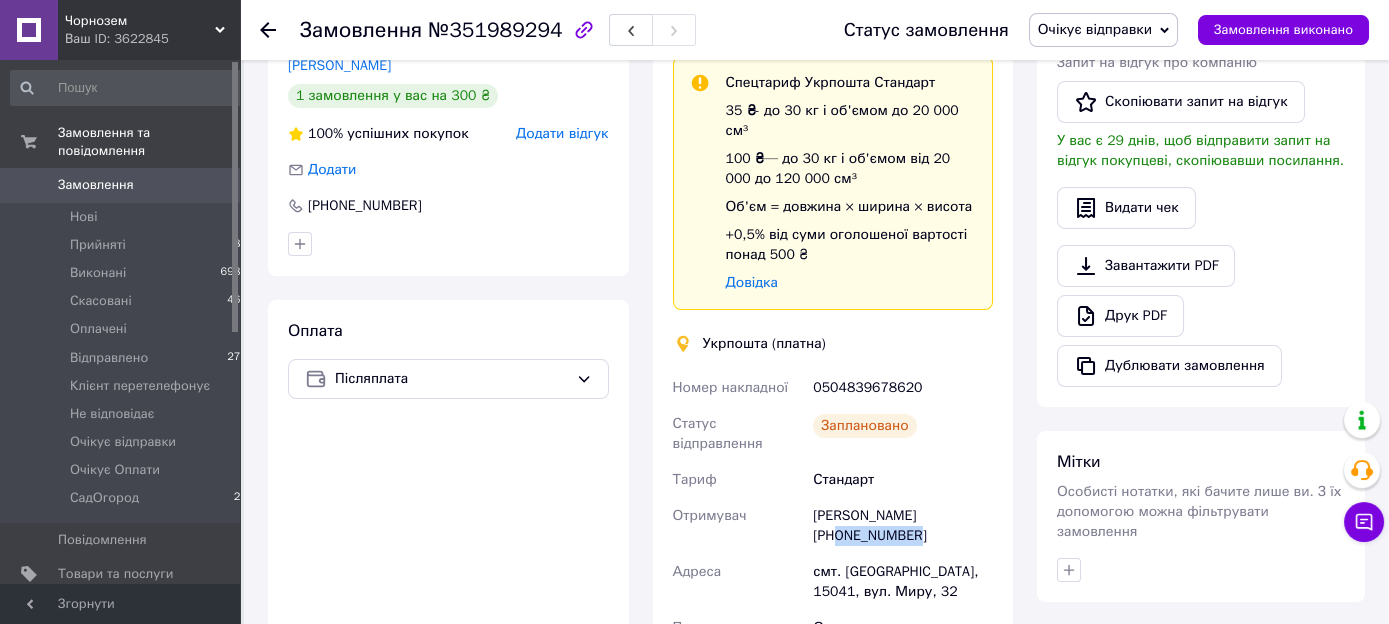 drag, startPoint x: 914, startPoint y: 503, endPoint x: 840, endPoint y: 508, distance: 74.168724 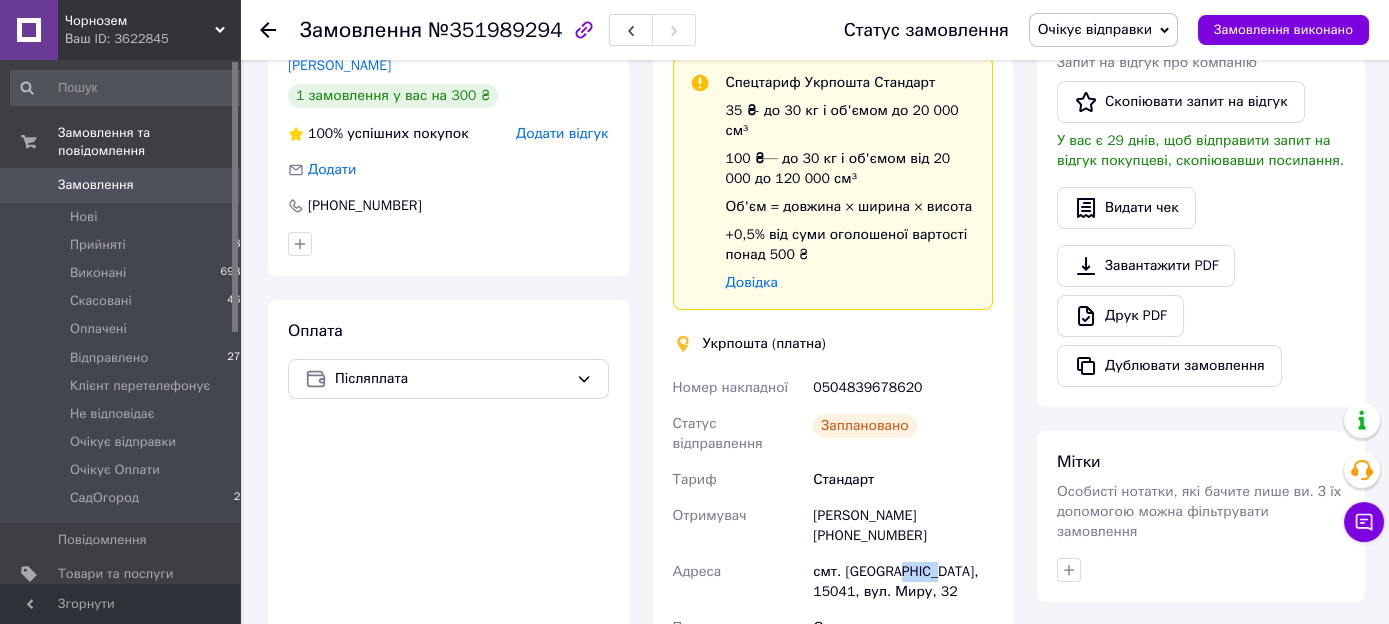 drag, startPoint x: 901, startPoint y: 537, endPoint x: 931, endPoint y: 538, distance: 30.016663 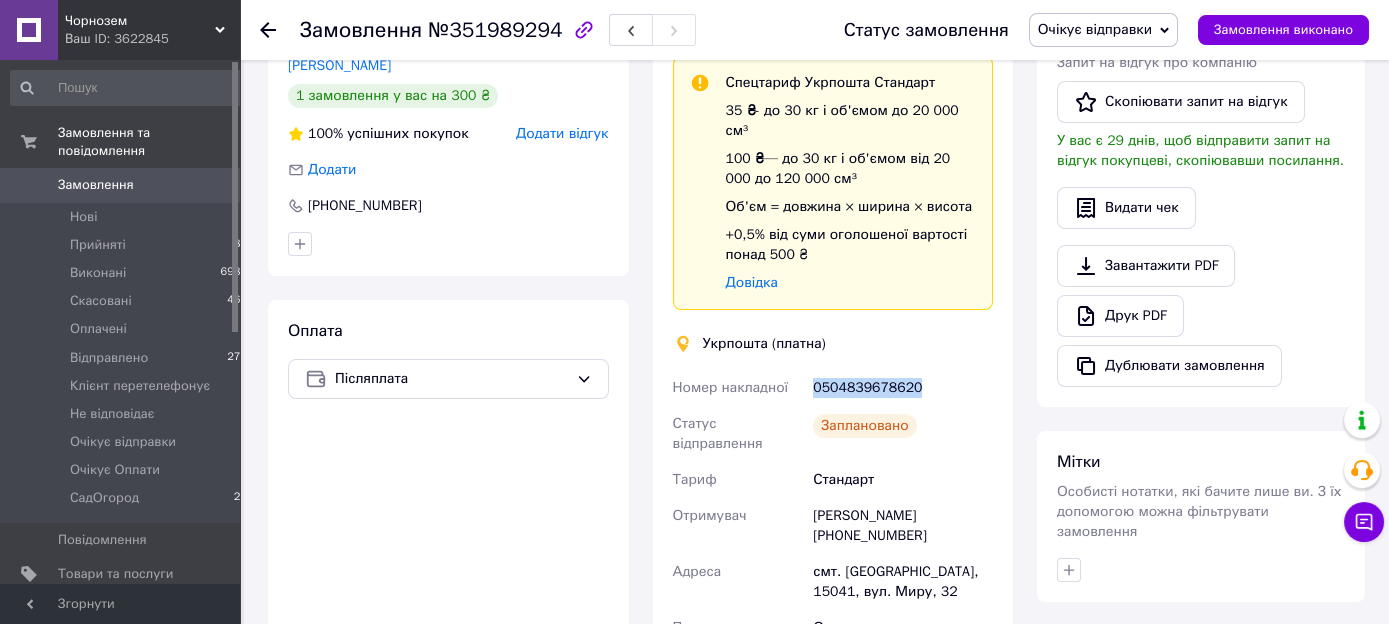 drag, startPoint x: 929, startPoint y: 362, endPoint x: 811, endPoint y: 371, distance: 118.34272 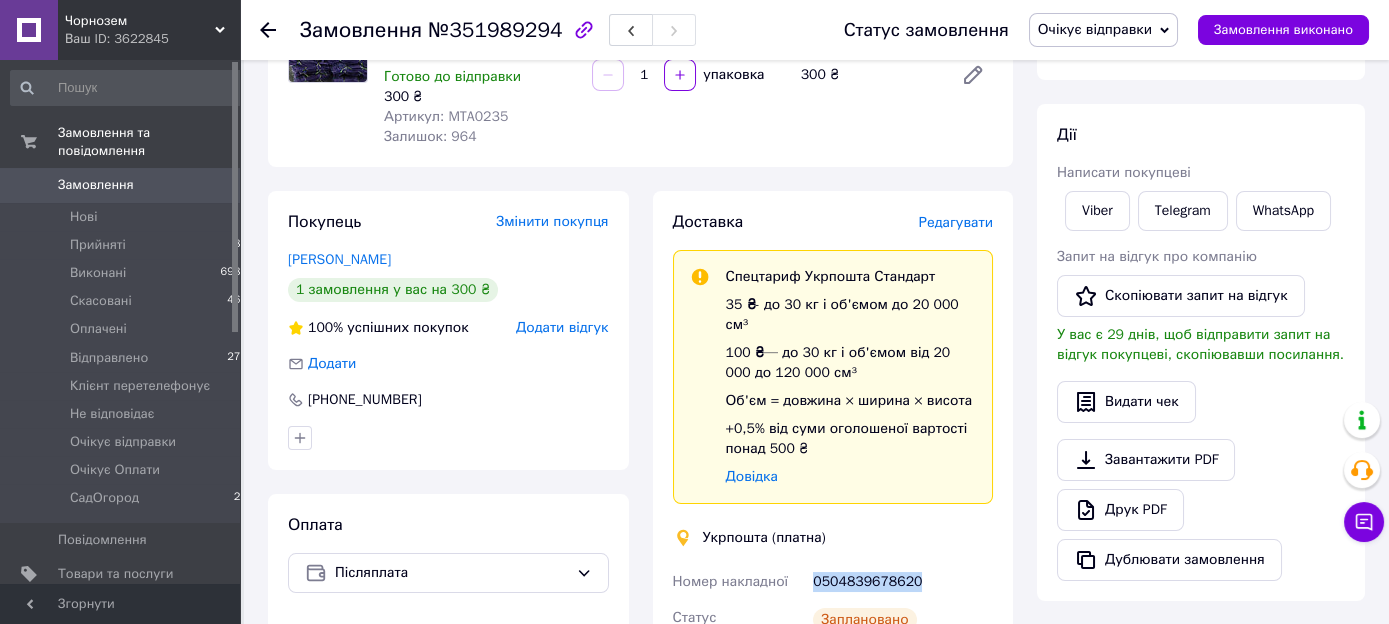 scroll, scrollTop: 316, scrollLeft: 0, axis: vertical 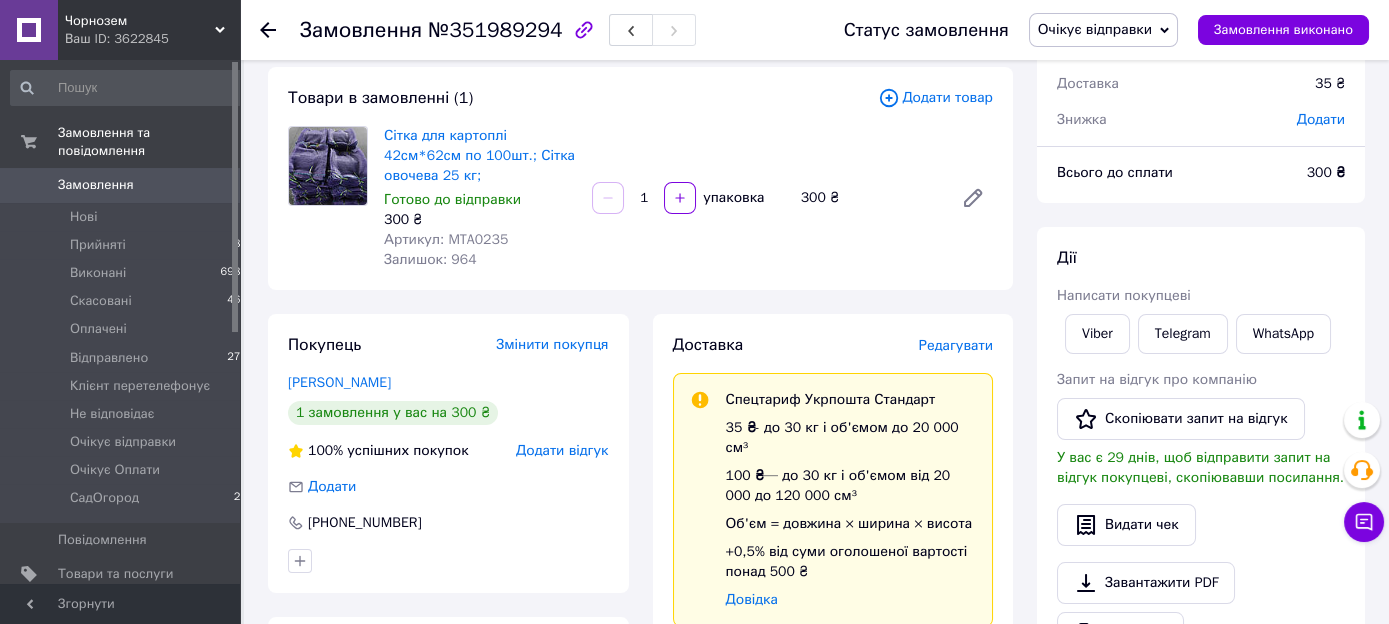 click on "Очікує відправки" at bounding box center [1095, 29] 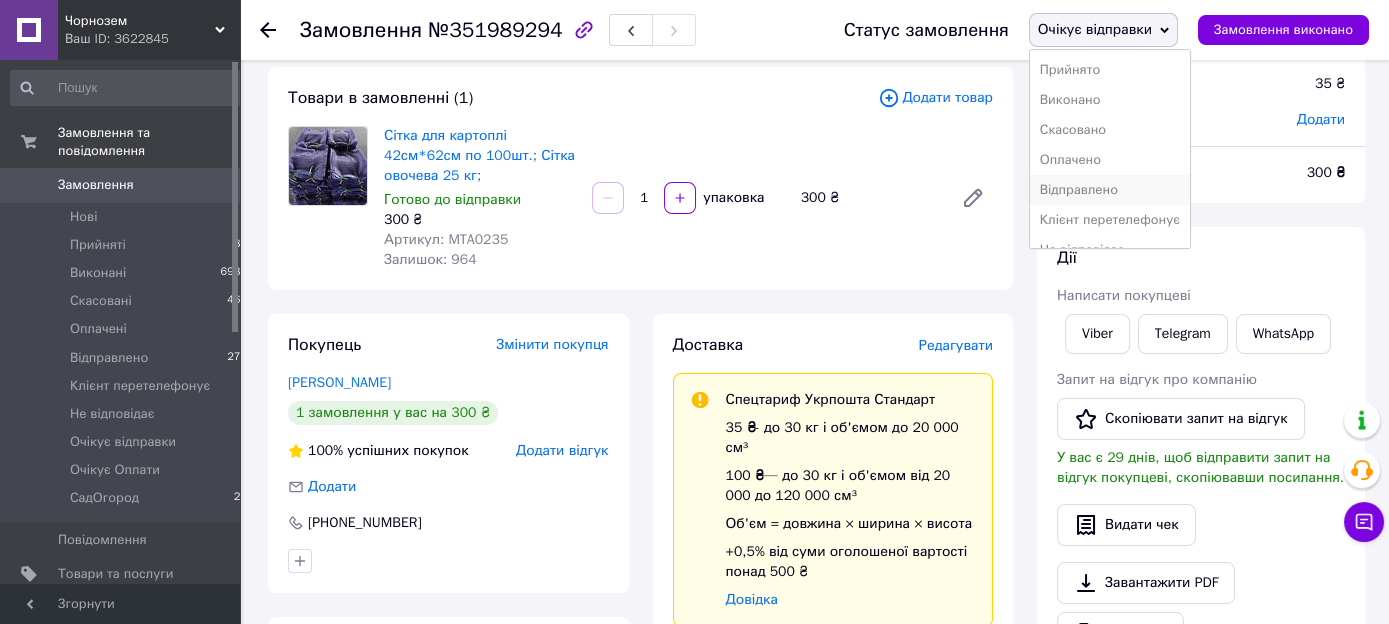 click on "Відправлено" at bounding box center (1110, 190) 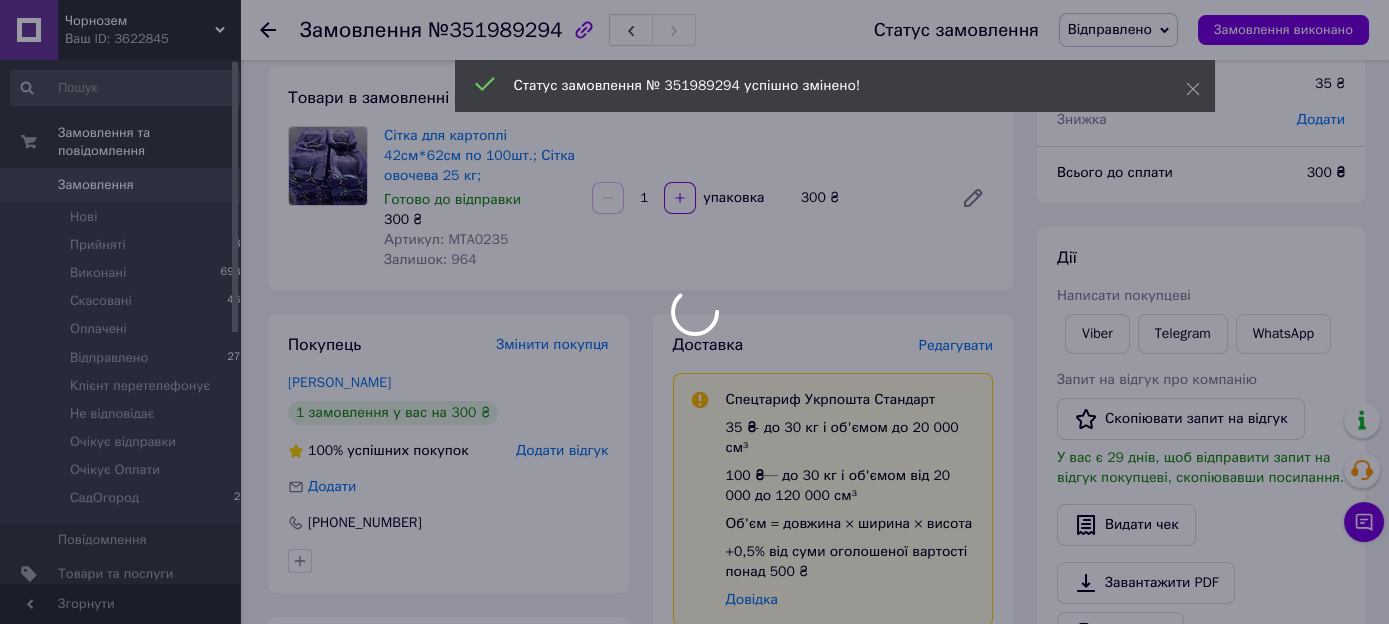 click on "Замовлення" at bounding box center (96, 185) 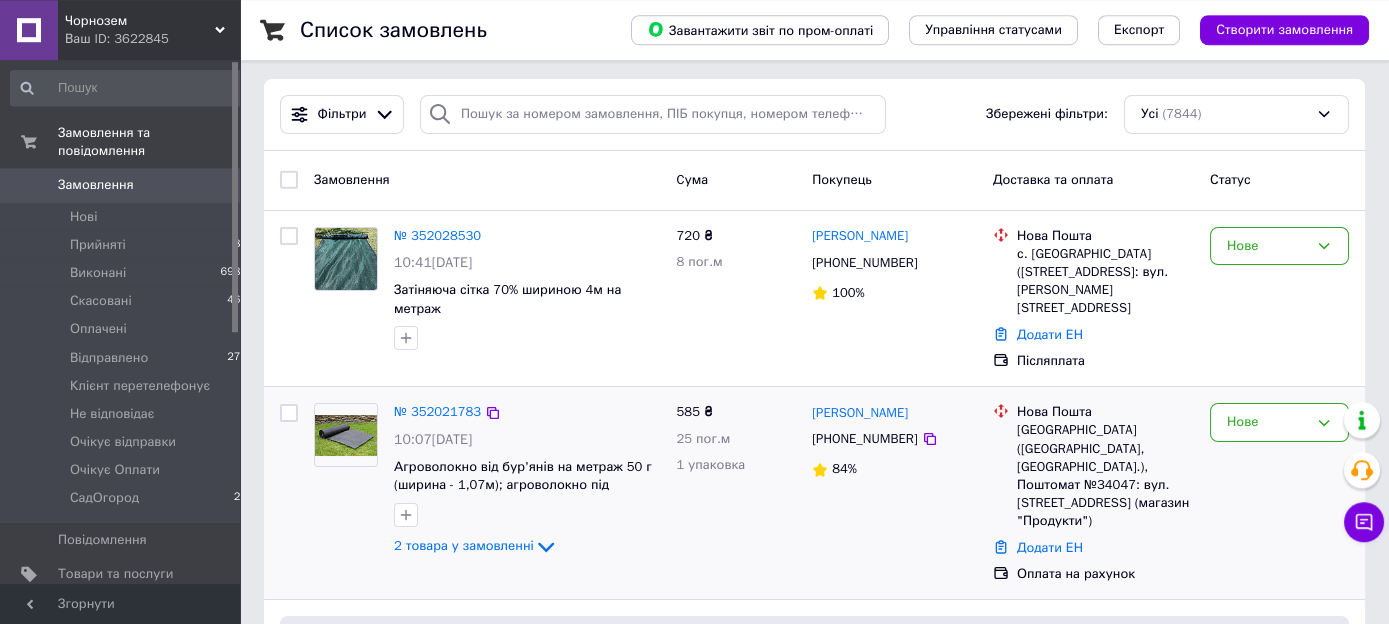 scroll, scrollTop: 211, scrollLeft: 0, axis: vertical 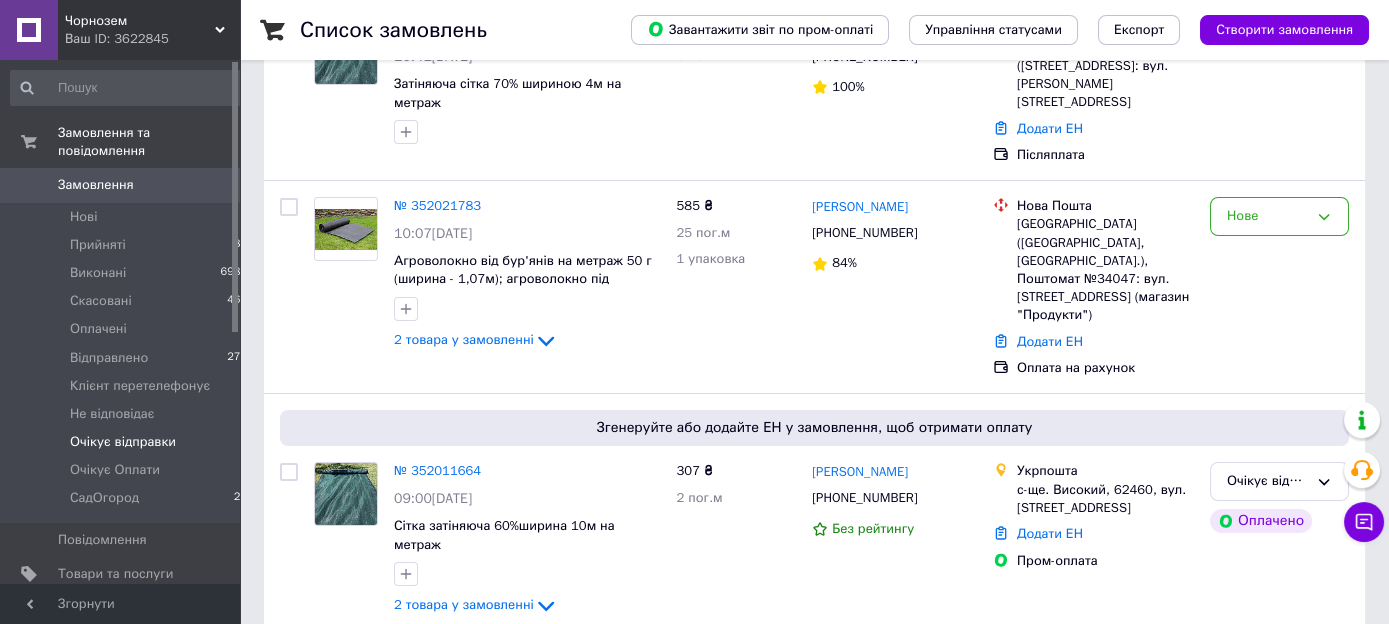 click on "Очікує відправки" at bounding box center (123, 442) 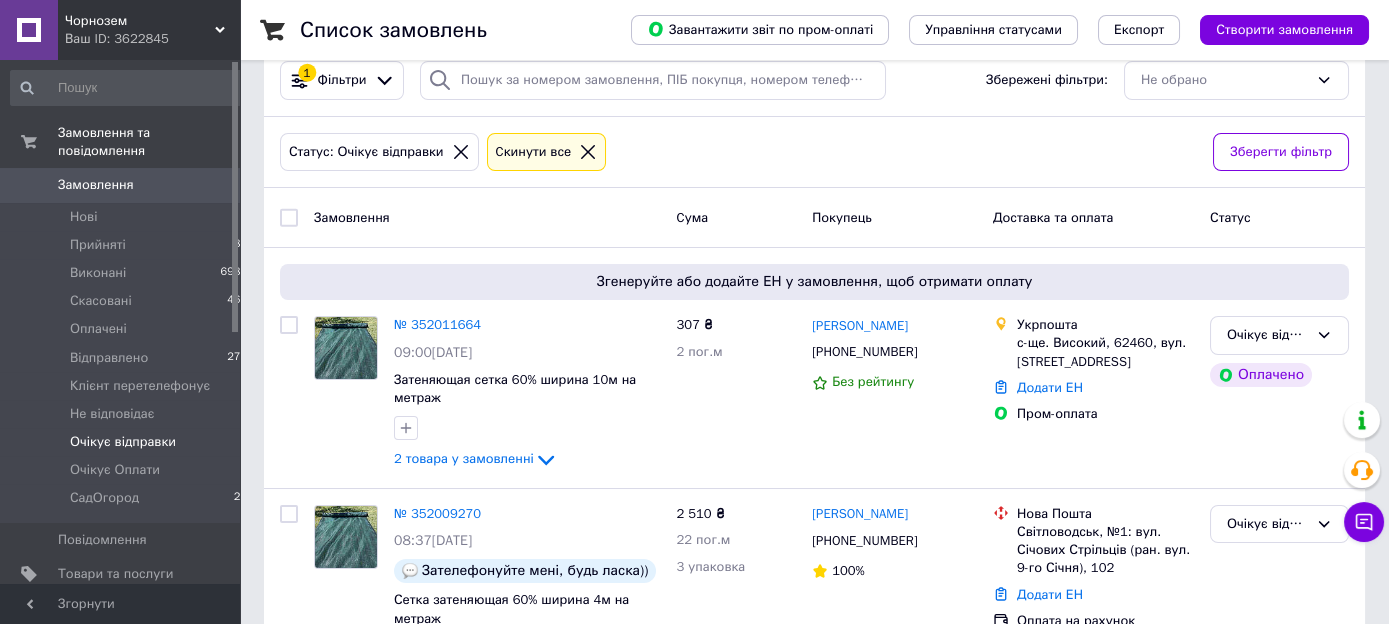 scroll, scrollTop: 462, scrollLeft: 0, axis: vertical 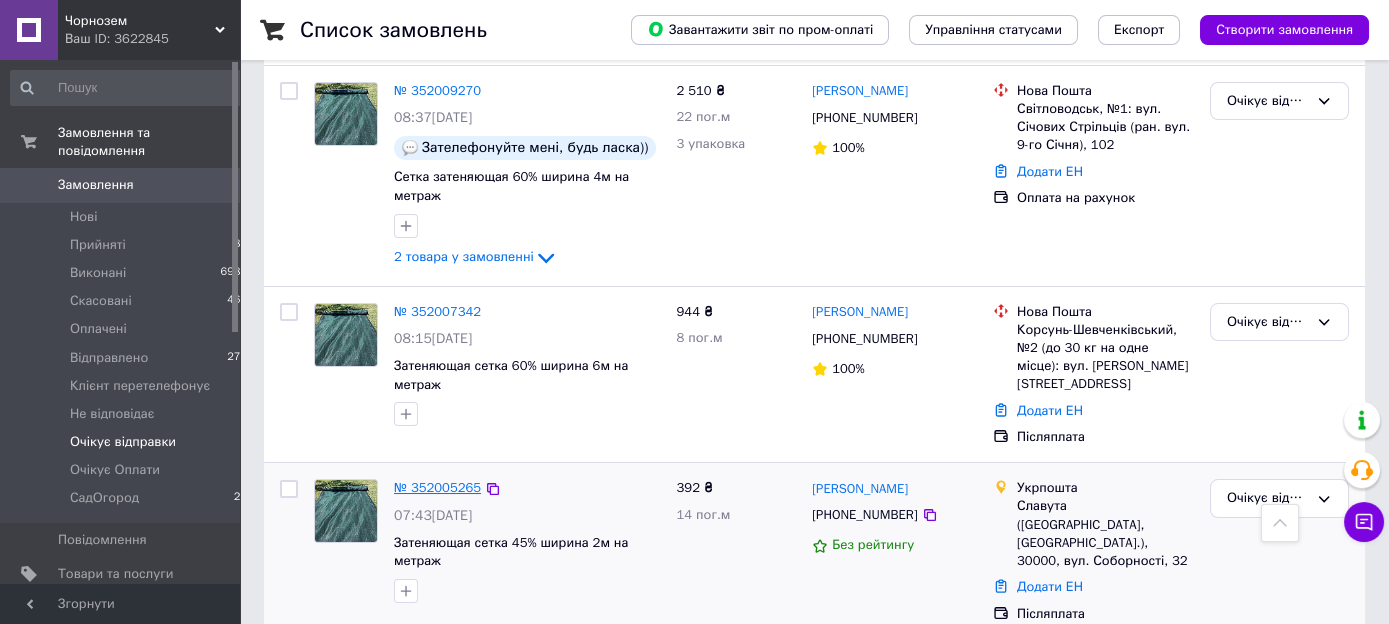 click on "№ 352005265" at bounding box center (437, 487) 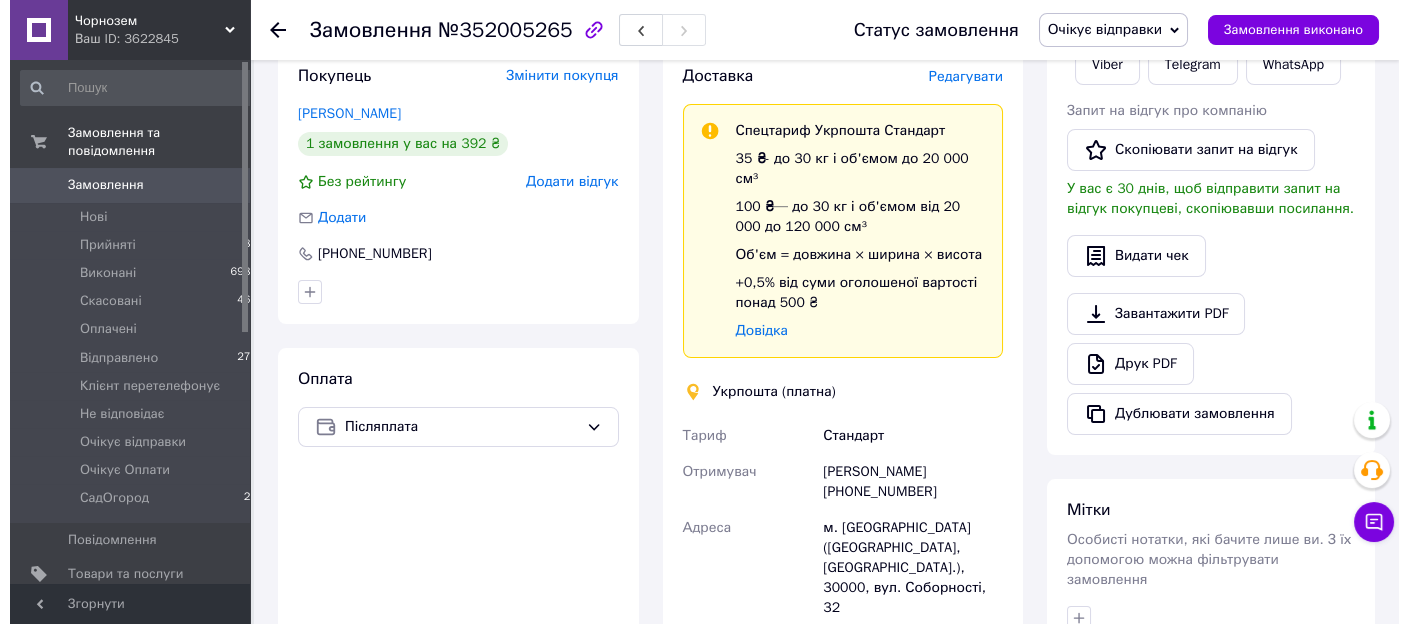 scroll, scrollTop: 269, scrollLeft: 0, axis: vertical 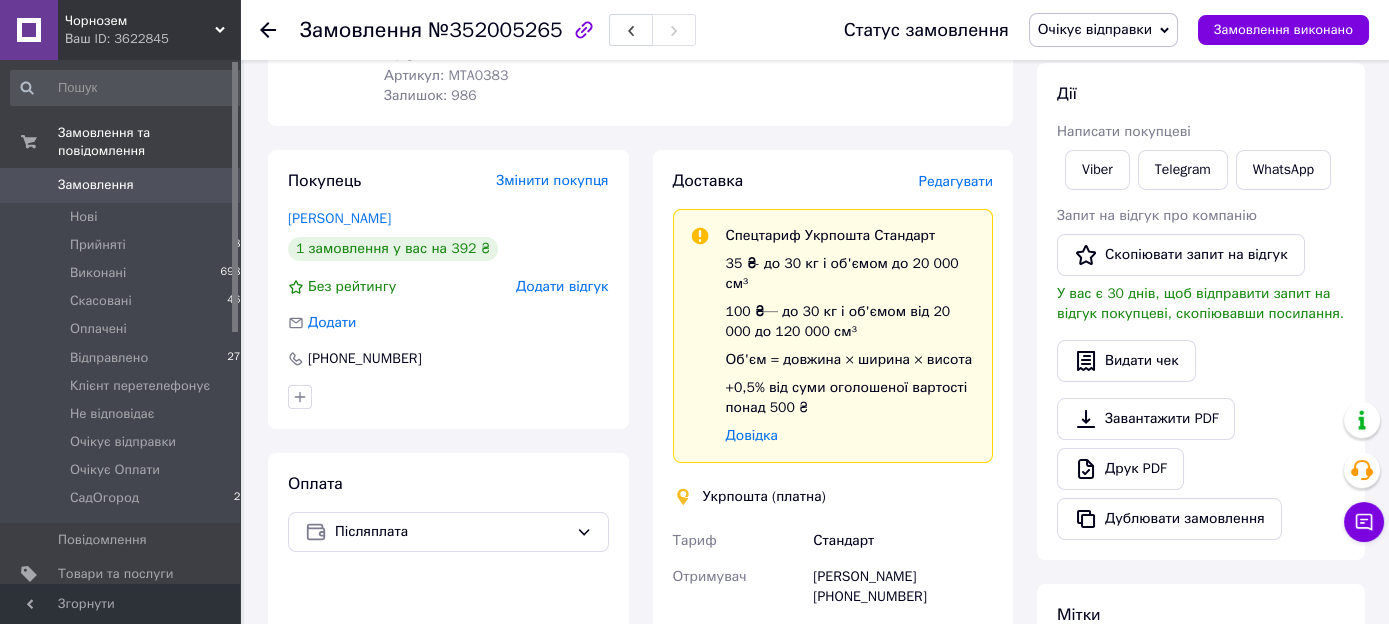 click on "Редагувати" at bounding box center (956, 181) 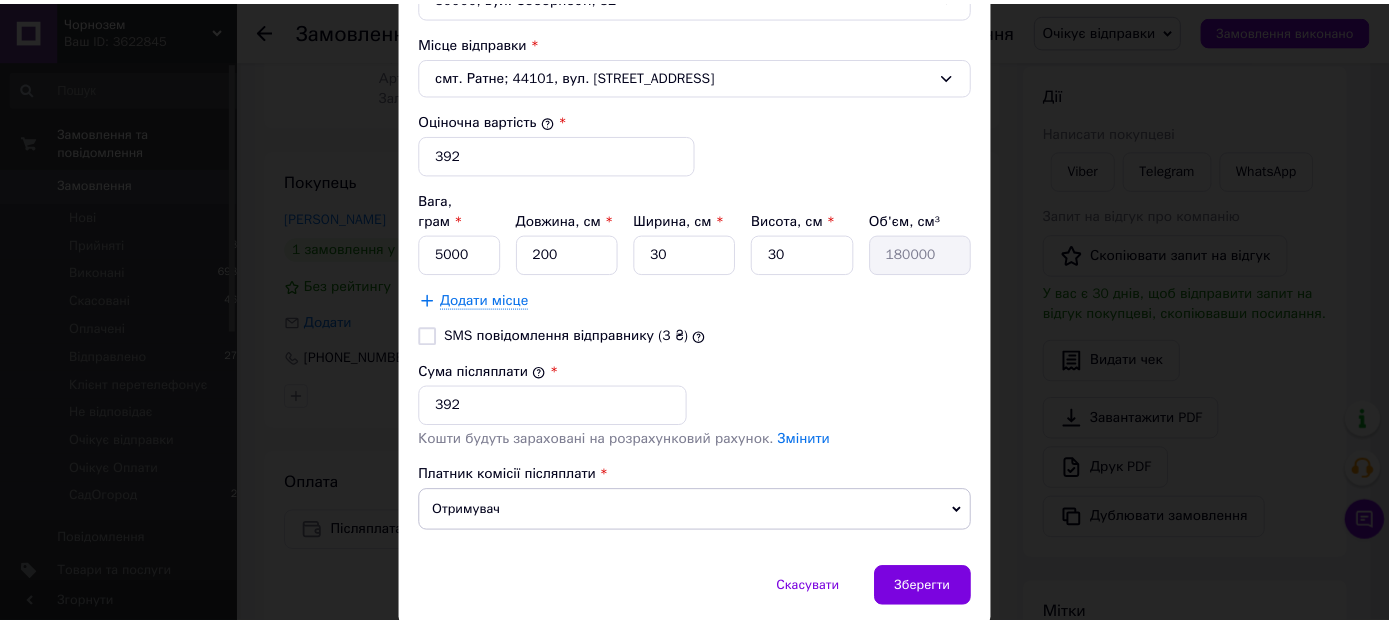 scroll, scrollTop: 805, scrollLeft: 0, axis: vertical 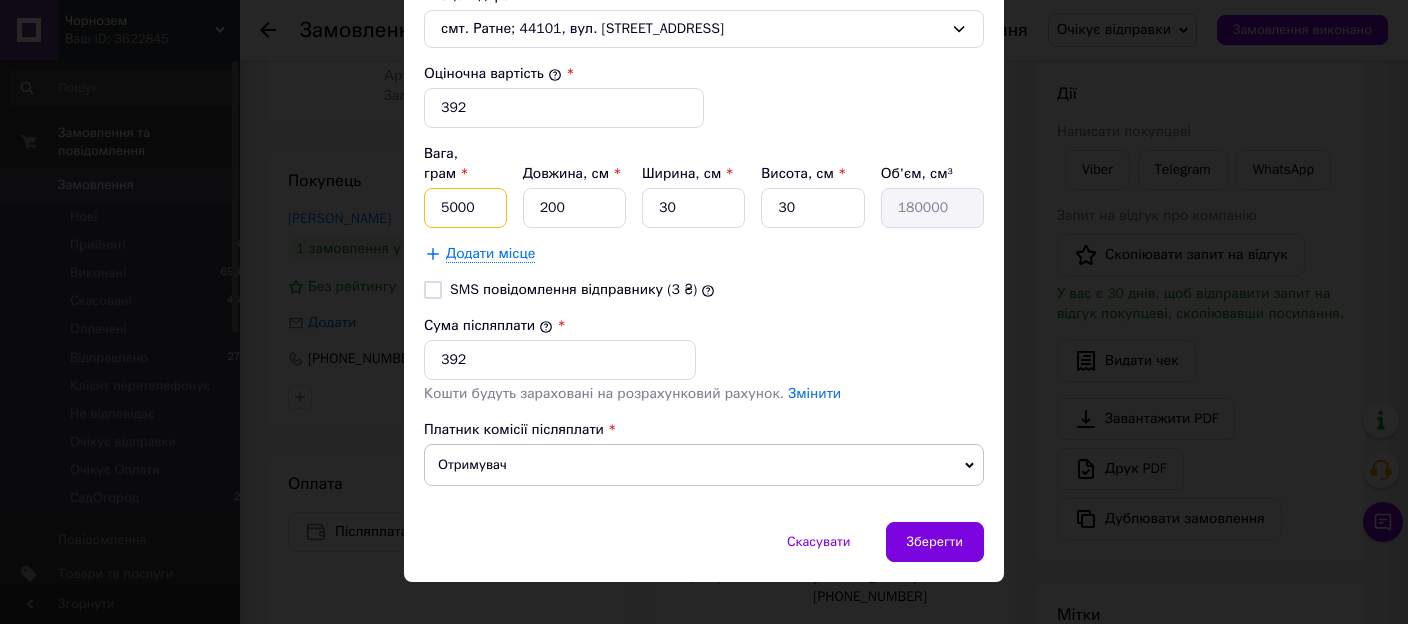 click on "5000" at bounding box center [465, 208] 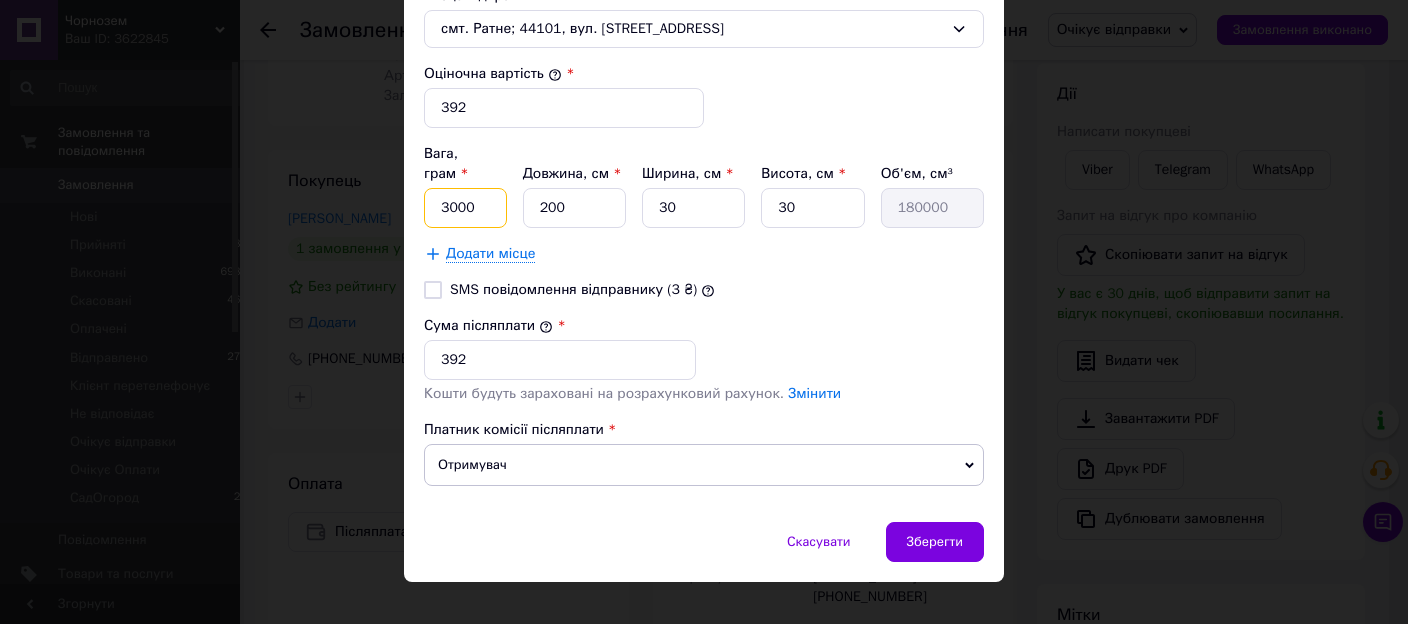 type on "3000" 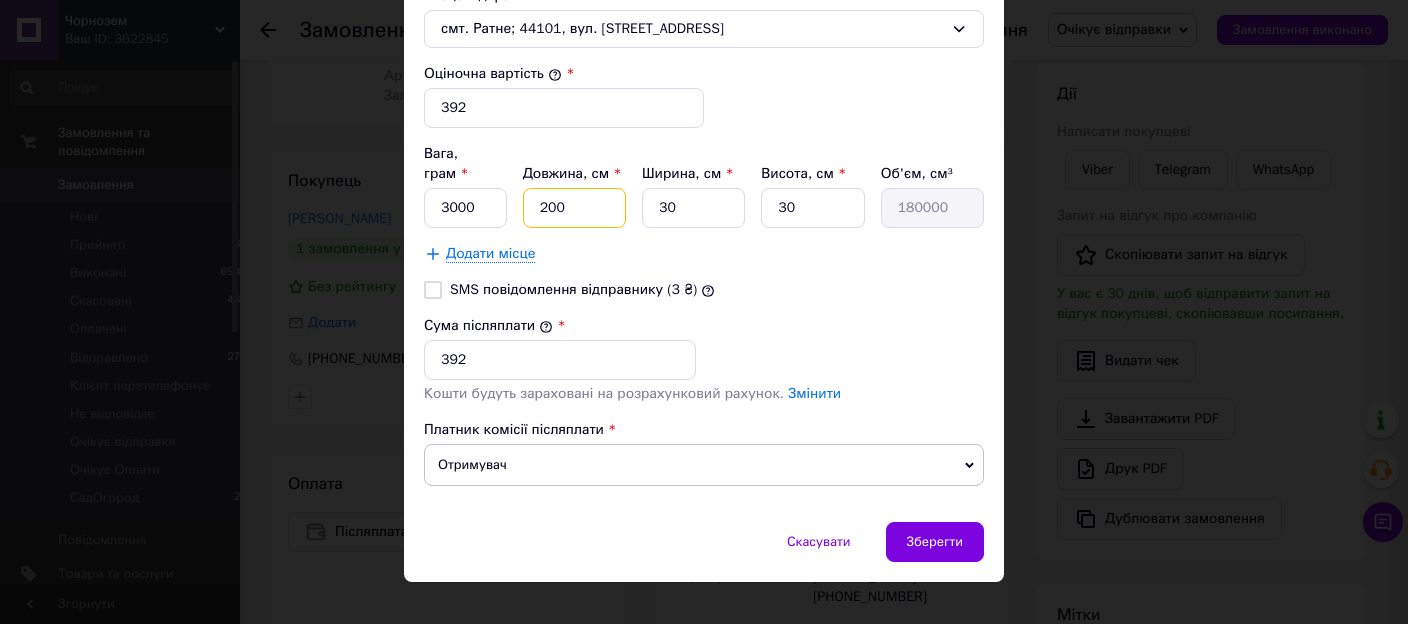 click on "200" at bounding box center [574, 208] 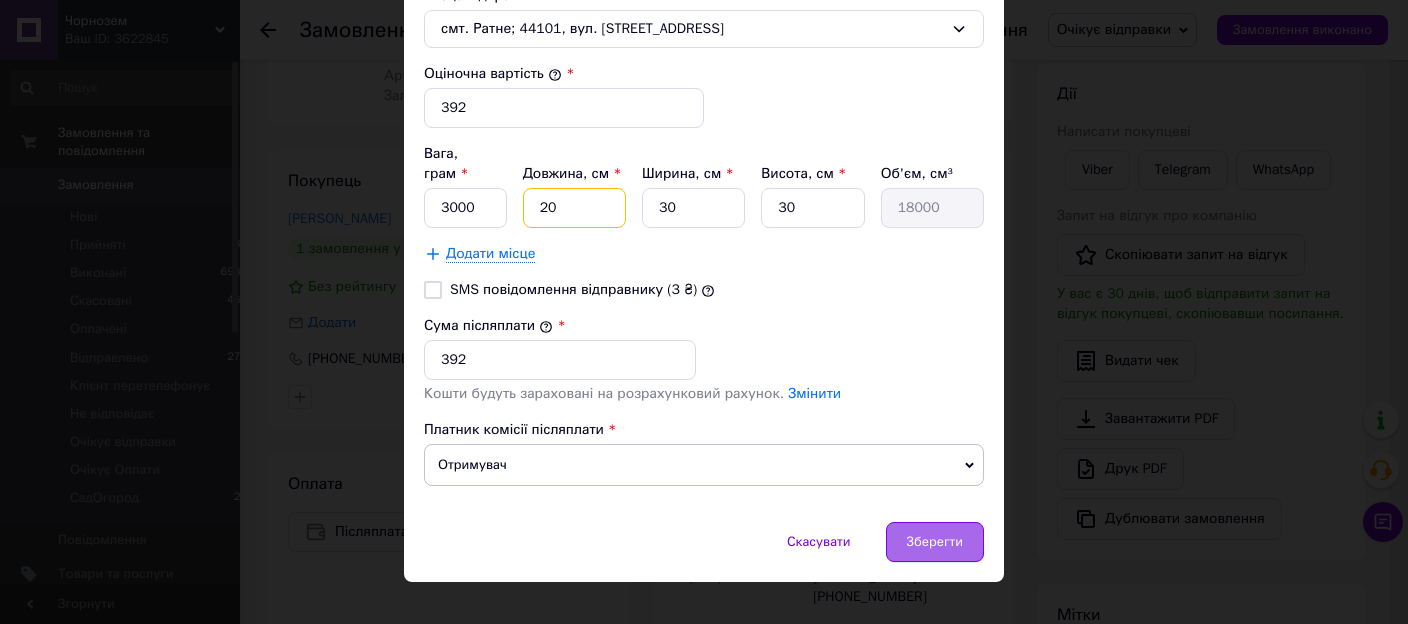 type on "20" 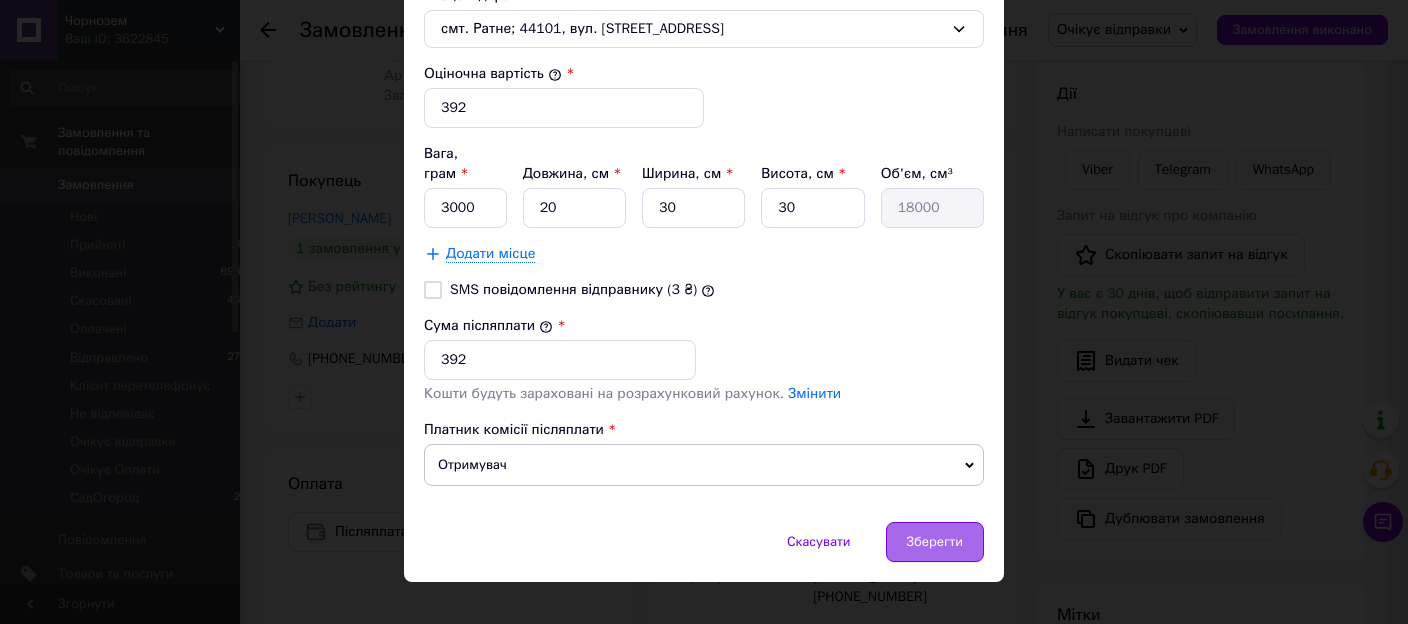 click on "Зберегти" at bounding box center [935, 542] 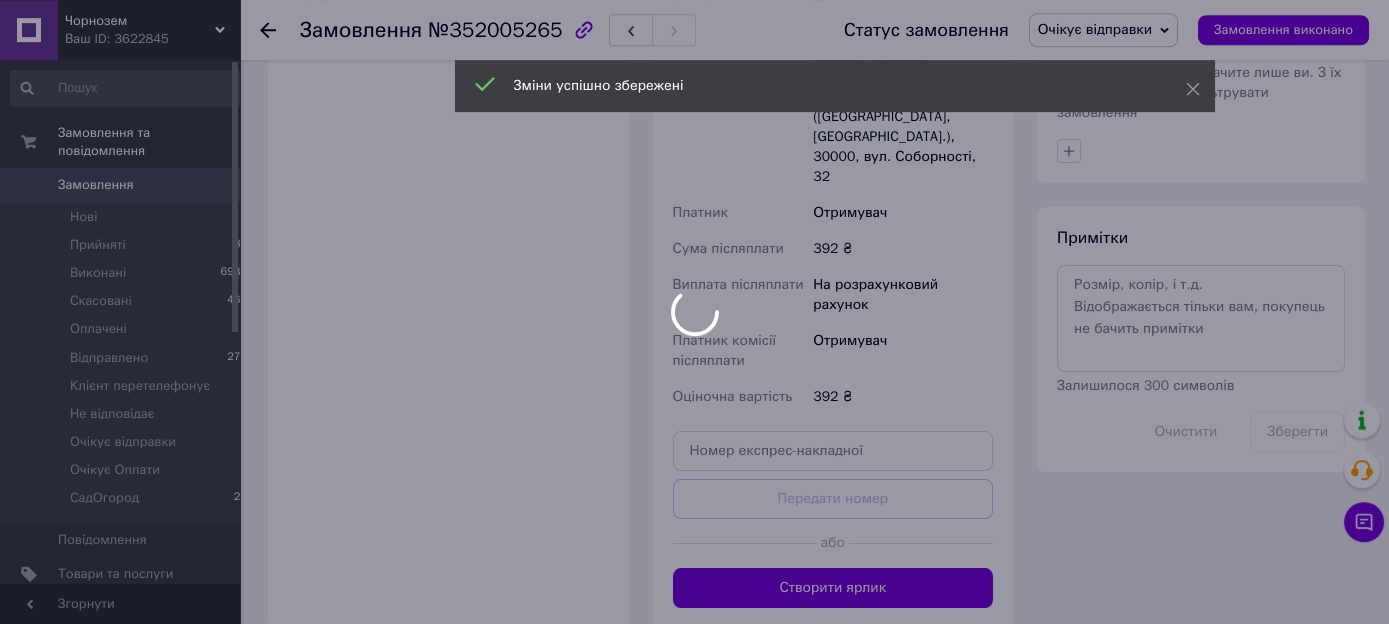 scroll, scrollTop: 902, scrollLeft: 0, axis: vertical 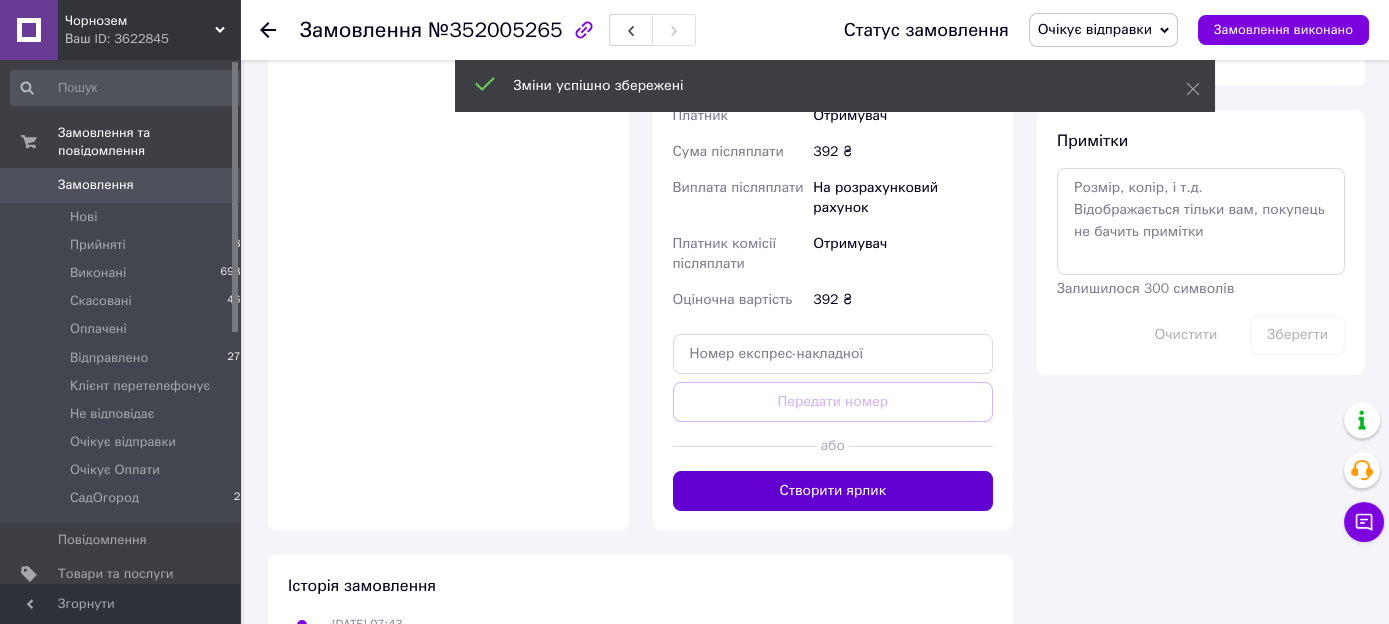 click on "Створити ярлик" at bounding box center [833, 491] 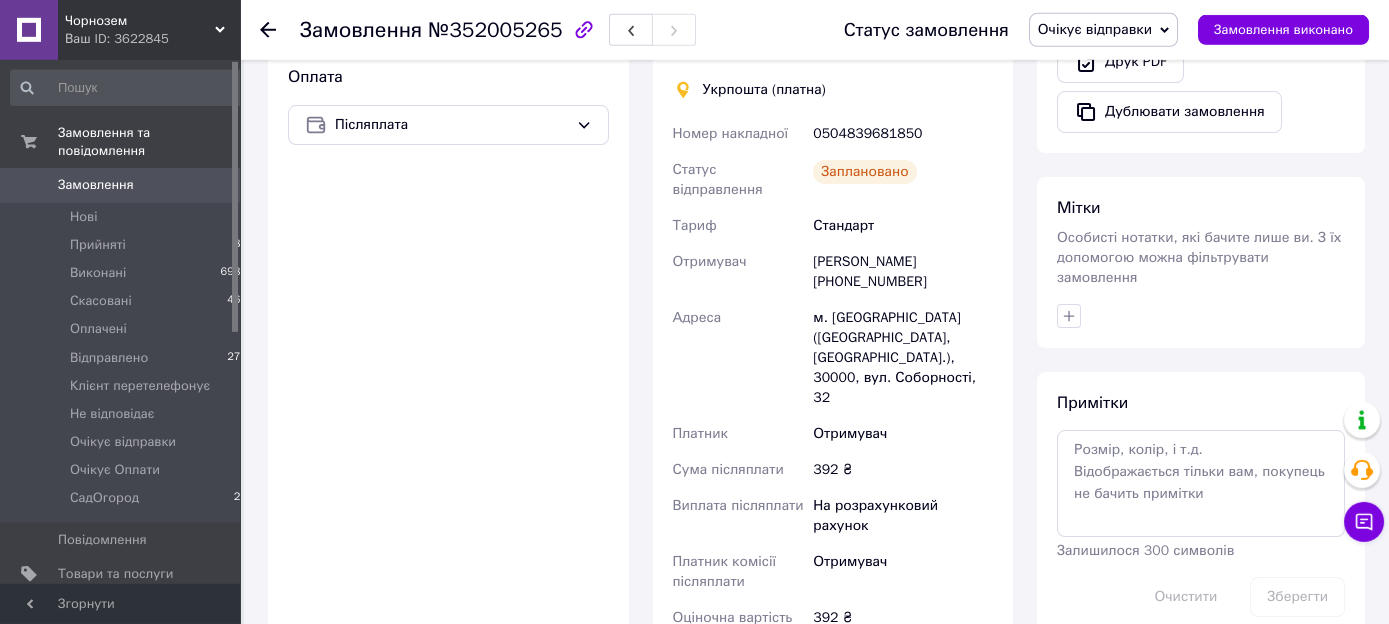 scroll, scrollTop: 585, scrollLeft: 0, axis: vertical 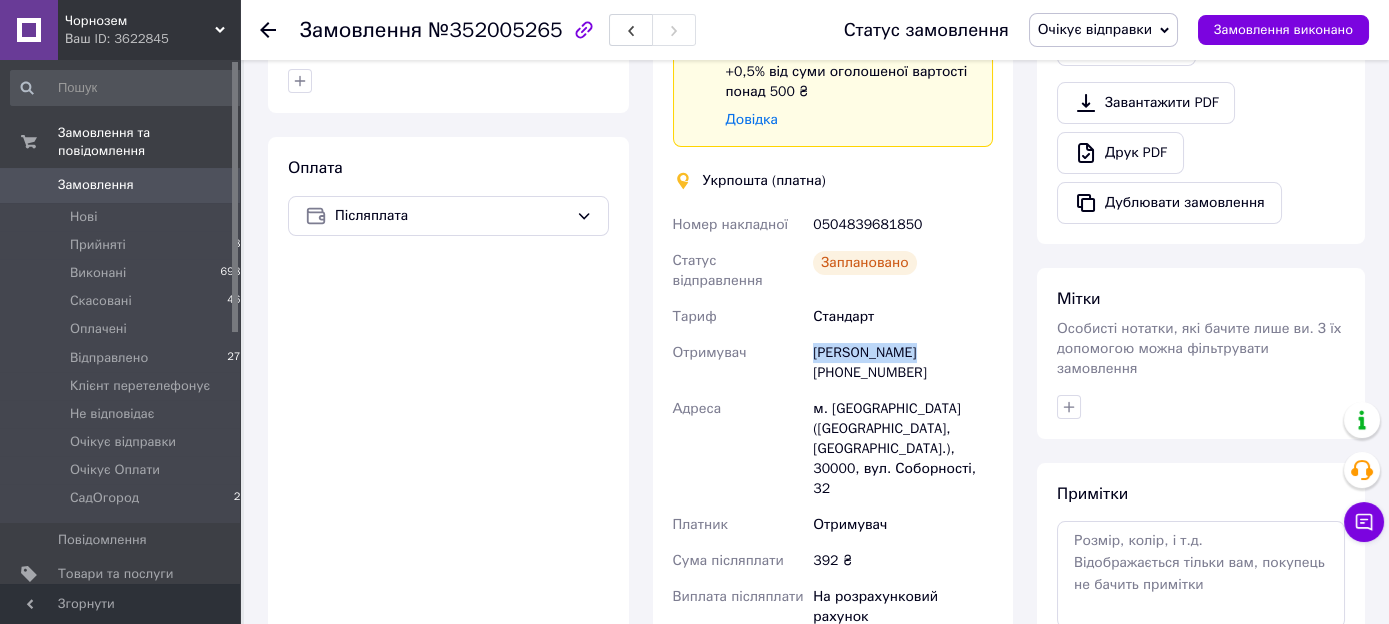 drag, startPoint x: 934, startPoint y: 315, endPoint x: 800, endPoint y: 313, distance: 134.01492 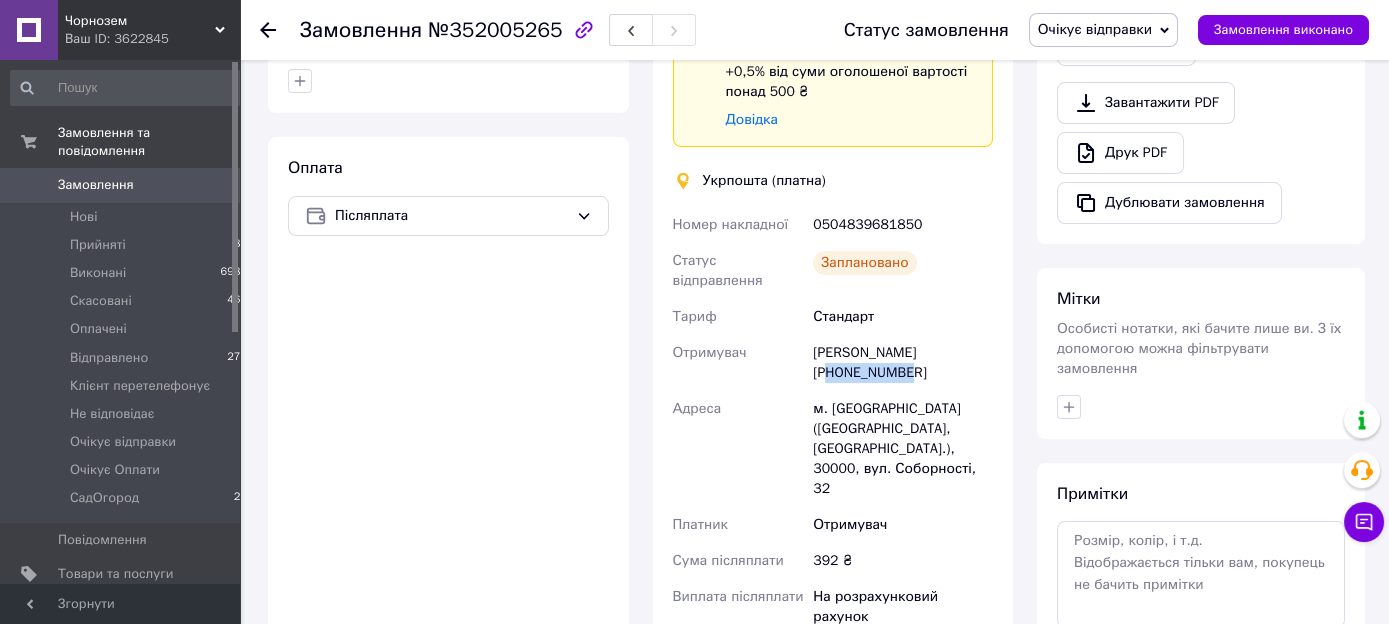 drag, startPoint x: 934, startPoint y: 333, endPoint x: 836, endPoint y: 343, distance: 98.50888 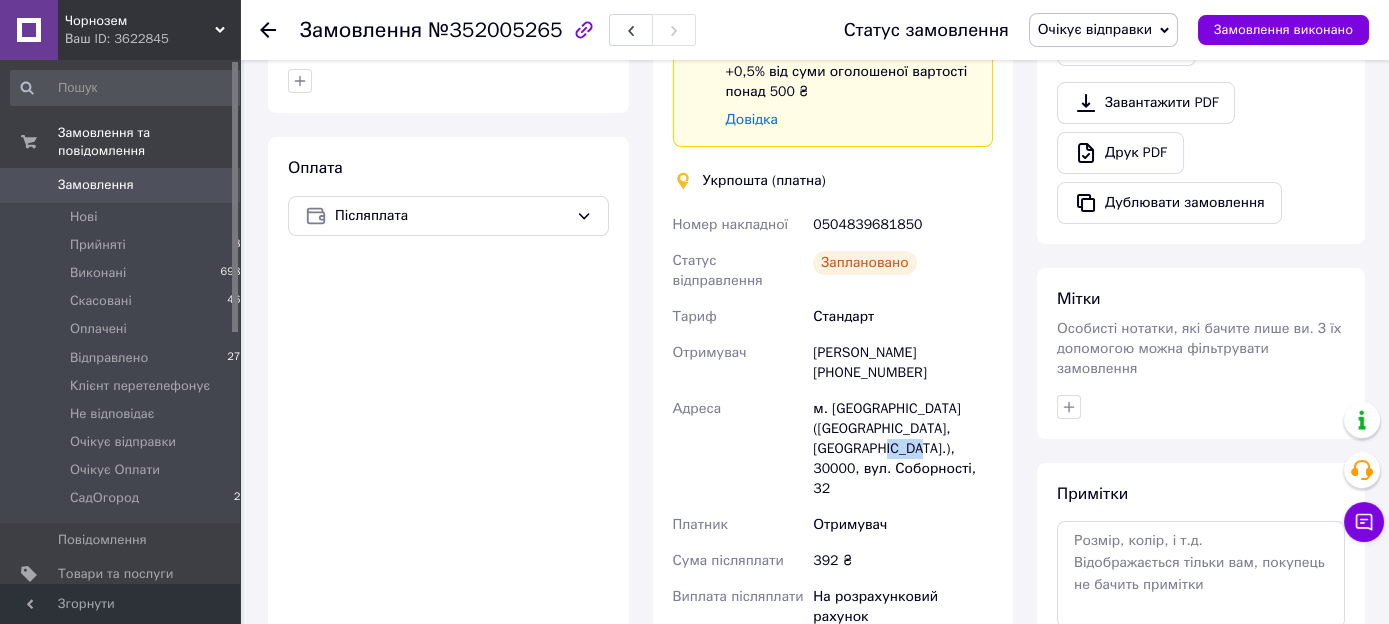drag, startPoint x: 817, startPoint y: 411, endPoint x: 848, endPoint y: 414, distance: 31.144823 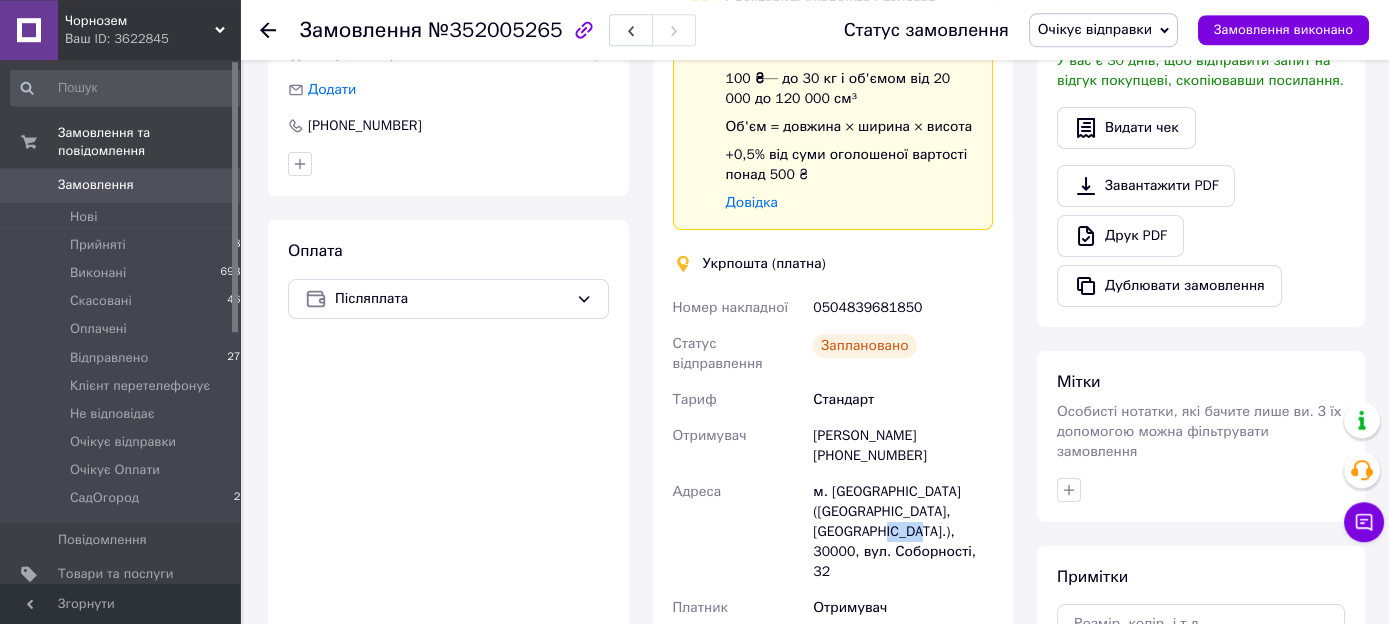 scroll, scrollTop: 480, scrollLeft: 0, axis: vertical 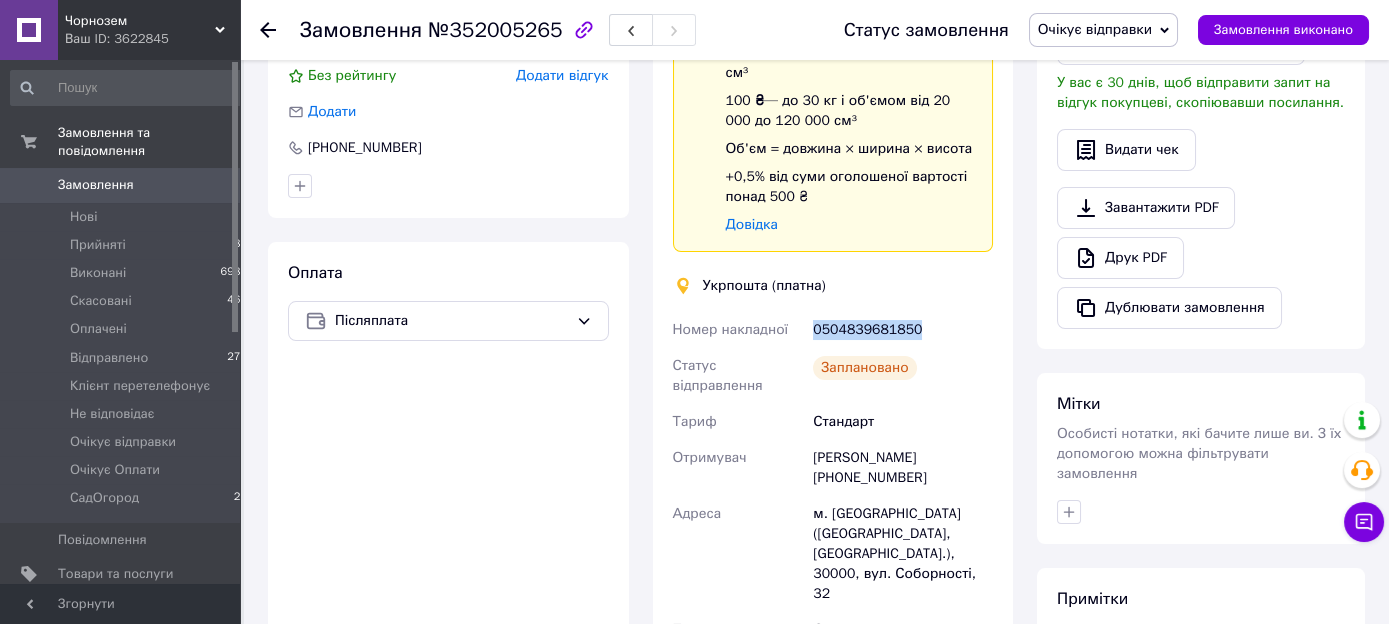 drag, startPoint x: 921, startPoint y: 310, endPoint x: 813, endPoint y: 301, distance: 108.37435 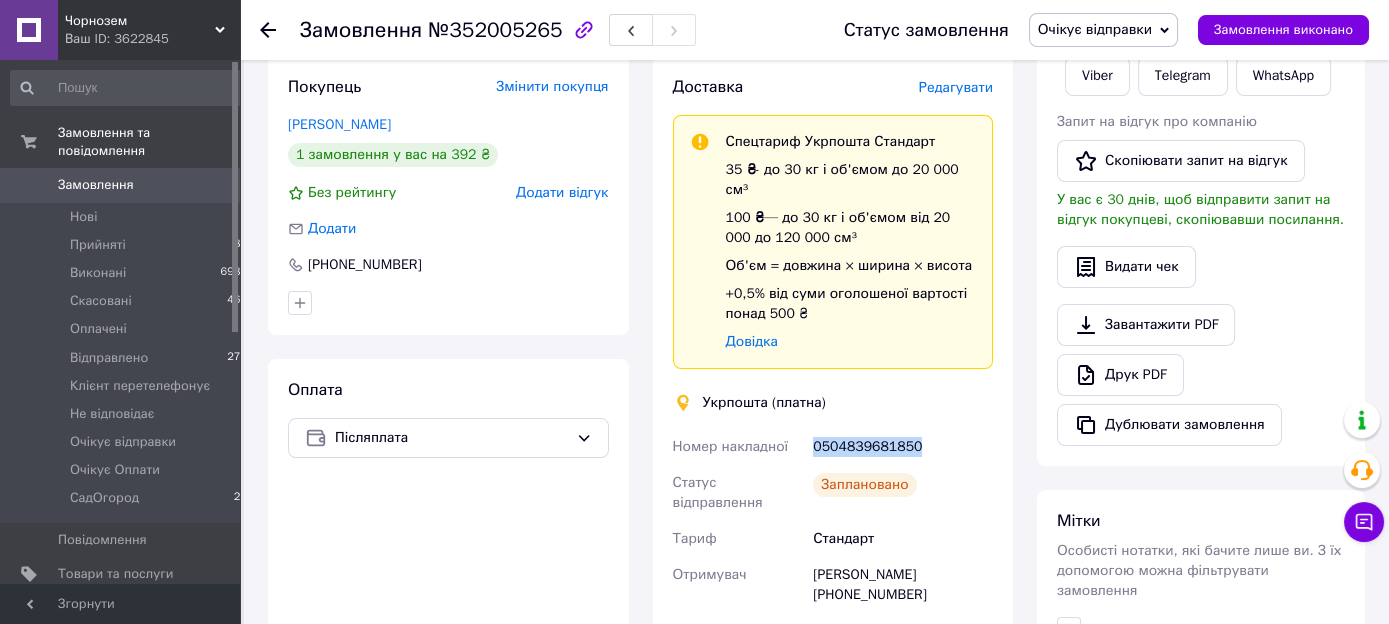 scroll, scrollTop: 374, scrollLeft: 0, axis: vertical 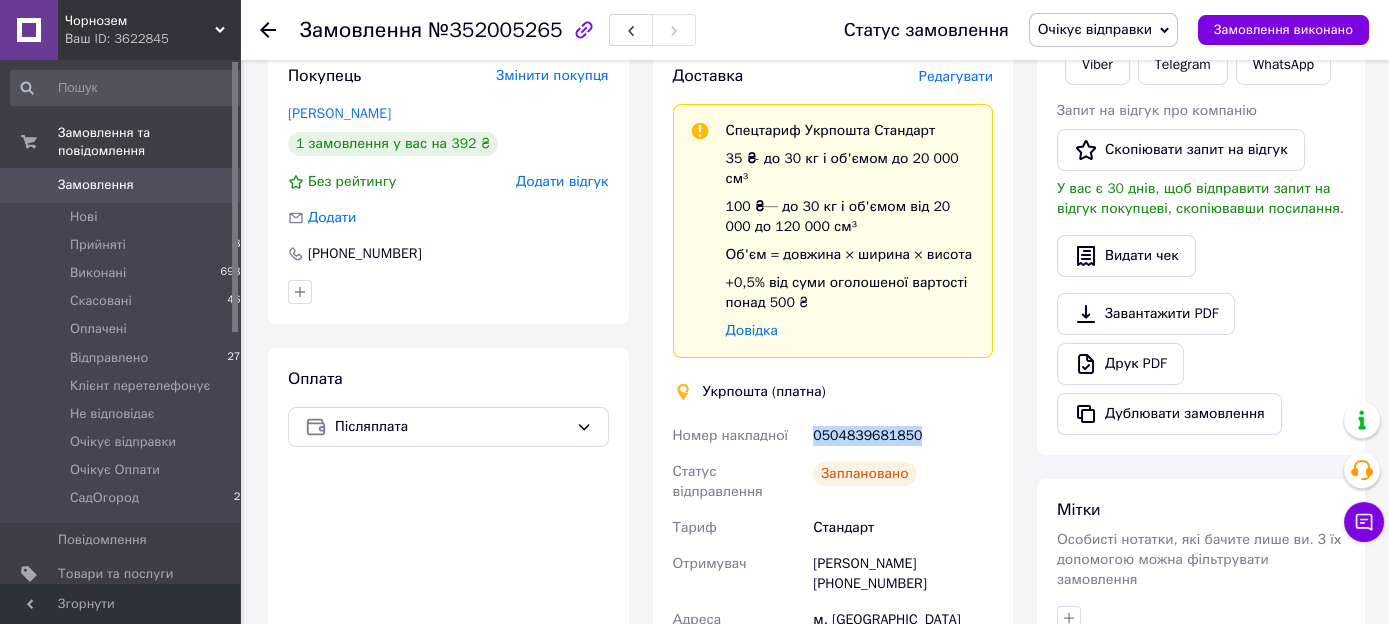 drag, startPoint x: 1071, startPoint y: 32, endPoint x: 1074, endPoint y: 43, distance: 11.401754 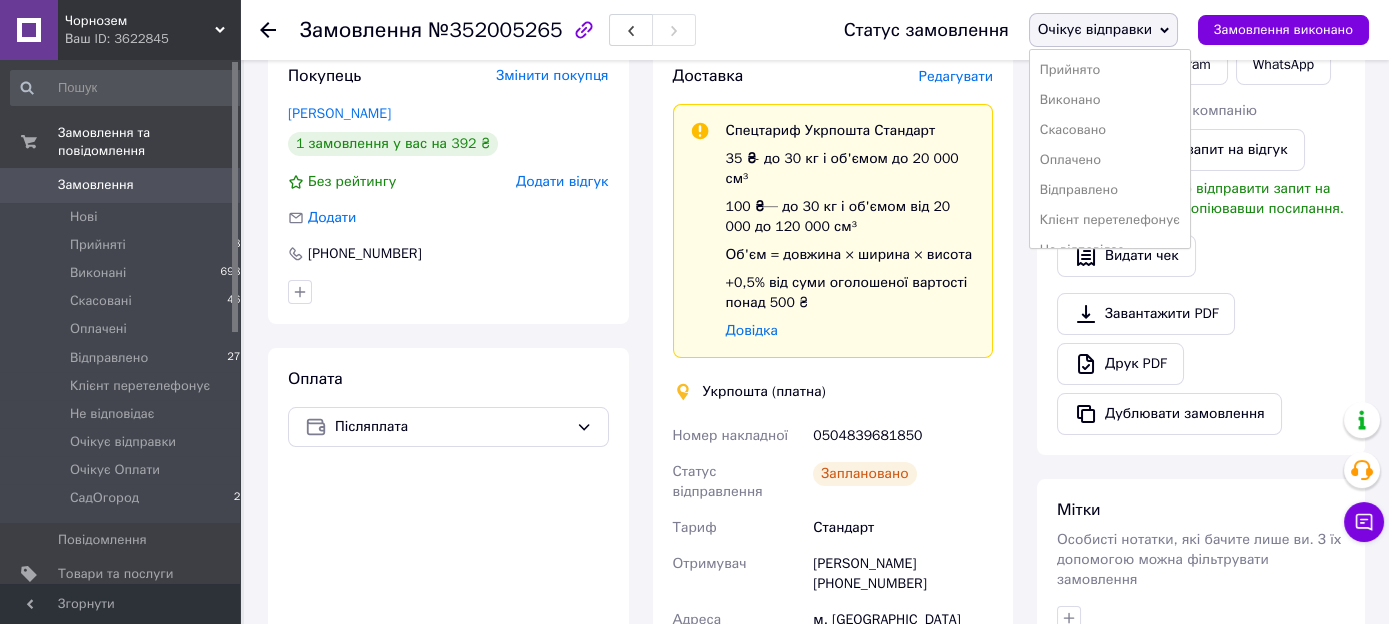 drag, startPoint x: 1093, startPoint y: 197, endPoint x: 895, endPoint y: 250, distance: 204.97073 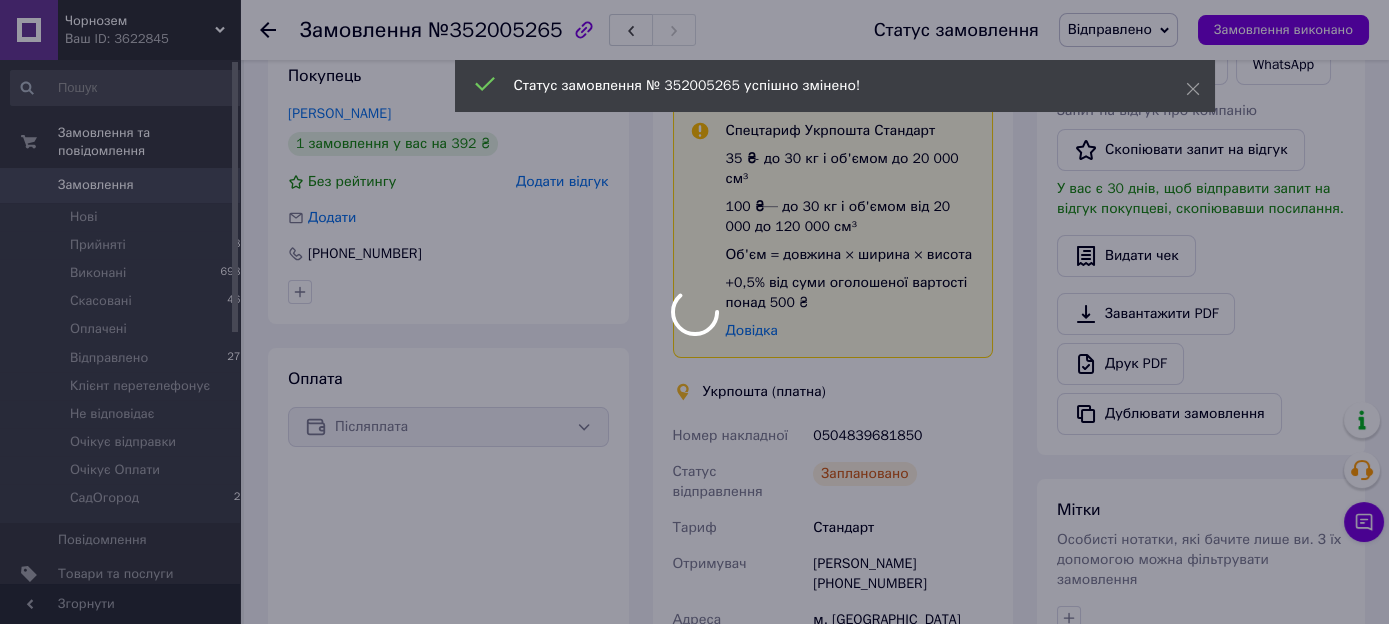 click at bounding box center [694, 312] 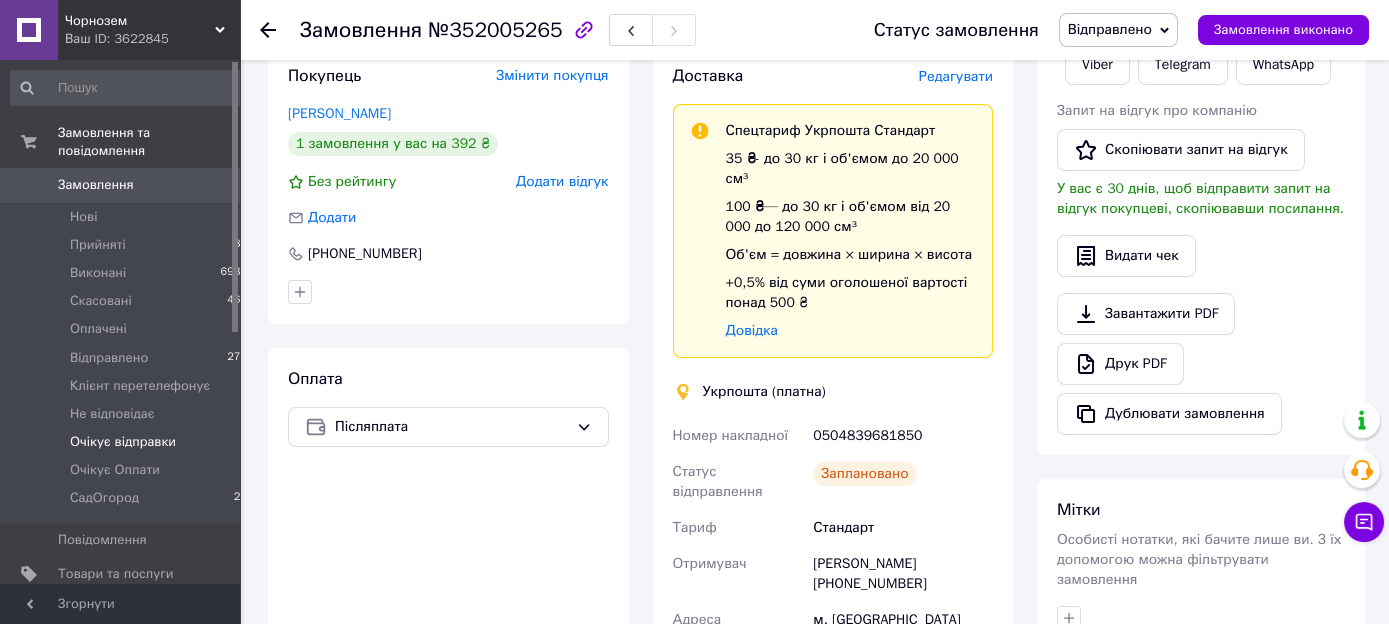 click on "Очікує відправки" at bounding box center [123, 442] 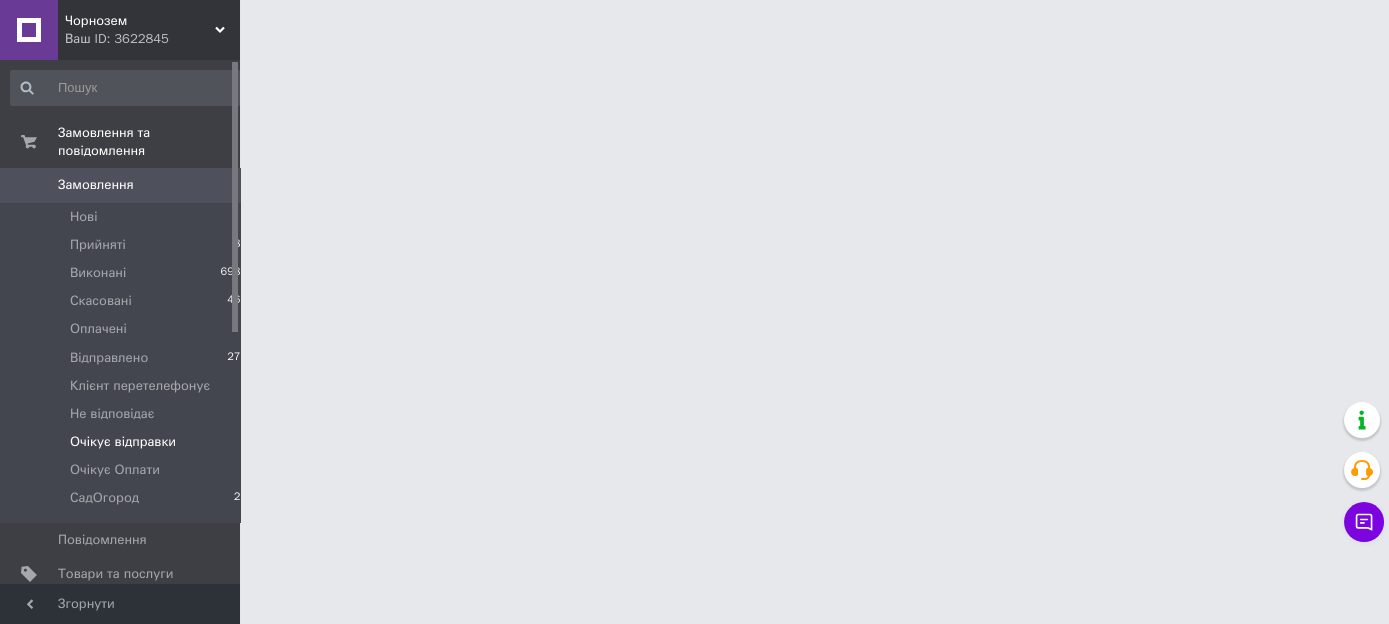 scroll, scrollTop: 0, scrollLeft: 0, axis: both 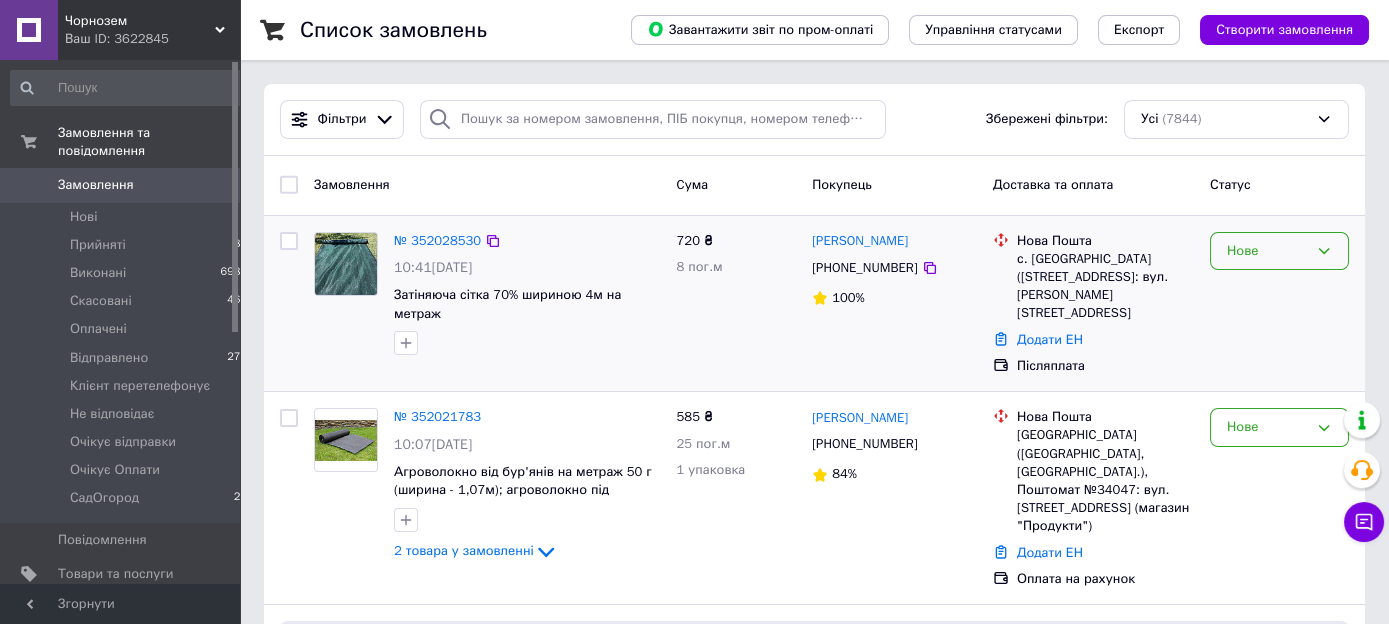click on "Нове" at bounding box center (1267, 251) 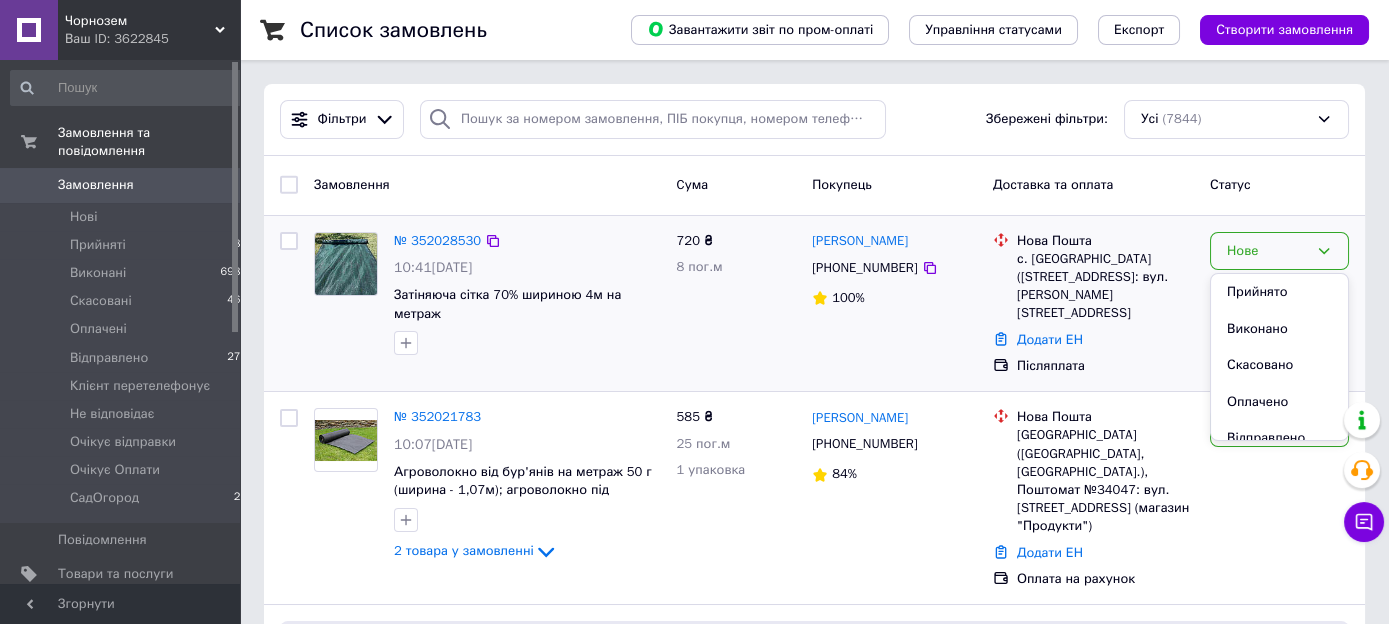 scroll, scrollTop: 202, scrollLeft: 0, axis: vertical 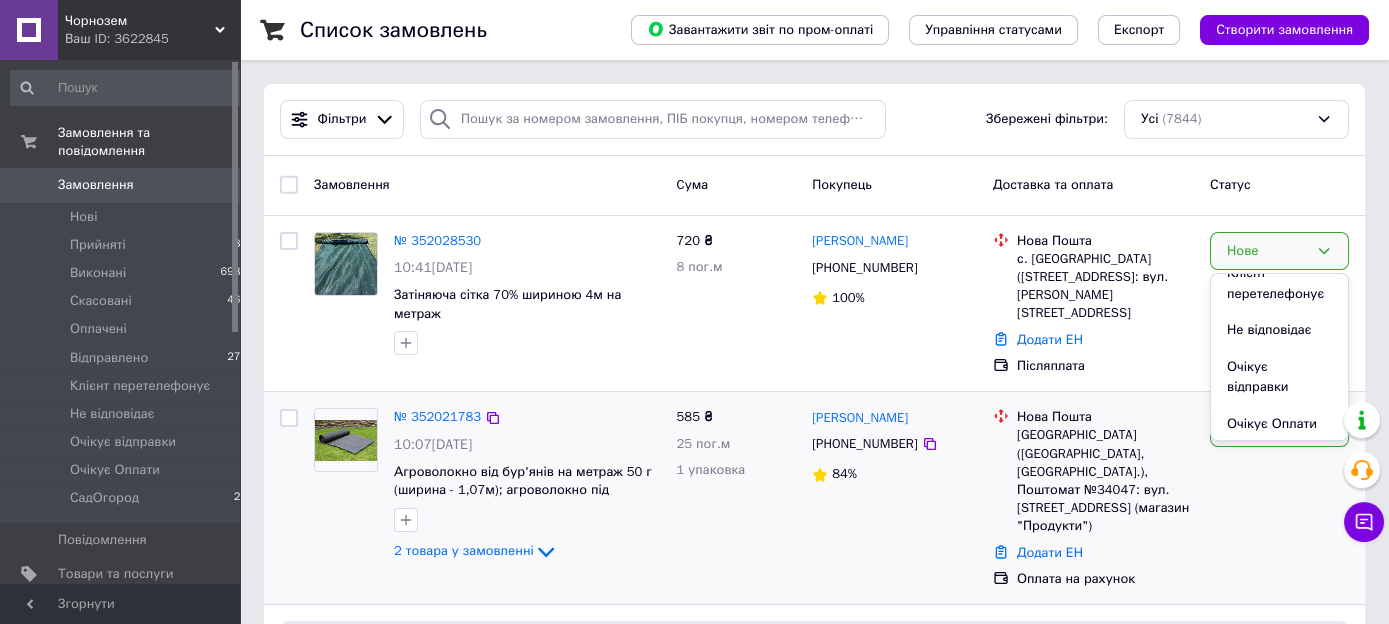 click on "Очікує відправки" at bounding box center [1279, 377] 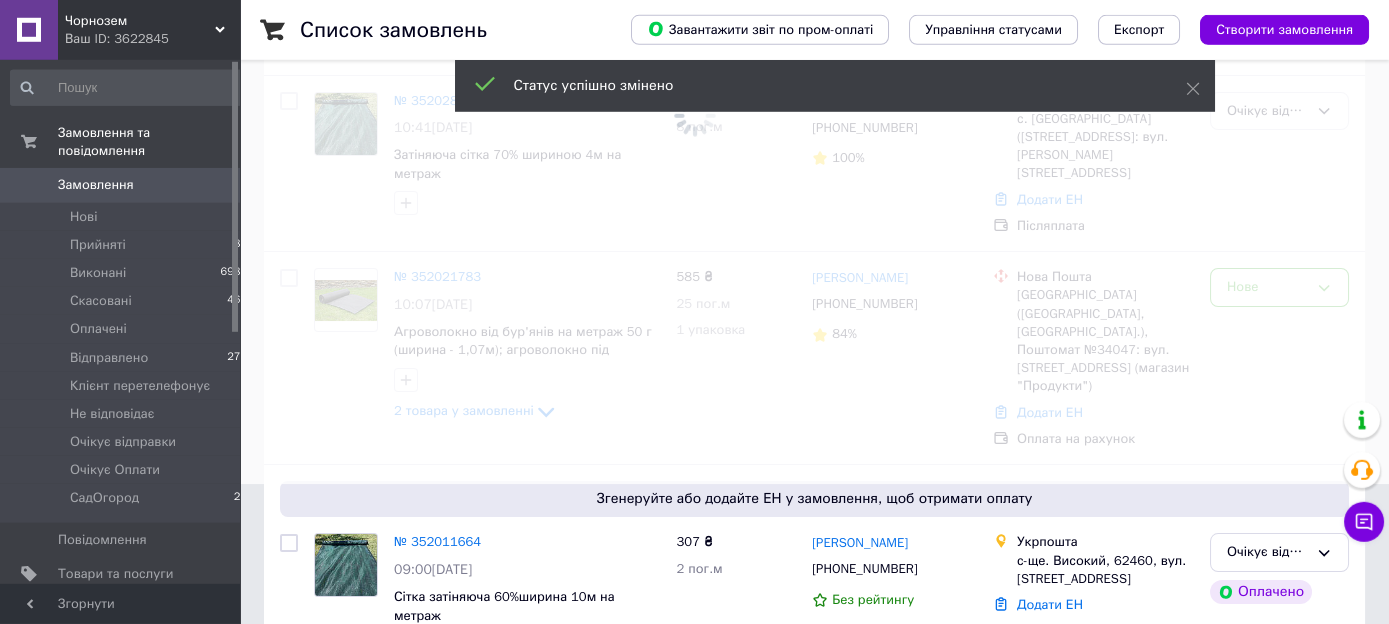scroll, scrollTop: 105, scrollLeft: 0, axis: vertical 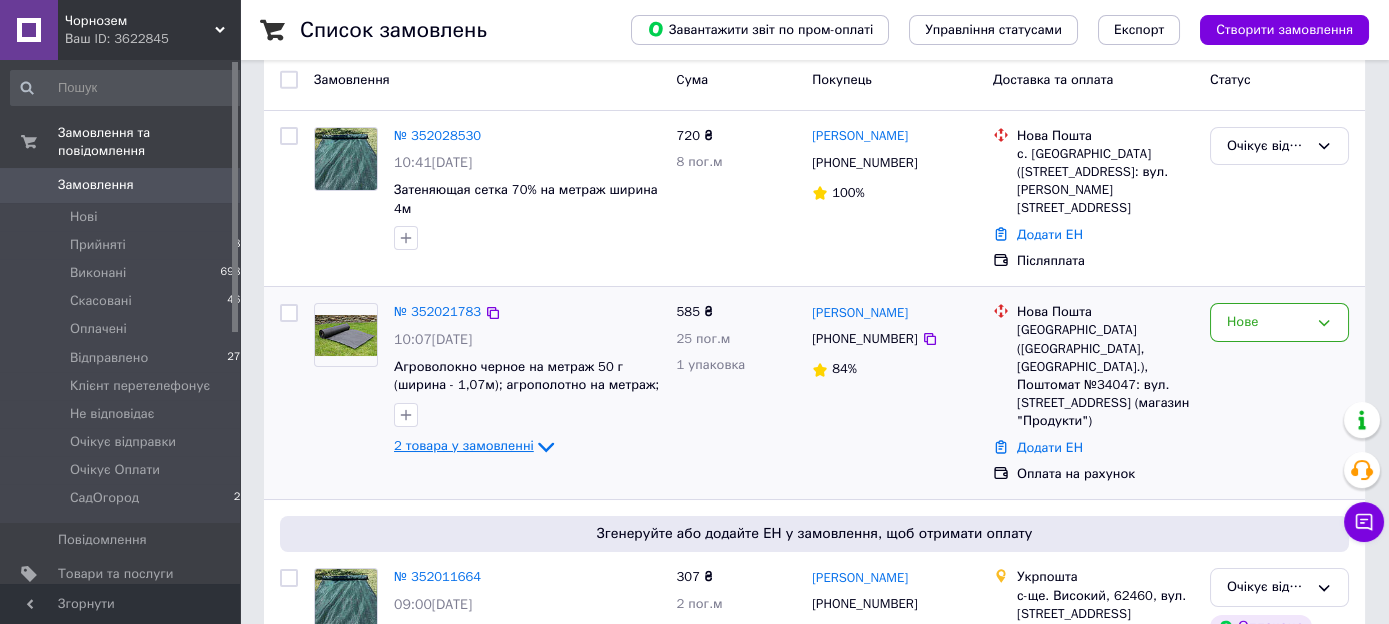 click 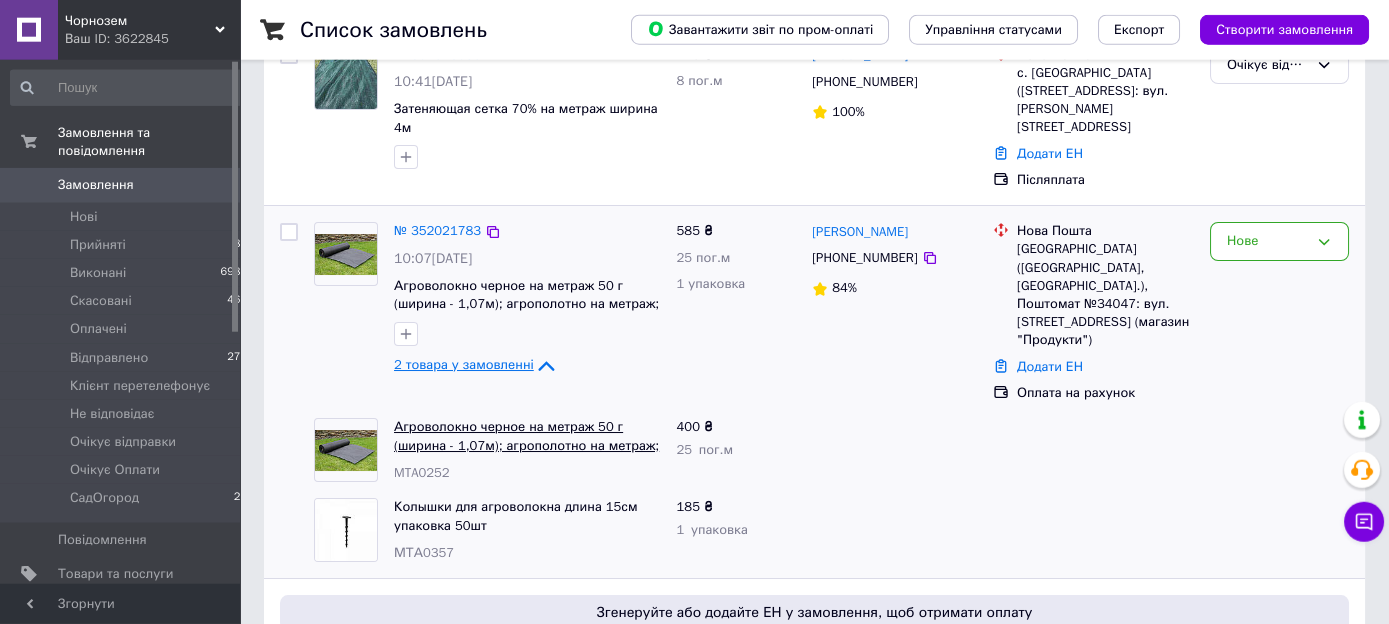 scroll, scrollTop: 211, scrollLeft: 0, axis: vertical 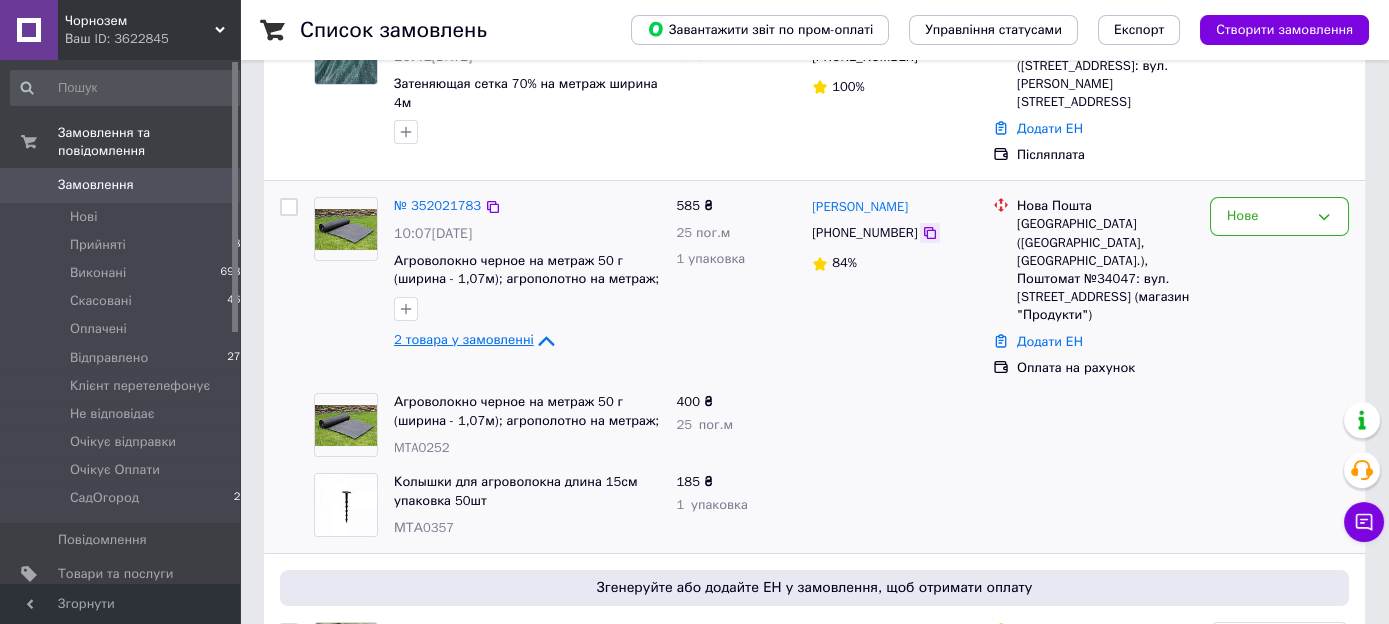 click 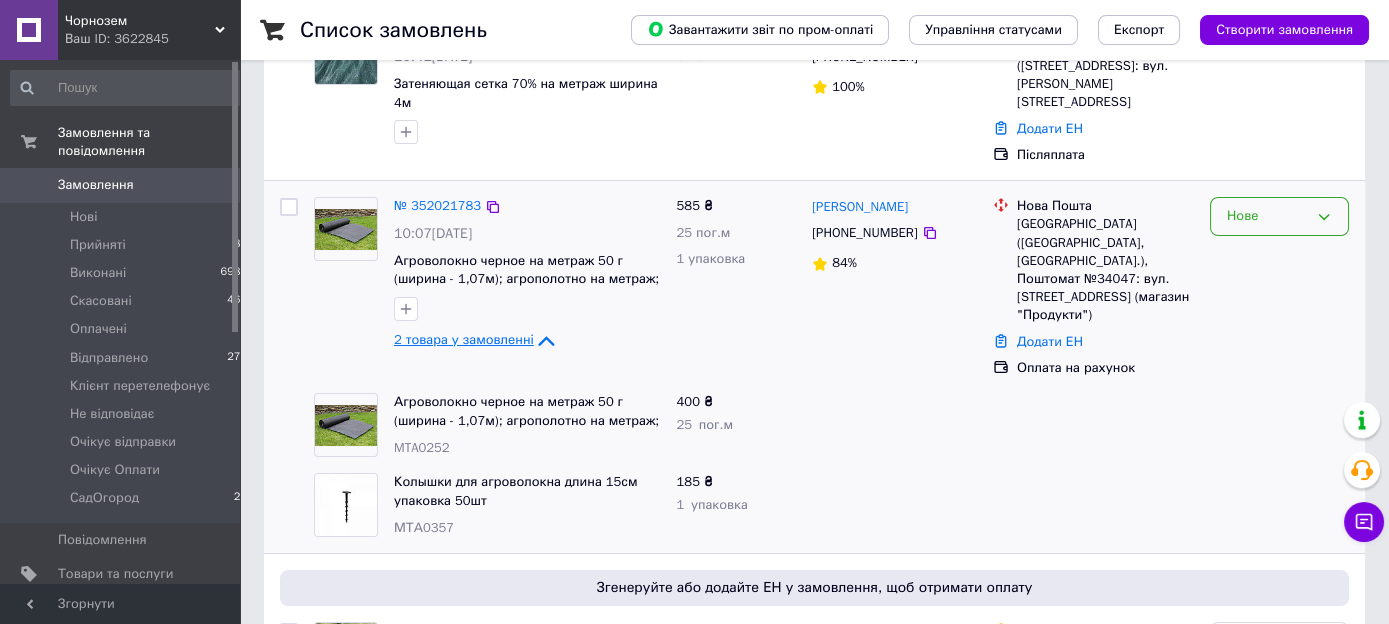 click on "Нове" at bounding box center (1267, 216) 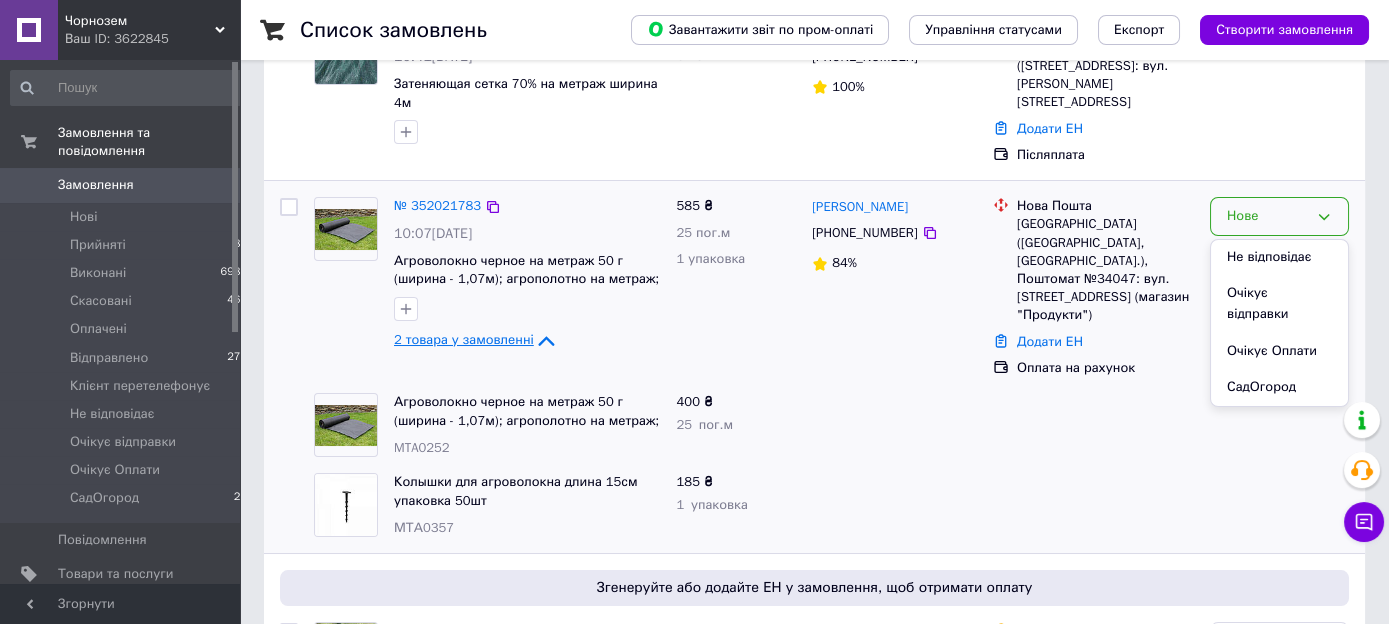 scroll, scrollTop: 262, scrollLeft: 0, axis: vertical 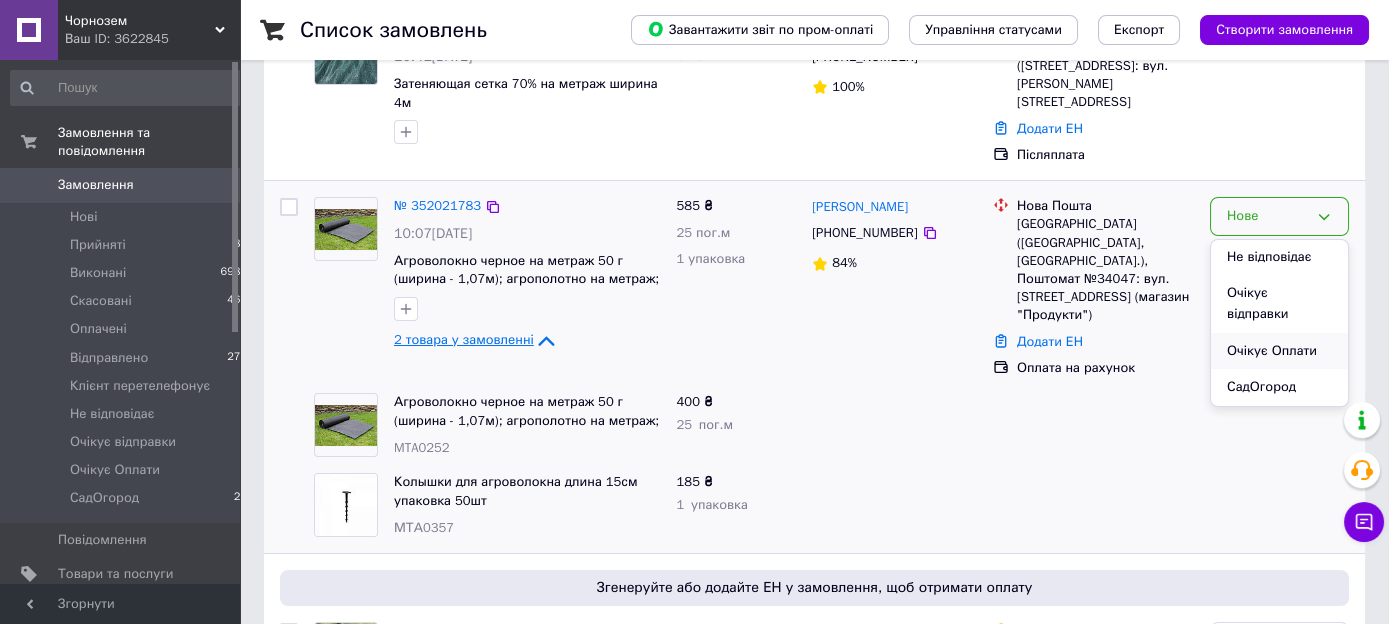 click on "Очікує Оплати" at bounding box center (1279, 351) 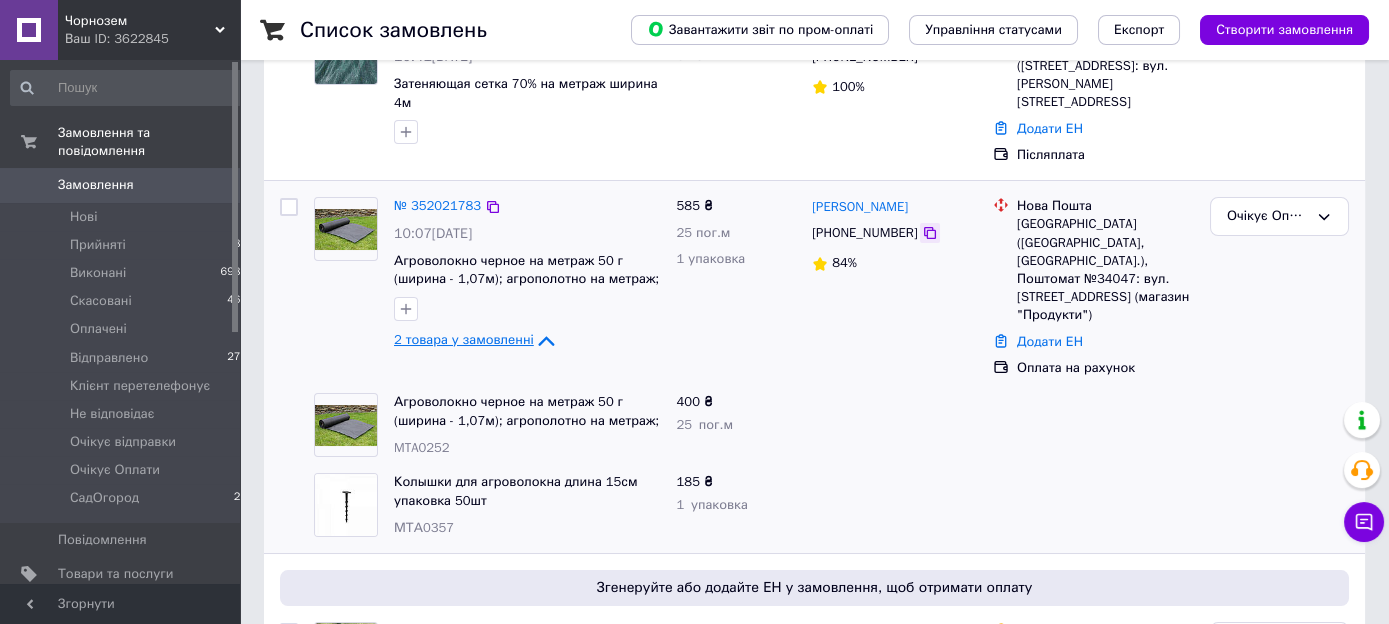 click 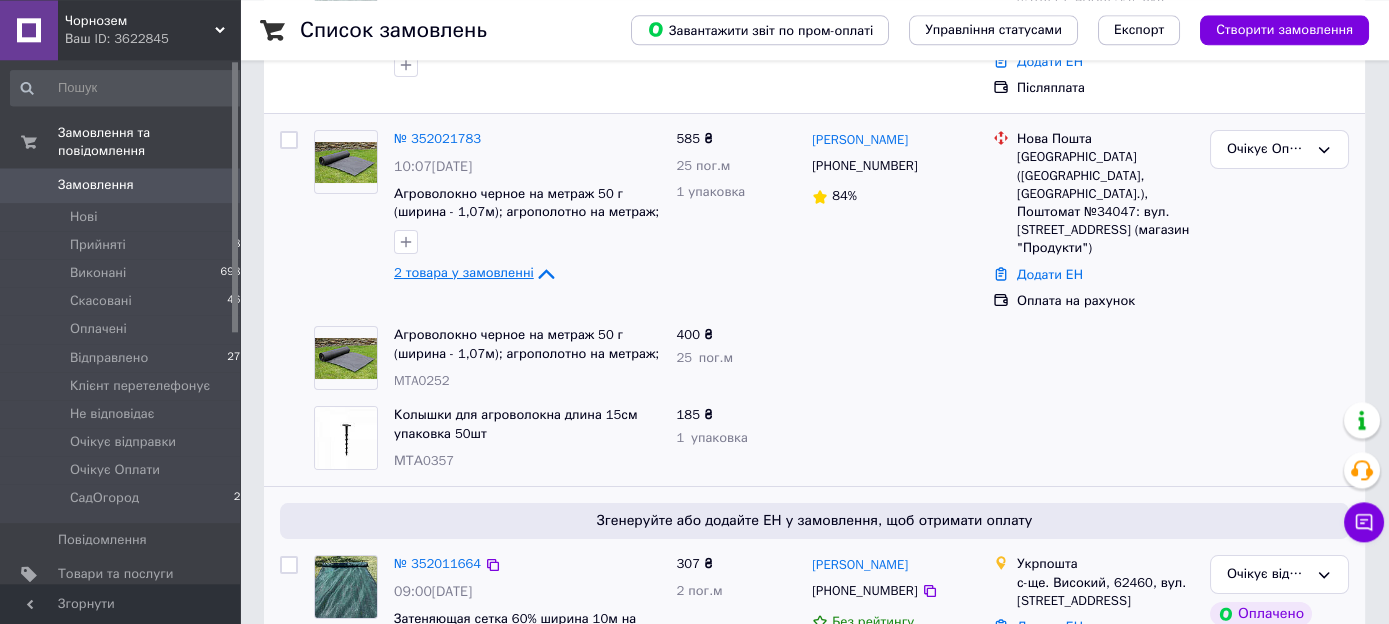 scroll, scrollTop: 528, scrollLeft: 0, axis: vertical 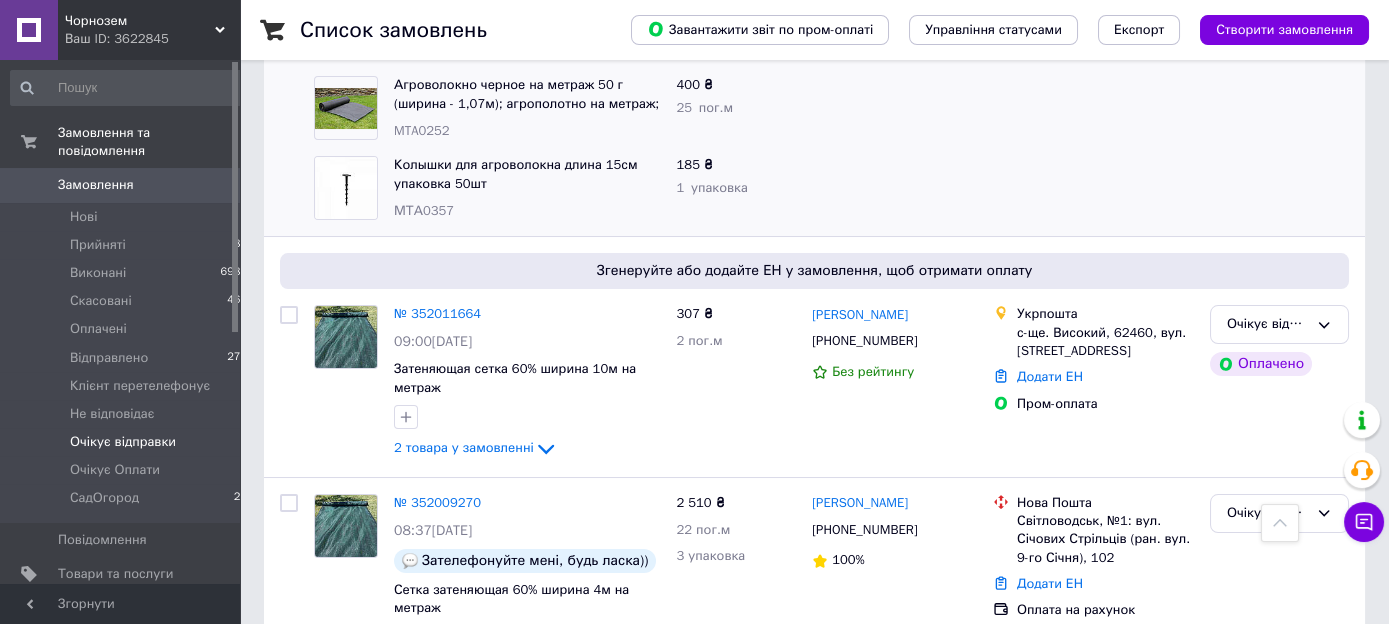 click on "Очікує відправки" at bounding box center (123, 442) 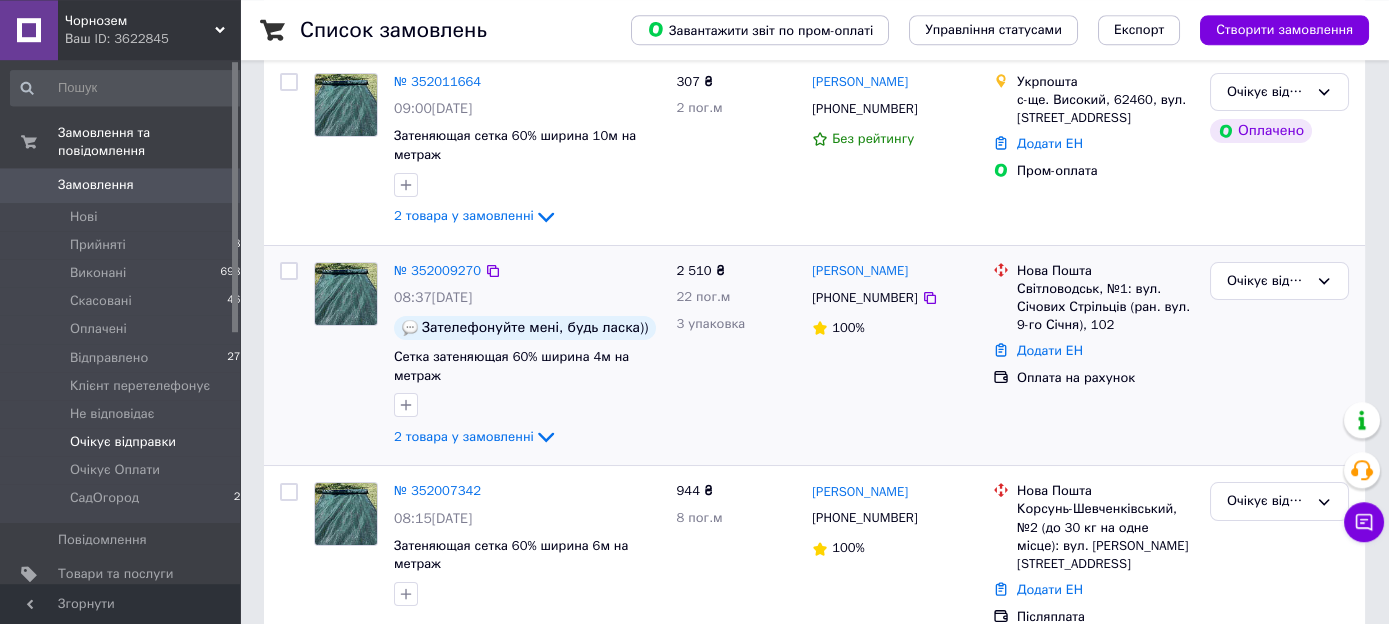 scroll, scrollTop: 462, scrollLeft: 0, axis: vertical 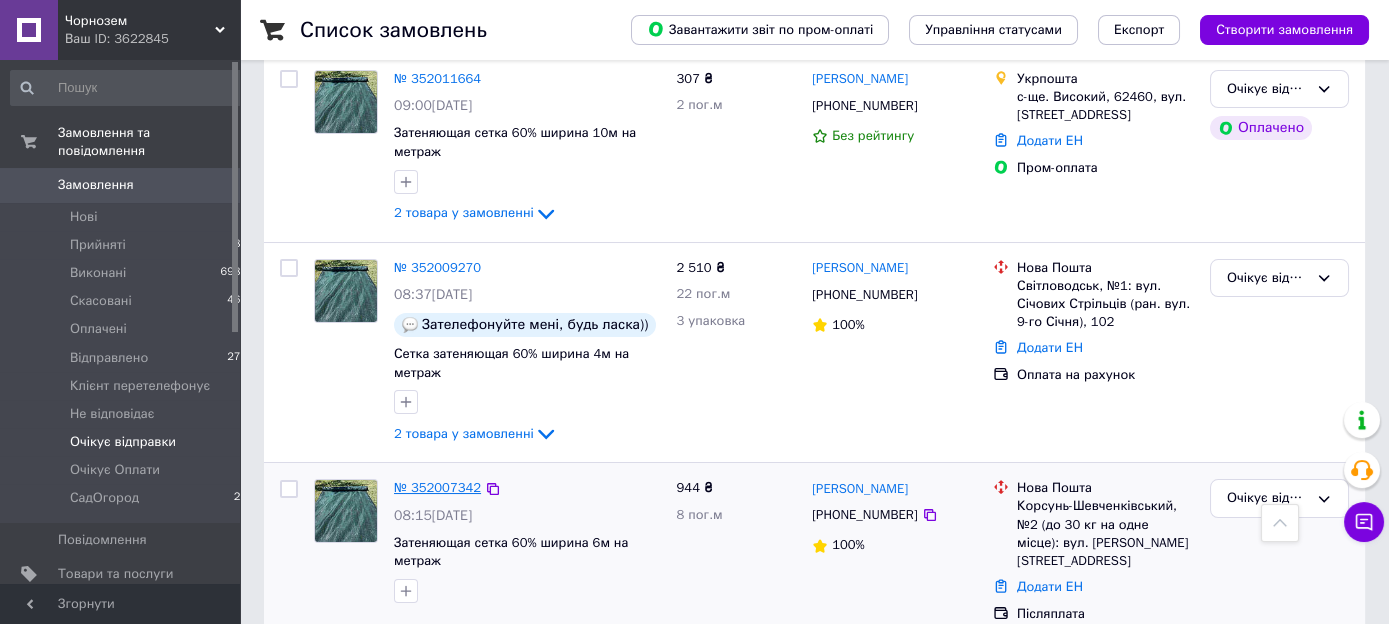click on "№ 352007342" at bounding box center (437, 487) 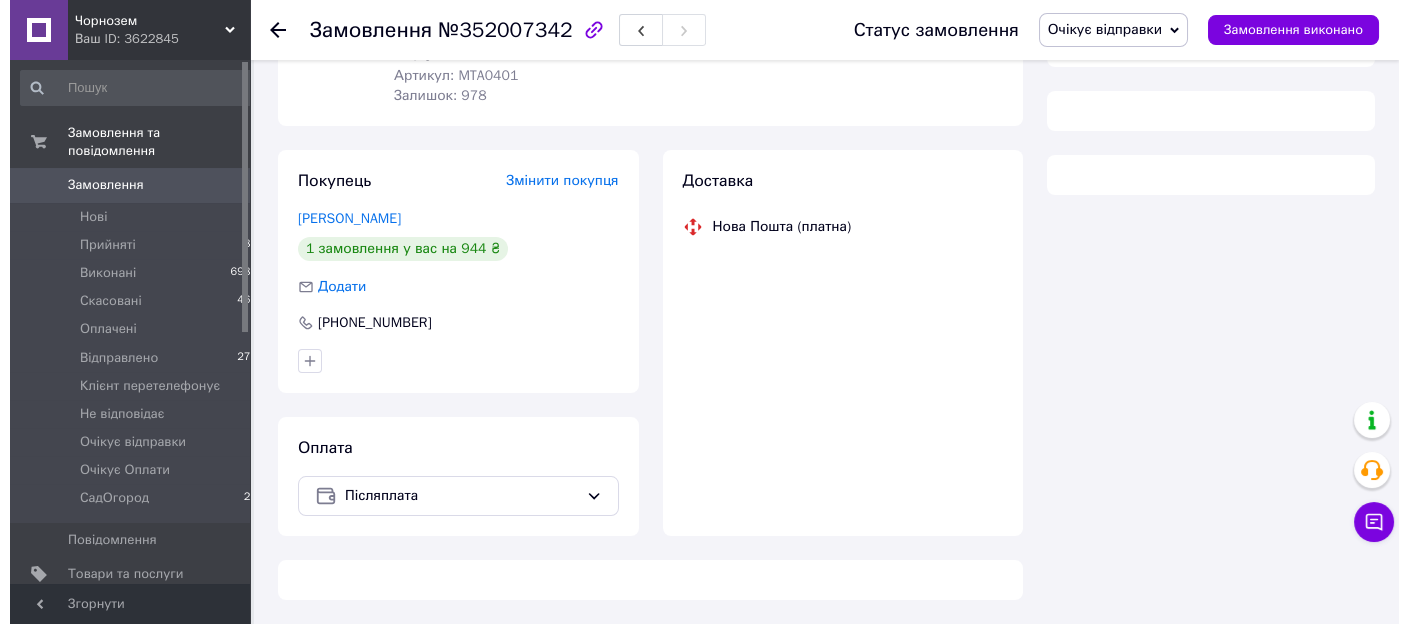 scroll, scrollTop: 269, scrollLeft: 0, axis: vertical 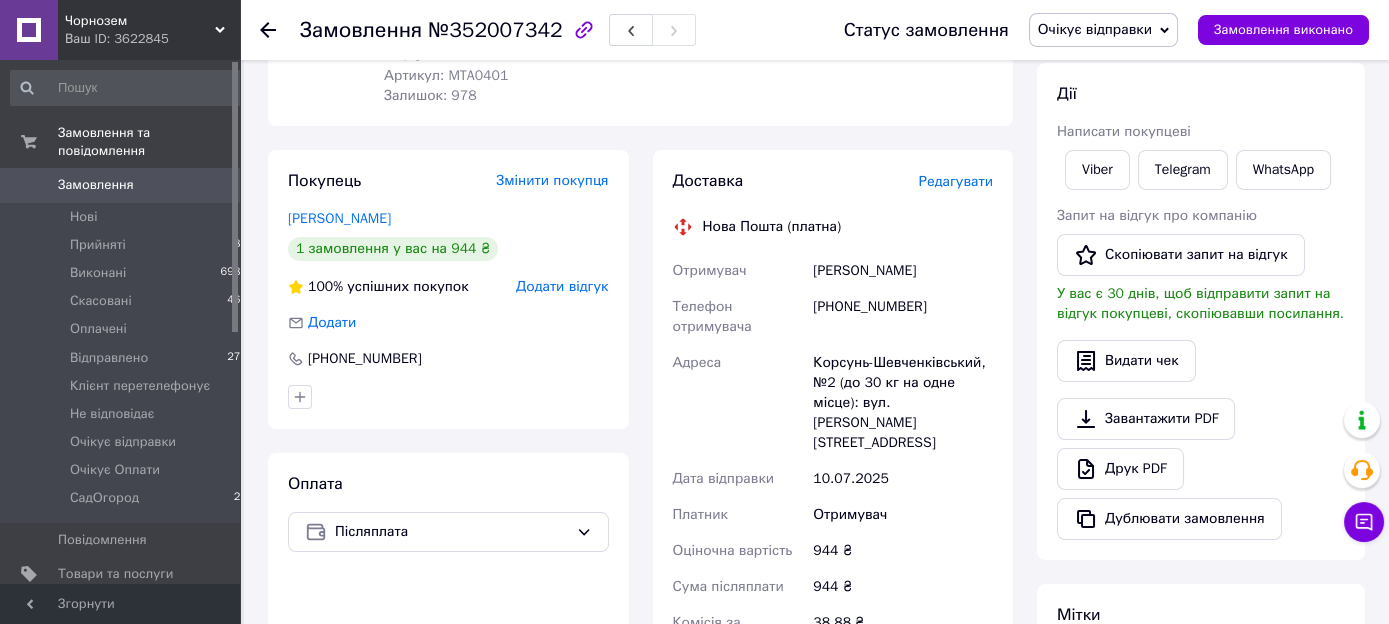 click on "Редагувати" at bounding box center (956, 181) 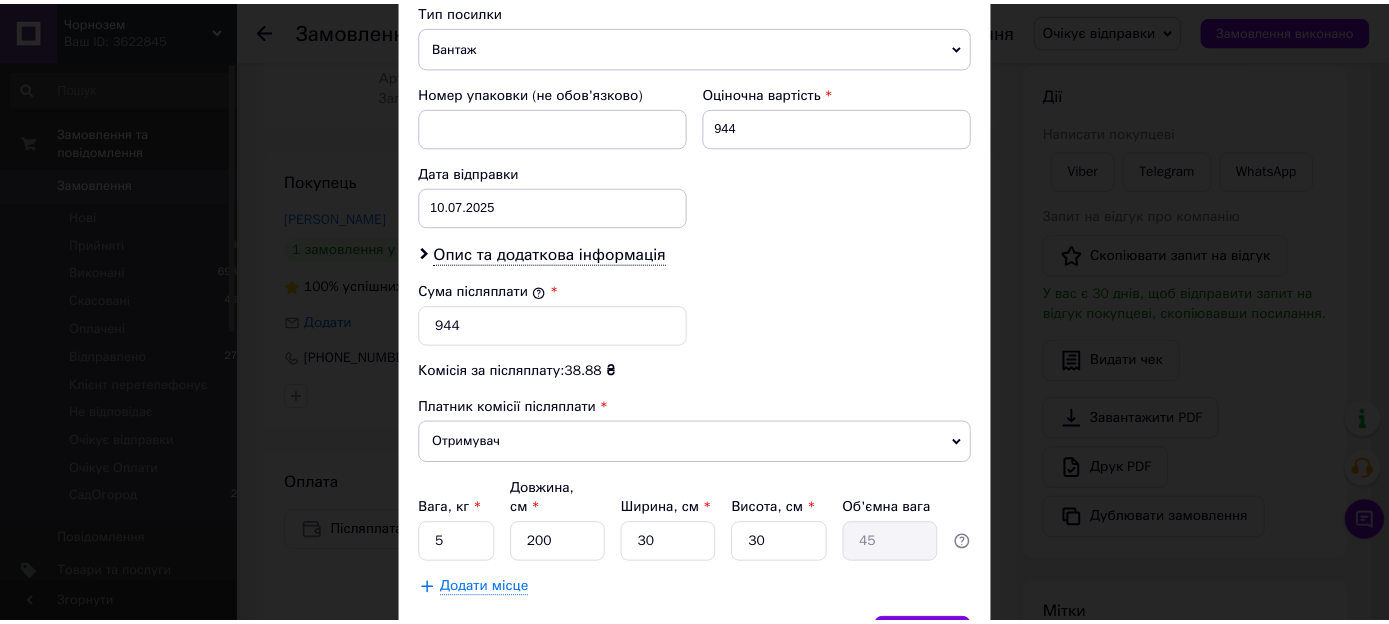scroll, scrollTop: 893, scrollLeft: 0, axis: vertical 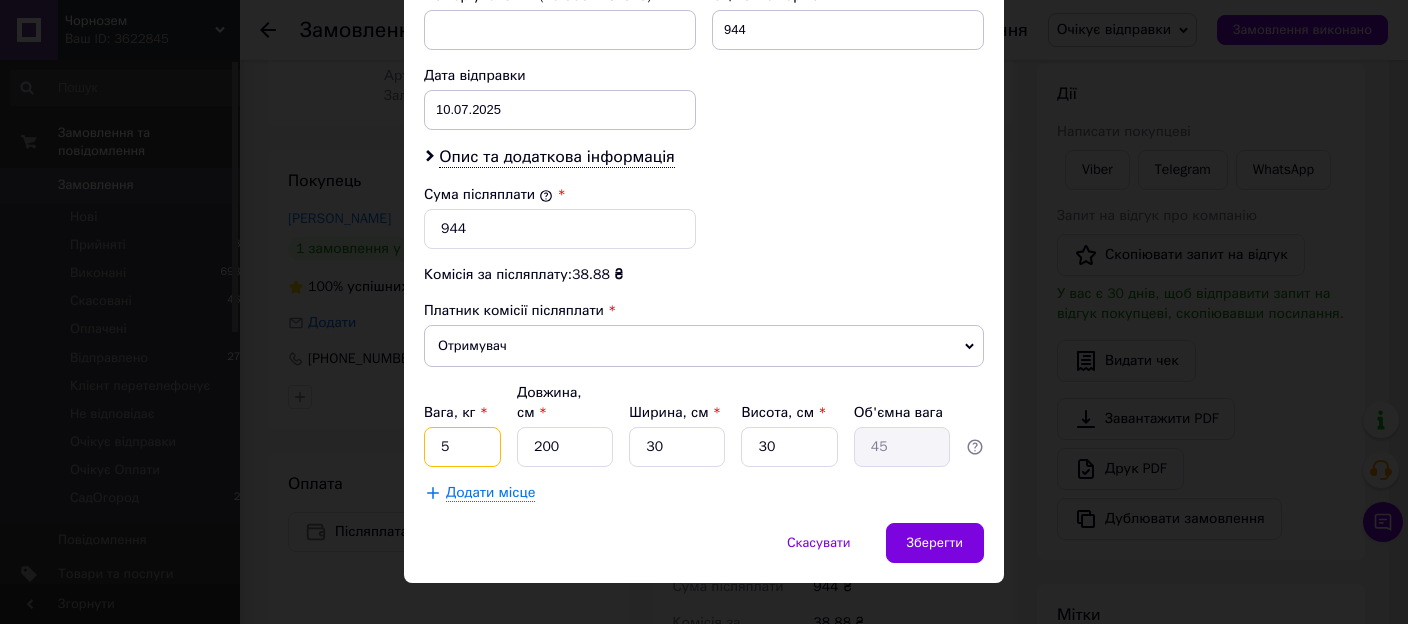 click on "5" at bounding box center [462, 447] 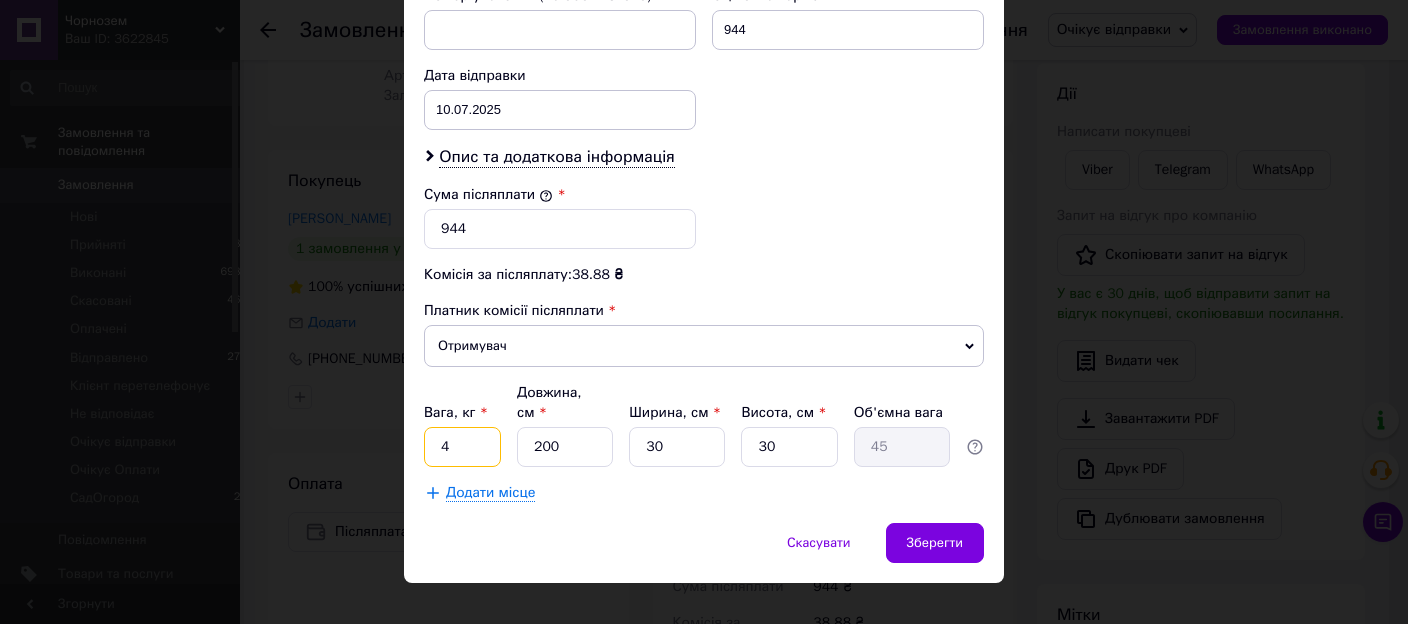 type on "4" 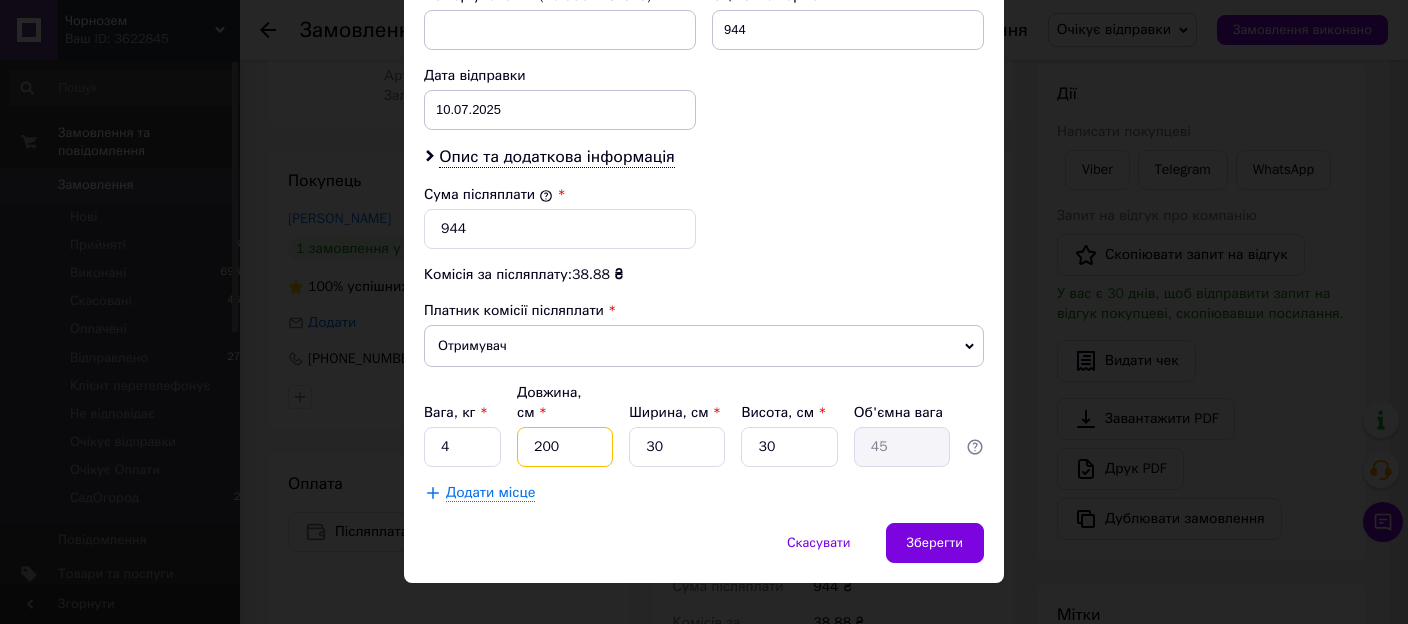 type on "4" 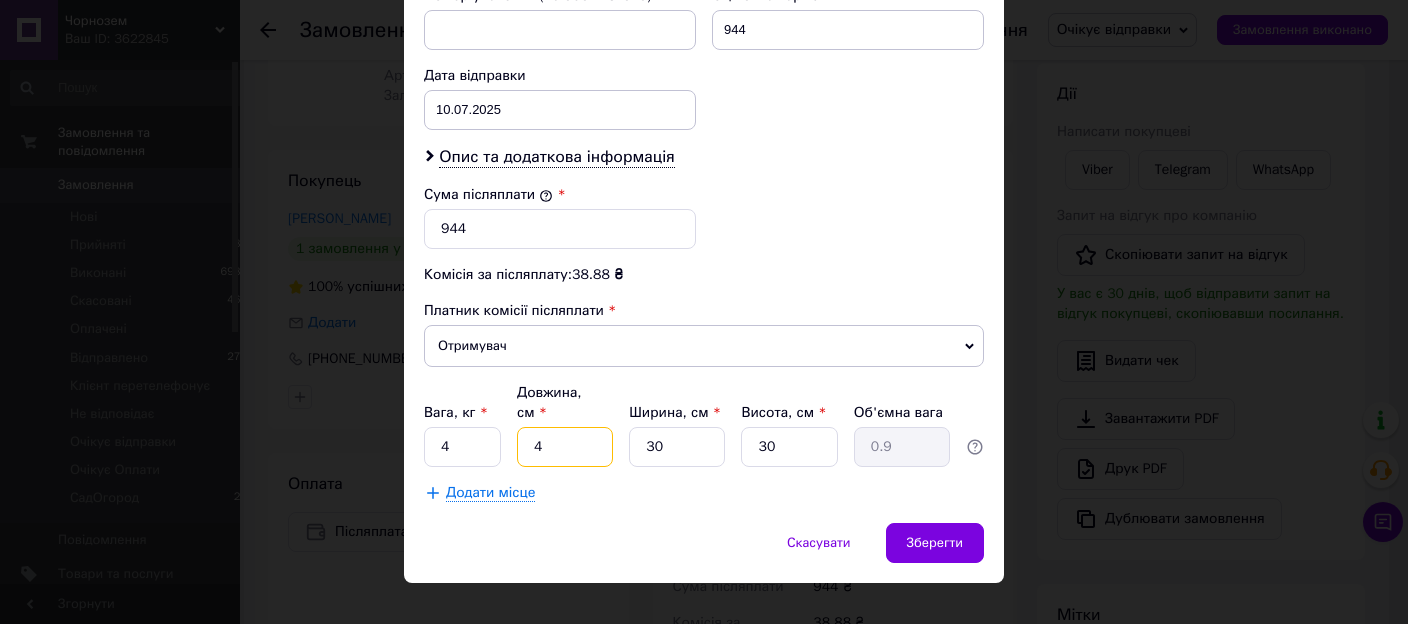 type on "40" 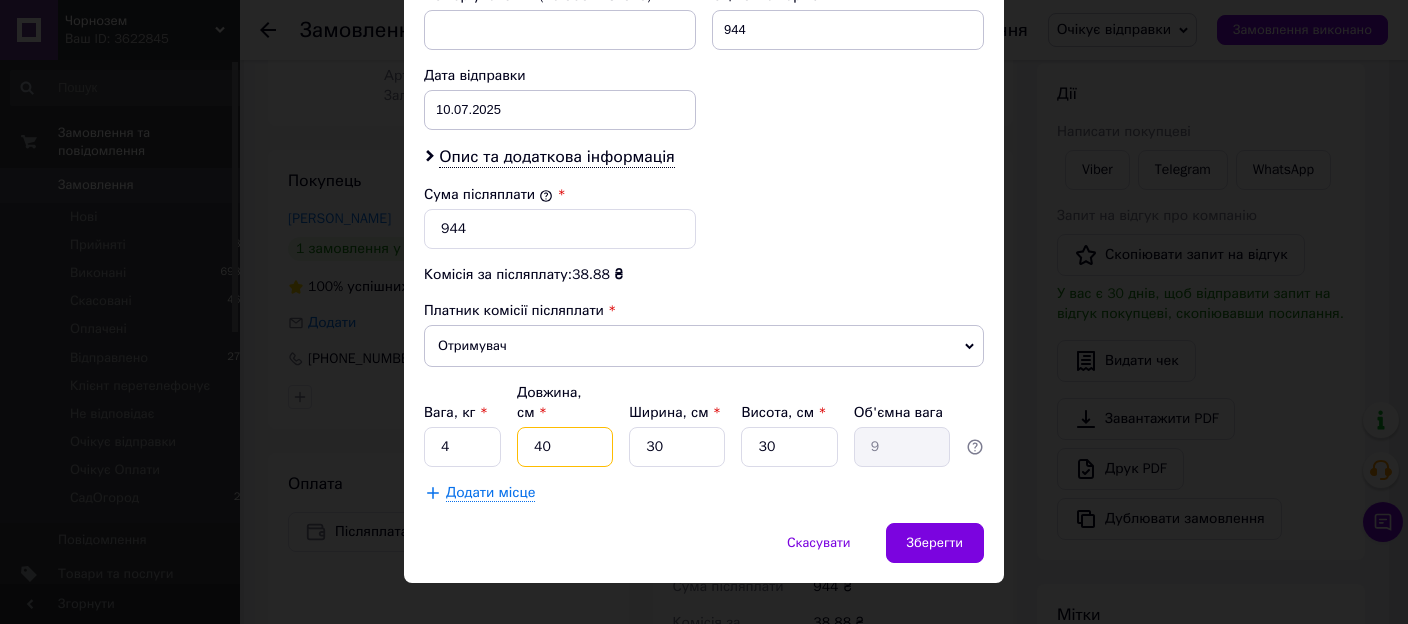 type on "40" 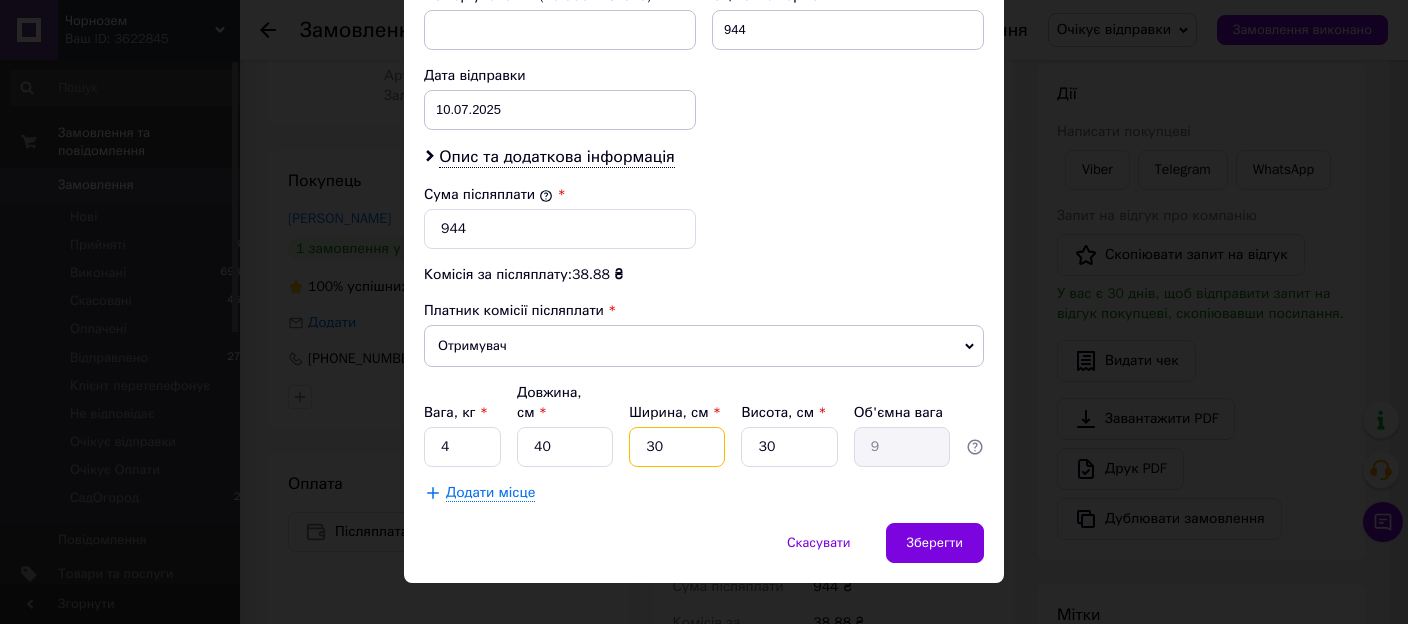 type on "4" 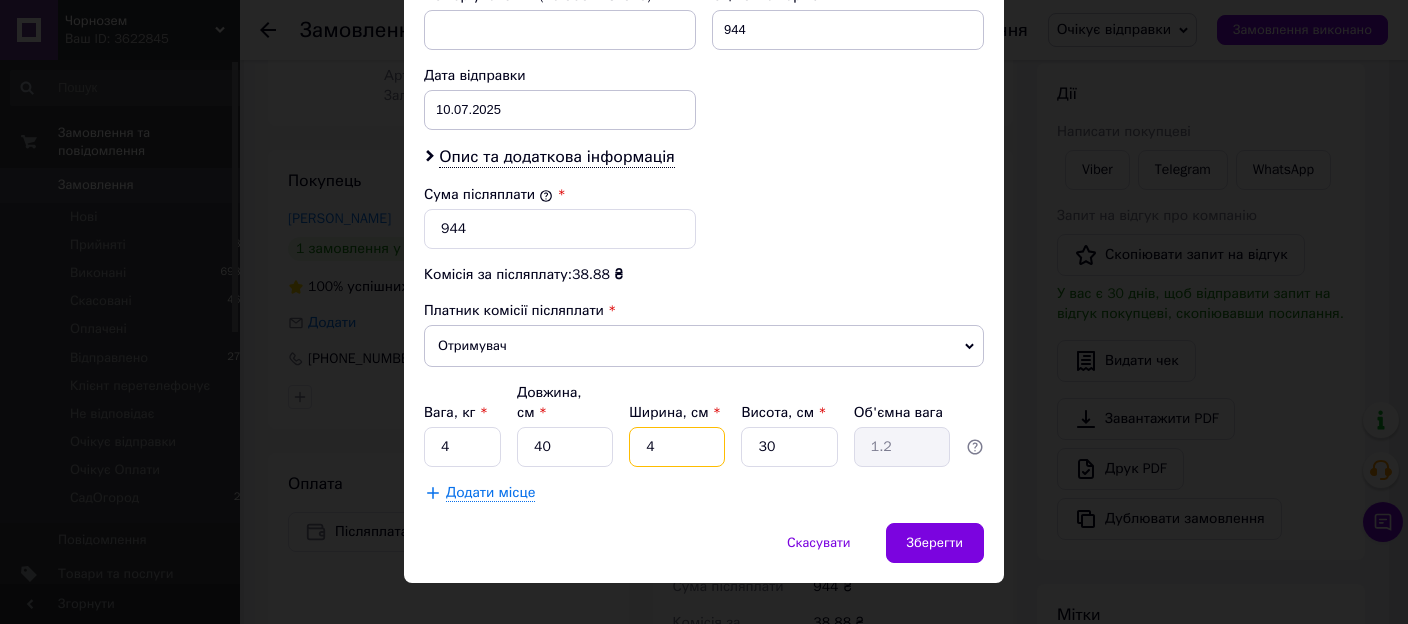 type on "40" 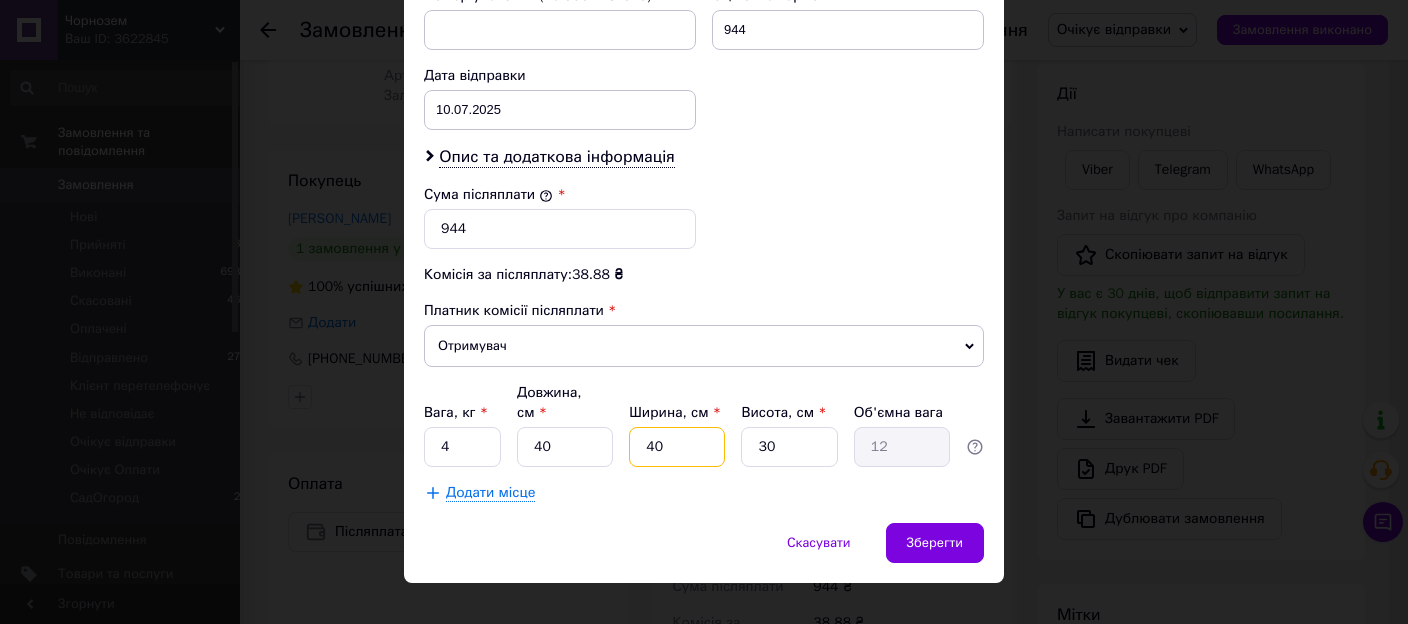 type on "40" 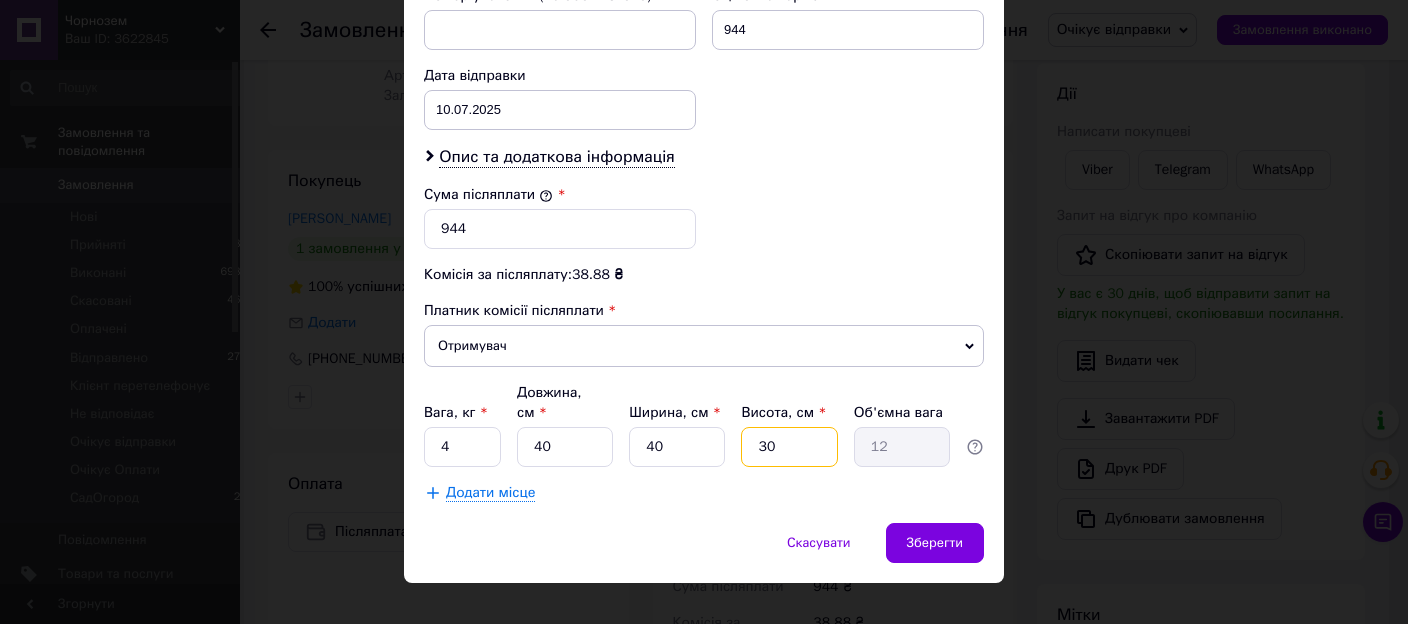type on "1" 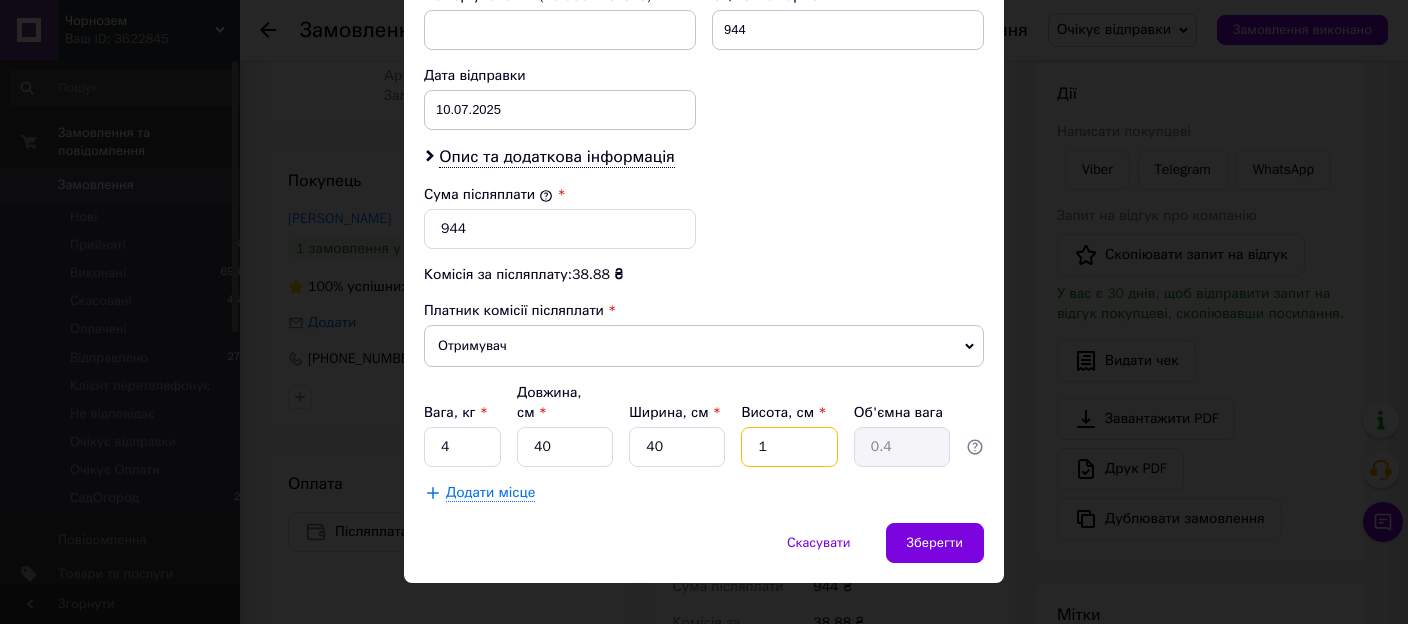 type on "10" 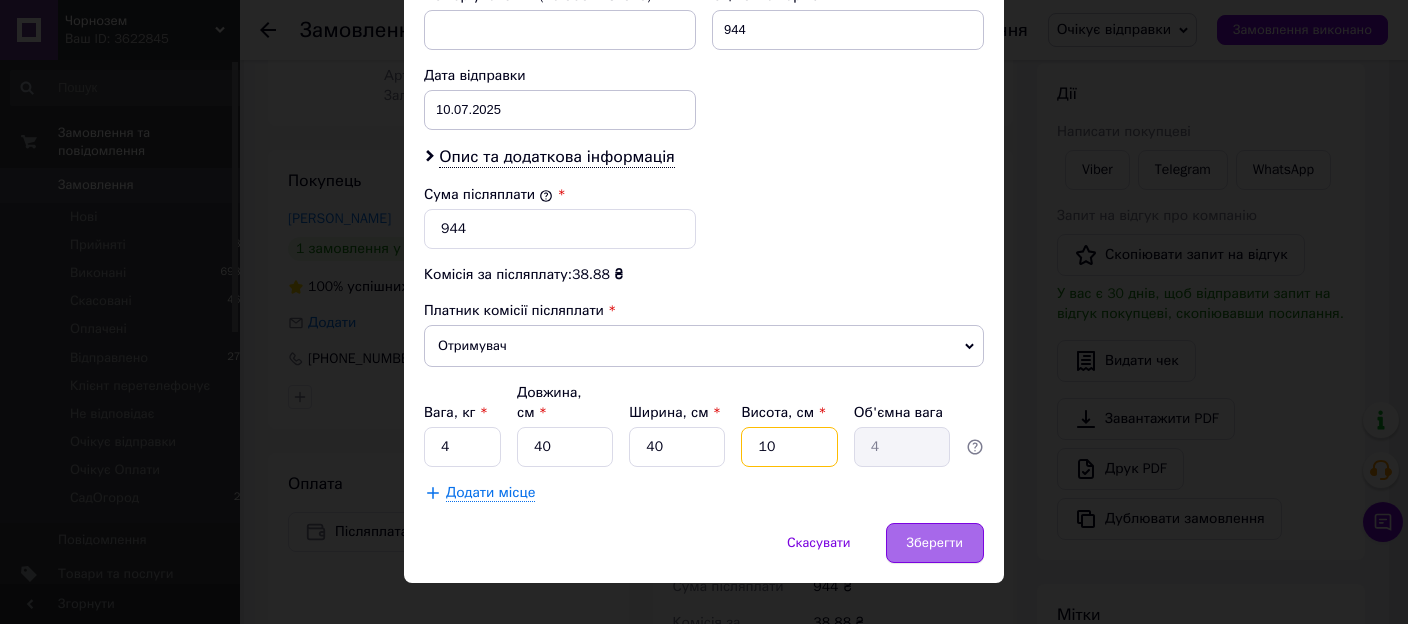 type on "10" 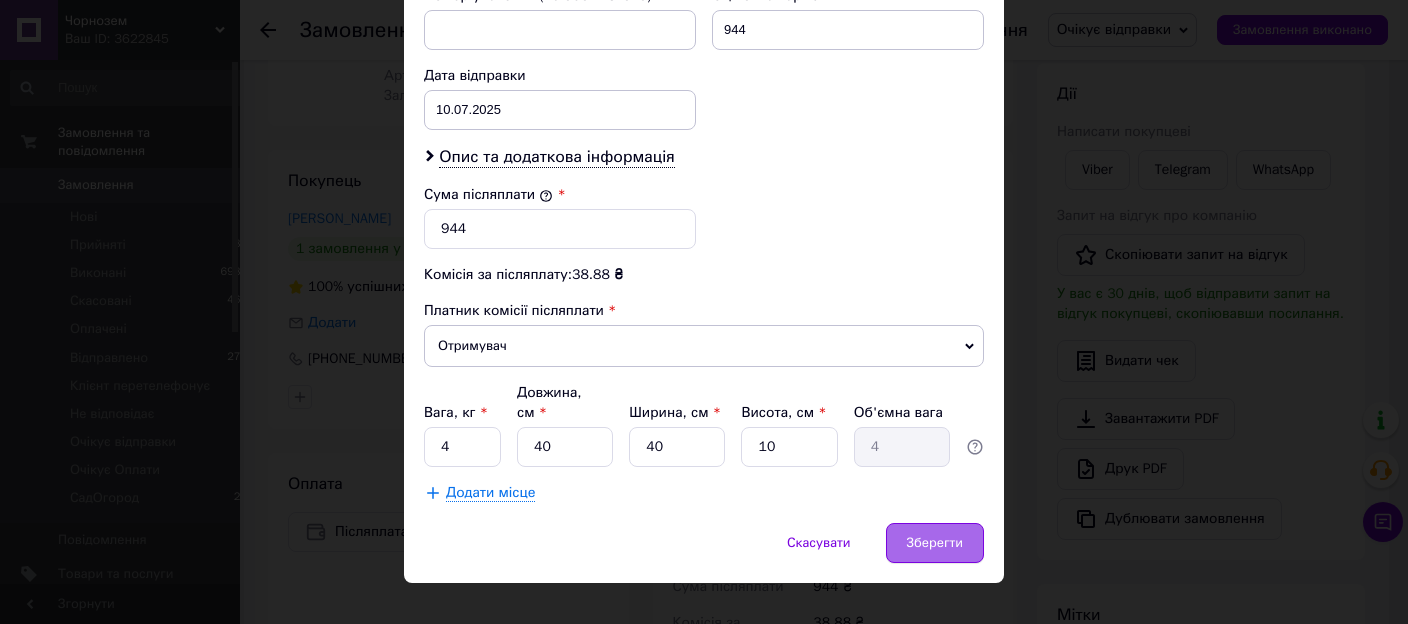 click on "Зберегти" at bounding box center (935, 543) 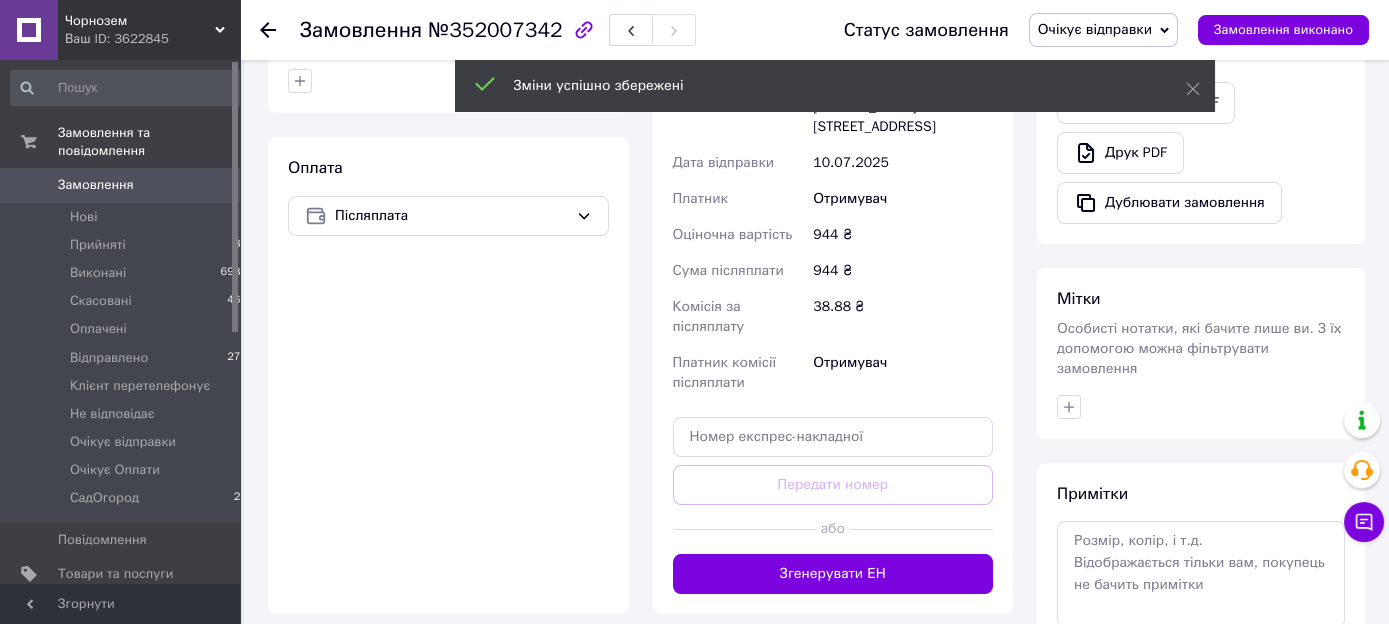 scroll, scrollTop: 797, scrollLeft: 0, axis: vertical 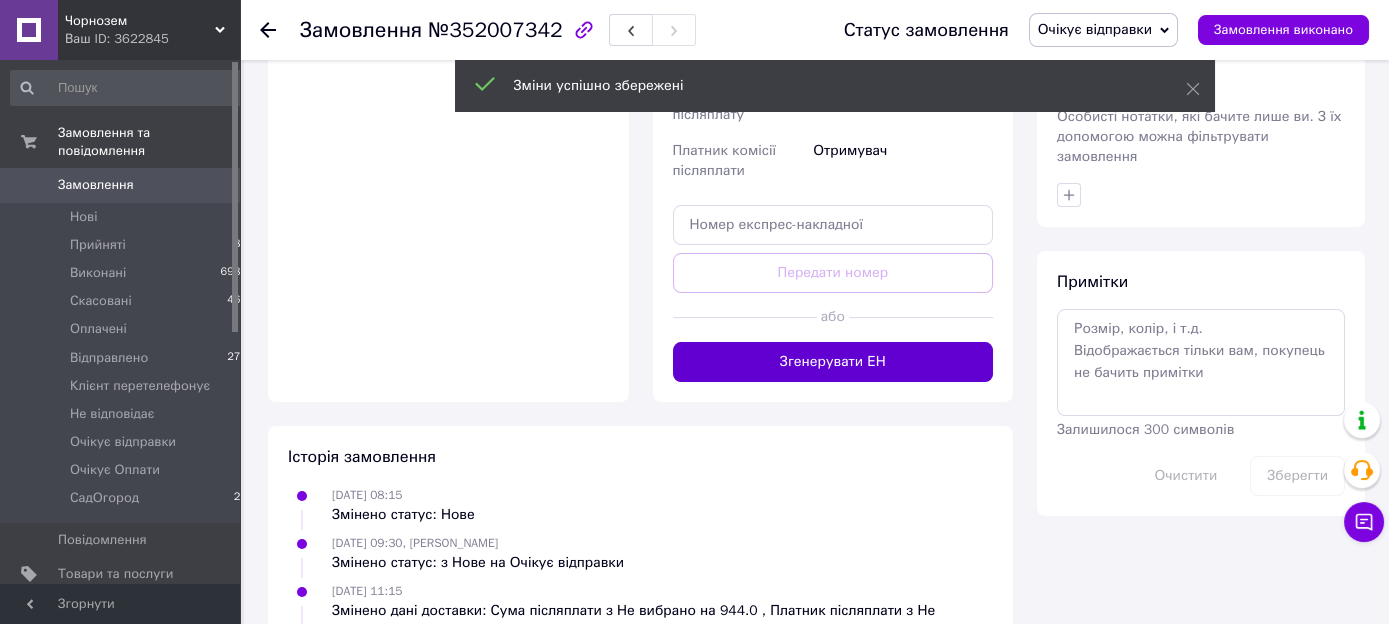 click on "Згенерувати ЕН" at bounding box center (833, 362) 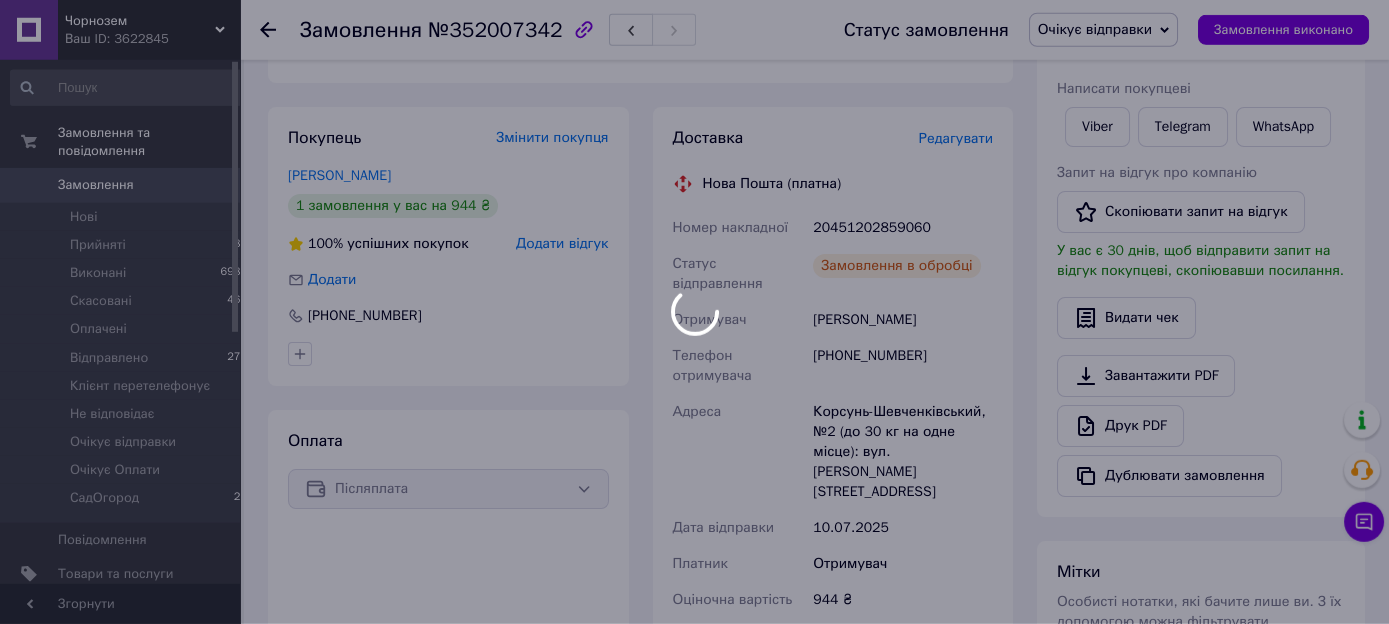 scroll, scrollTop: 316, scrollLeft: 0, axis: vertical 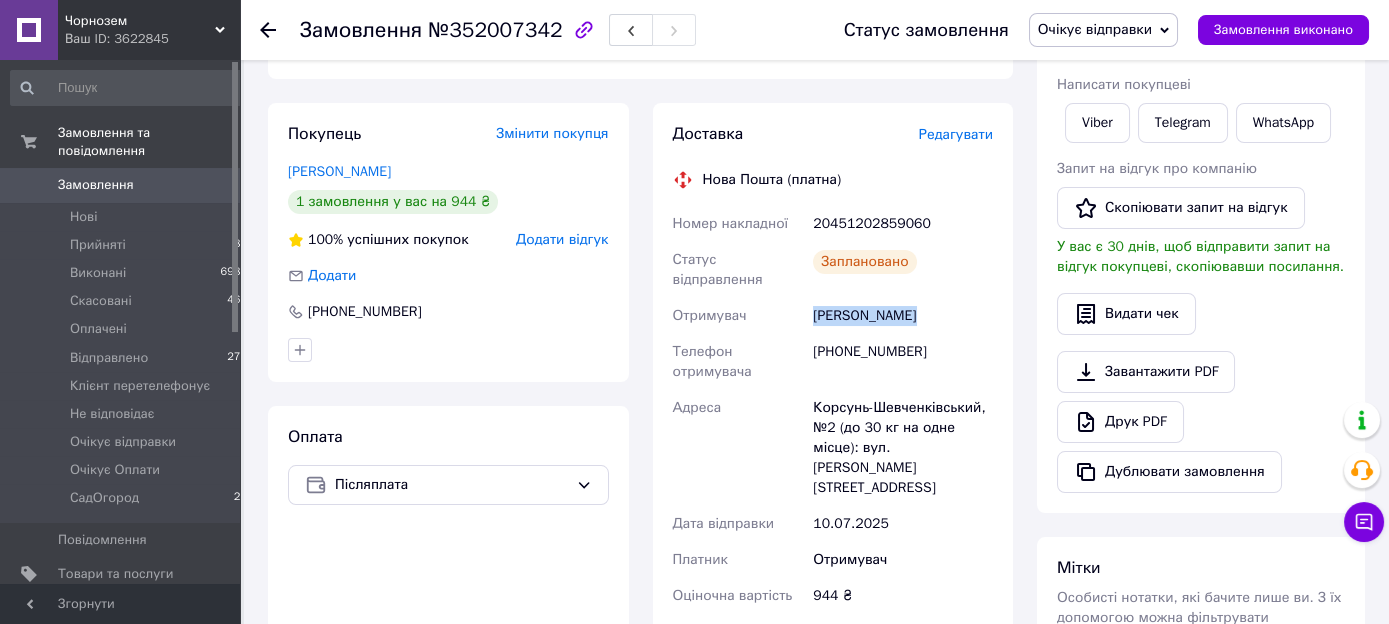 drag, startPoint x: 917, startPoint y: 297, endPoint x: 813, endPoint y: 301, distance: 104.0769 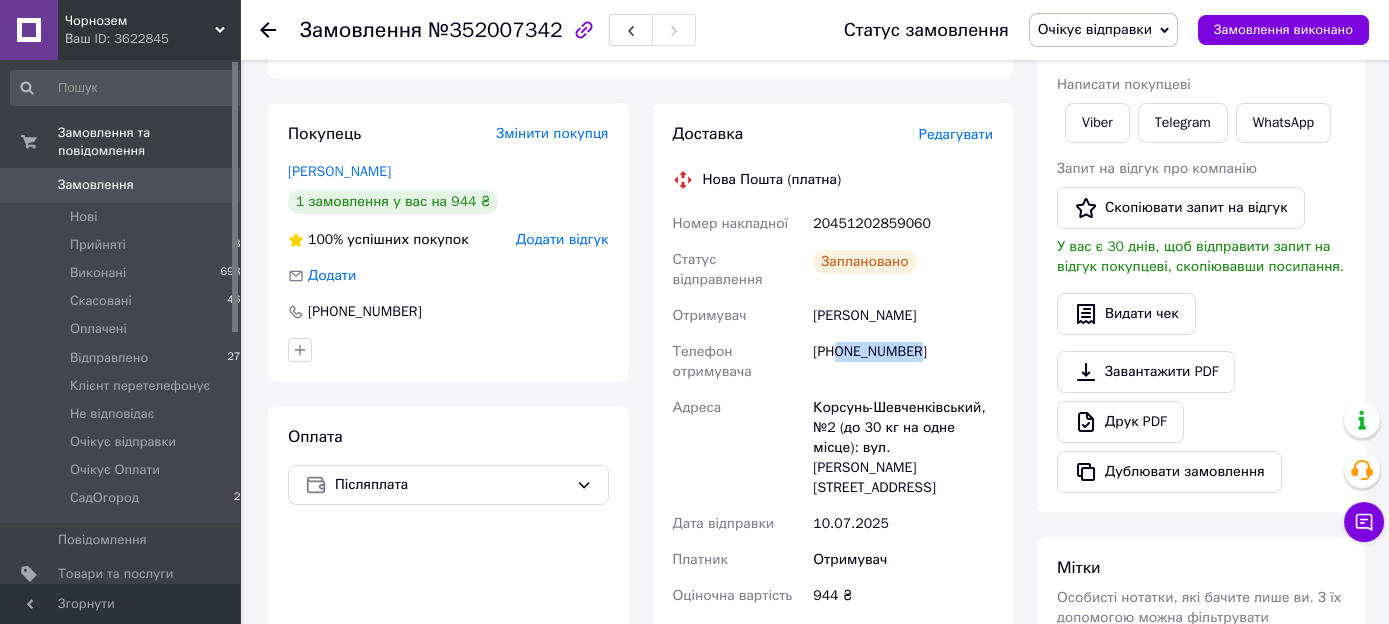 drag, startPoint x: 919, startPoint y: 337, endPoint x: 840, endPoint y: 353, distance: 80.60397 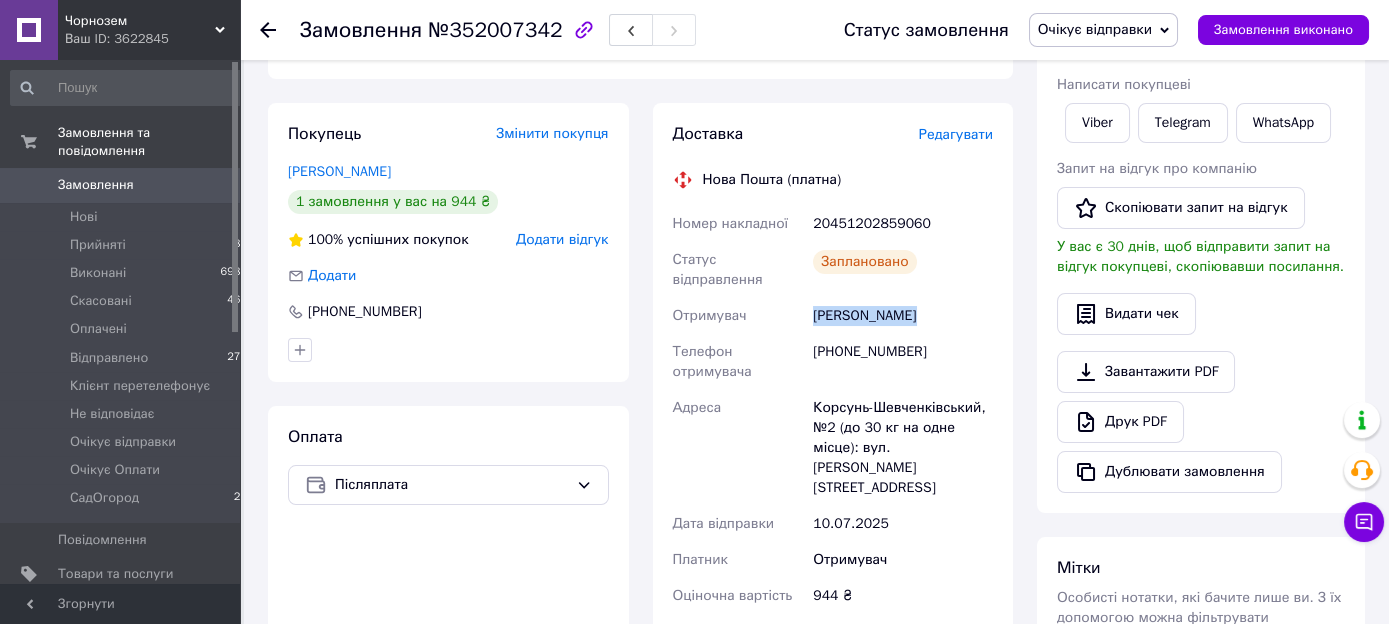 drag, startPoint x: 913, startPoint y: 300, endPoint x: 812, endPoint y: 303, distance: 101.04455 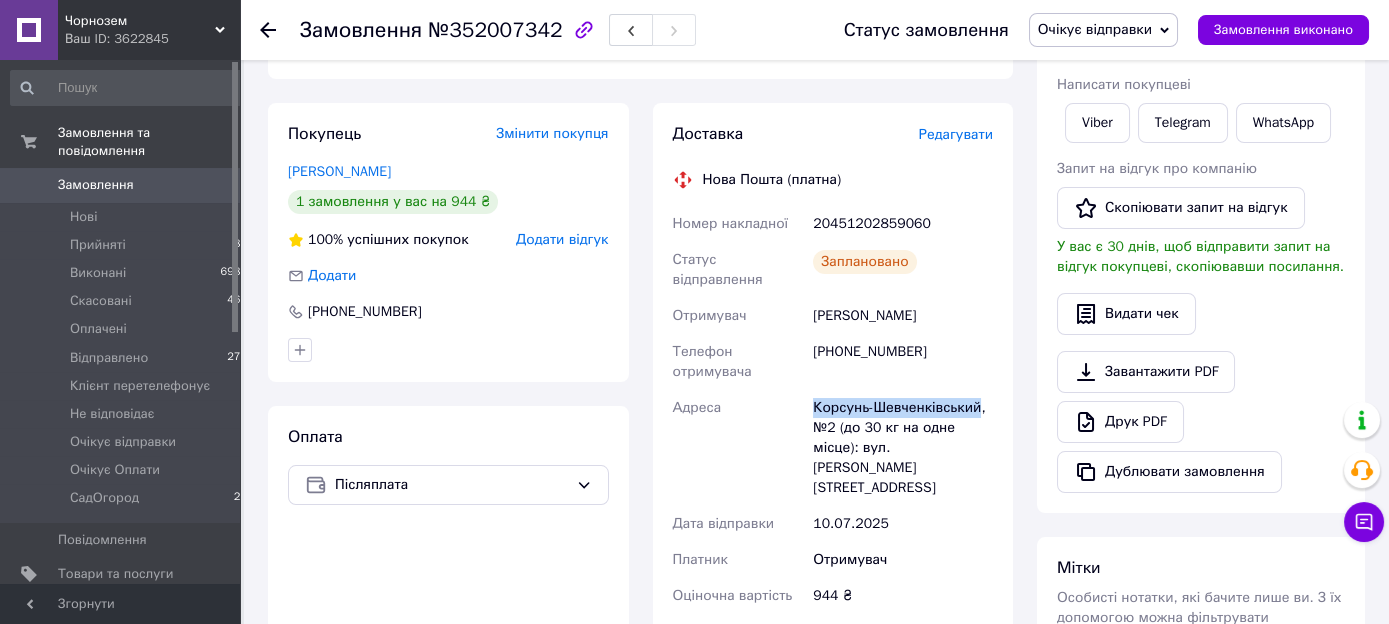 drag, startPoint x: 975, startPoint y: 393, endPoint x: 815, endPoint y: 389, distance: 160.04999 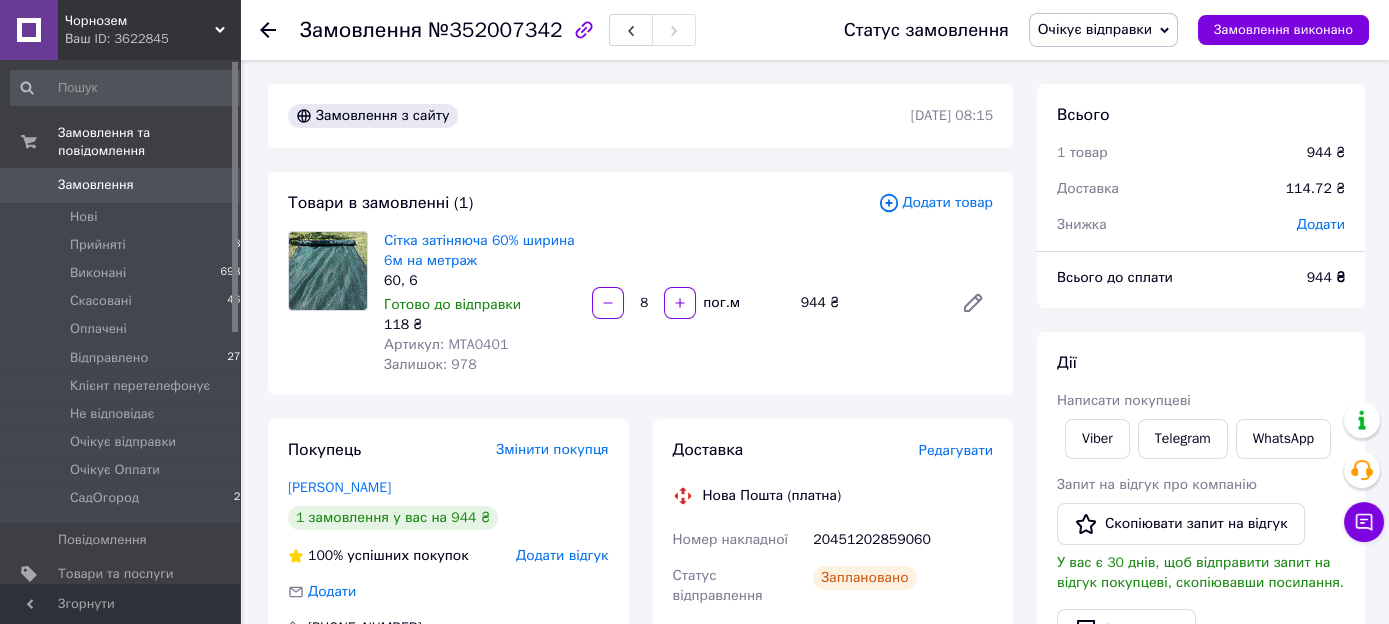 scroll, scrollTop: 105, scrollLeft: 0, axis: vertical 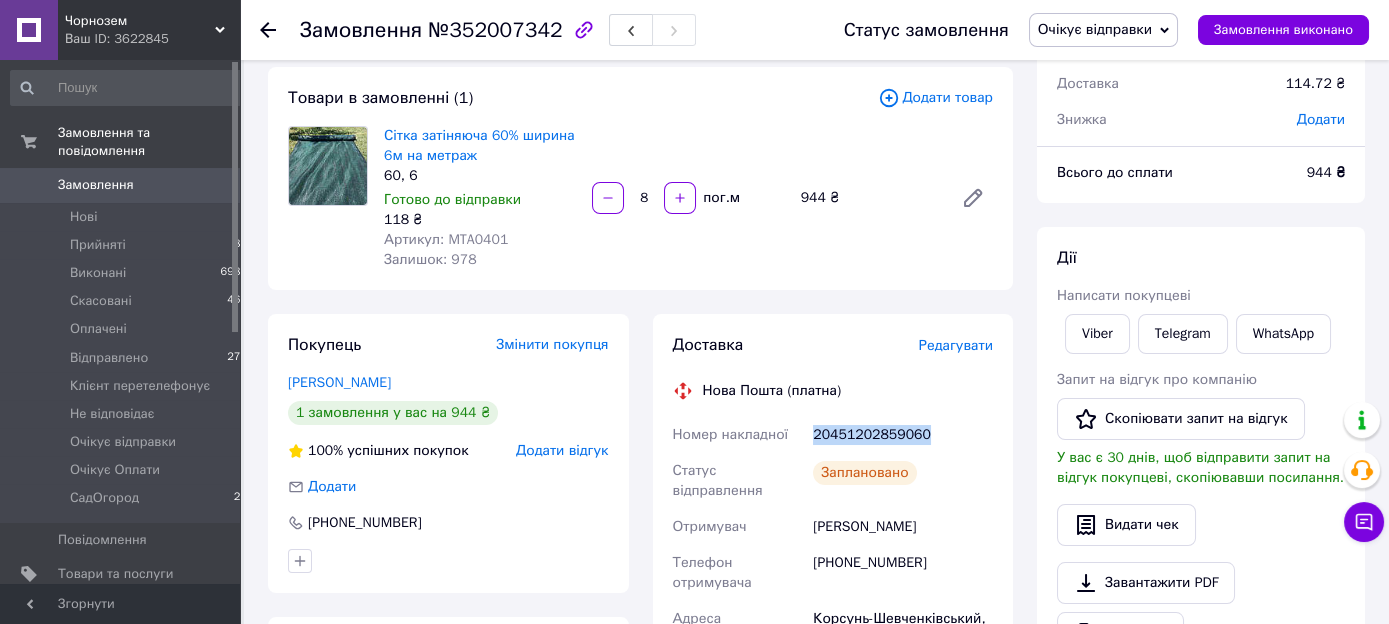 drag, startPoint x: 925, startPoint y: 433, endPoint x: 814, endPoint y: 441, distance: 111.28792 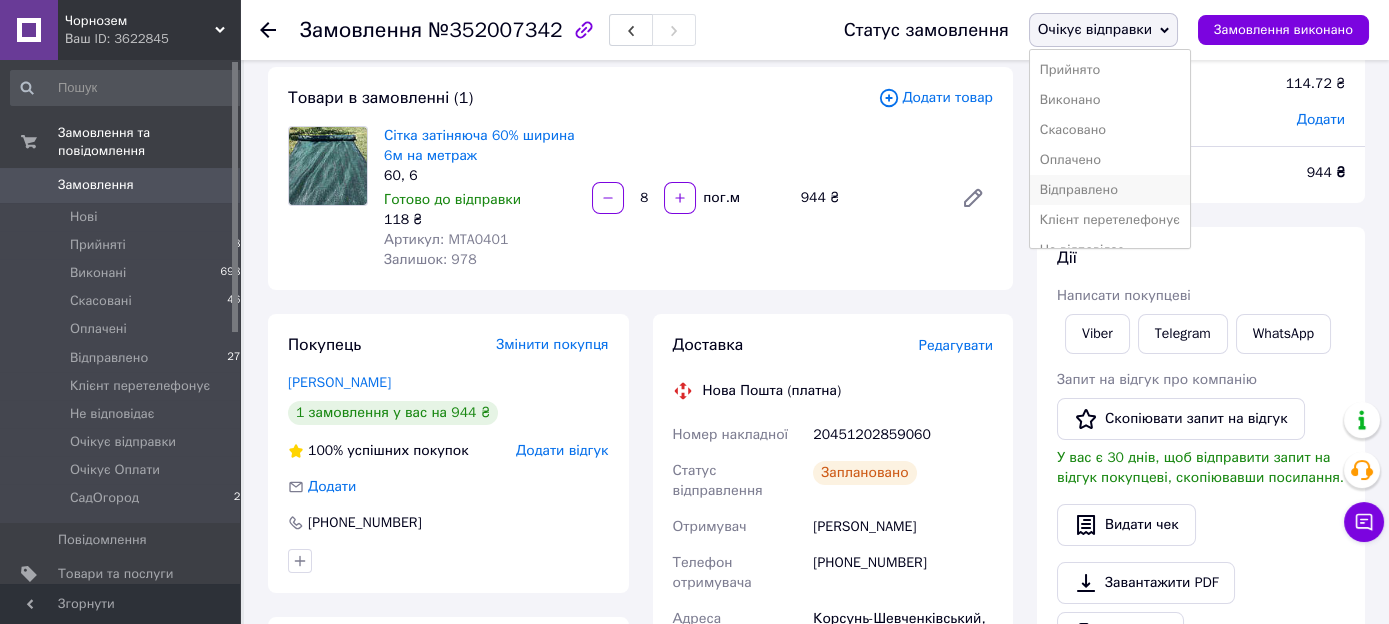 click on "Відправлено" at bounding box center [1110, 190] 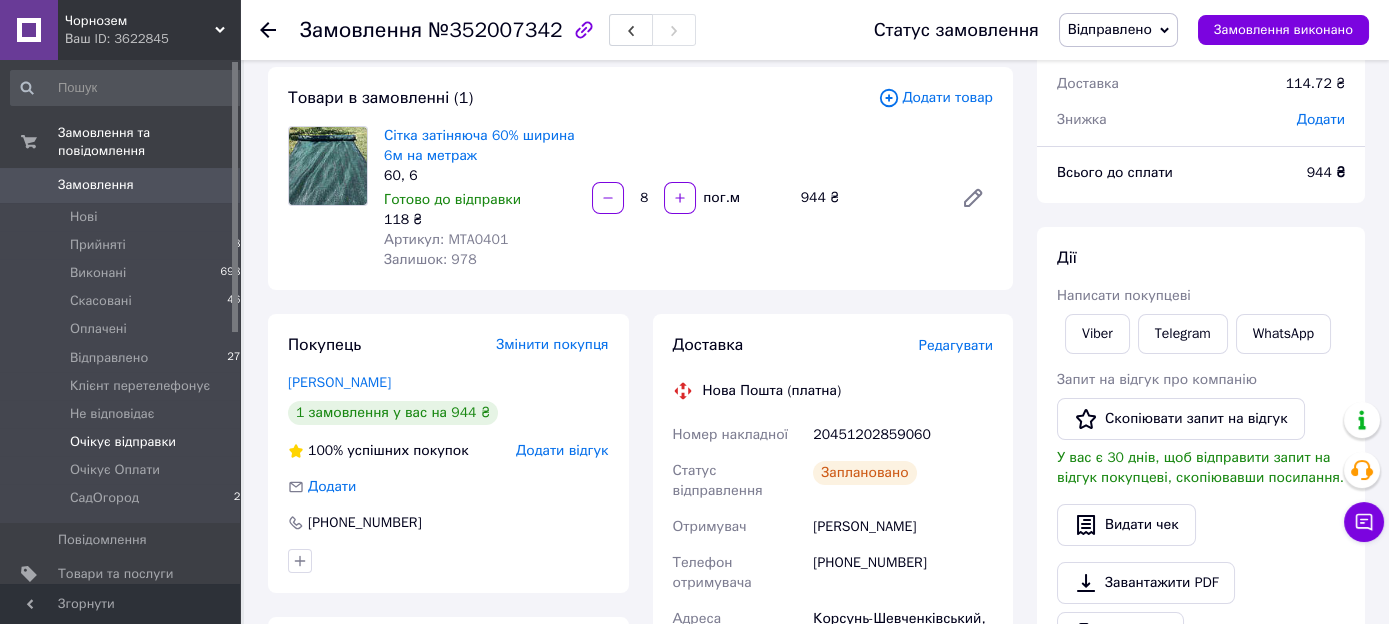click on "Очікує відправки" at bounding box center [123, 442] 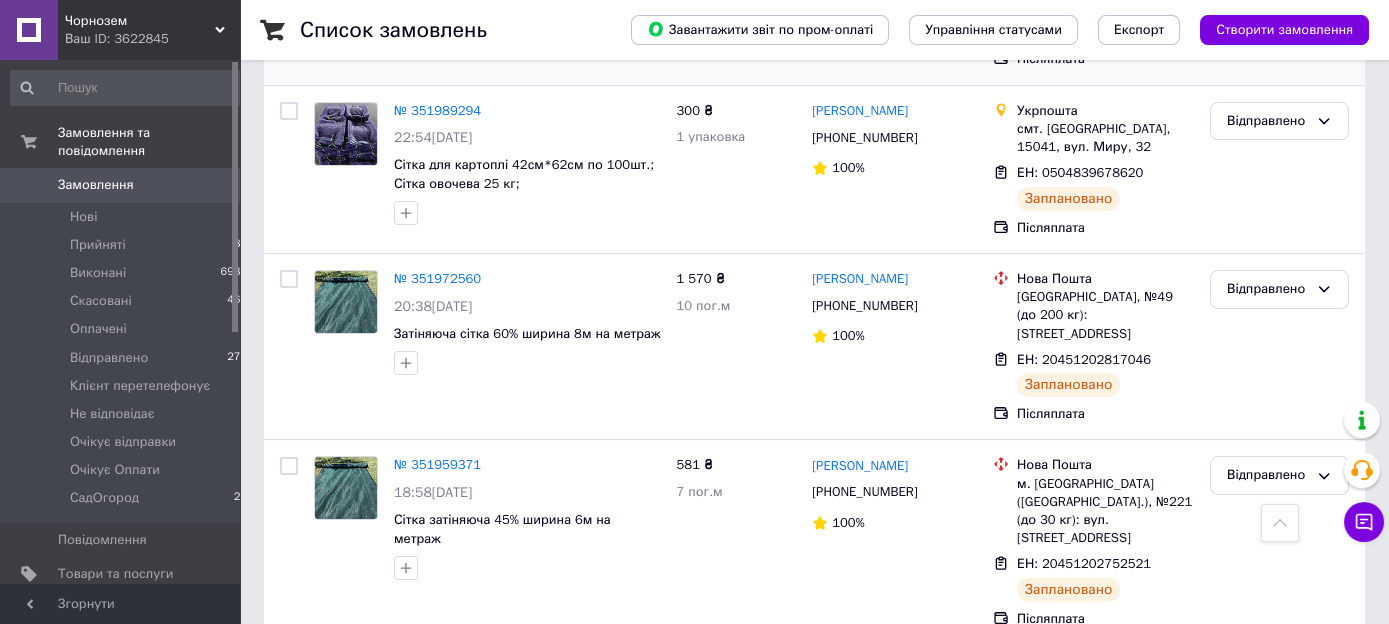 scroll, scrollTop: 950, scrollLeft: 0, axis: vertical 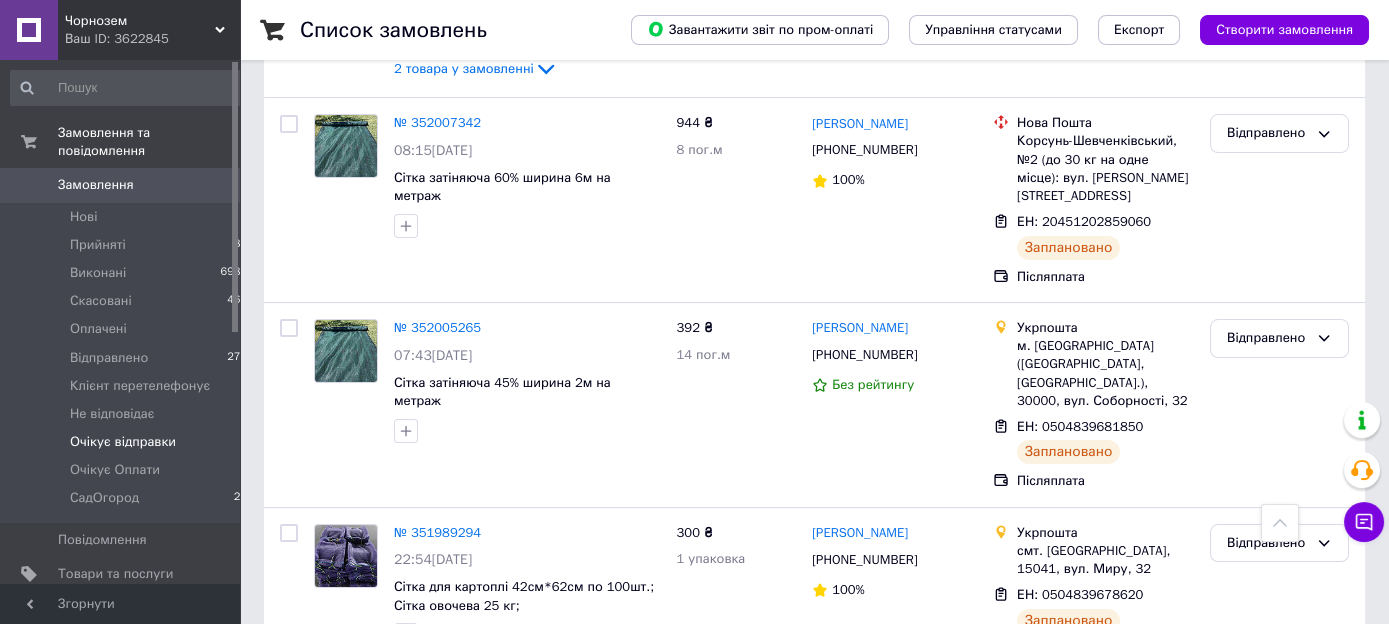 click on "Очікує відправки" at bounding box center [123, 442] 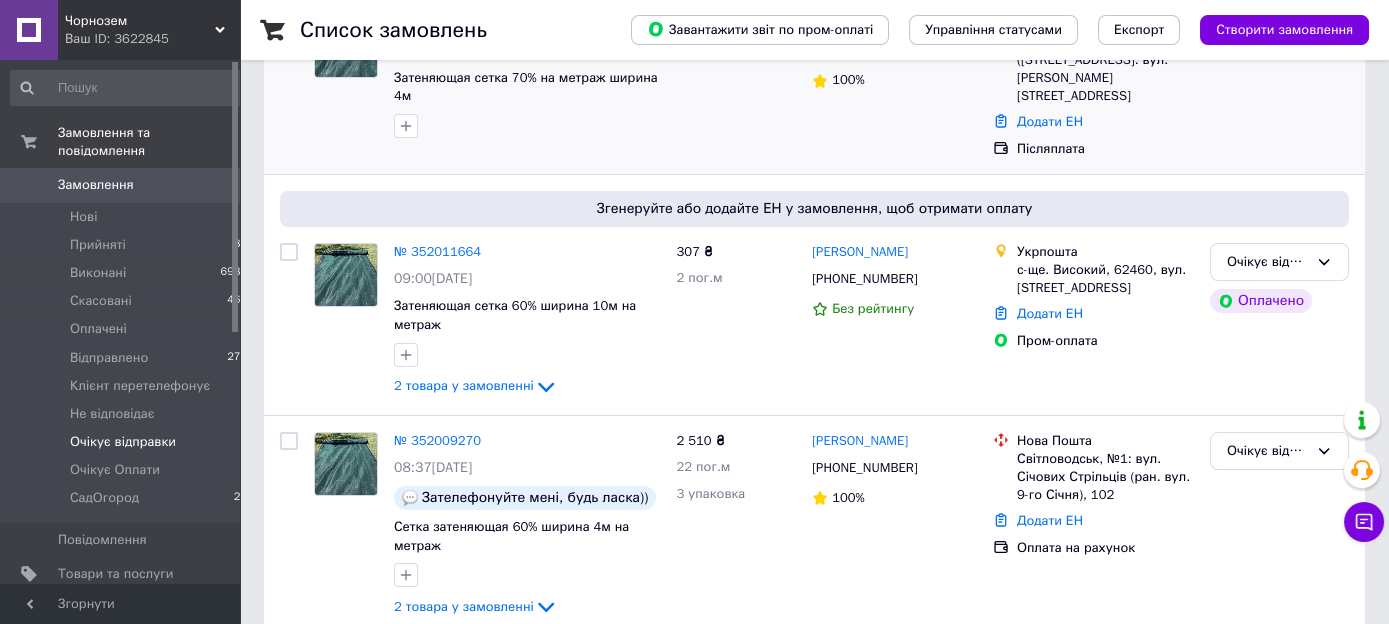 scroll, scrollTop: 304, scrollLeft: 0, axis: vertical 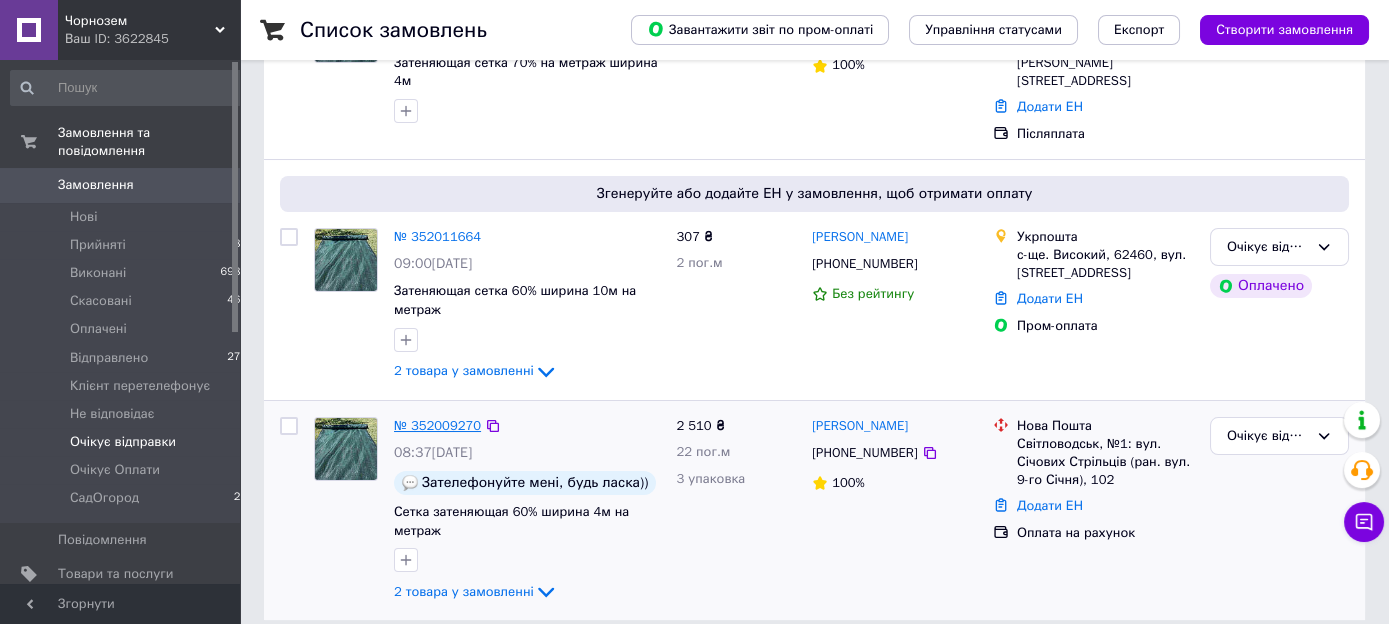 click on "№ 352009270" at bounding box center (437, 425) 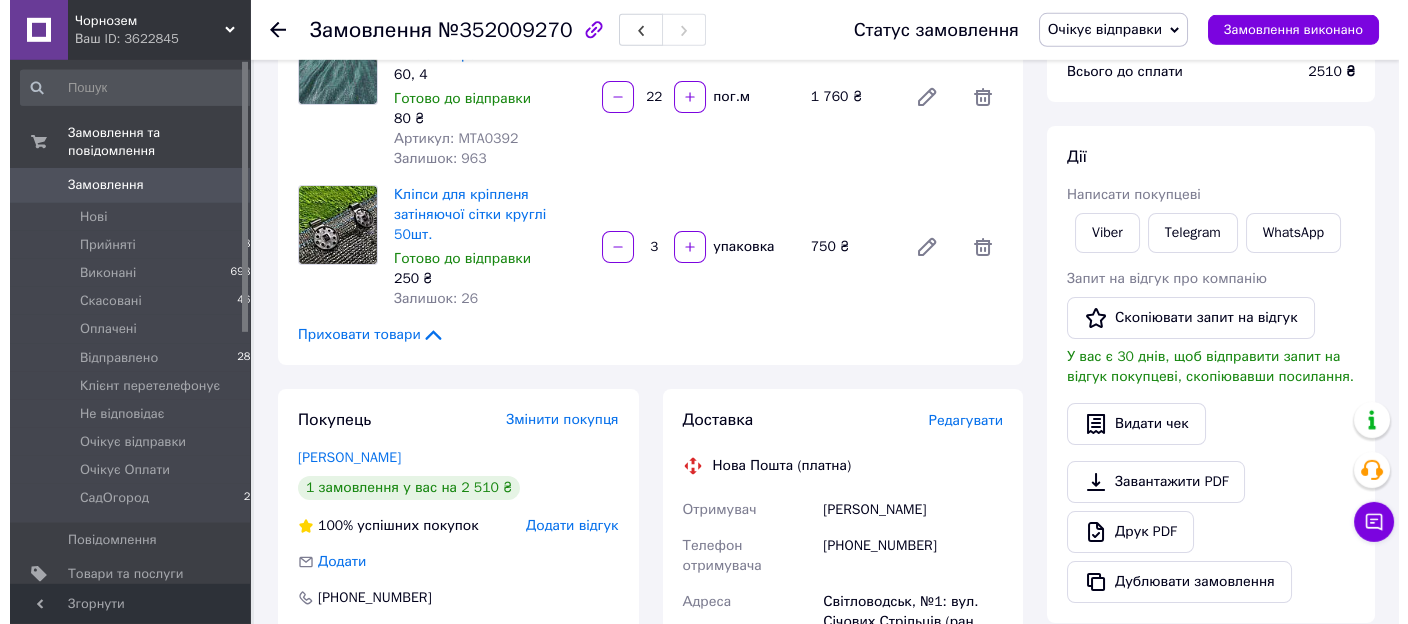 scroll, scrollTop: 289, scrollLeft: 0, axis: vertical 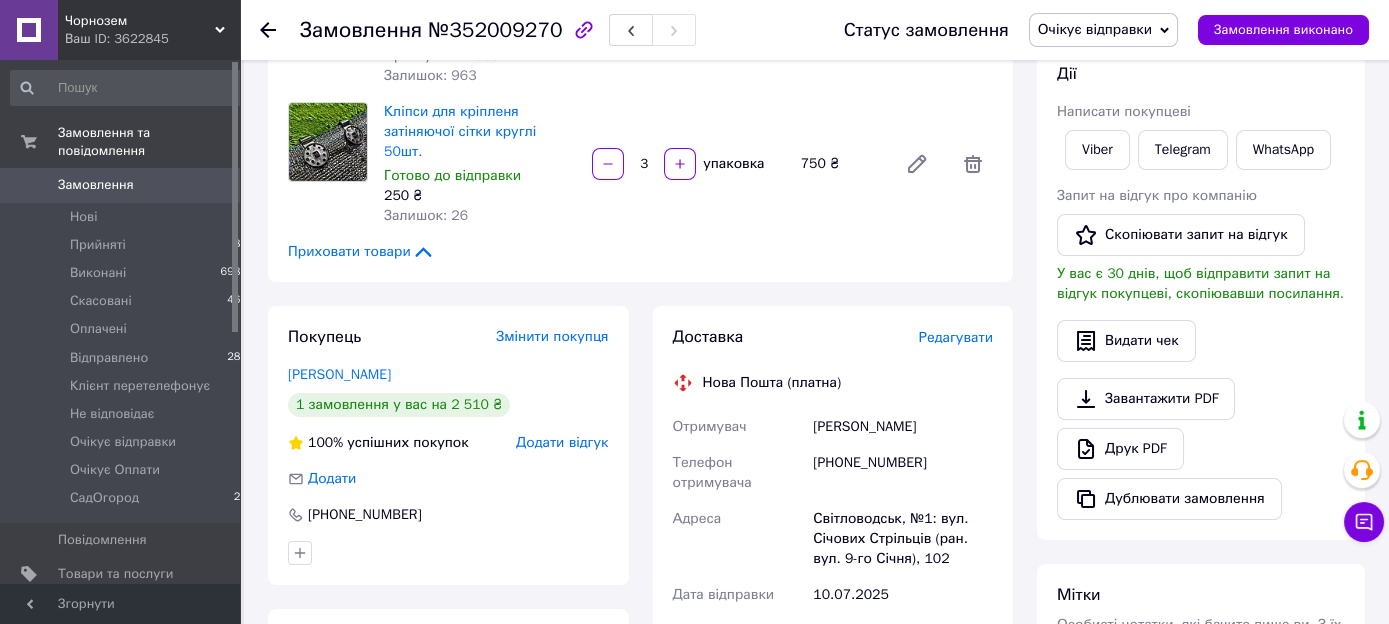 click on "Редагувати" at bounding box center [956, 337] 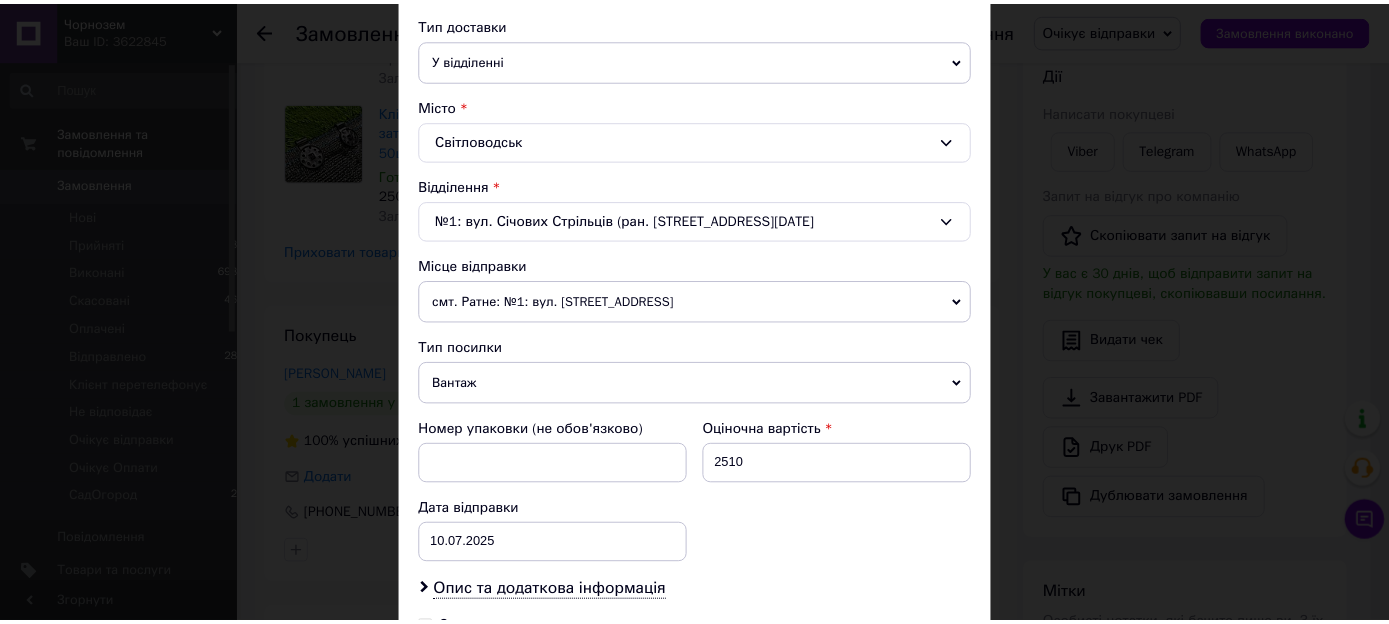 scroll, scrollTop: 733, scrollLeft: 0, axis: vertical 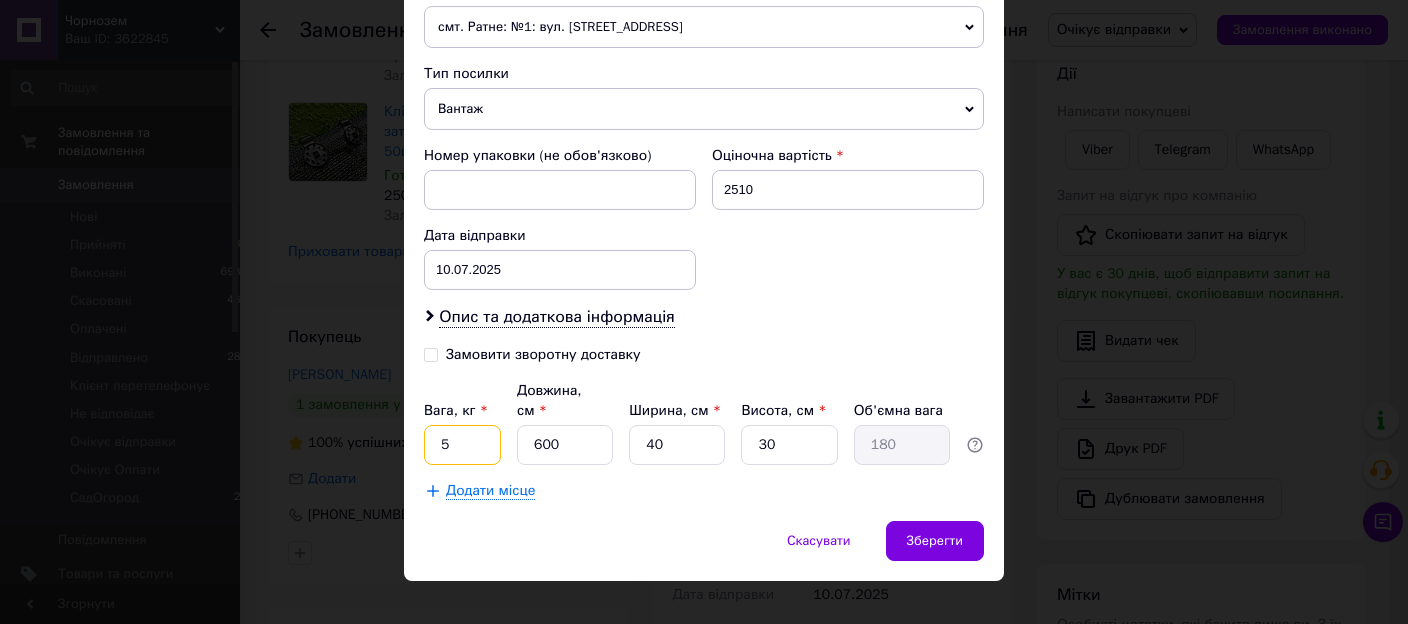 click on "5" at bounding box center [462, 445] 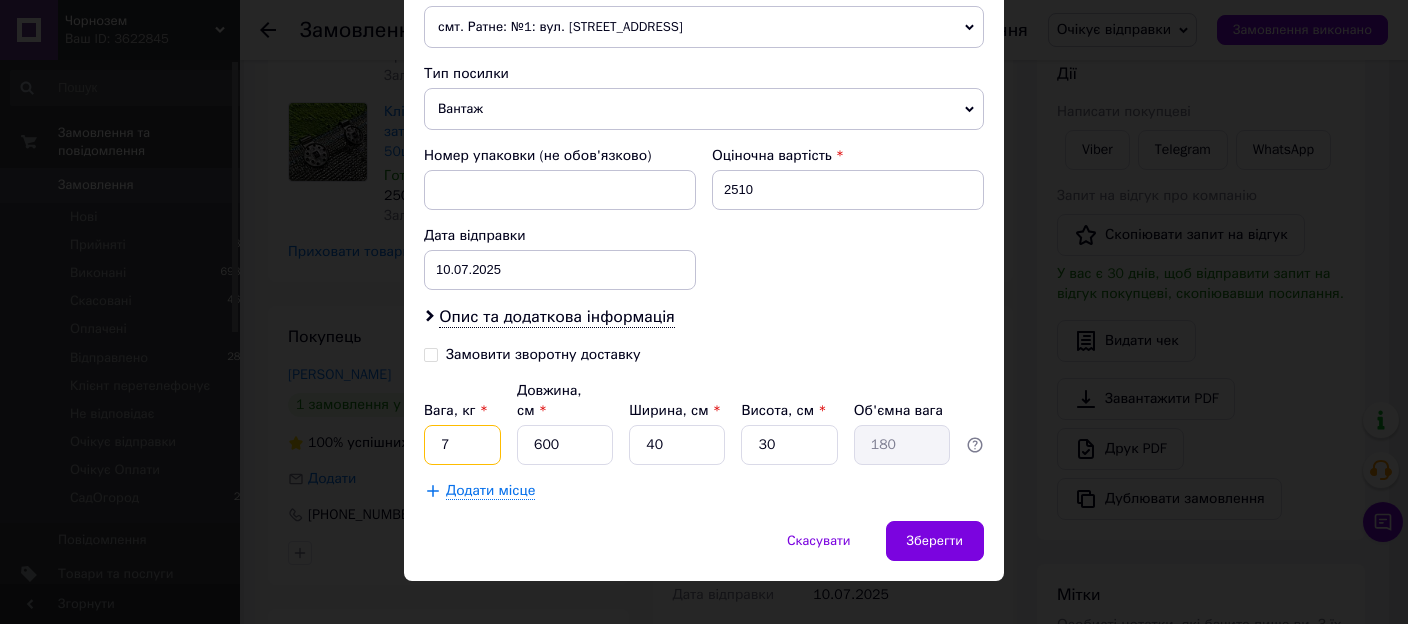 type on "7" 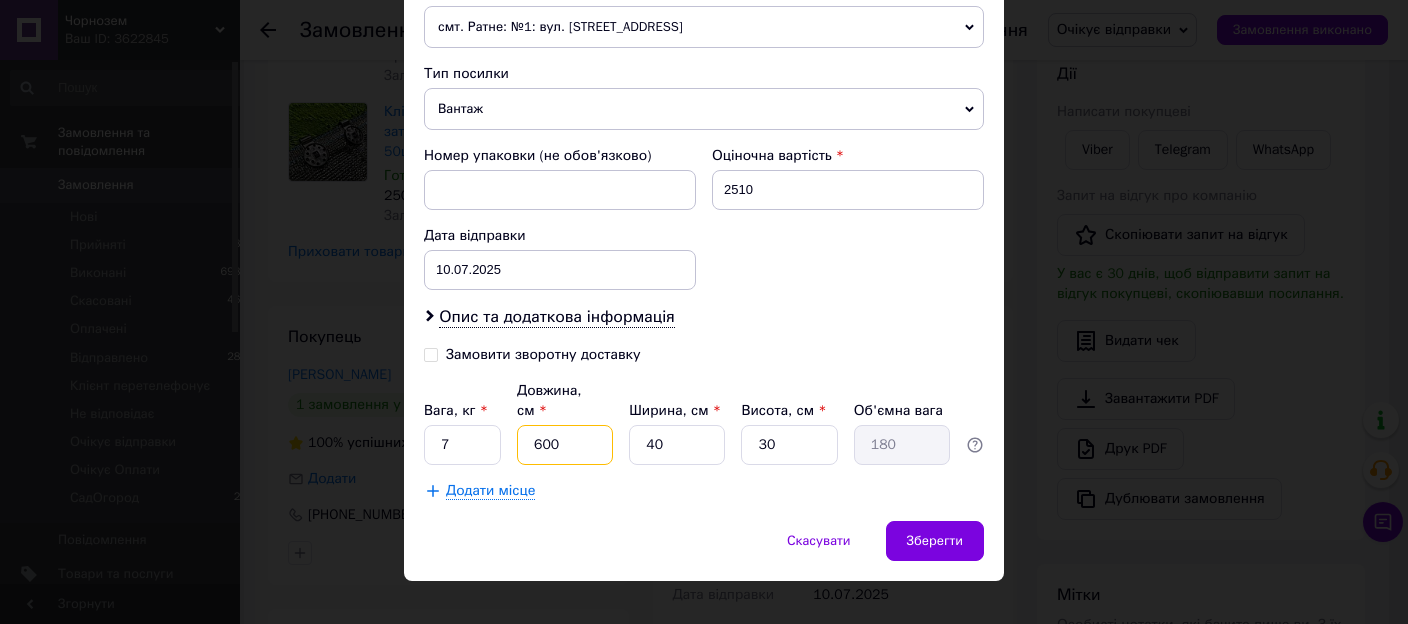 click on "600" at bounding box center (565, 445) 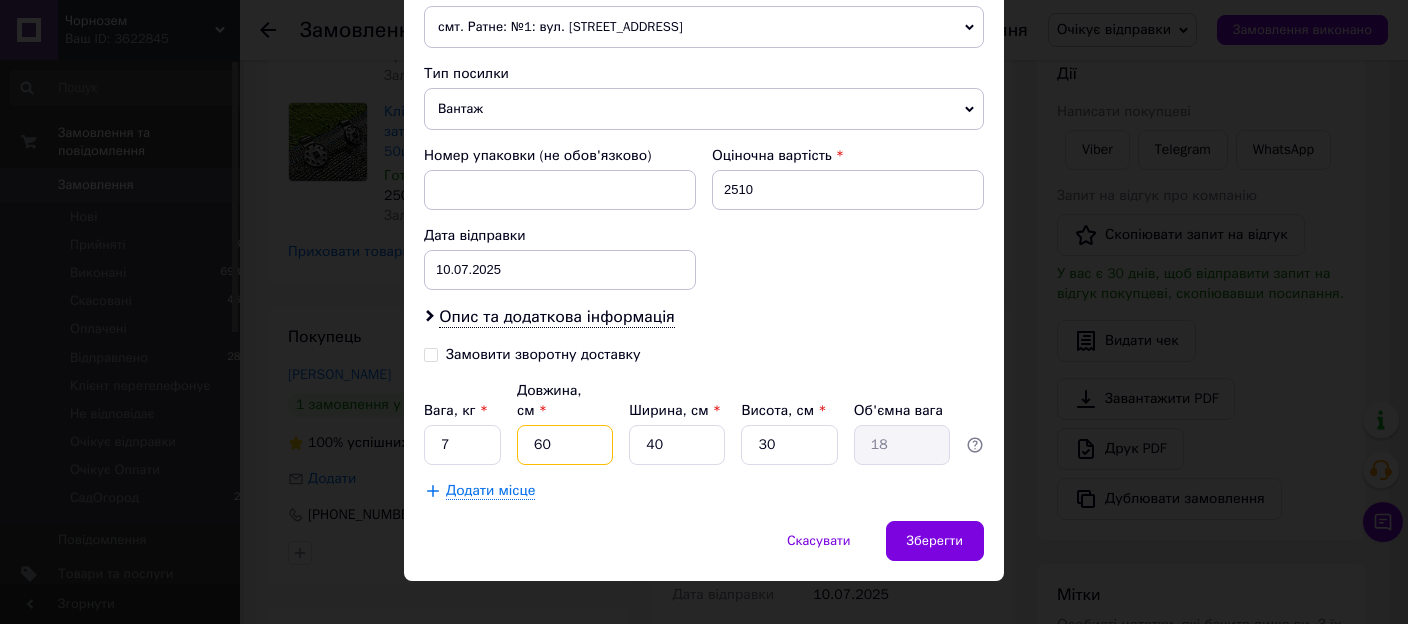 drag, startPoint x: 559, startPoint y: 416, endPoint x: 505, endPoint y: 422, distance: 54.33231 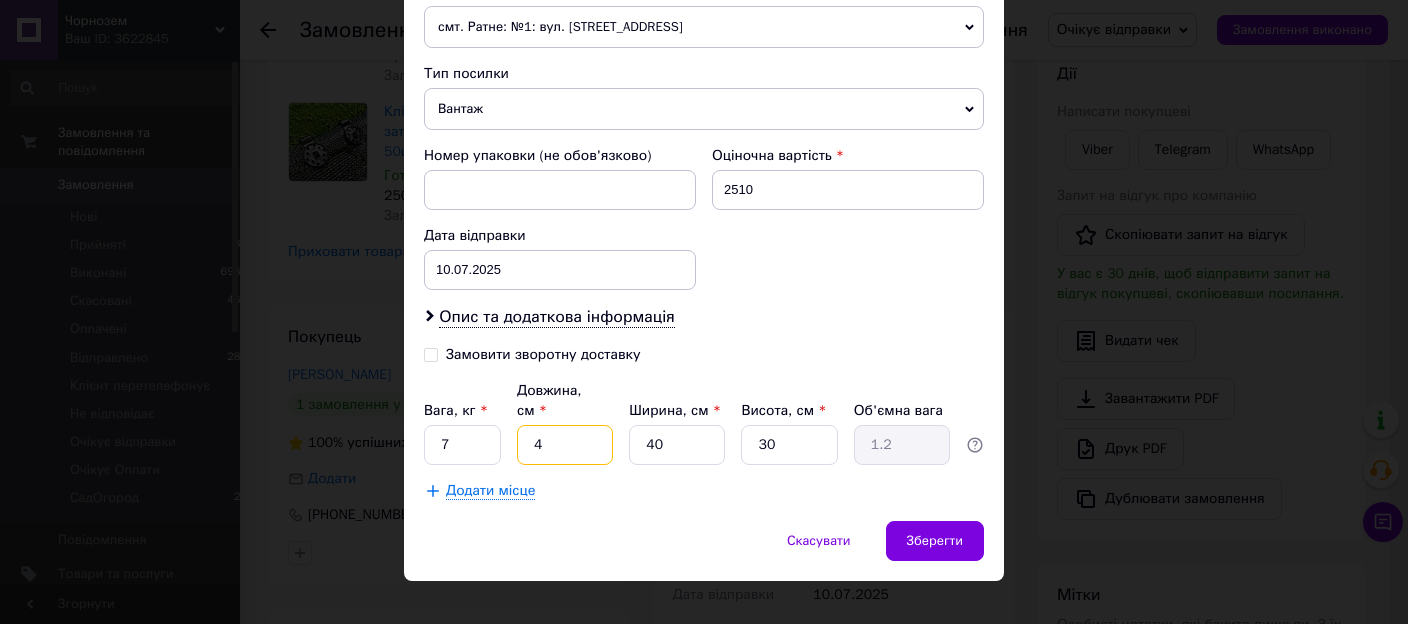type on "45" 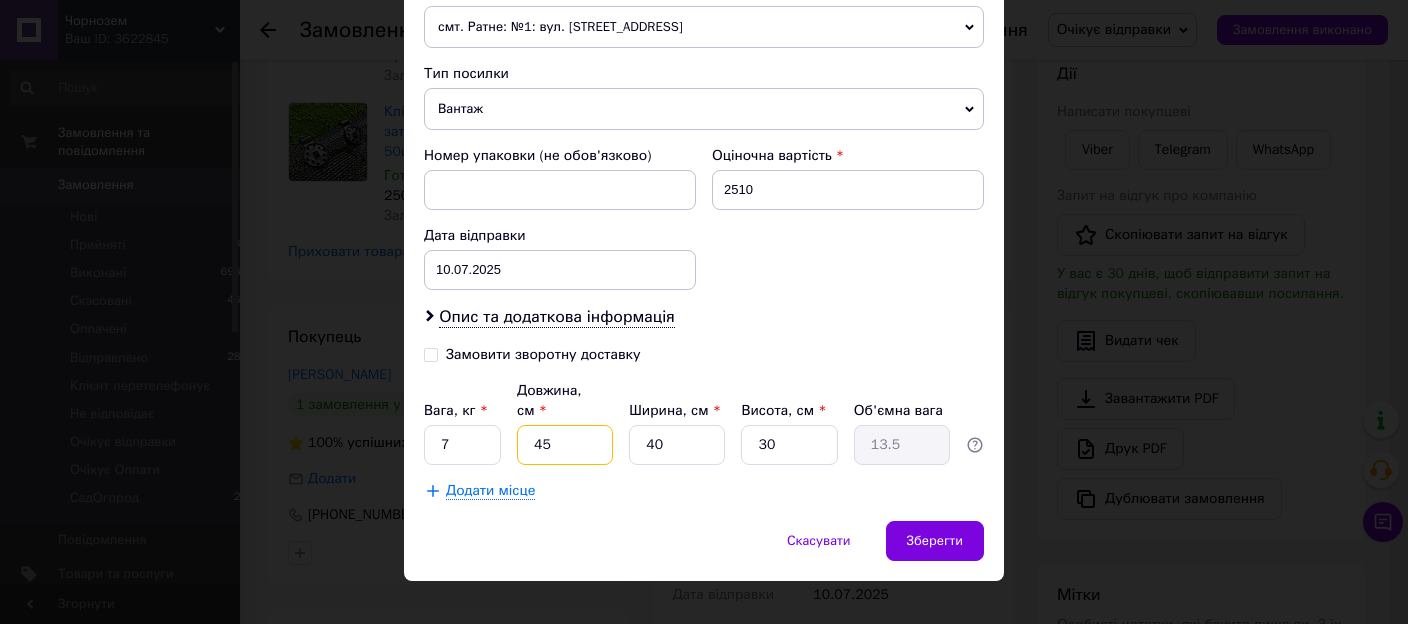 type on "45" 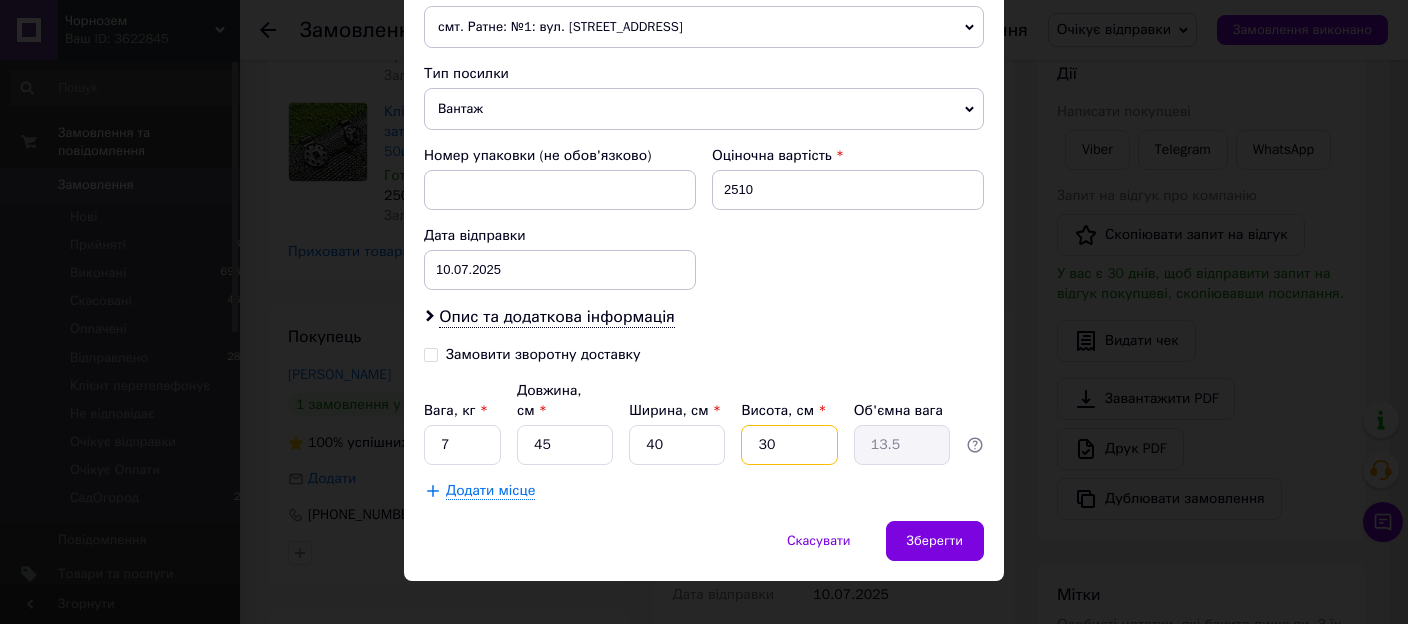 drag, startPoint x: 782, startPoint y: 416, endPoint x: 733, endPoint y: 425, distance: 49.819675 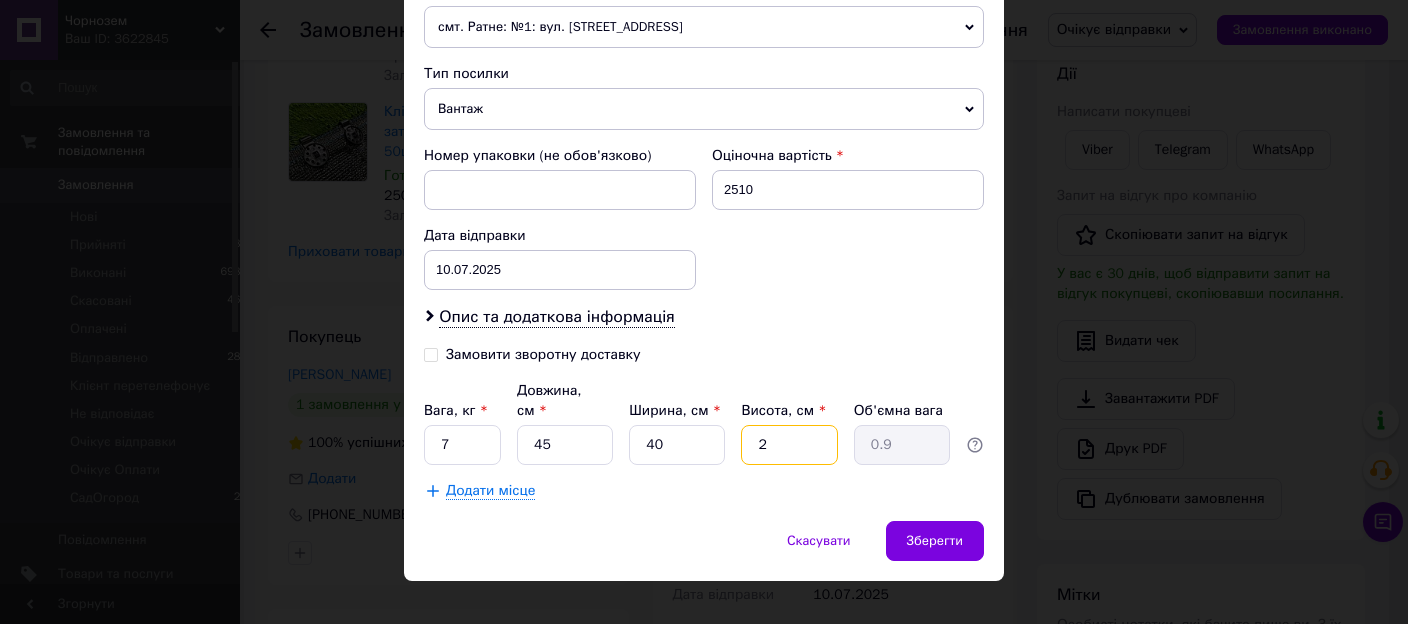 type on "20" 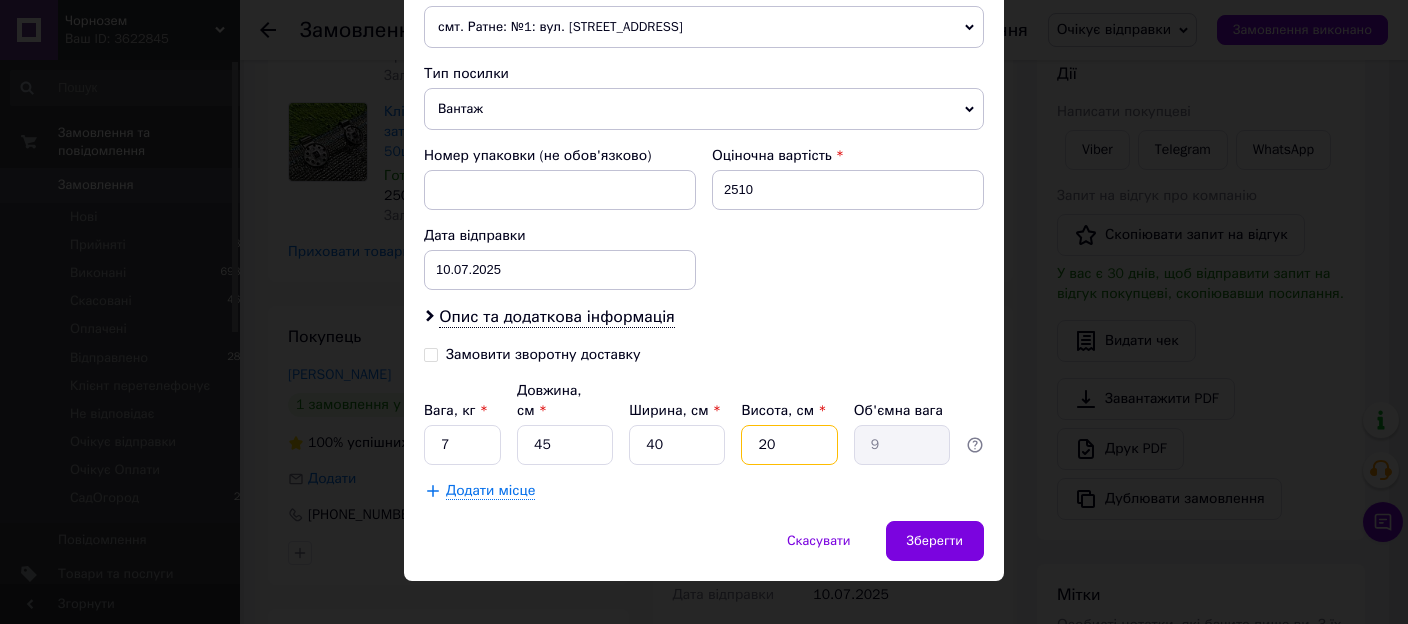 type on "20" 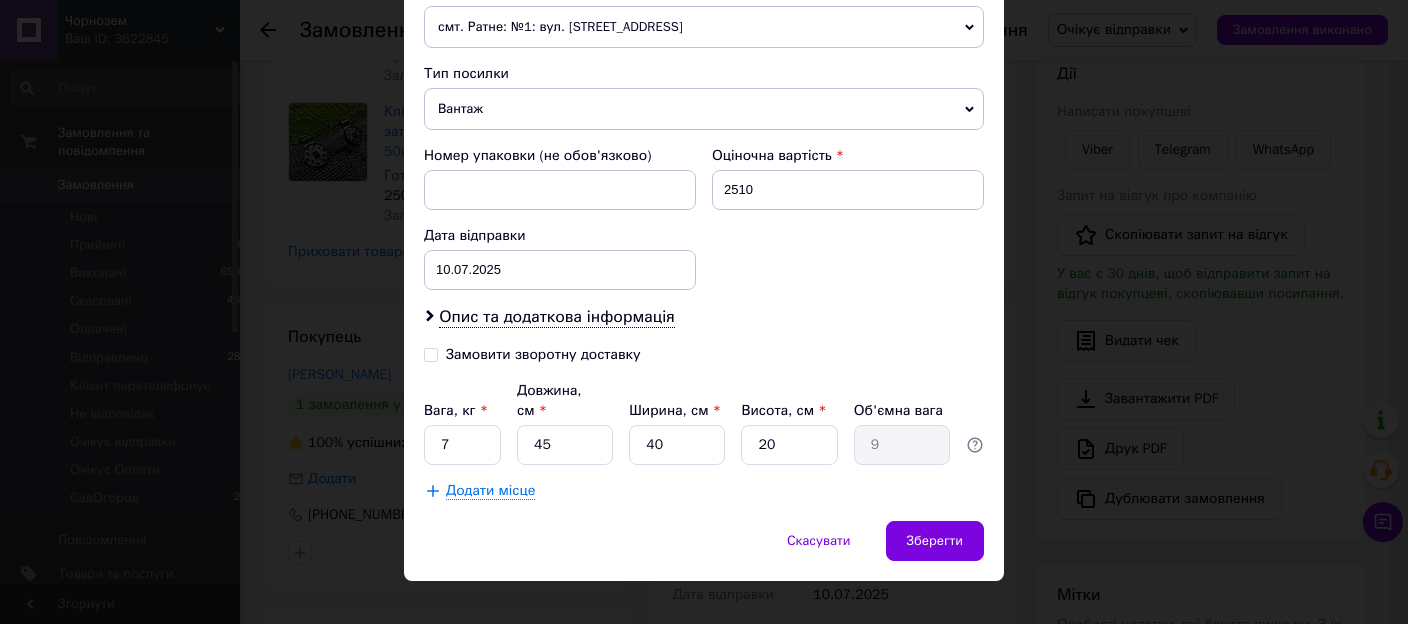 click on "Спосіб доставки Нова Пошта (платна) Платник Отримувач Відправник Прізвище отримувача [PERSON_NAME] Ім'я отримувача [PERSON_NAME] батькові отримувача Телефон отримувача [PHONE_NUMBER] Тип доставки У відділенні Кур'єром В поштоматі Місто Світловодськ Відділення №1: вул. Січових Стрільців (ран. [STREET_ADDRESS][DATE] Місце відправки смт. Ратне: №1: вул. Центральна, 75 м. Кам'янське ([GEOGRAPHIC_DATA], [GEOGRAPHIC_DATA].): №15: просп. [STREET_ADDRESS] Харків: №1: вул. Польова, 67 Додати ще місце відправки Тип посилки Вантаж Документи Номер упаковки (не обов'язково) Оціночна вартість 2510" at bounding box center [704, -41] 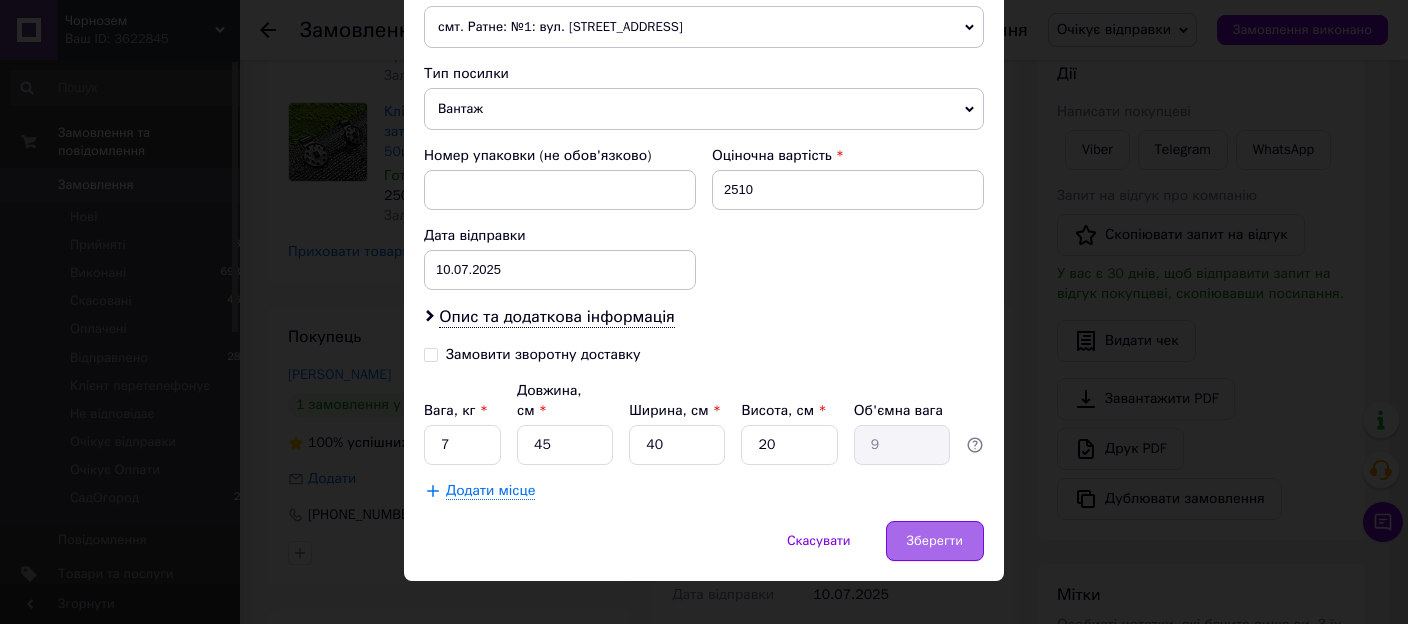 click on "Зберегти" at bounding box center (935, 541) 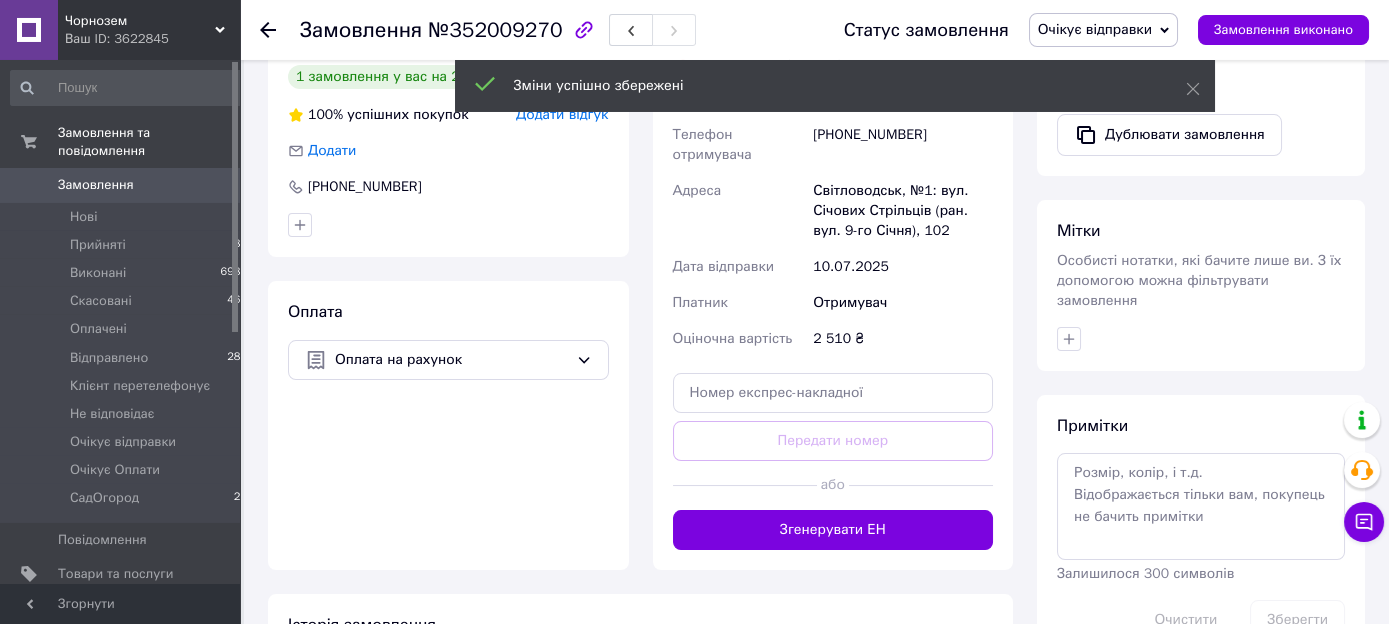 scroll, scrollTop: 712, scrollLeft: 0, axis: vertical 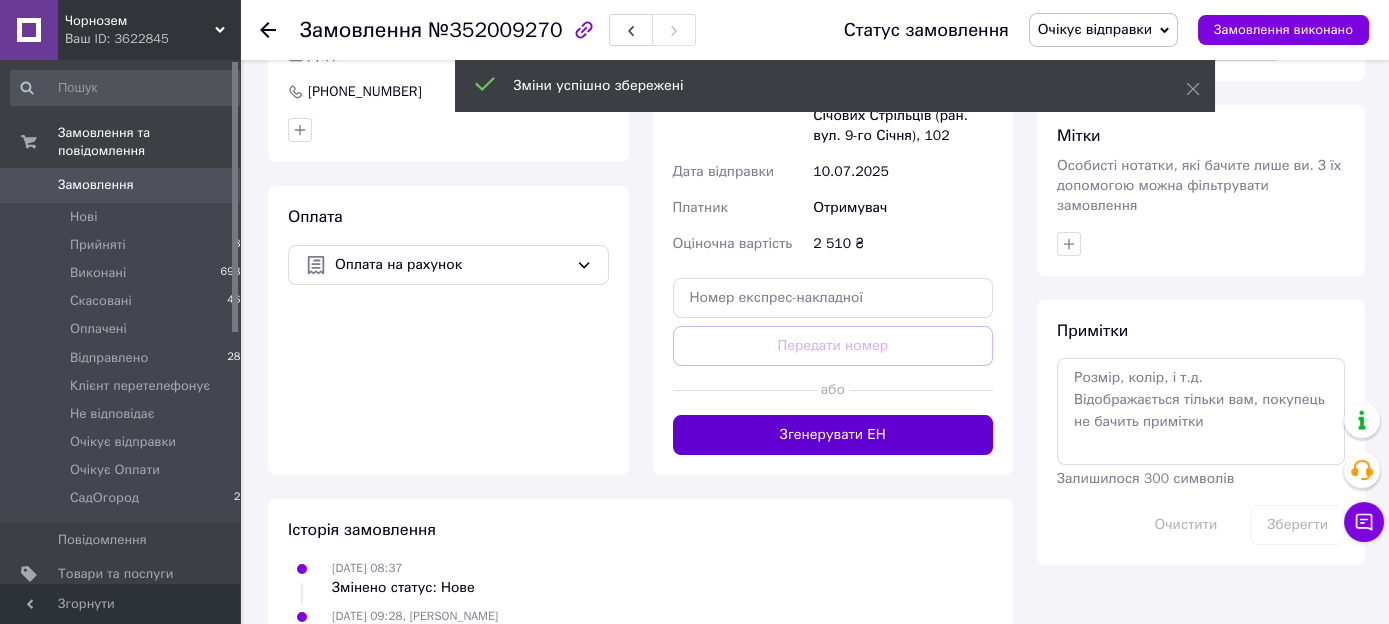 click on "Згенерувати ЕН" at bounding box center (833, 435) 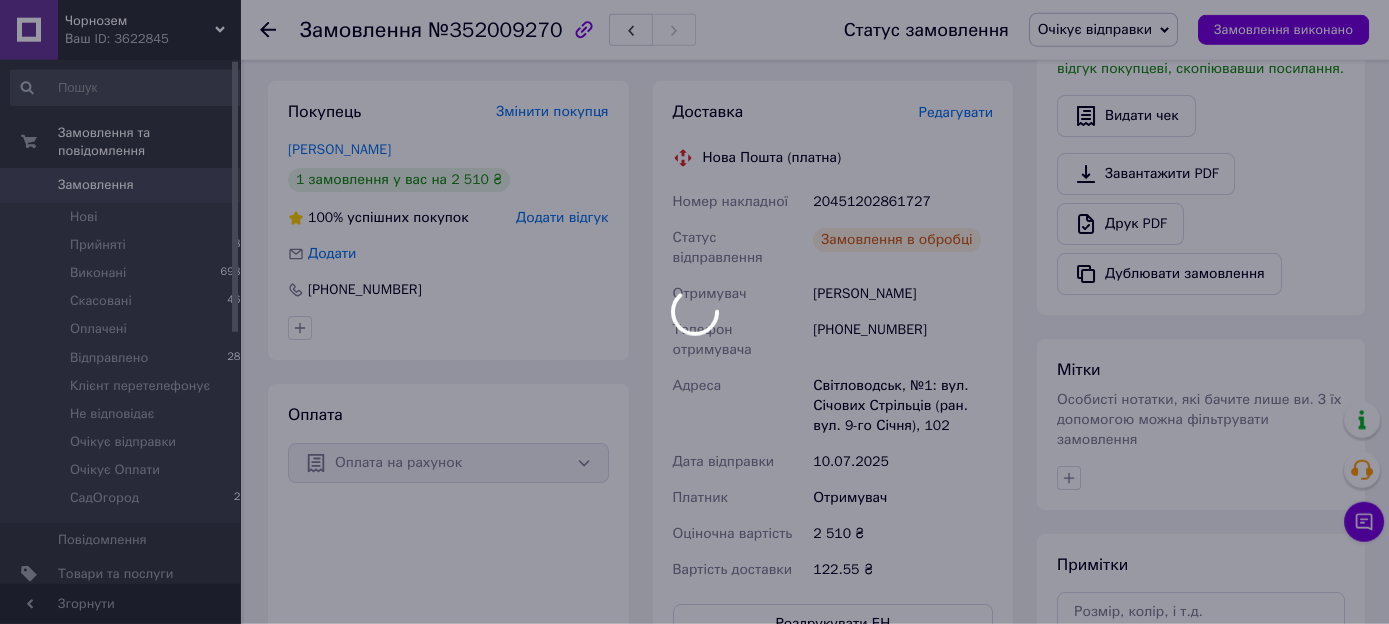 scroll, scrollTop: 528, scrollLeft: 0, axis: vertical 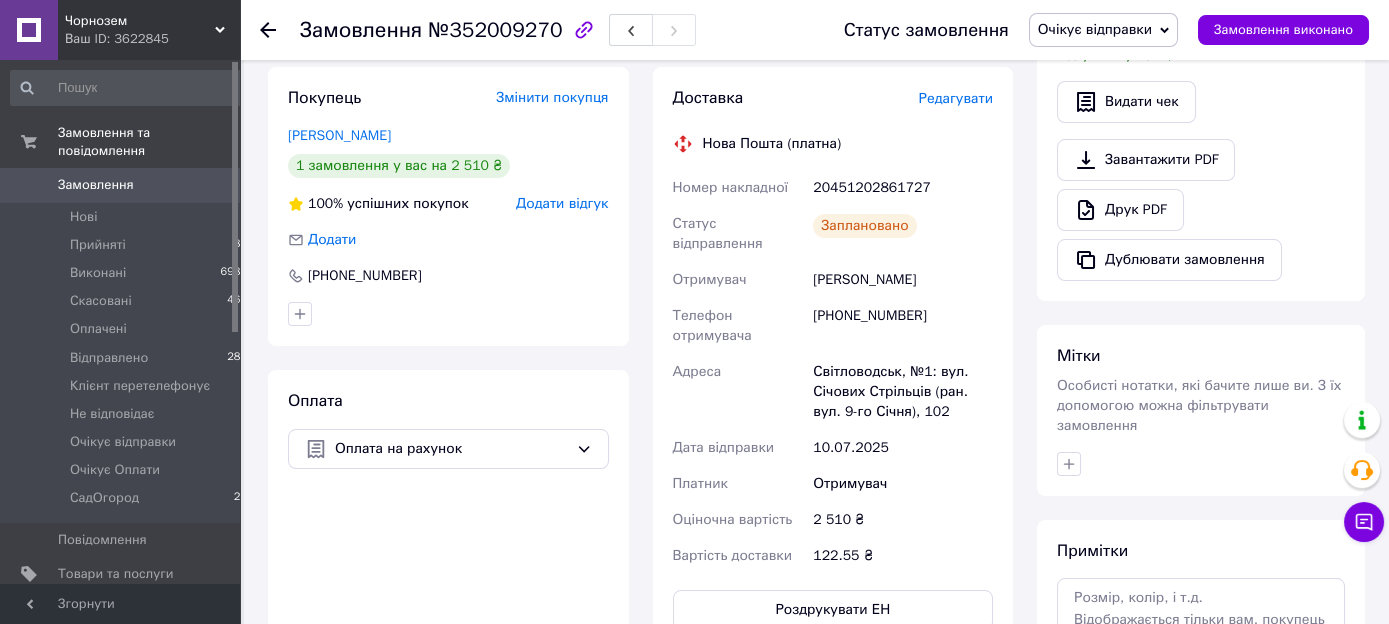 drag, startPoint x: 936, startPoint y: 245, endPoint x: 807, endPoint y: 257, distance: 129.55693 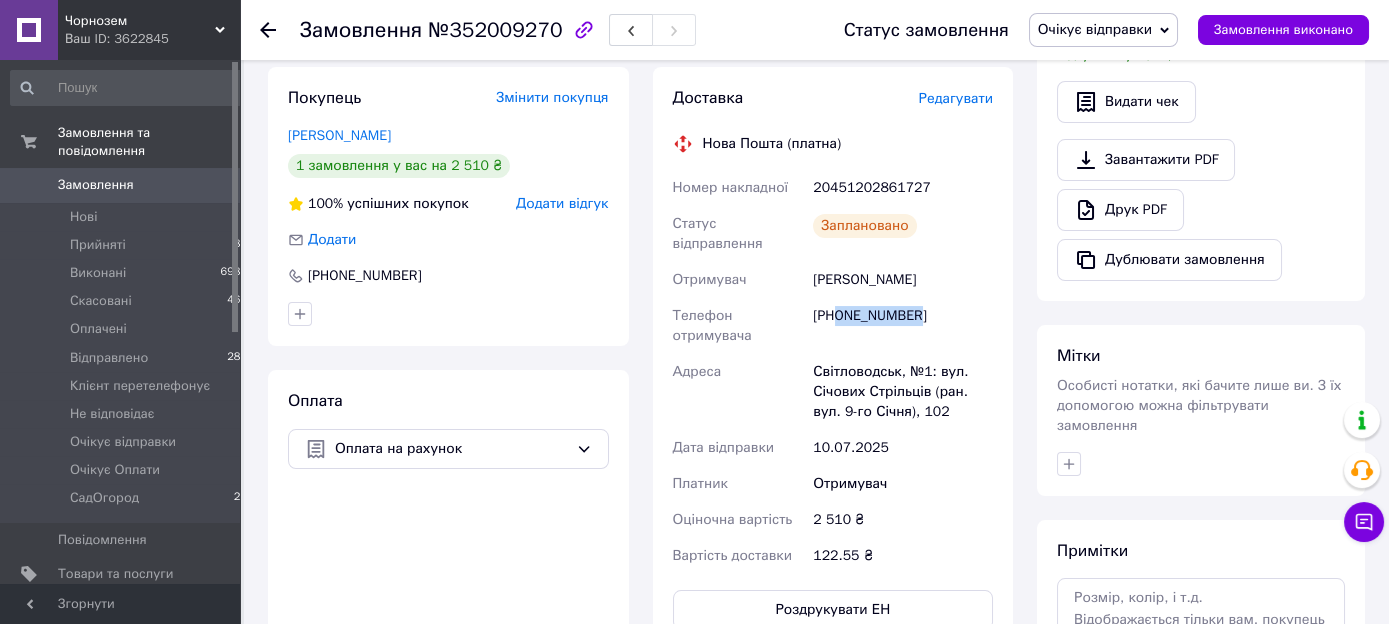 drag, startPoint x: 924, startPoint y: 274, endPoint x: 837, endPoint y: 289, distance: 88.28363 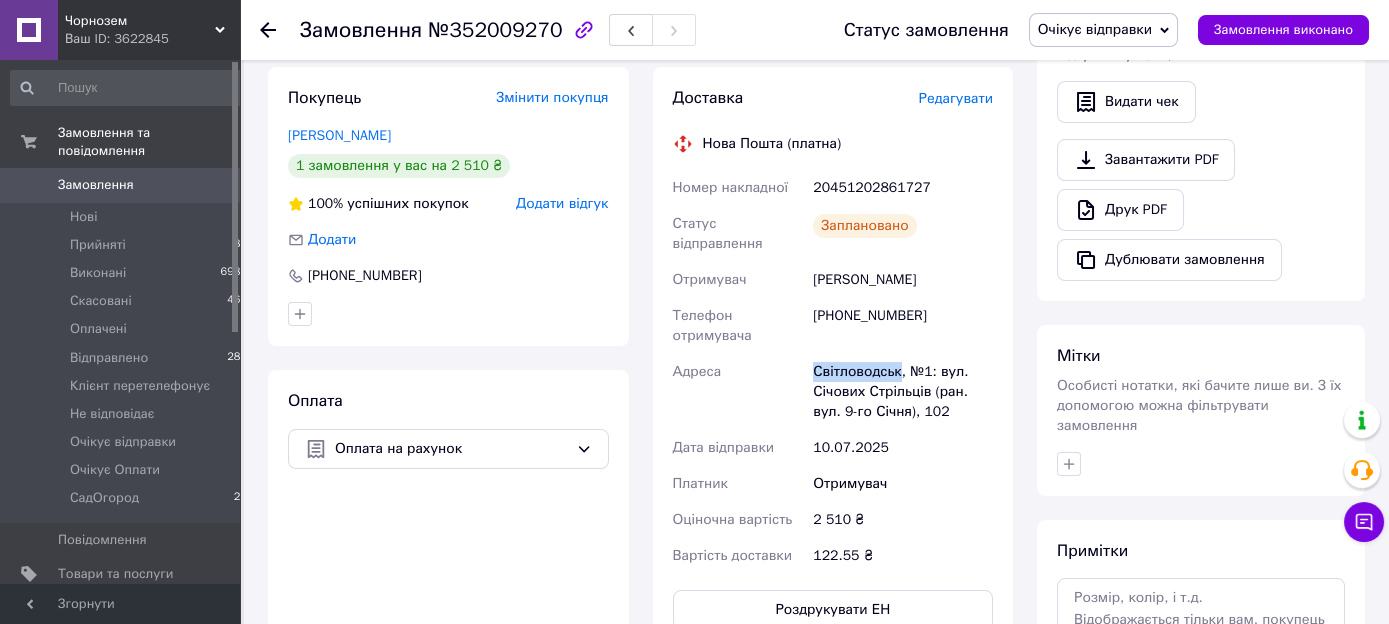drag, startPoint x: 896, startPoint y: 340, endPoint x: 807, endPoint y: 349, distance: 89.453896 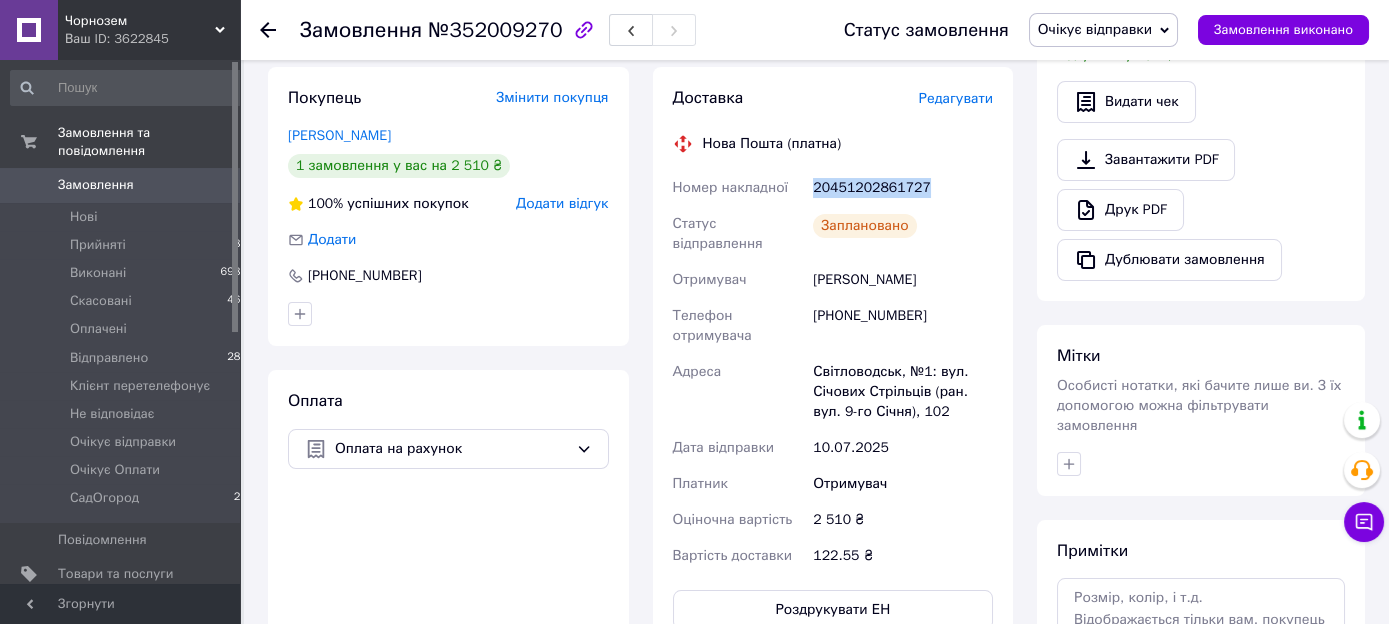 drag, startPoint x: 934, startPoint y: 169, endPoint x: 814, endPoint y: 169, distance: 120 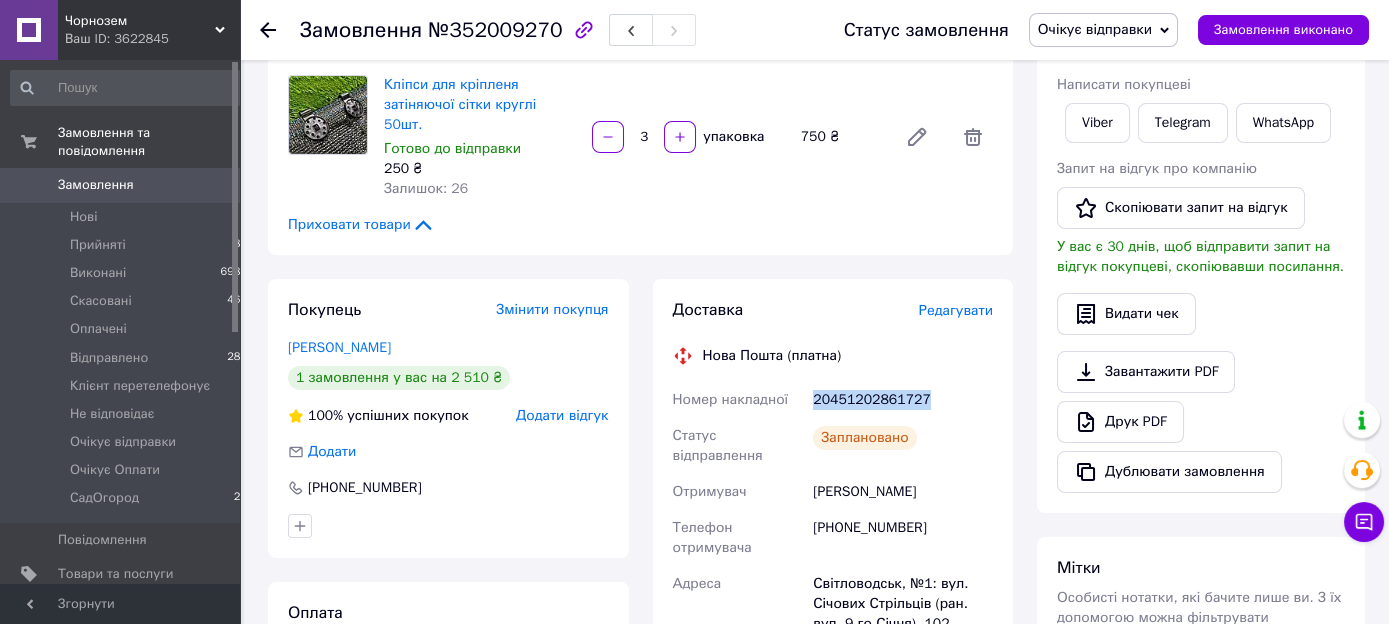scroll, scrollTop: 422, scrollLeft: 0, axis: vertical 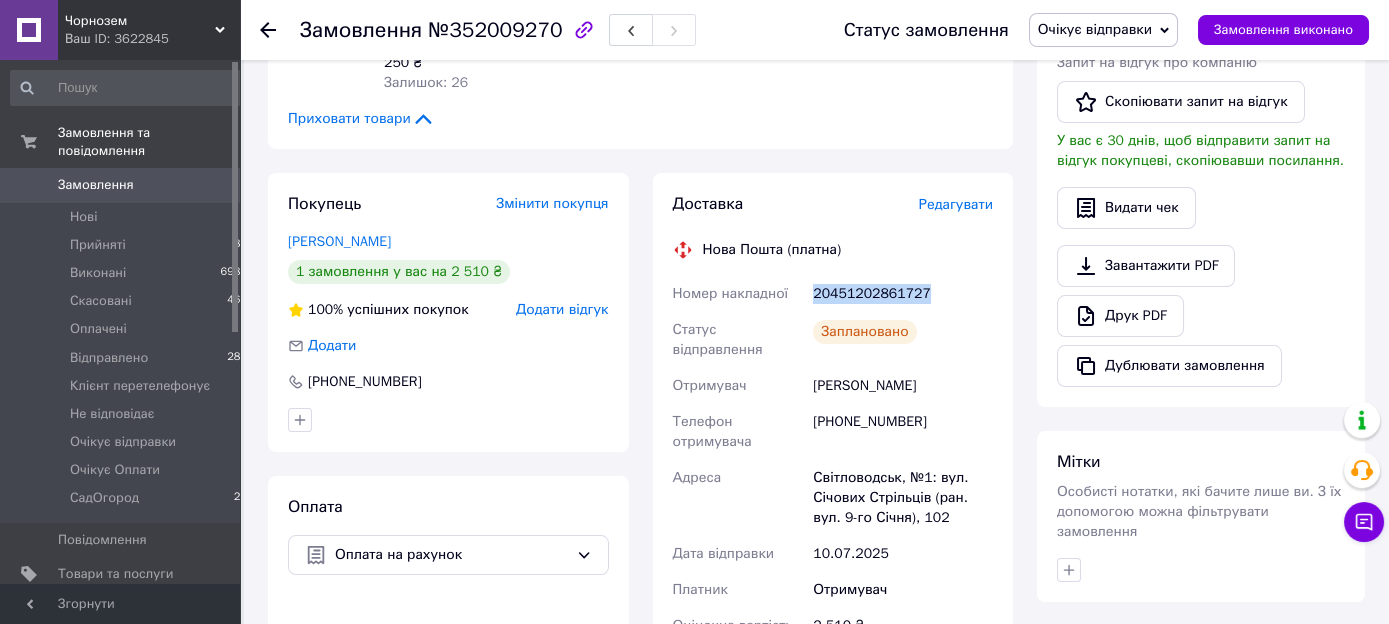 click on "Очікує відправки" at bounding box center (1095, 29) 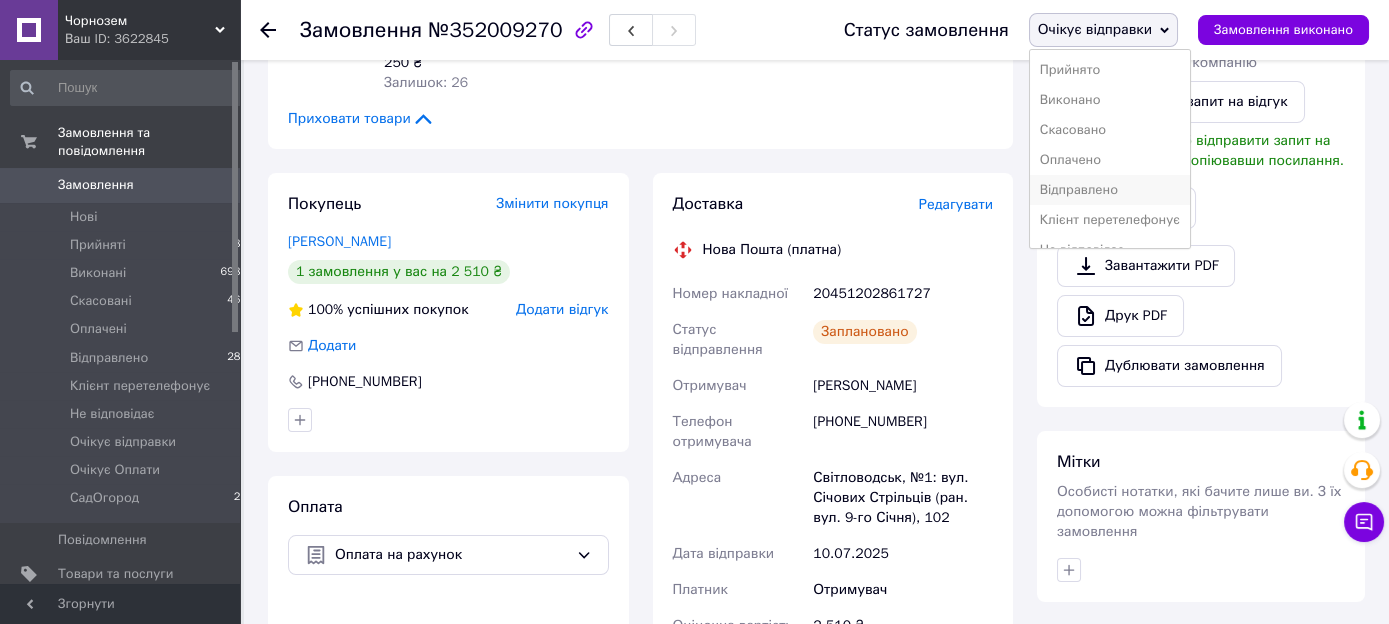 click on "Відправлено" at bounding box center (1110, 190) 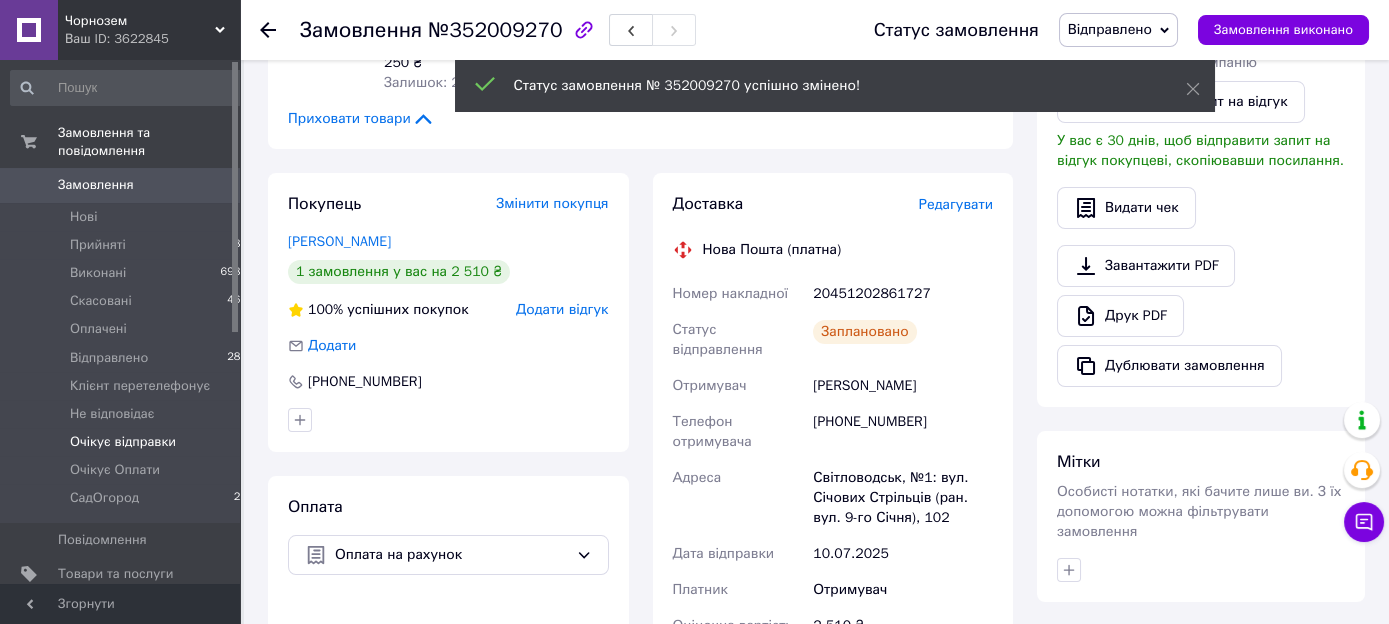 click on "Очікує відправки" at bounding box center (123, 442) 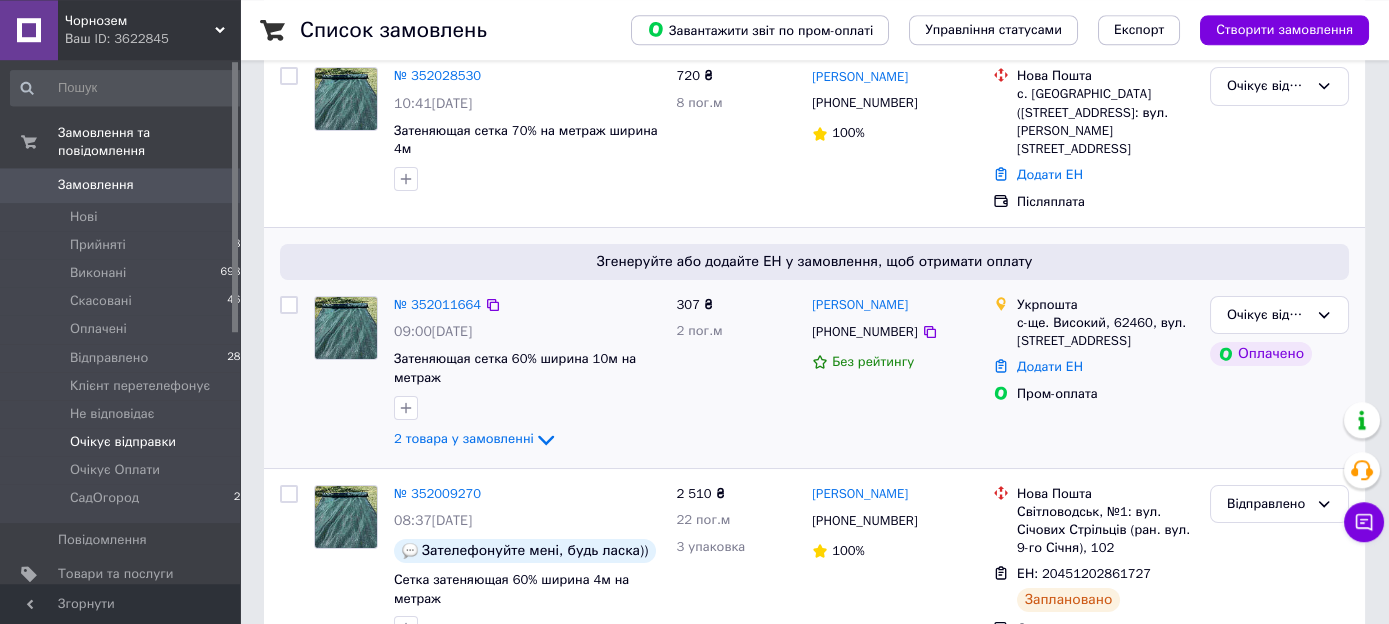 scroll, scrollTop: 304, scrollLeft: 0, axis: vertical 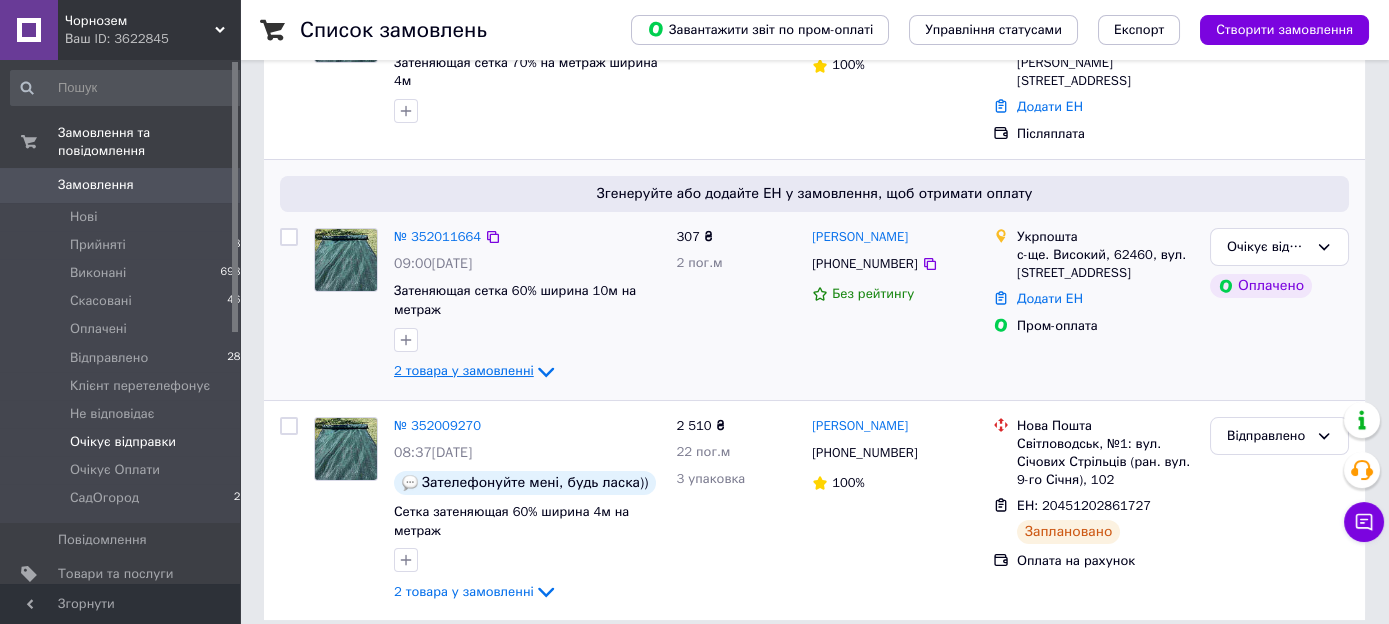 click 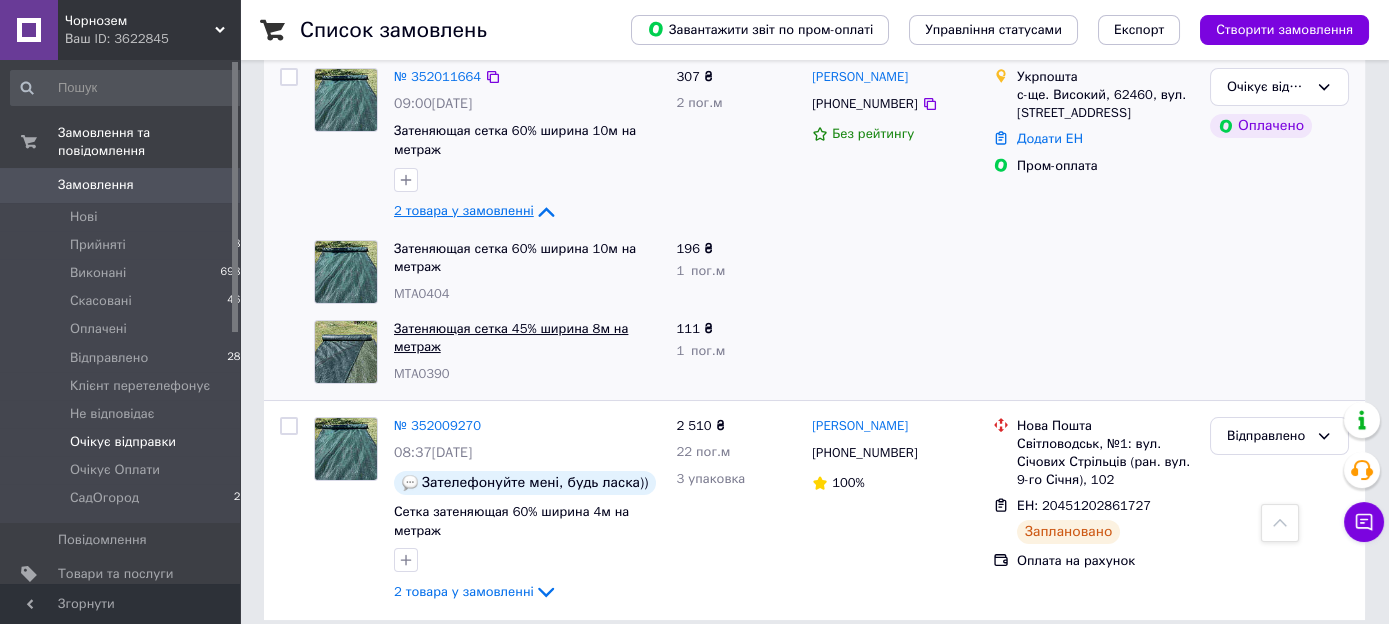 scroll, scrollTop: 358, scrollLeft: 0, axis: vertical 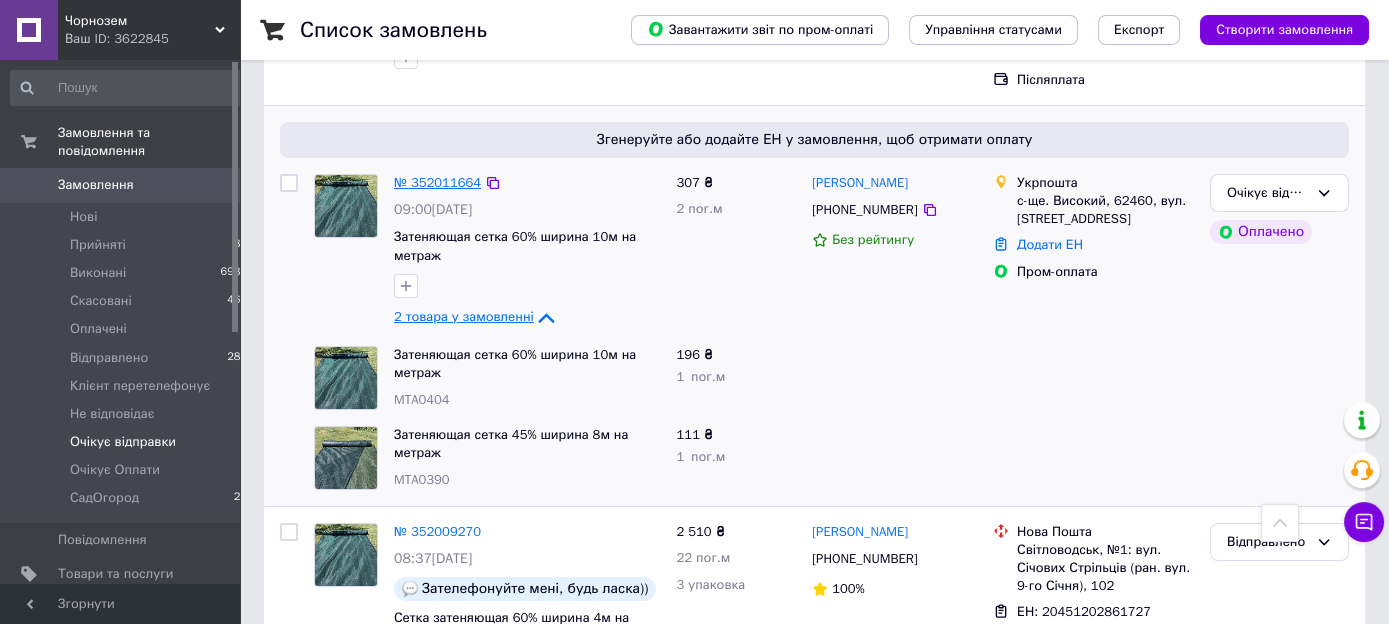 click on "№ 352011664" at bounding box center (437, 182) 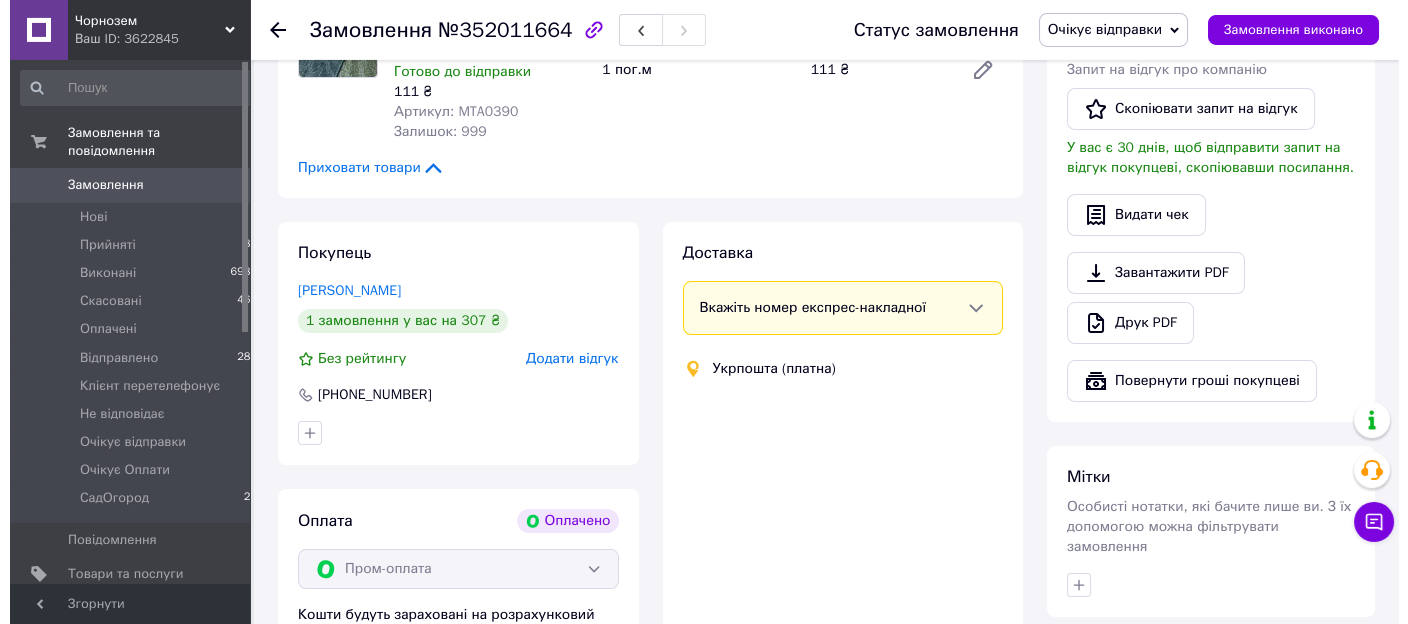 scroll, scrollTop: 500, scrollLeft: 0, axis: vertical 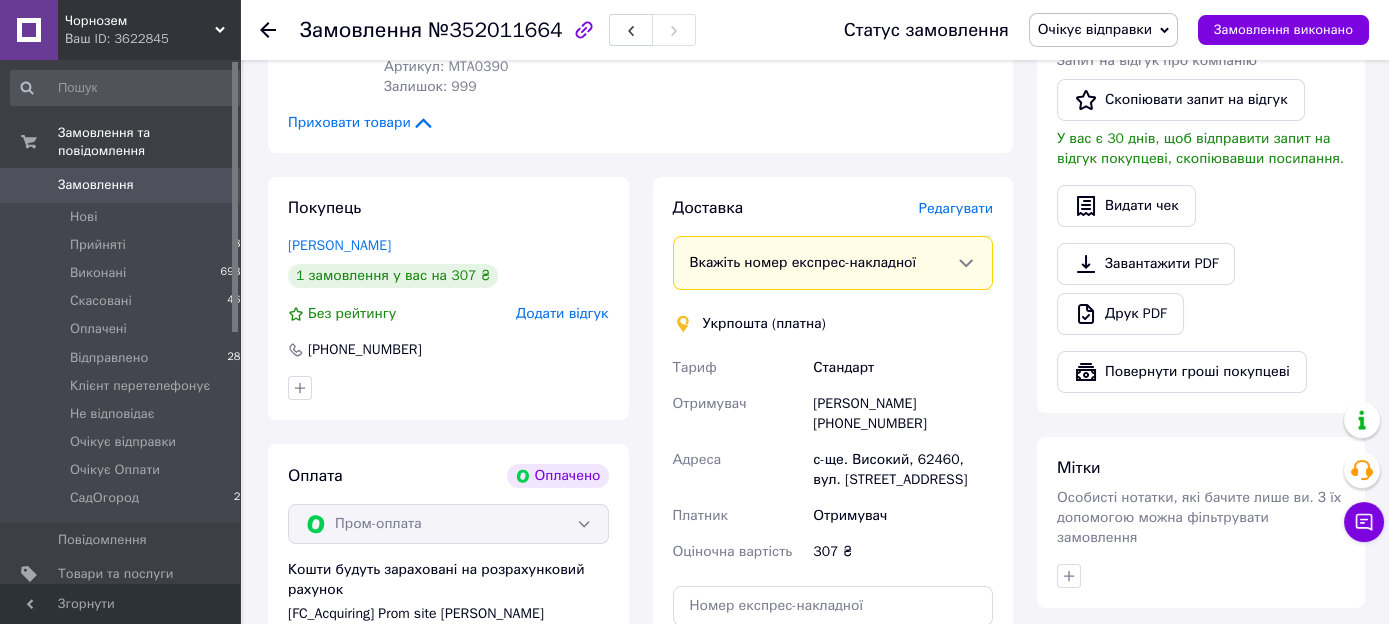 click on "Редагувати" at bounding box center [956, 208] 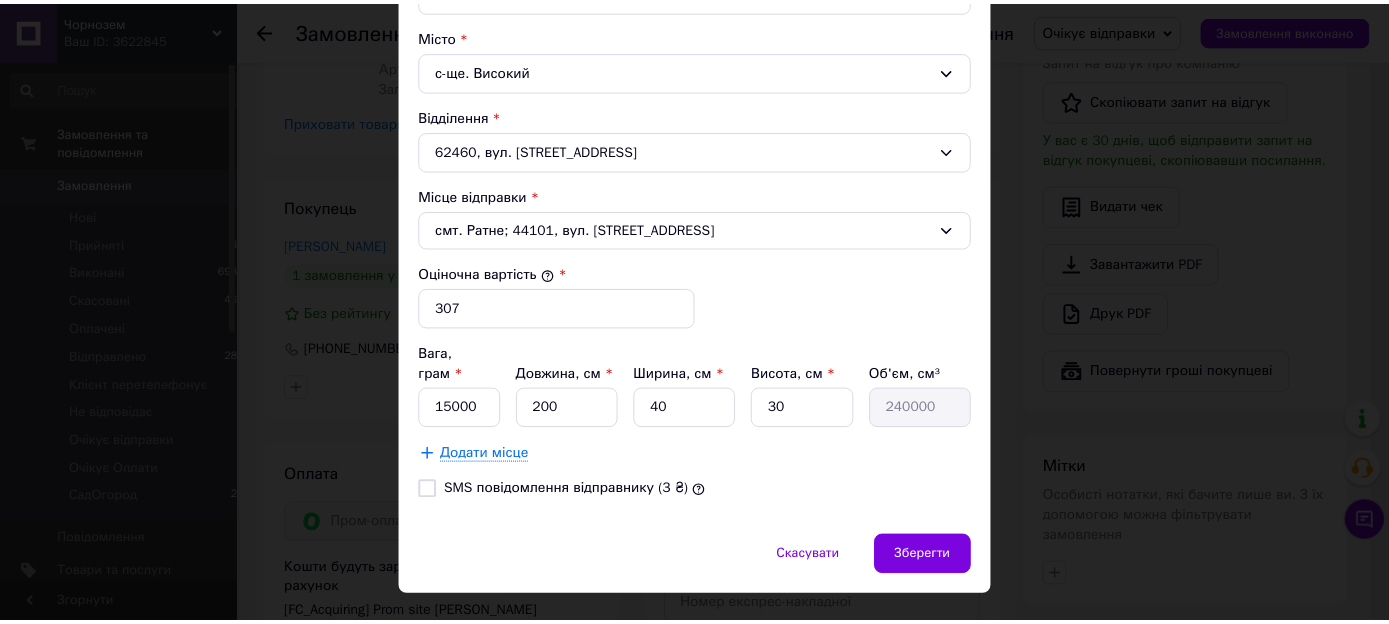 scroll, scrollTop: 620, scrollLeft: 0, axis: vertical 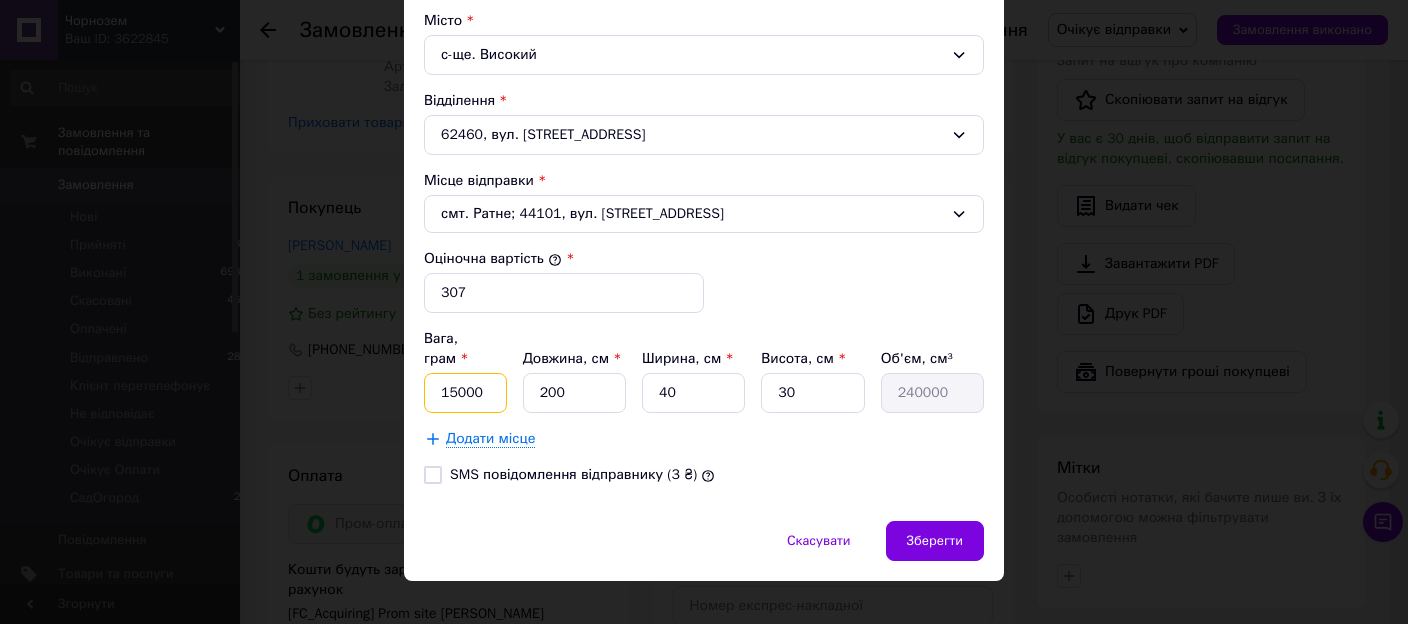 click on "15000" at bounding box center [465, 393] 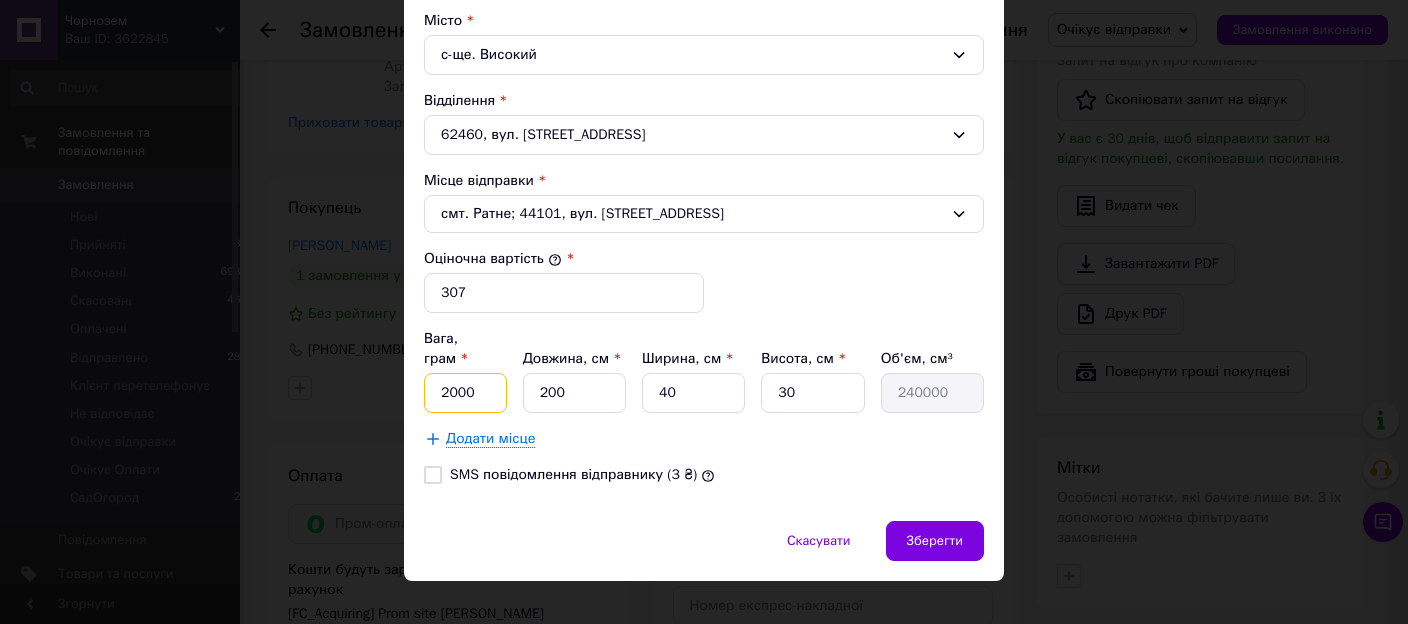 type on "2000" 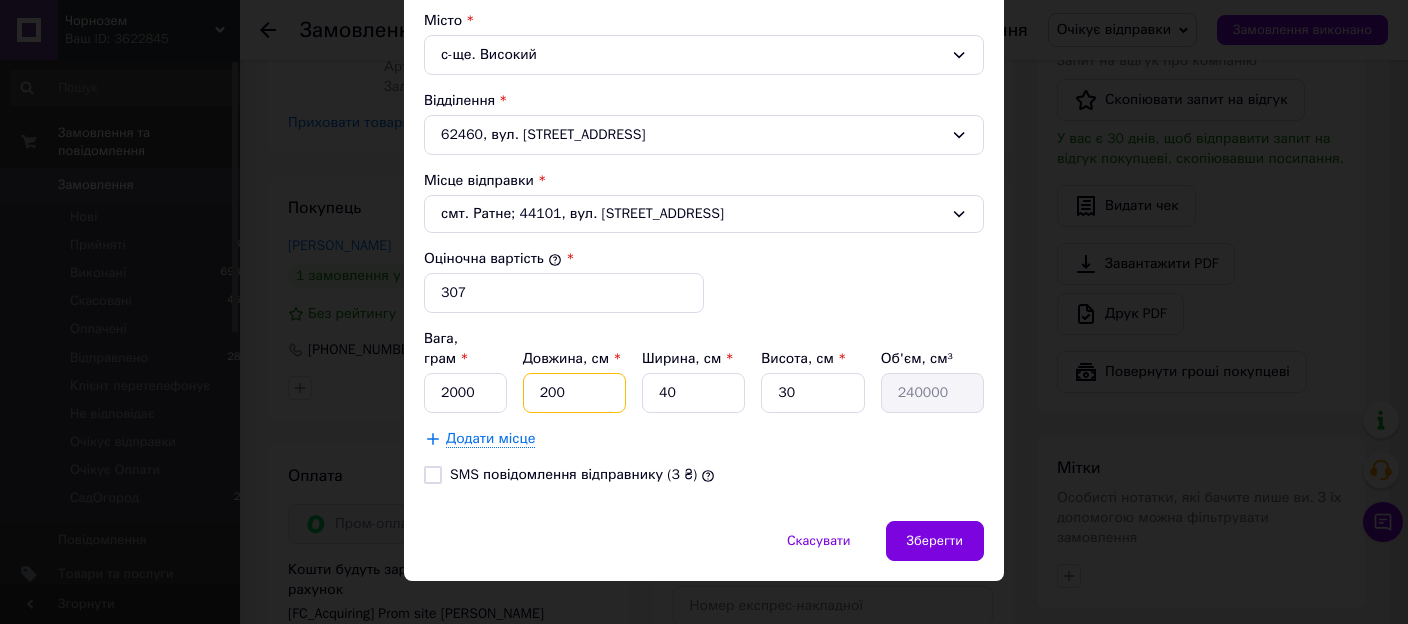 click on "200" at bounding box center [574, 393] 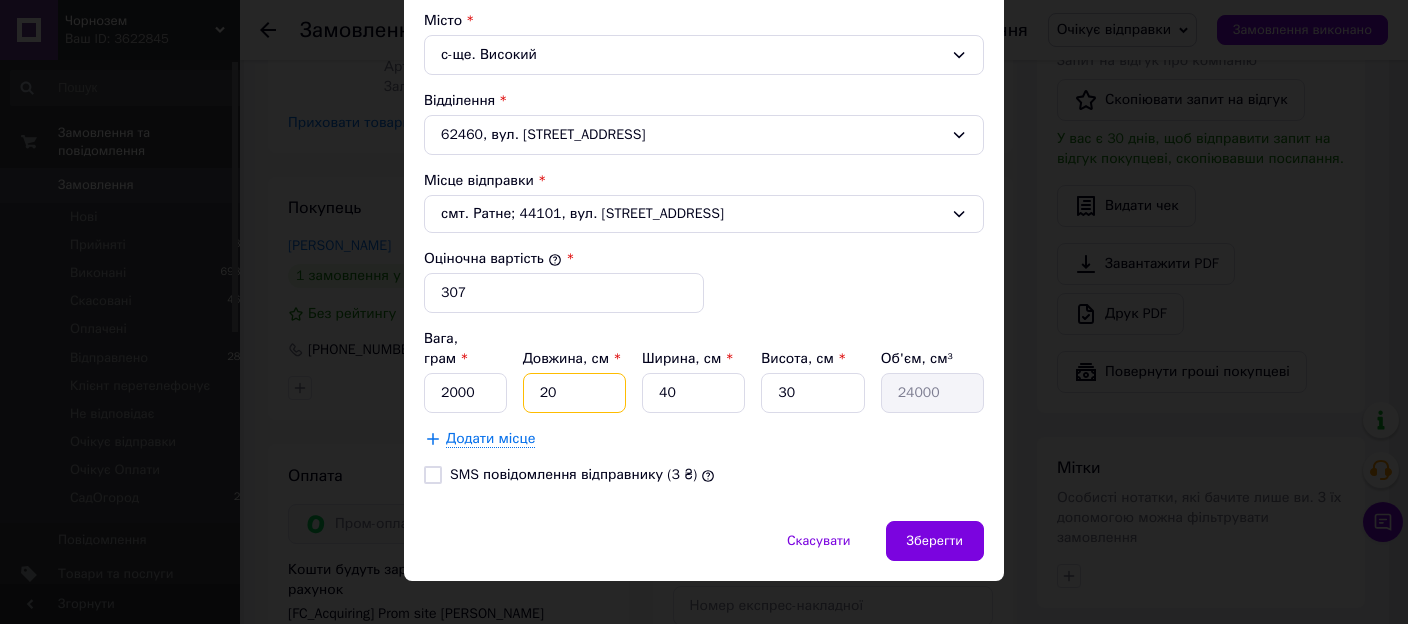 type on "20" 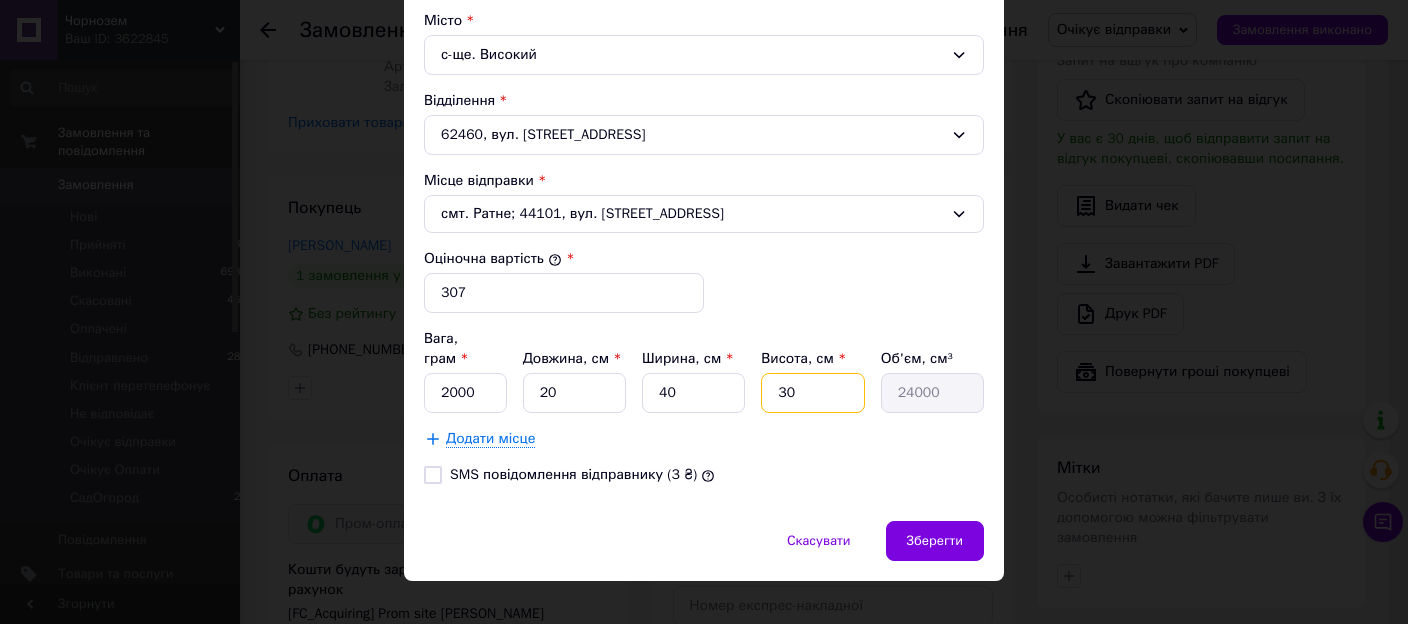 drag, startPoint x: 796, startPoint y: 367, endPoint x: 764, endPoint y: 375, distance: 32.984844 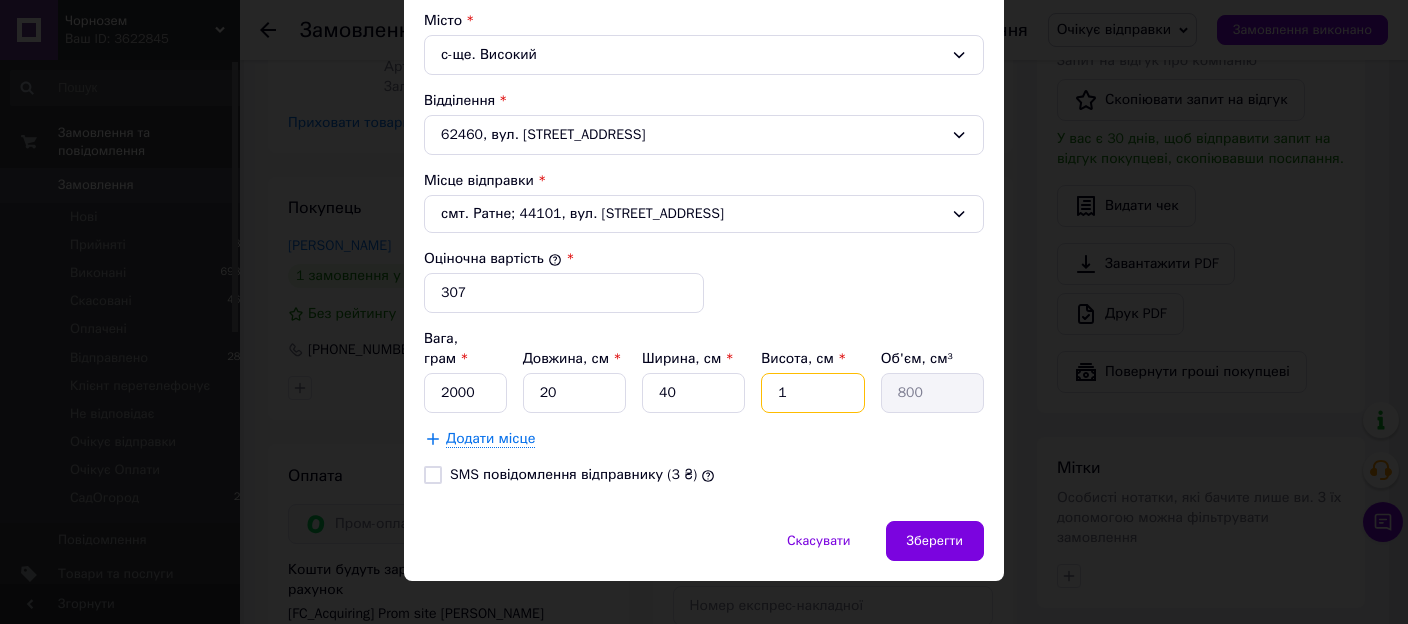 type on "15" 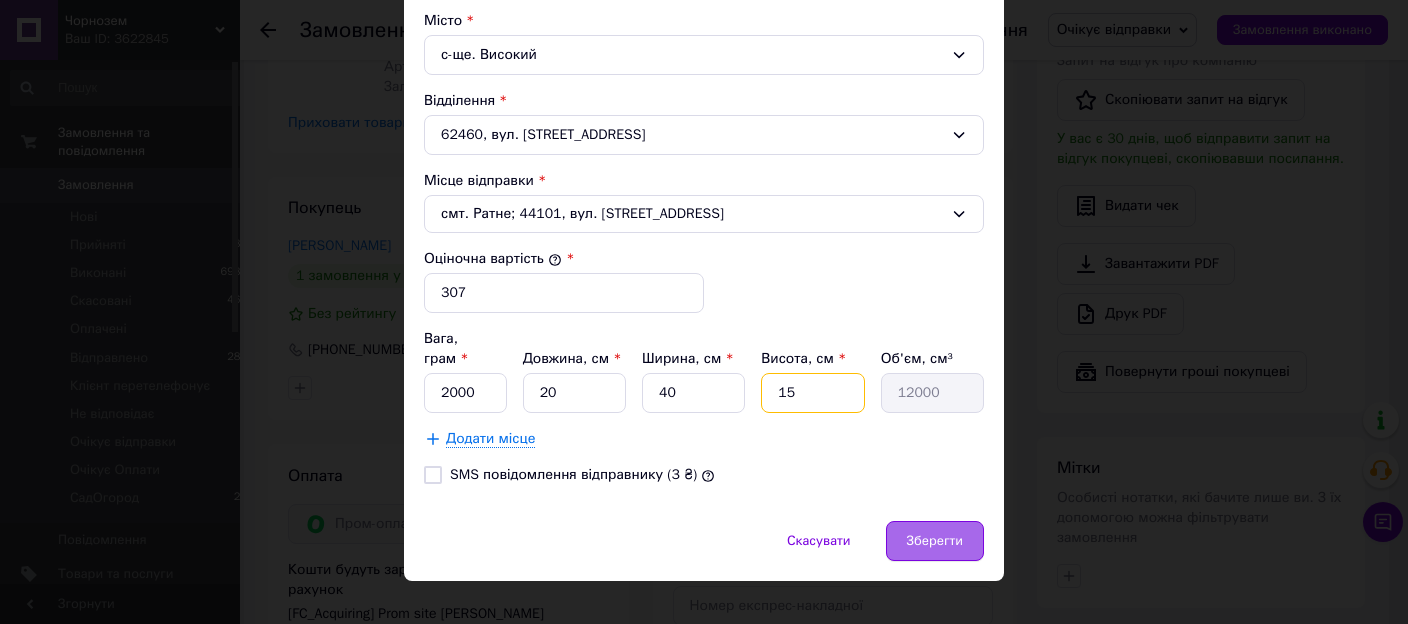 type on "15" 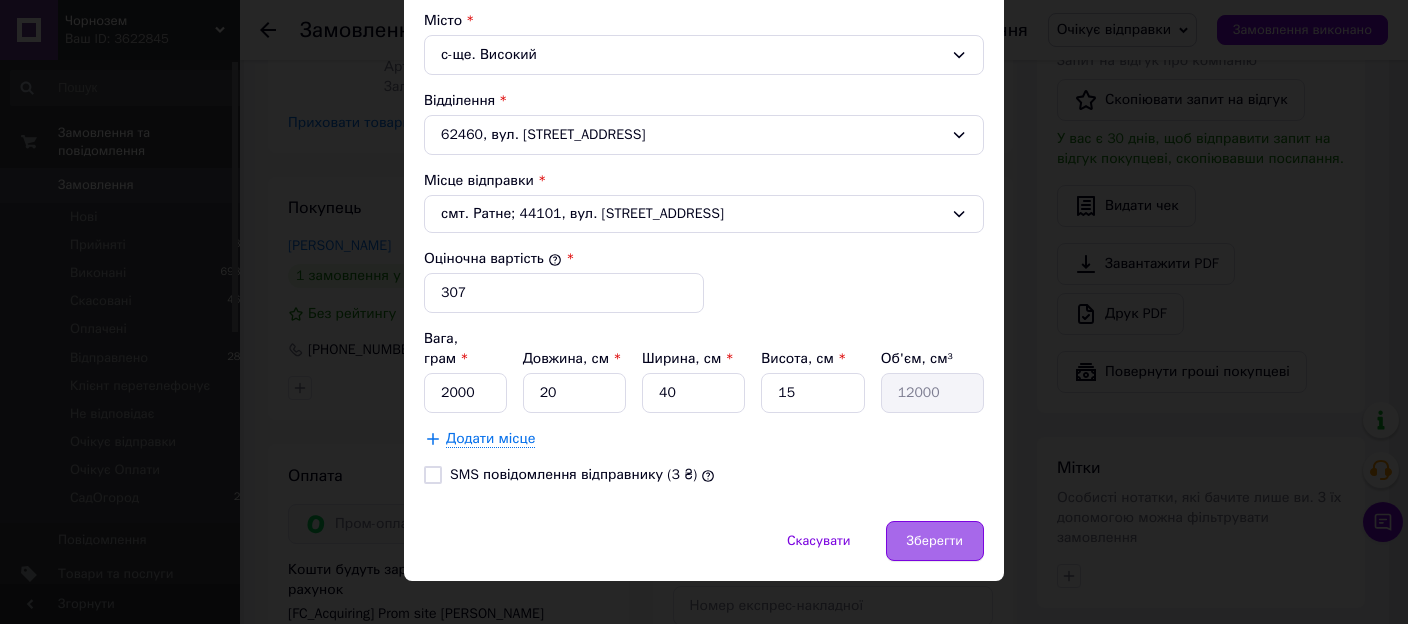 click on "Зберегти" at bounding box center (935, 541) 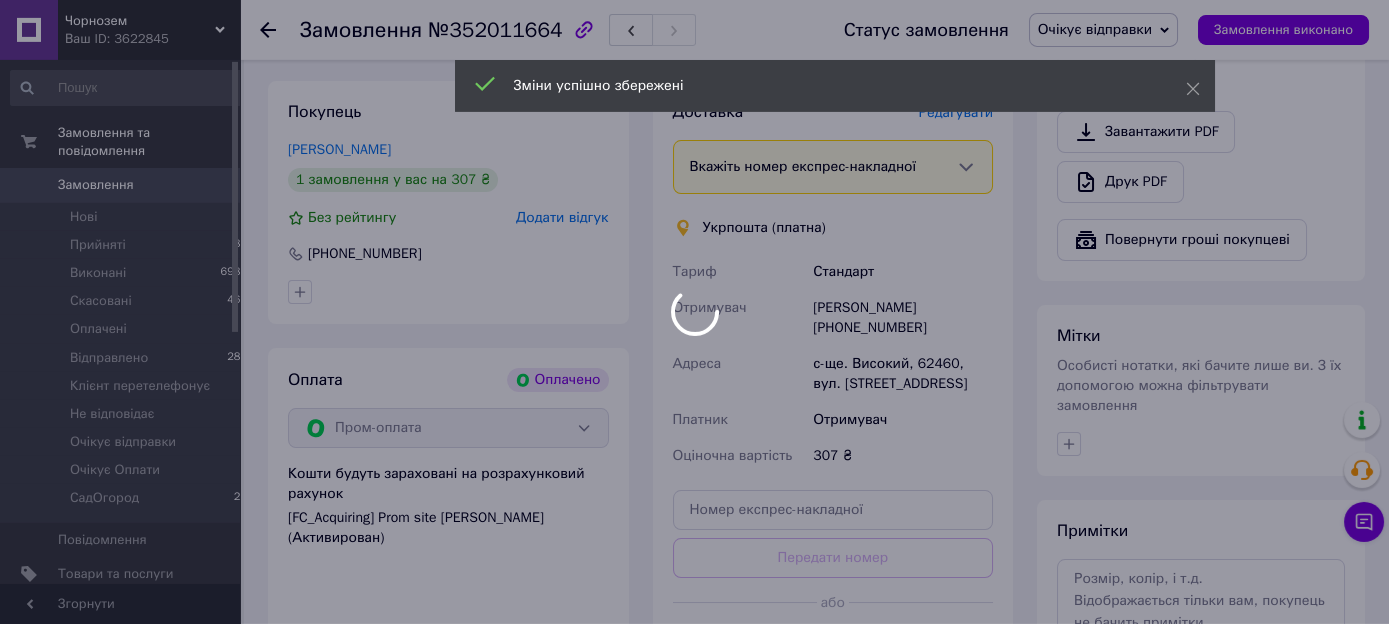 scroll, scrollTop: 817, scrollLeft: 0, axis: vertical 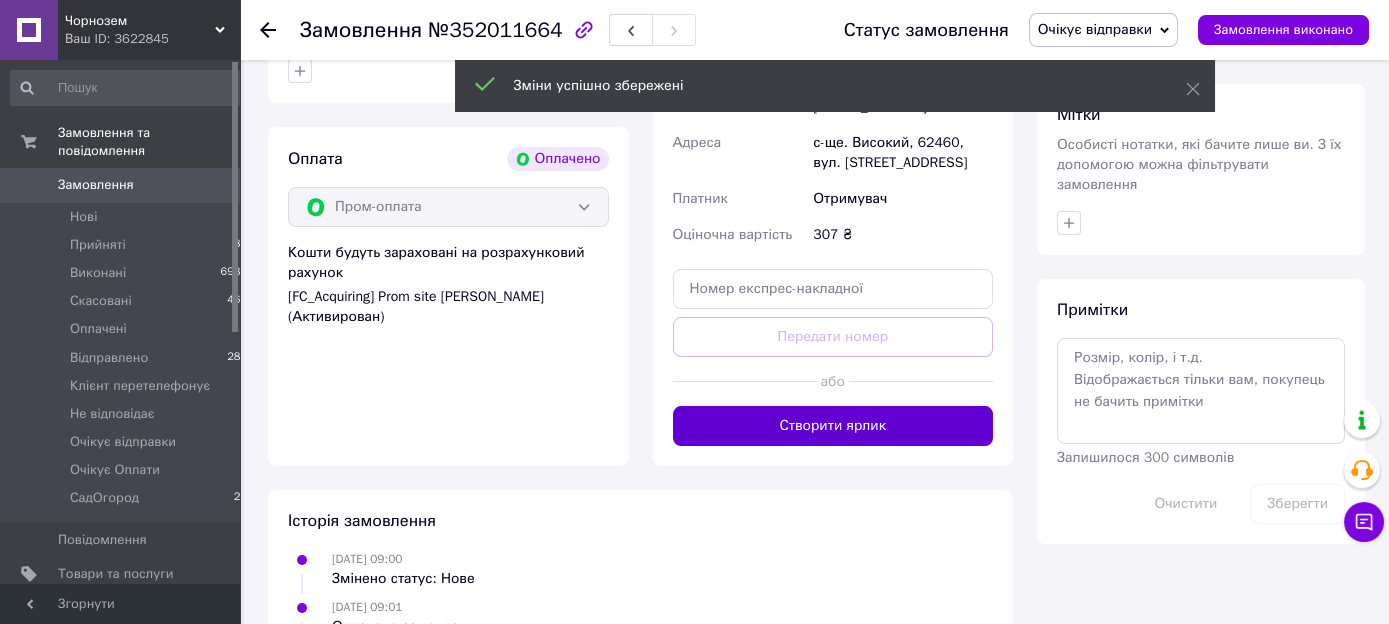 click on "Створити ярлик" at bounding box center (833, 426) 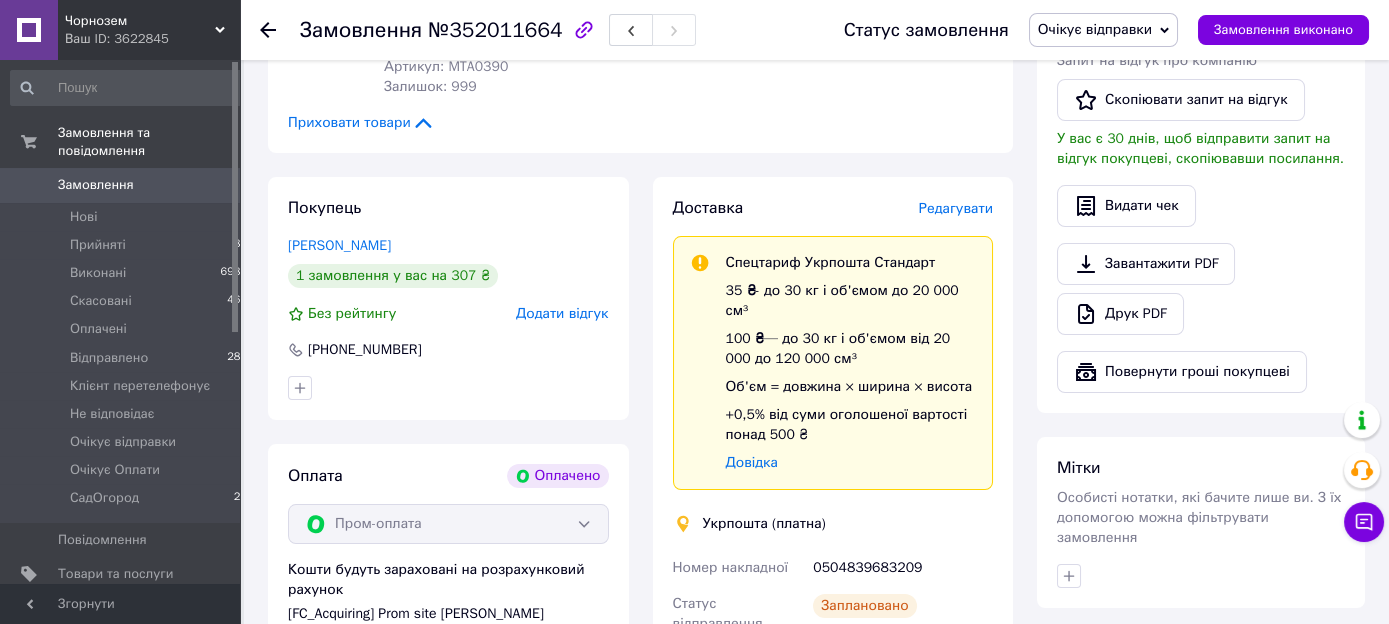 scroll, scrollTop: 712, scrollLeft: 0, axis: vertical 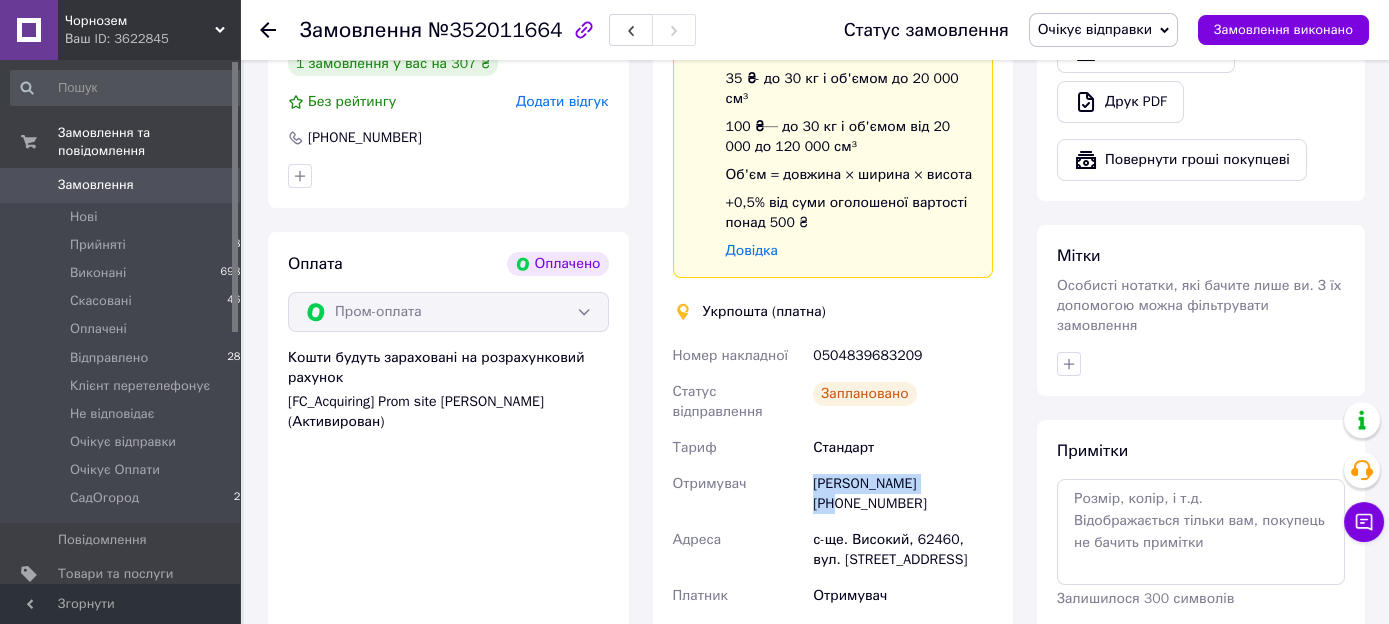 drag, startPoint x: 924, startPoint y: 450, endPoint x: 813, endPoint y: 459, distance: 111.364265 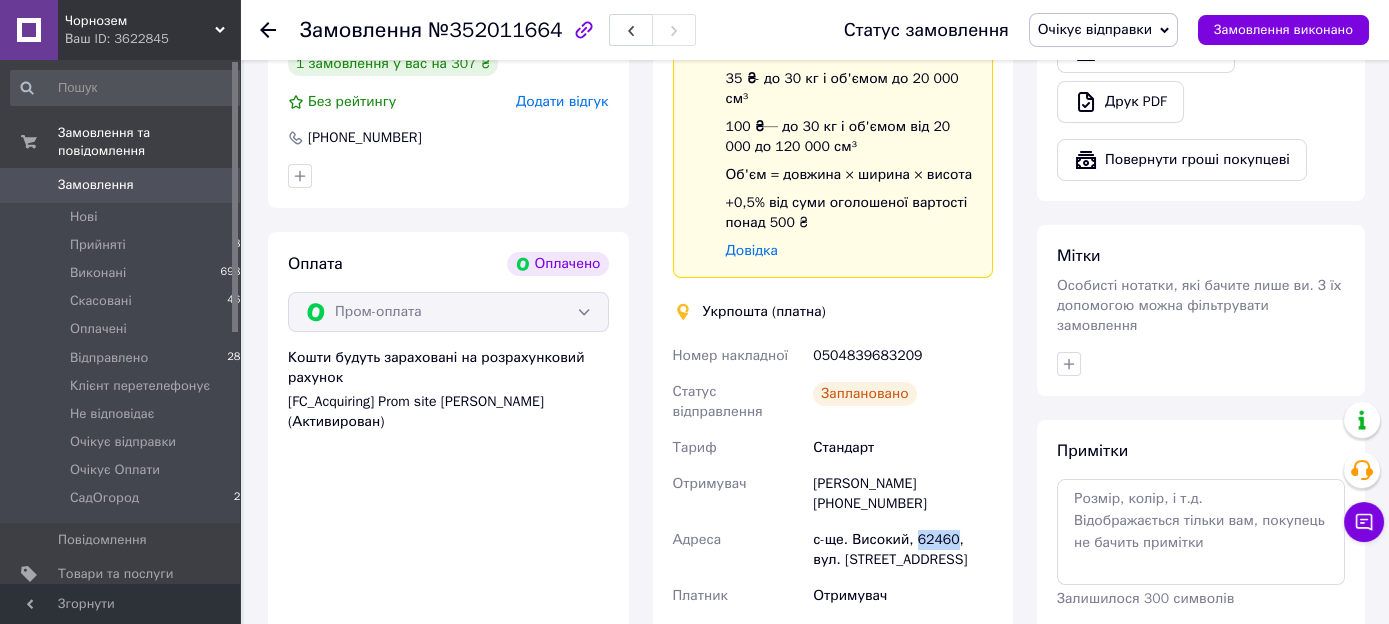 drag, startPoint x: 914, startPoint y: 506, endPoint x: 947, endPoint y: 510, distance: 33.24154 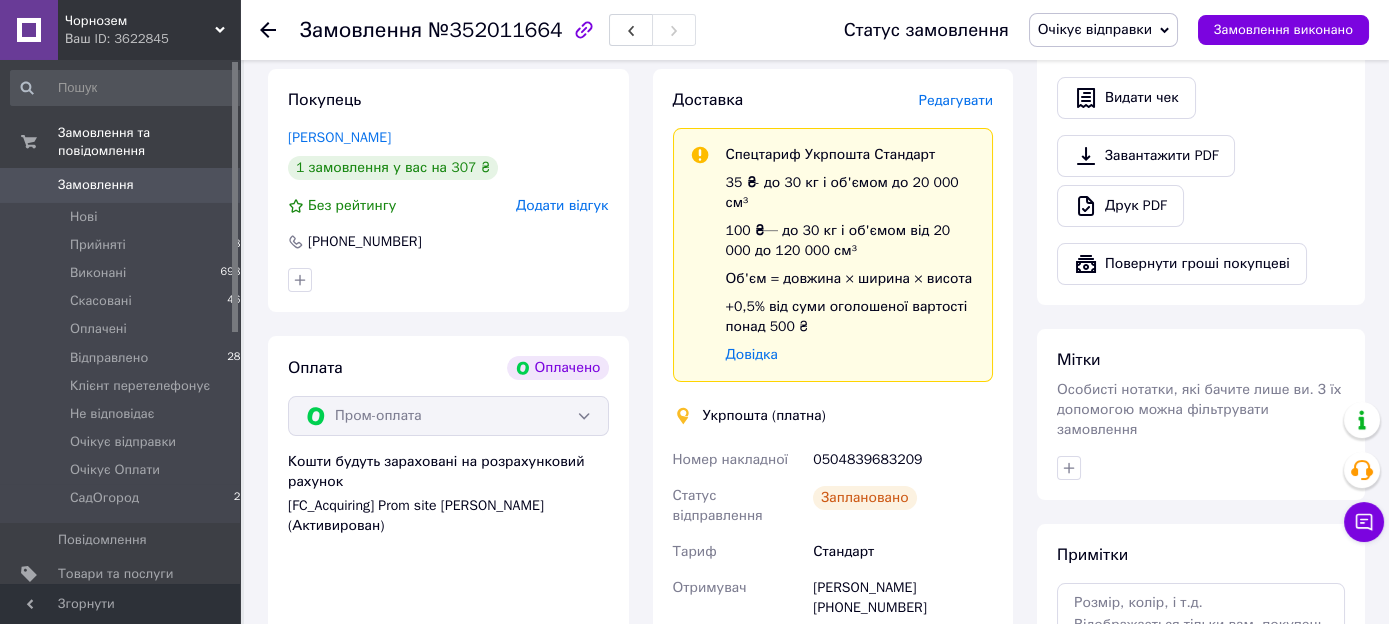 scroll, scrollTop: 500, scrollLeft: 0, axis: vertical 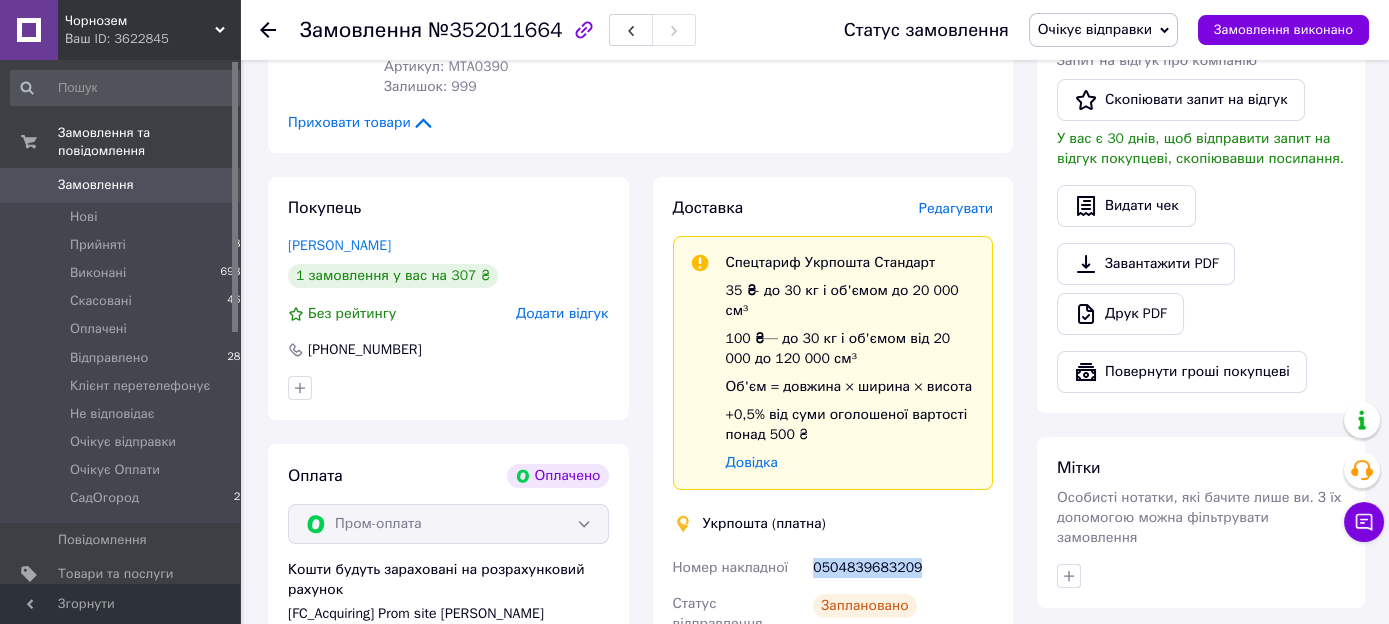 drag, startPoint x: 925, startPoint y: 546, endPoint x: 816, endPoint y: 560, distance: 109.89541 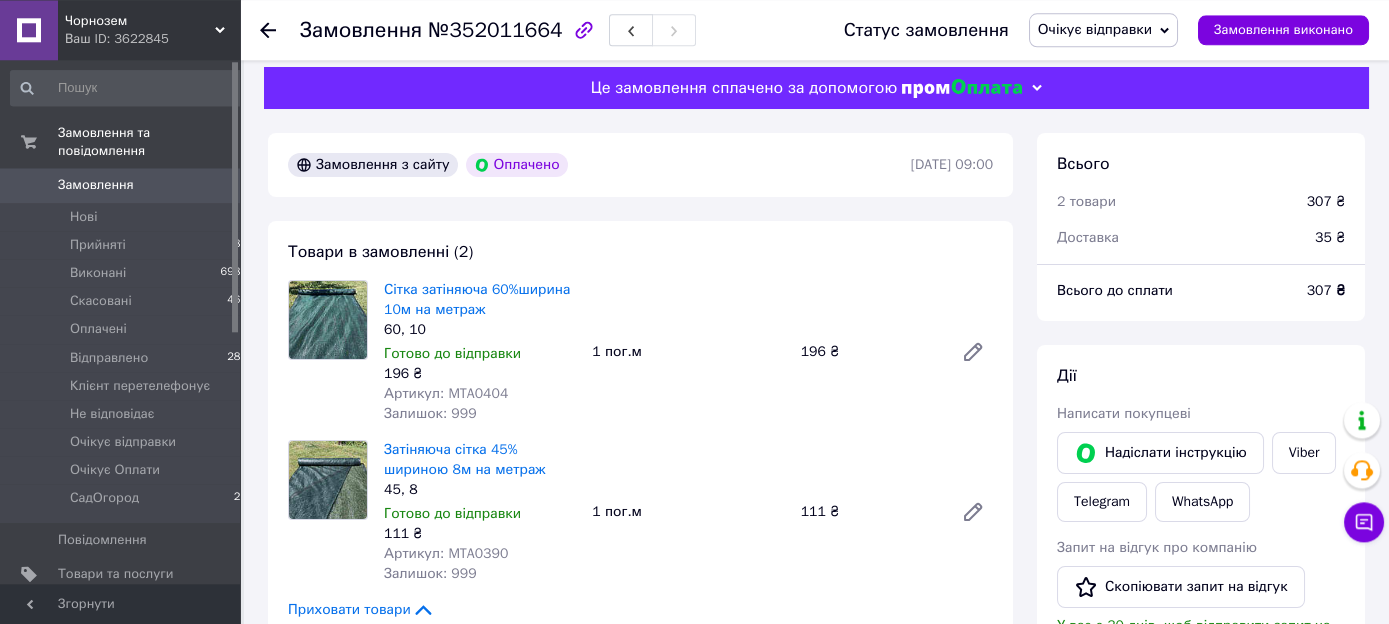 scroll, scrollTop: 0, scrollLeft: 0, axis: both 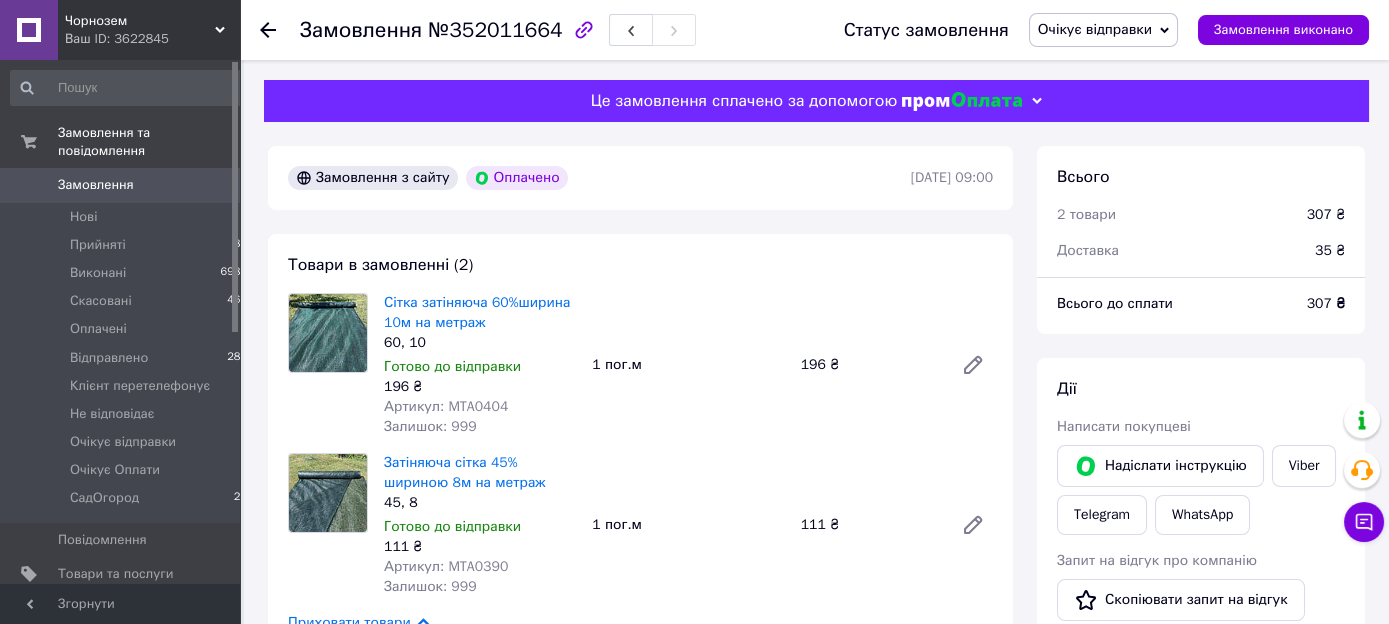 drag, startPoint x: 1105, startPoint y: 24, endPoint x: 1107, endPoint y: 35, distance: 11.18034 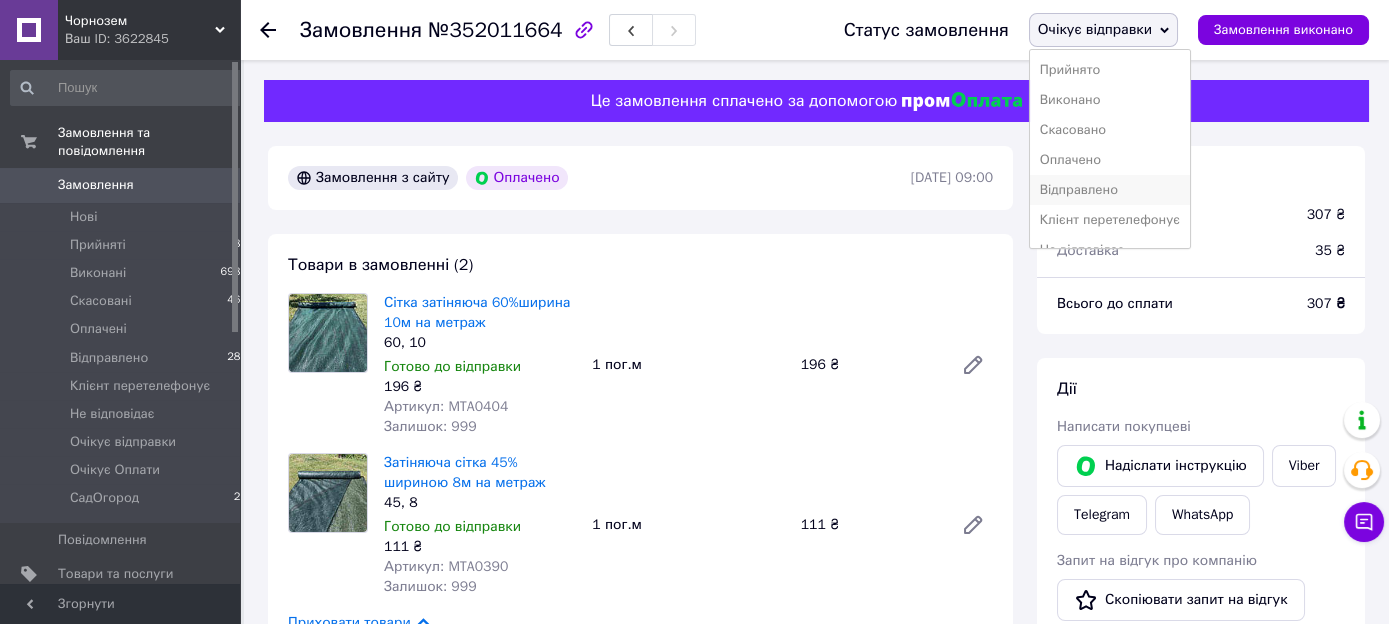 click on "Відправлено" at bounding box center [1110, 190] 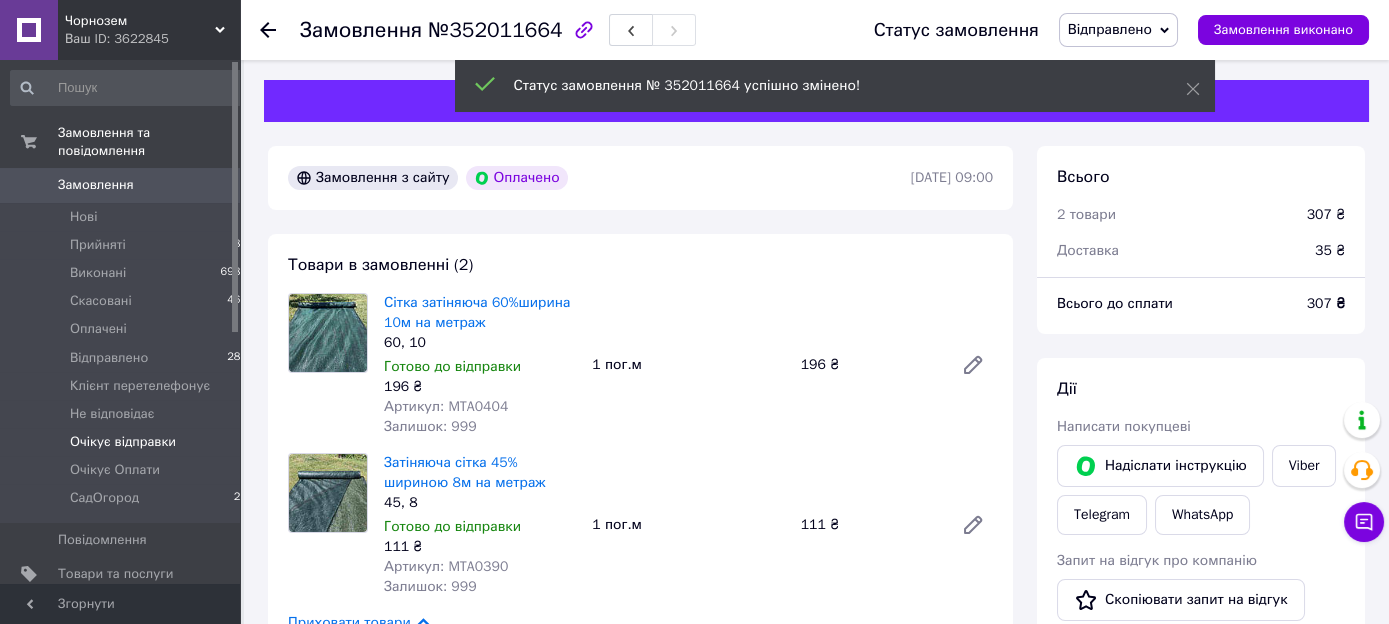 click on "Очікує відправки" at bounding box center (123, 442) 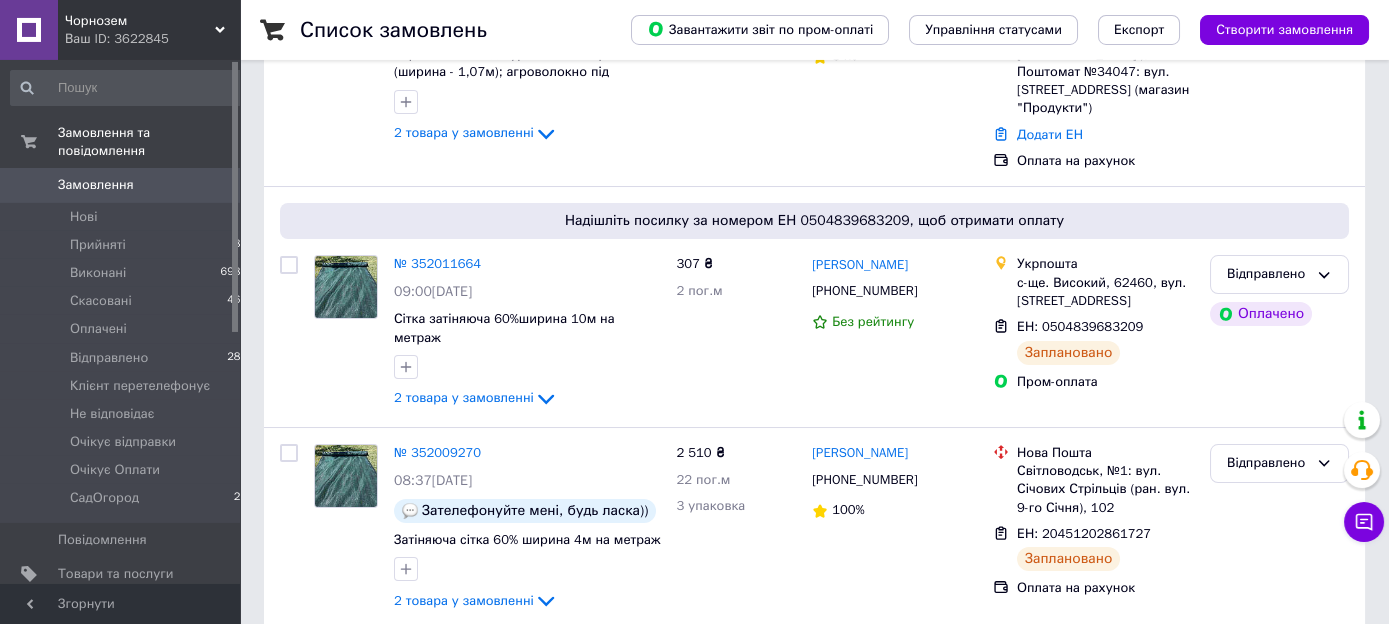 scroll, scrollTop: 422, scrollLeft: 0, axis: vertical 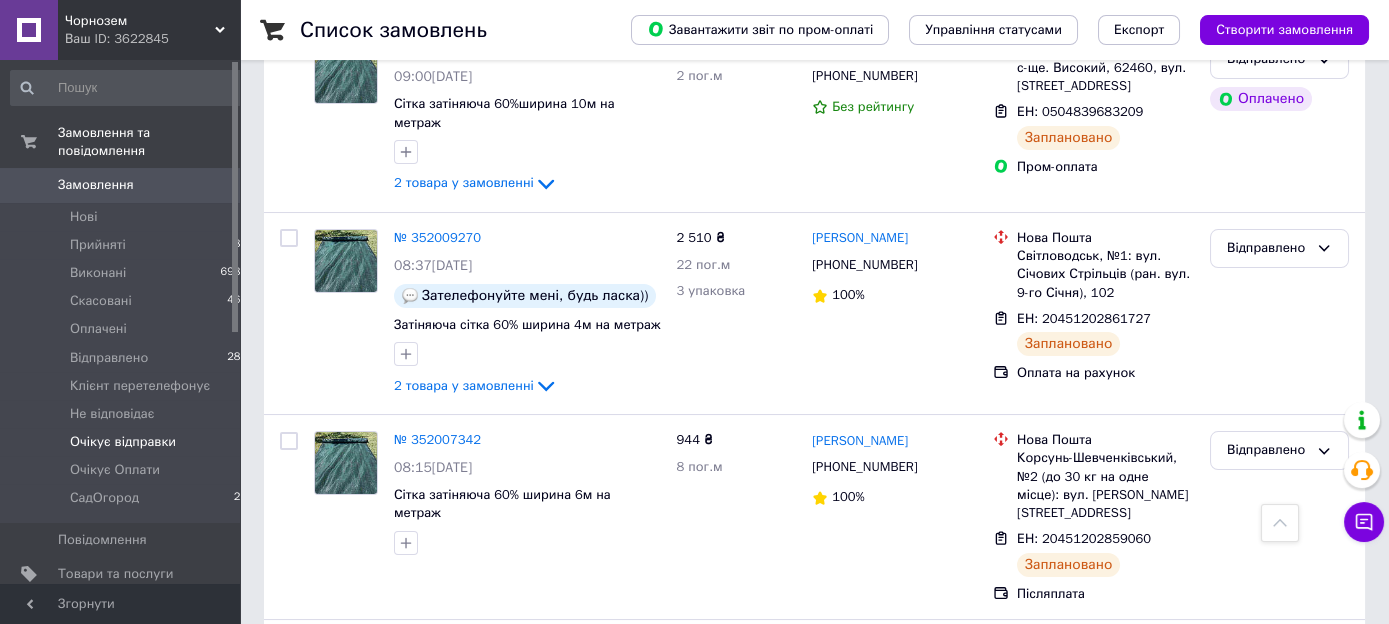 click on "Очікує відправки" at bounding box center (123, 442) 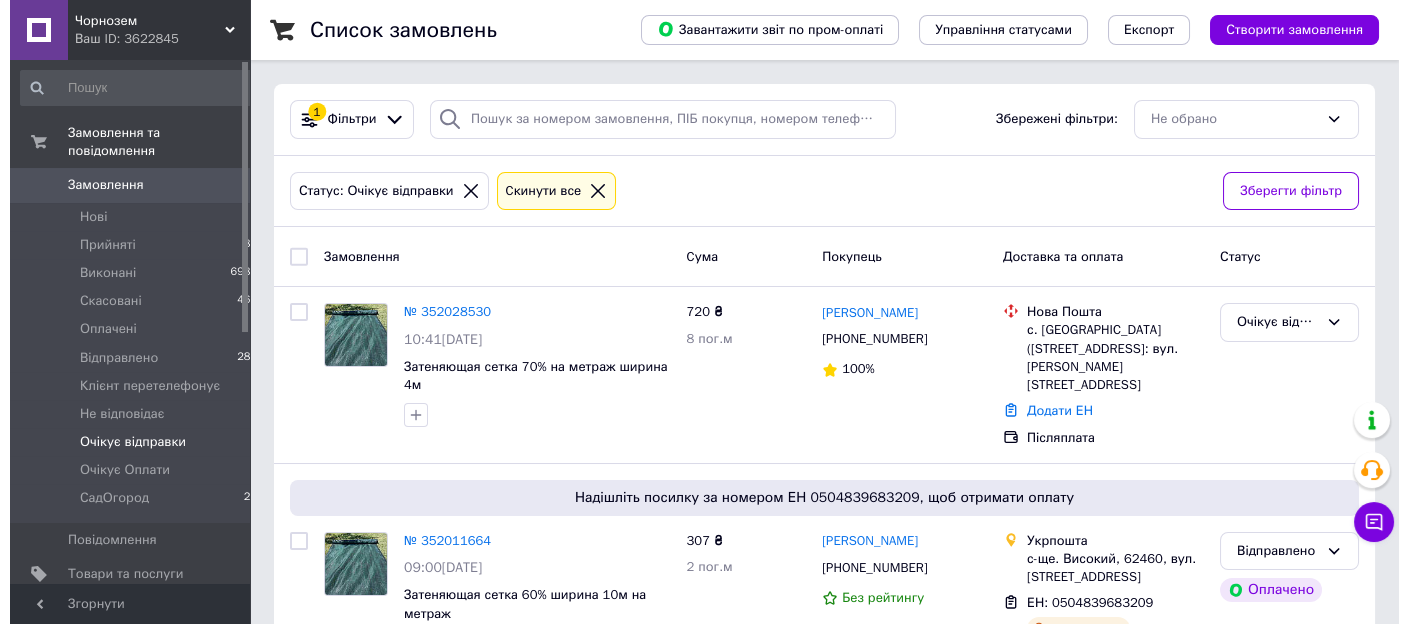 scroll, scrollTop: 83, scrollLeft: 0, axis: vertical 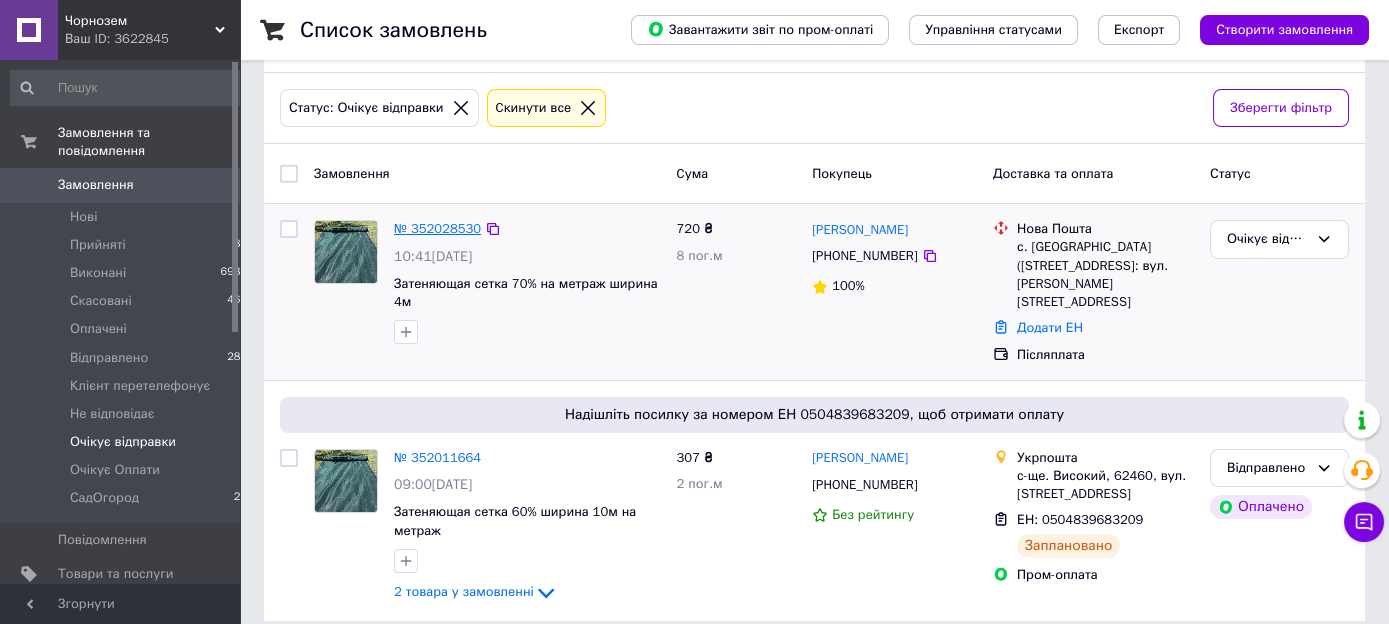 click on "№ 352028530" at bounding box center [437, 228] 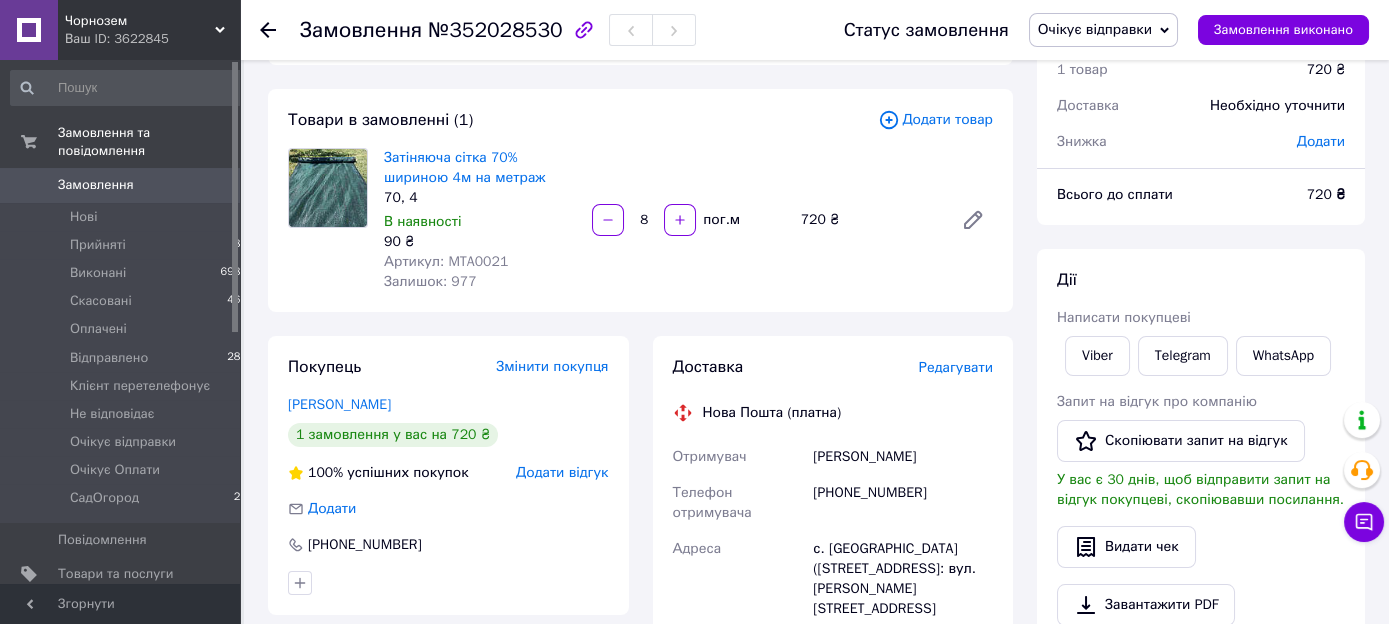 click on "Редагувати" at bounding box center [956, 367] 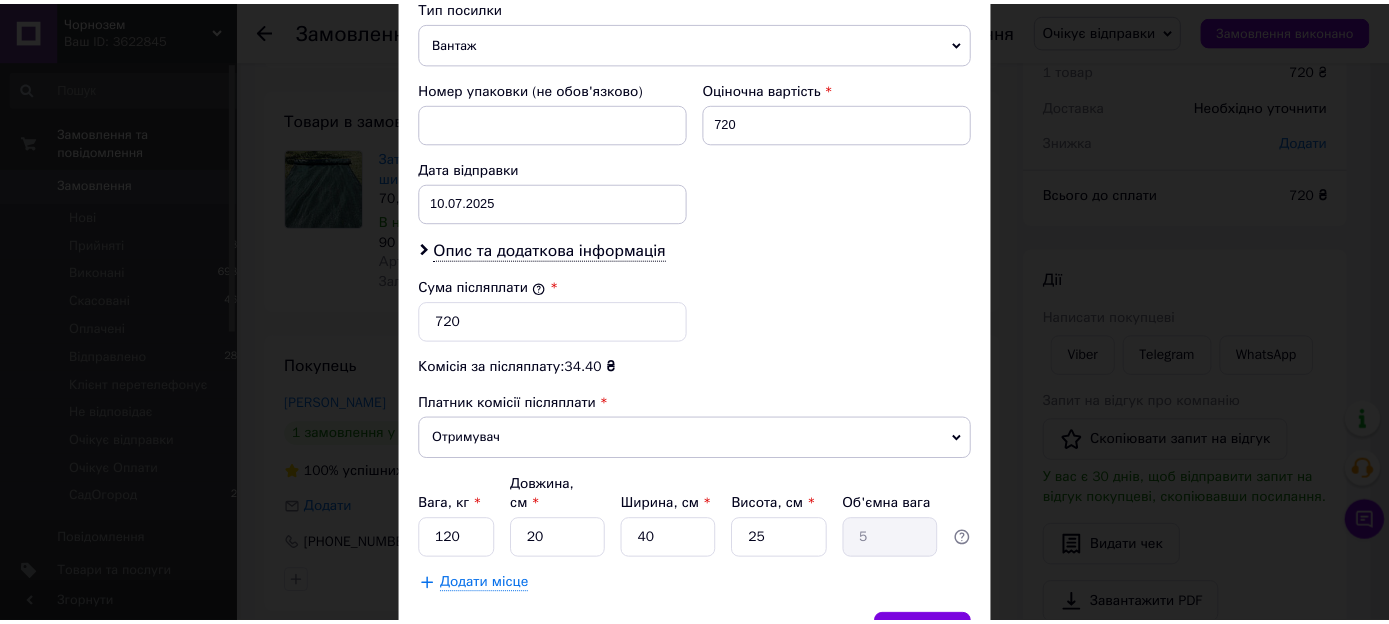 scroll, scrollTop: 893, scrollLeft: 0, axis: vertical 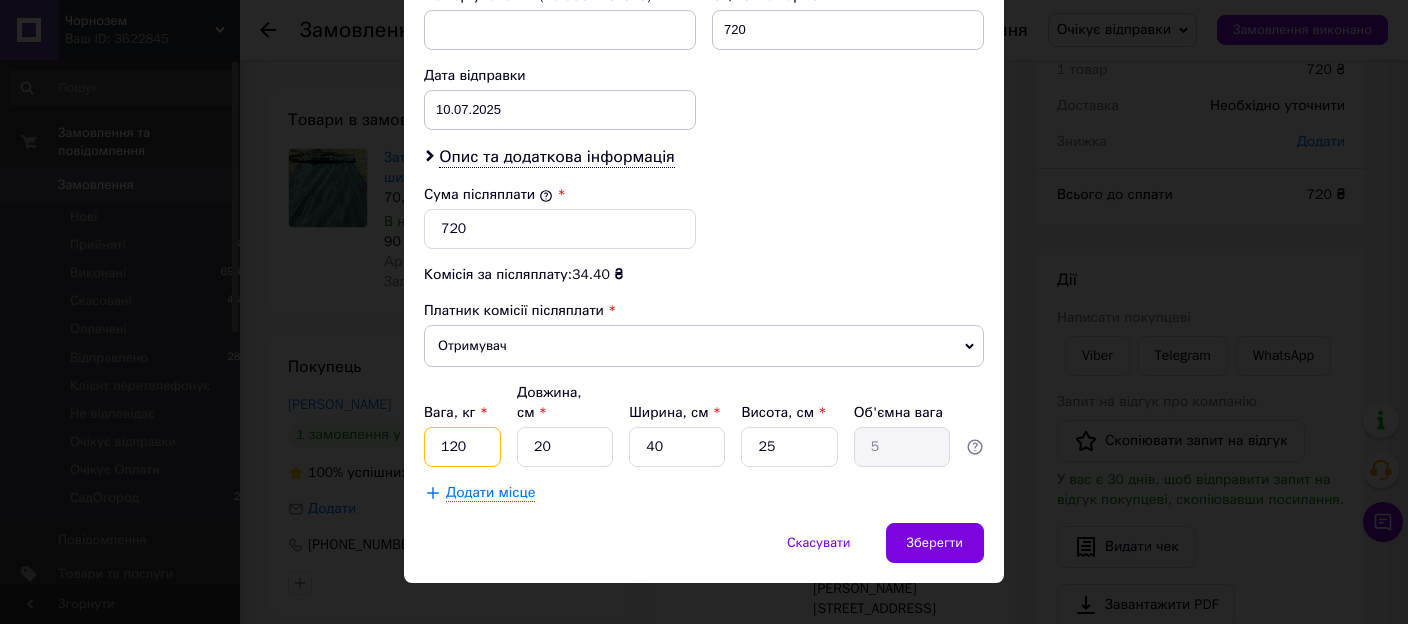click on "120" at bounding box center [462, 447] 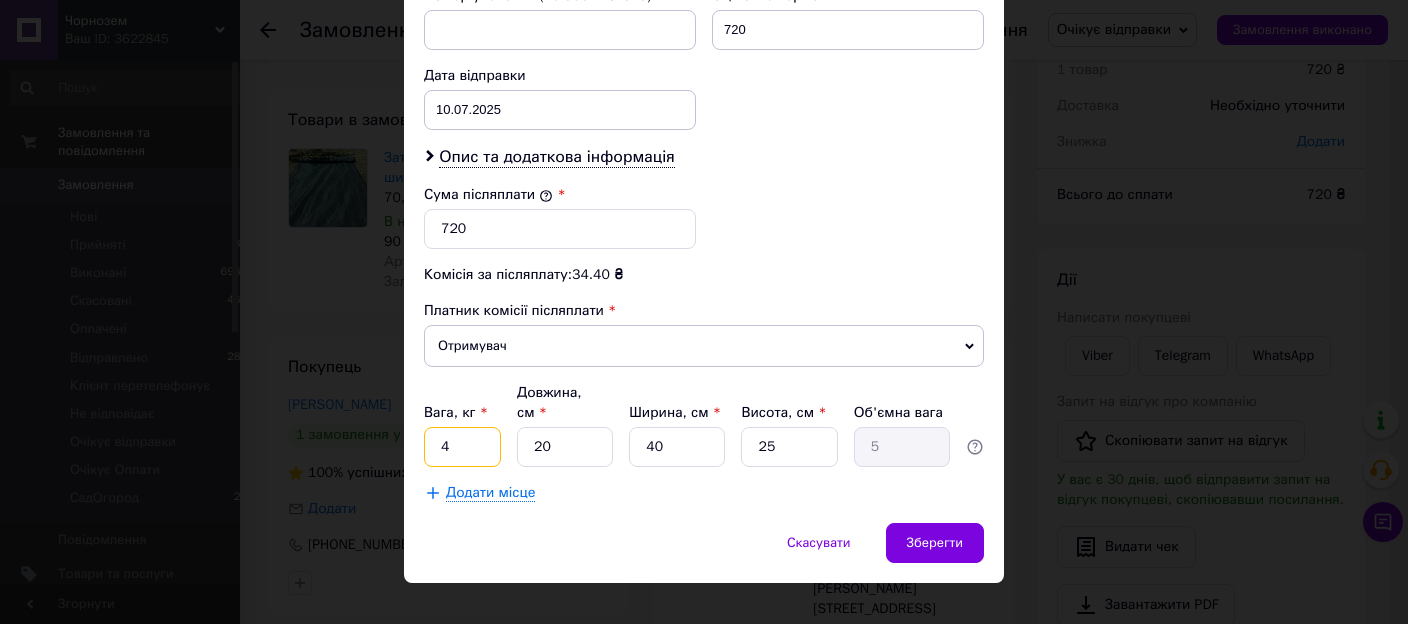 type on "4" 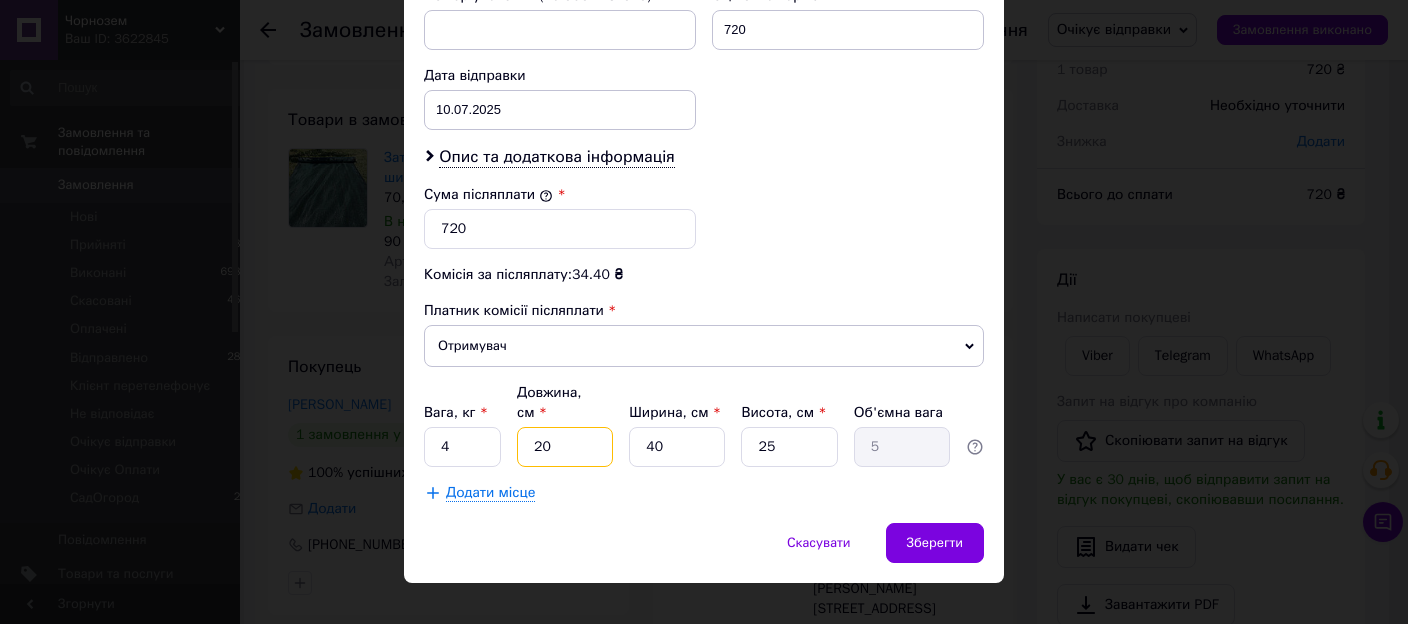 type on "4" 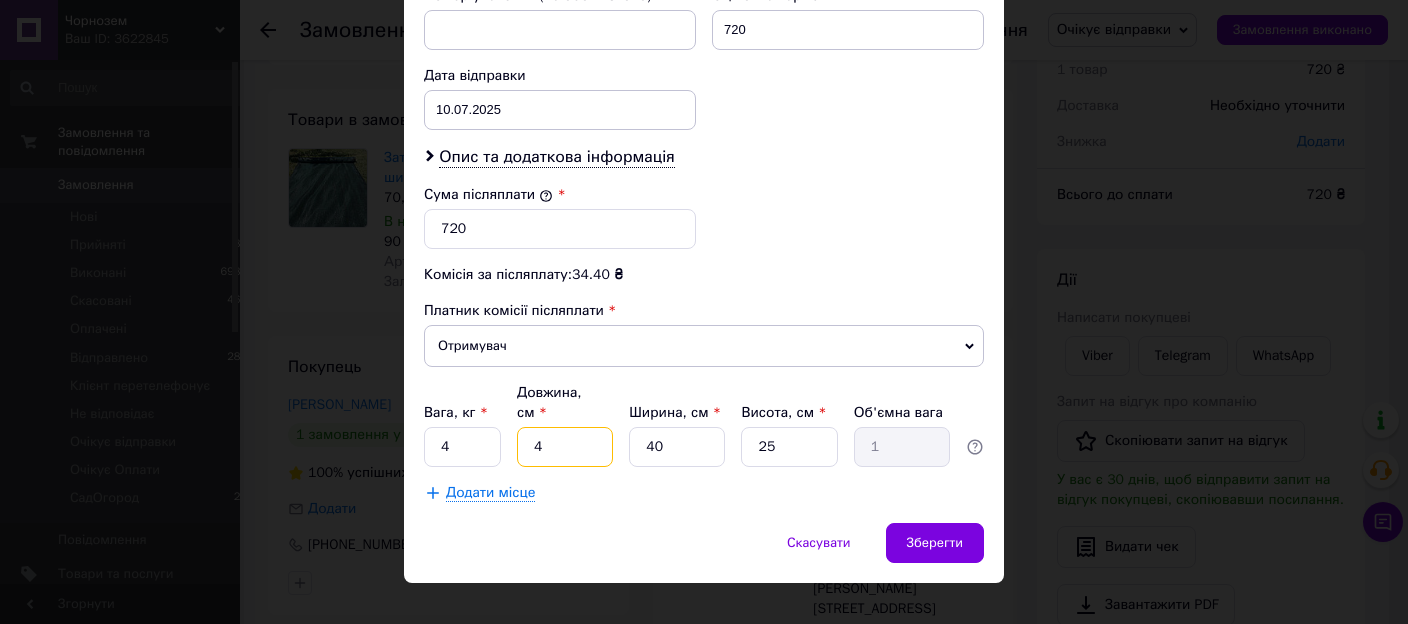 type on "40" 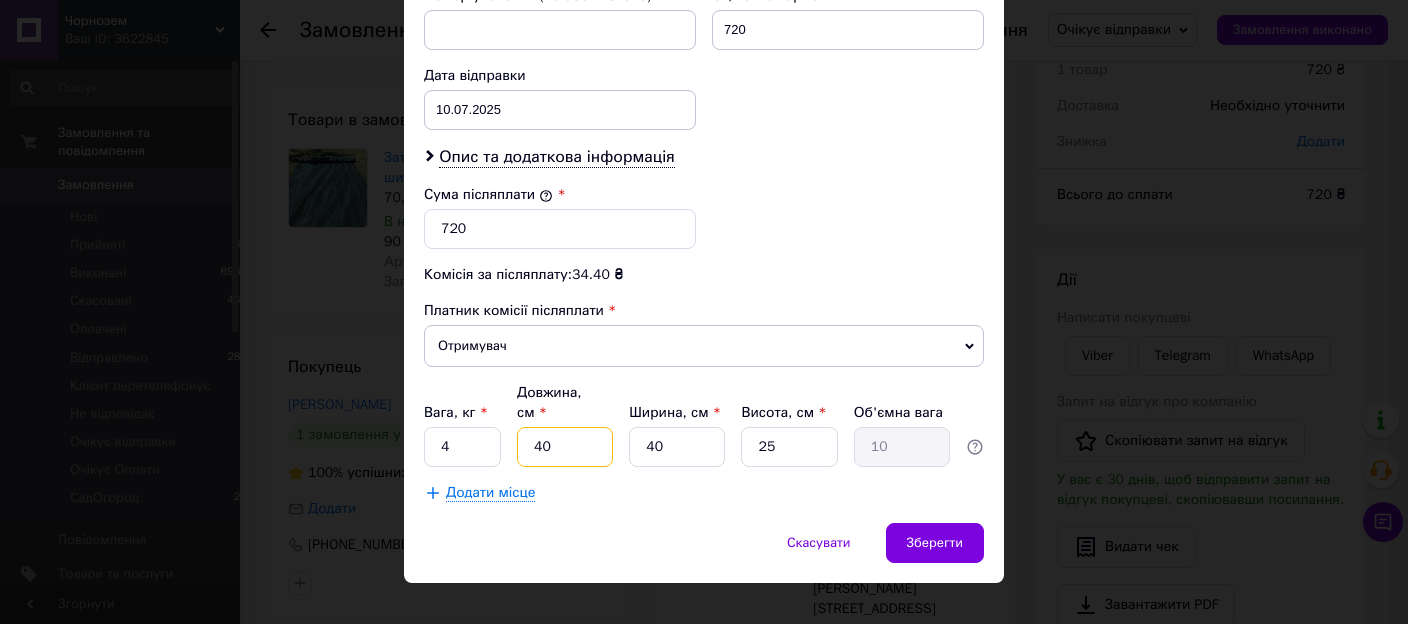 type on "40" 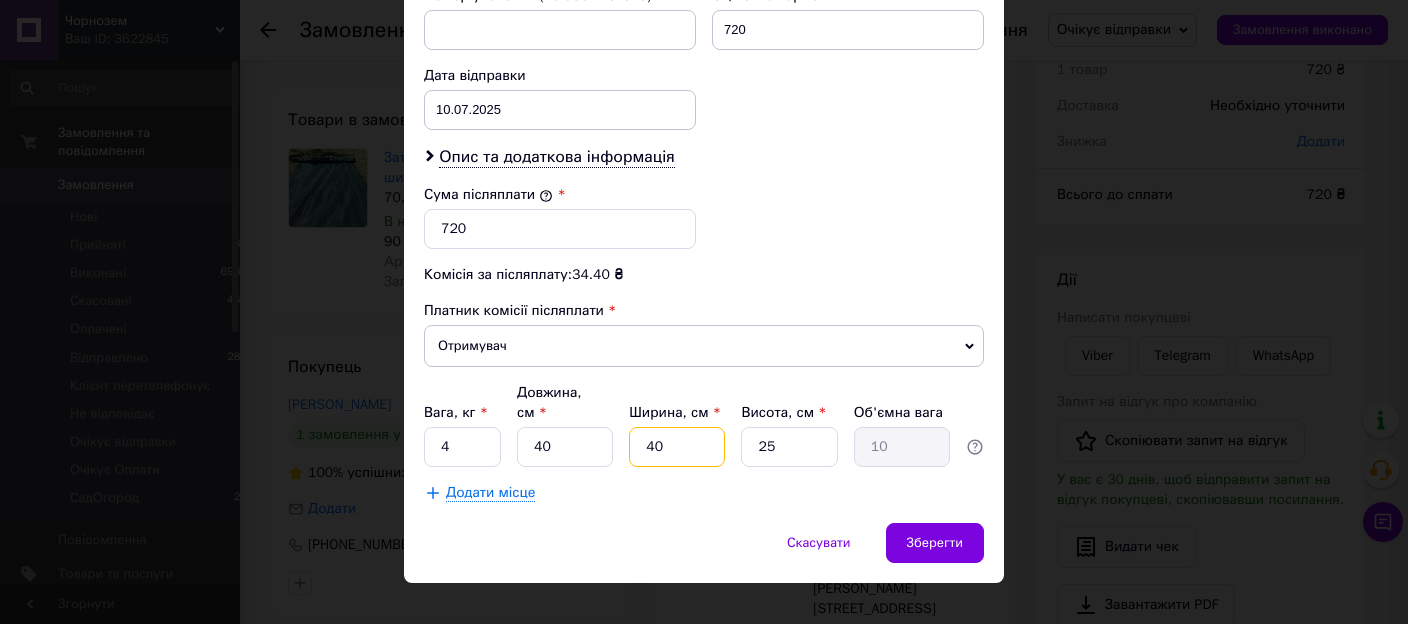type on "4" 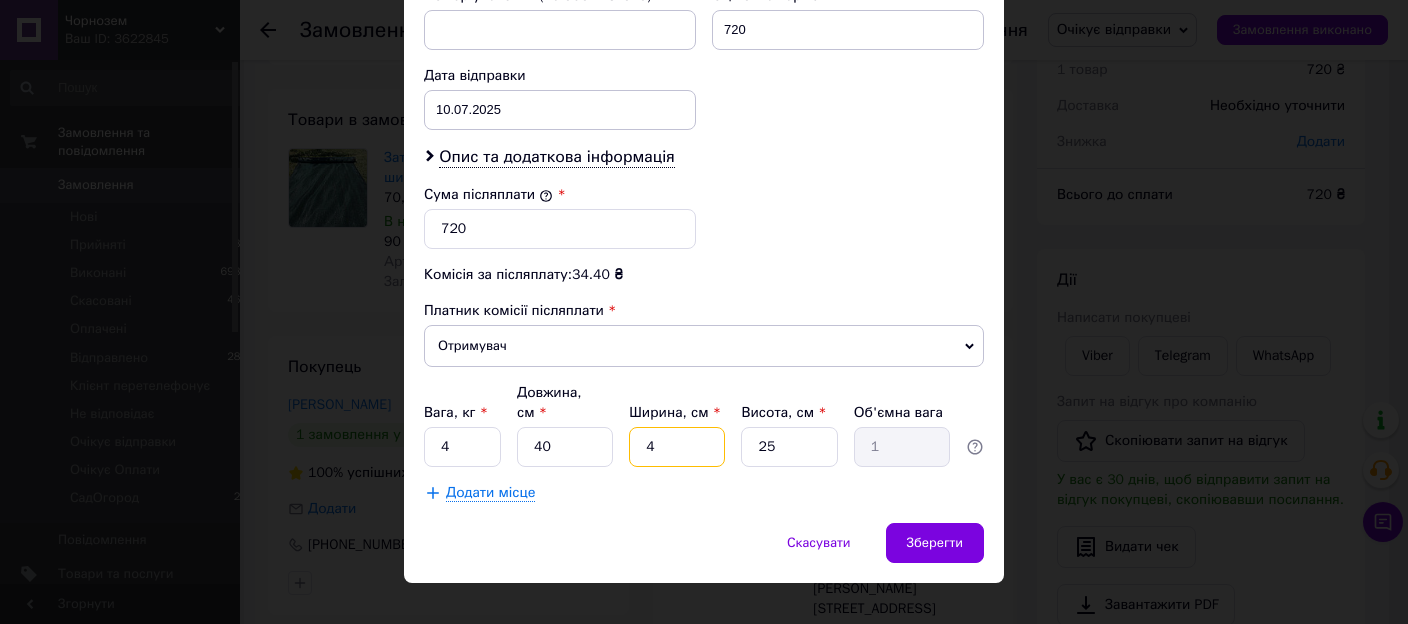 type on "40" 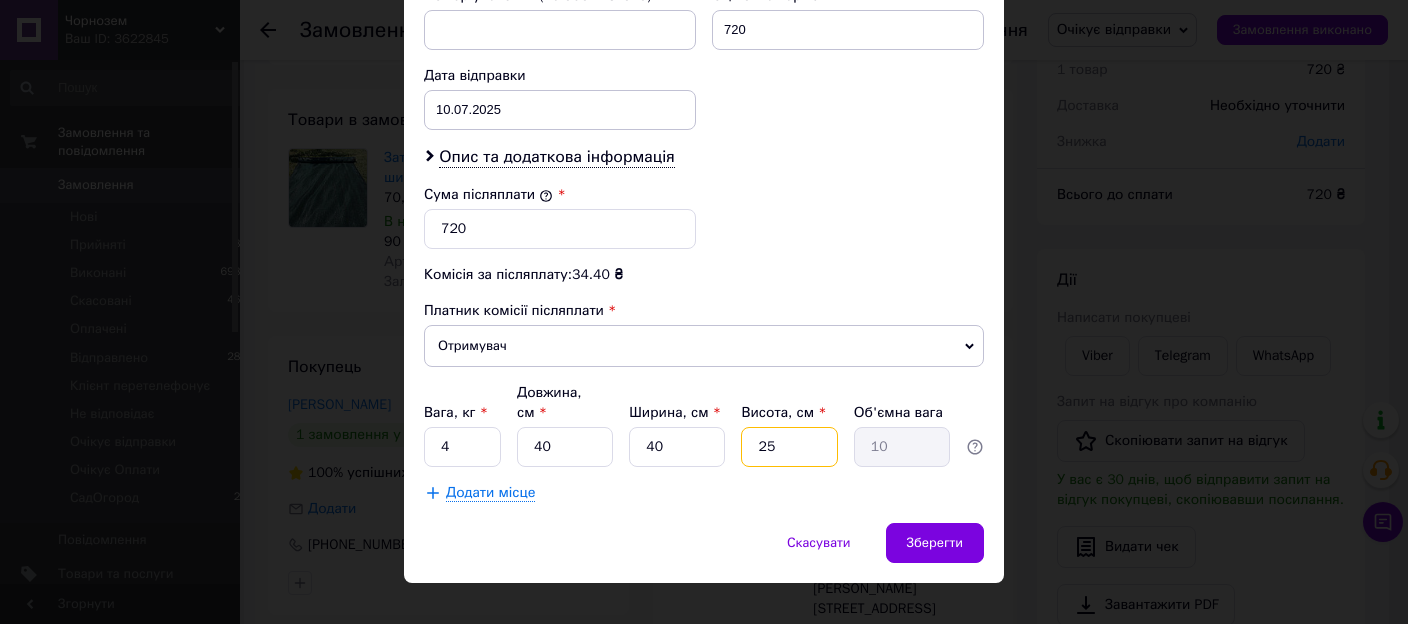 type on "1" 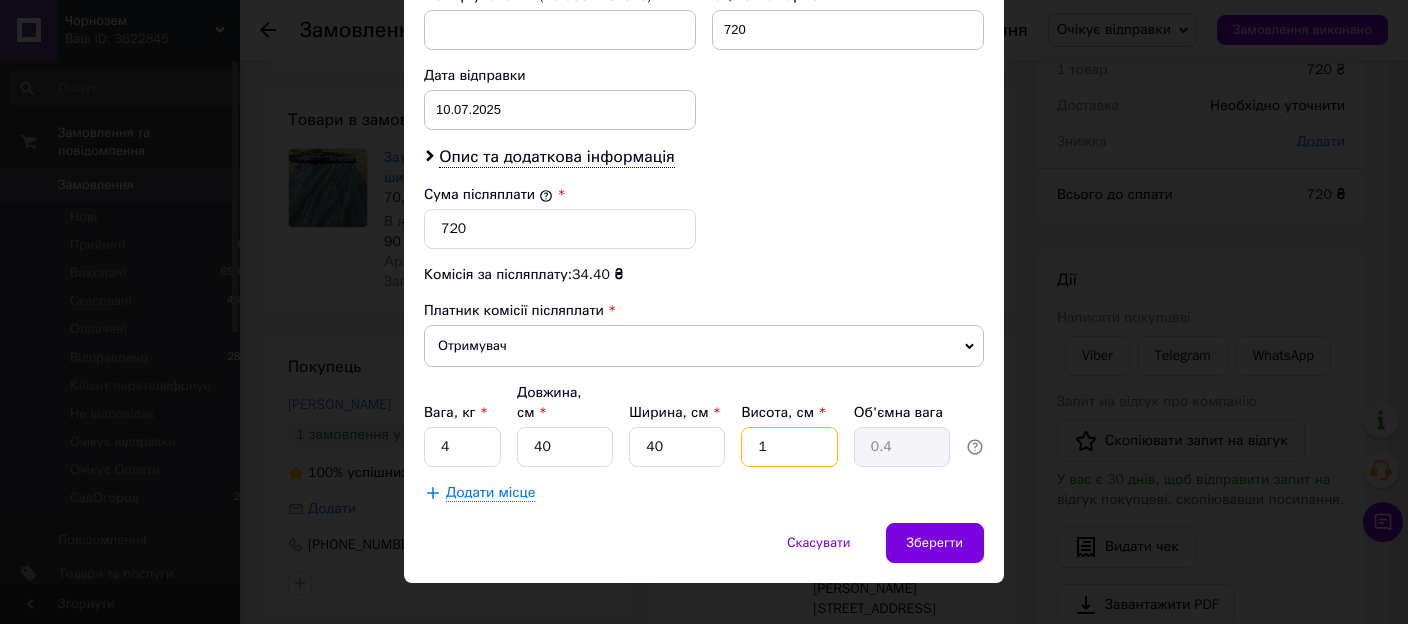 type on "10" 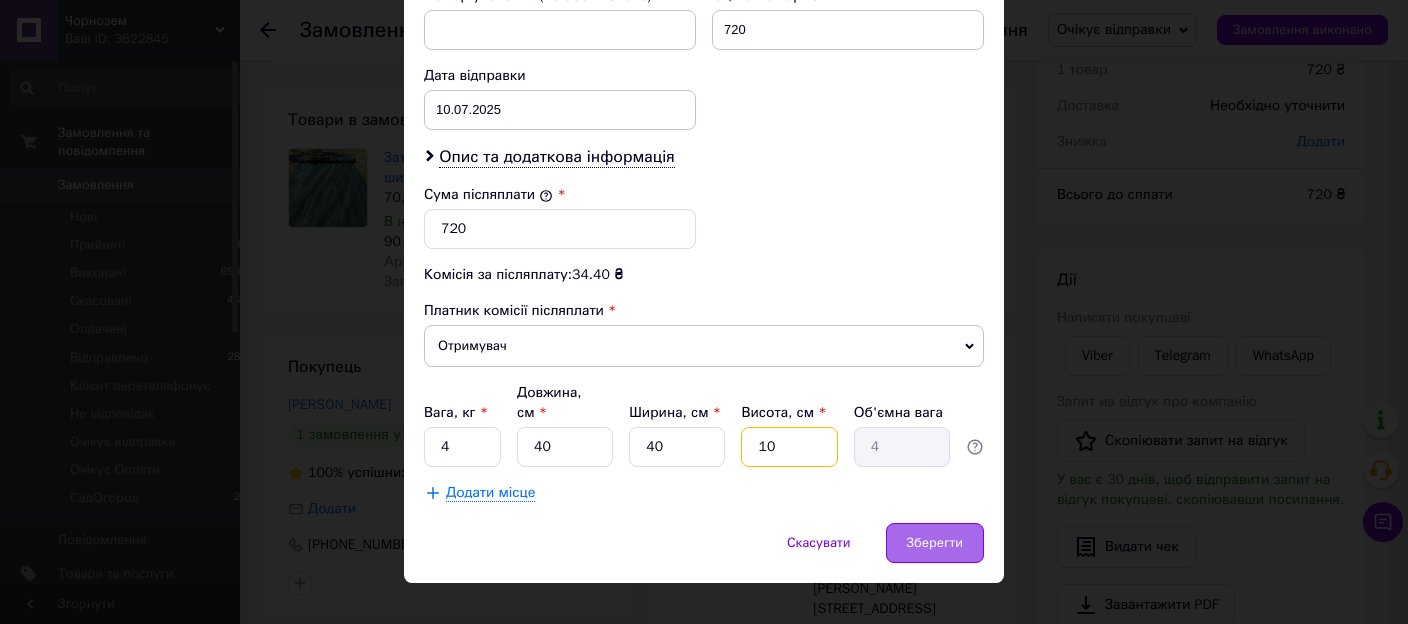 type on "10" 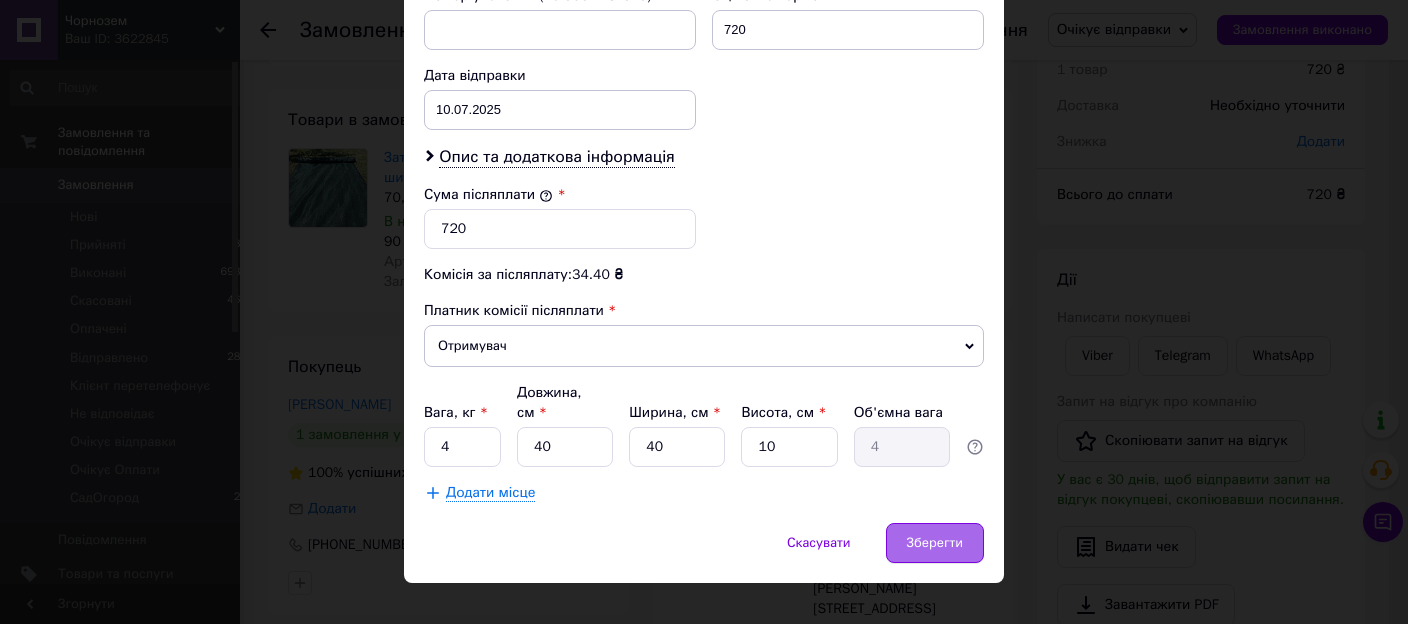 click on "Зберегти" at bounding box center [935, 543] 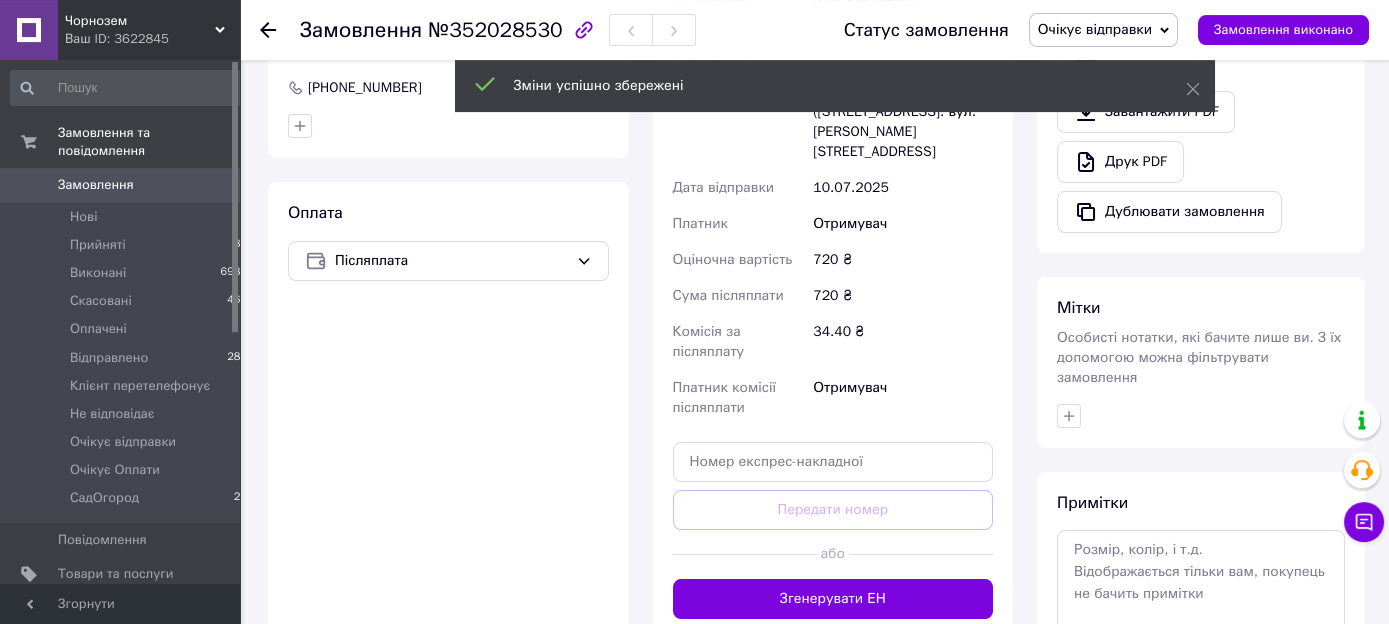 scroll, scrollTop: 611, scrollLeft: 0, axis: vertical 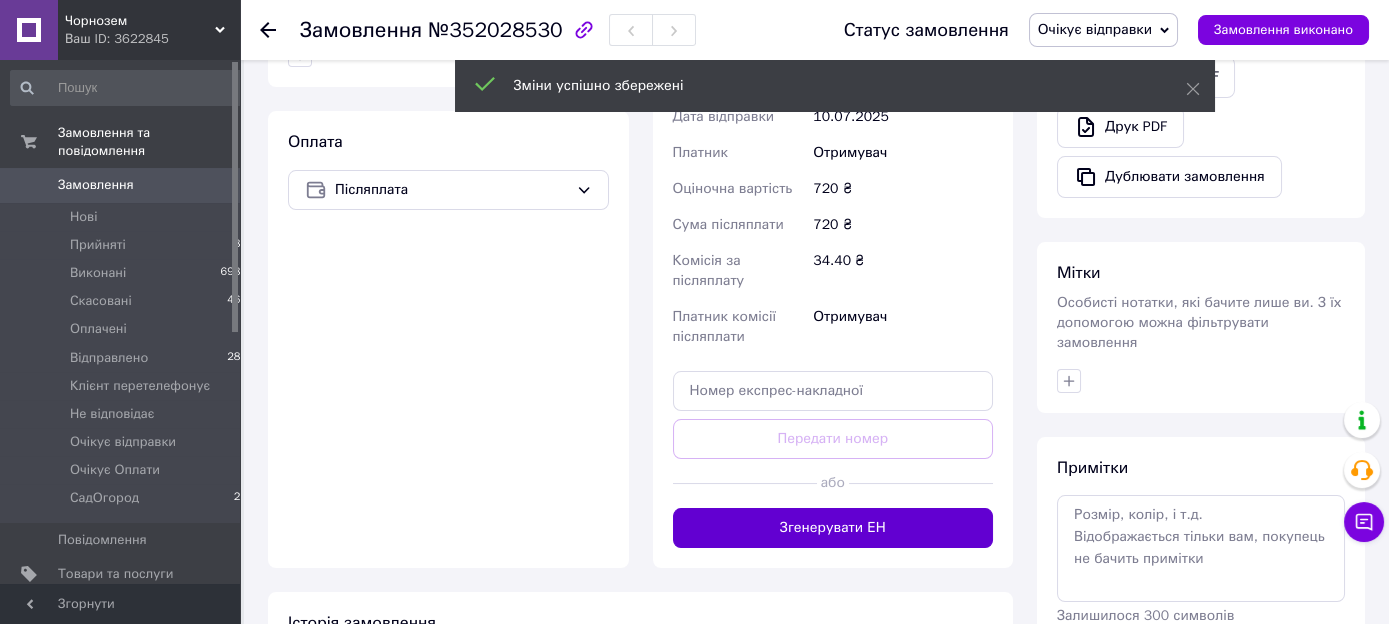 click on "Згенерувати ЕН" at bounding box center (833, 528) 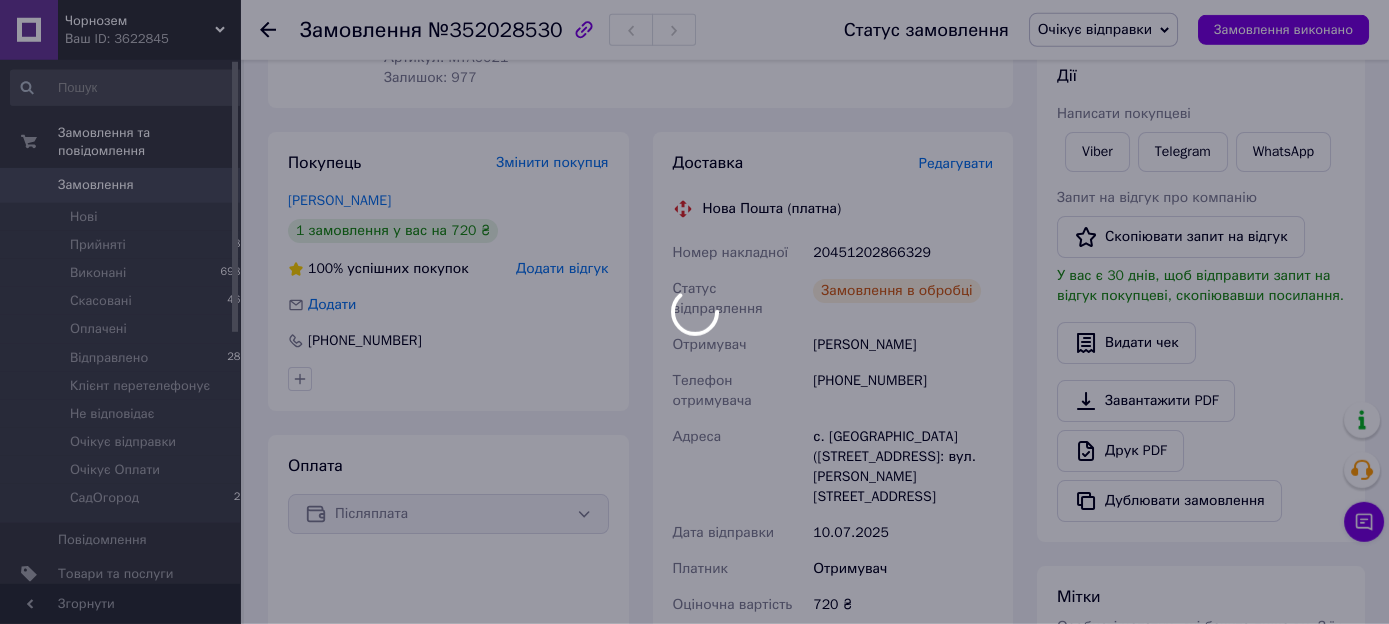 scroll, scrollTop: 316, scrollLeft: 0, axis: vertical 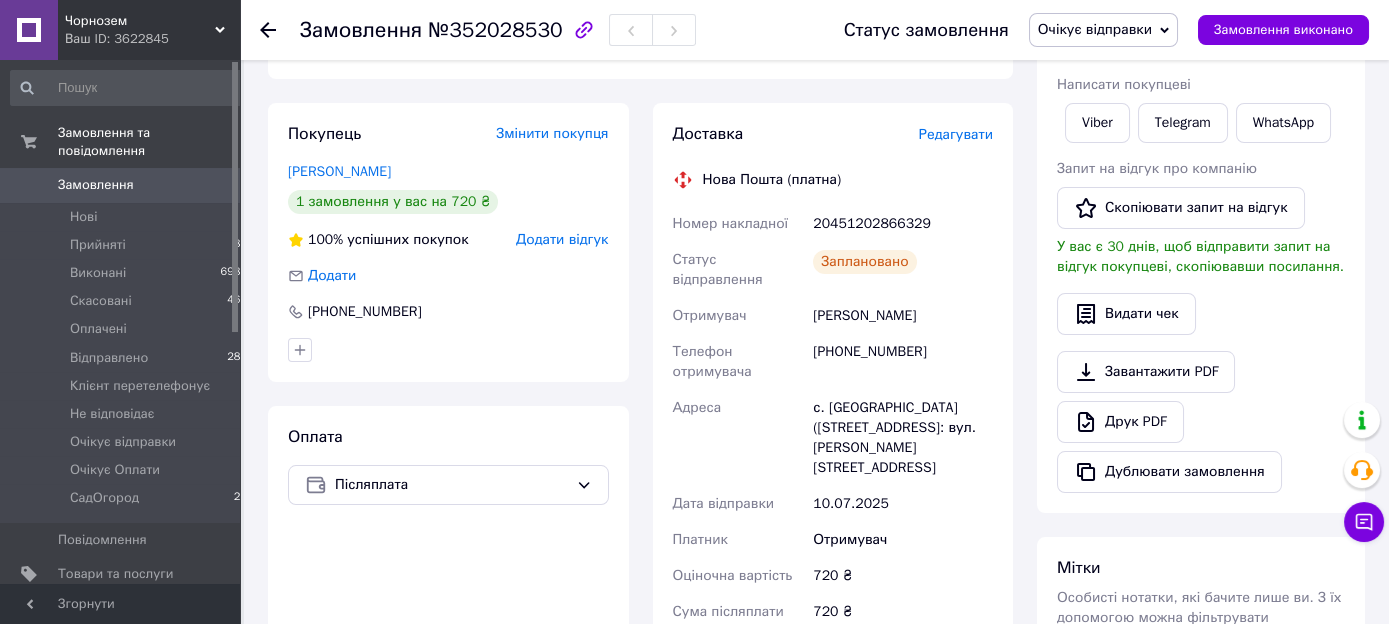 drag, startPoint x: 932, startPoint y: 293, endPoint x: 815, endPoint y: 299, distance: 117.15375 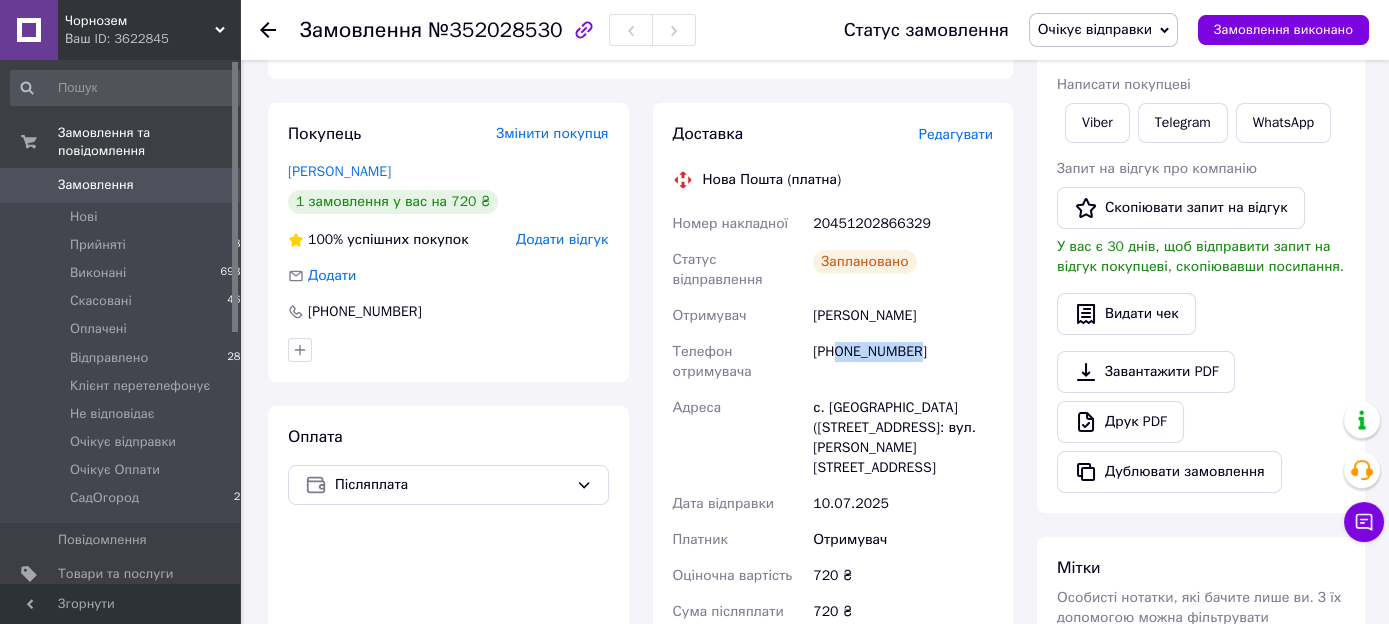 drag, startPoint x: 923, startPoint y: 332, endPoint x: 840, endPoint y: 349, distance: 84.723076 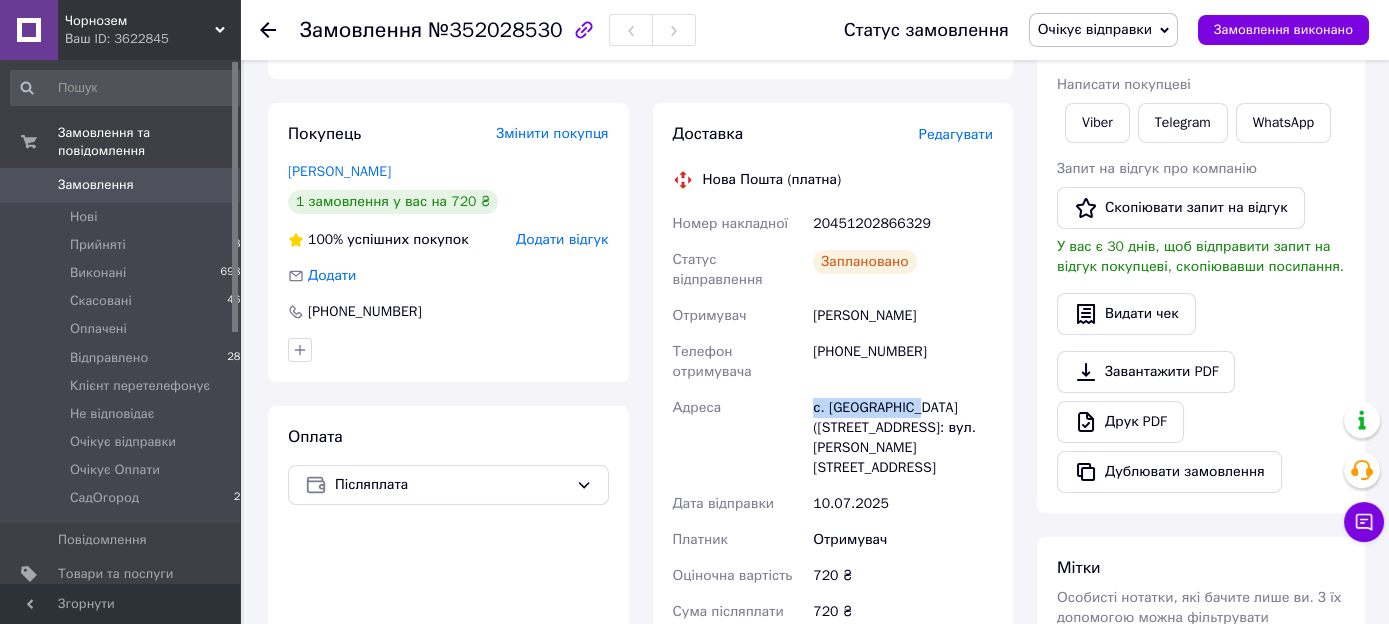 drag, startPoint x: 922, startPoint y: 392, endPoint x: 799, endPoint y: 388, distance: 123.065025 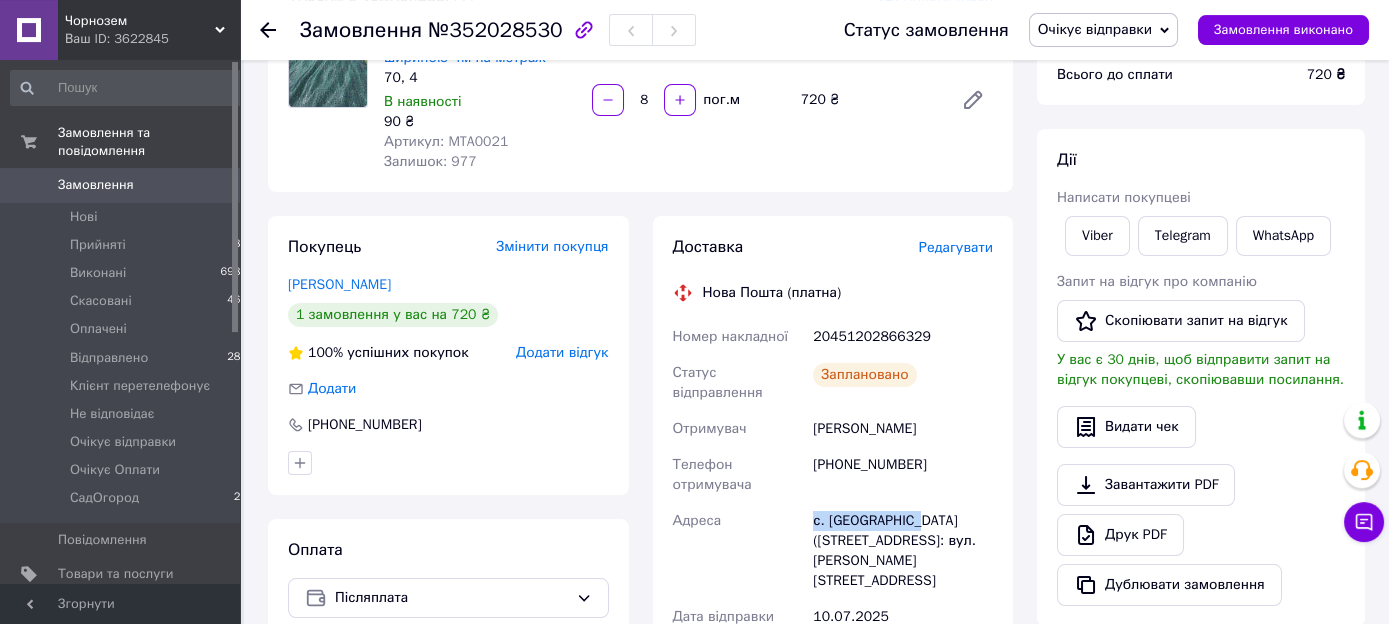 scroll, scrollTop: 105, scrollLeft: 0, axis: vertical 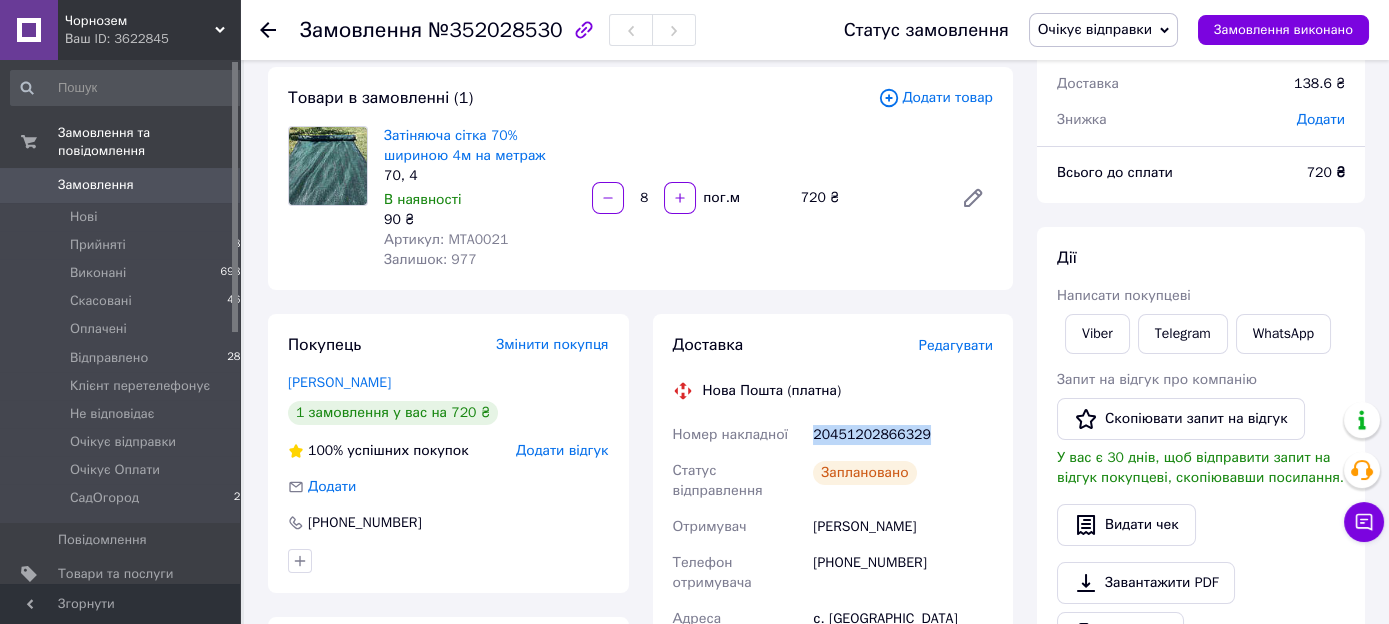 drag, startPoint x: 932, startPoint y: 433, endPoint x: 804, endPoint y: 444, distance: 128.47179 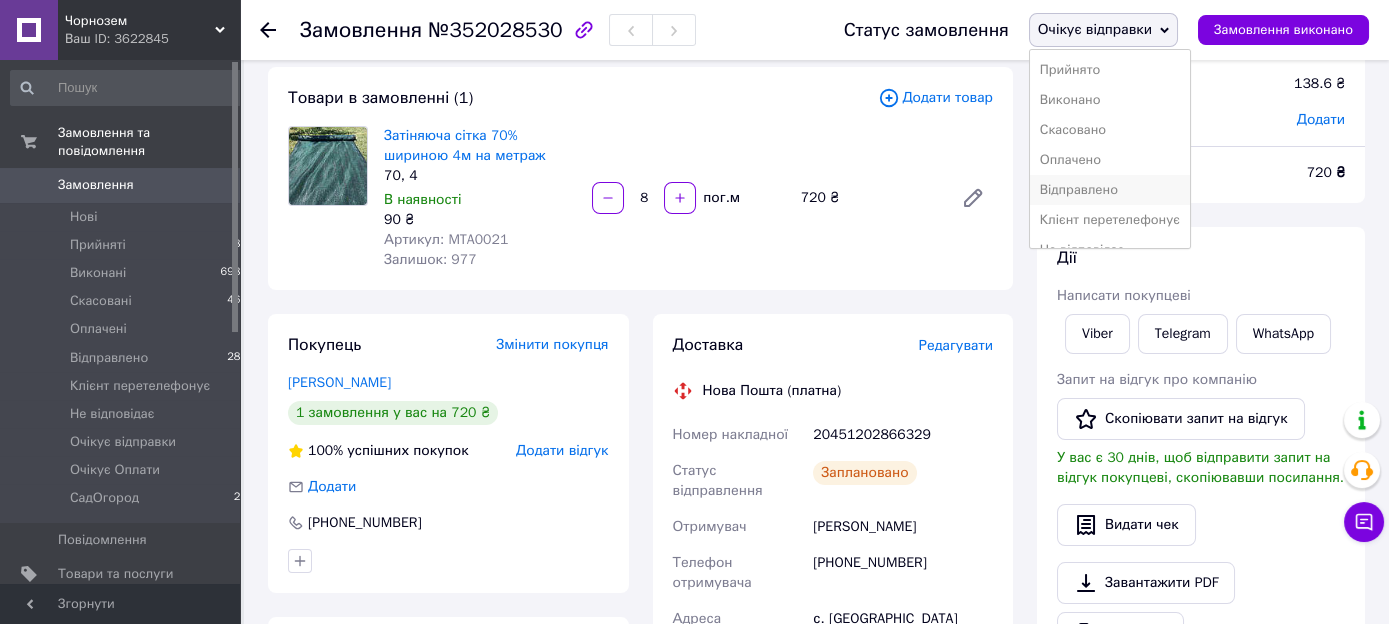 click on "Відправлено" at bounding box center (1110, 190) 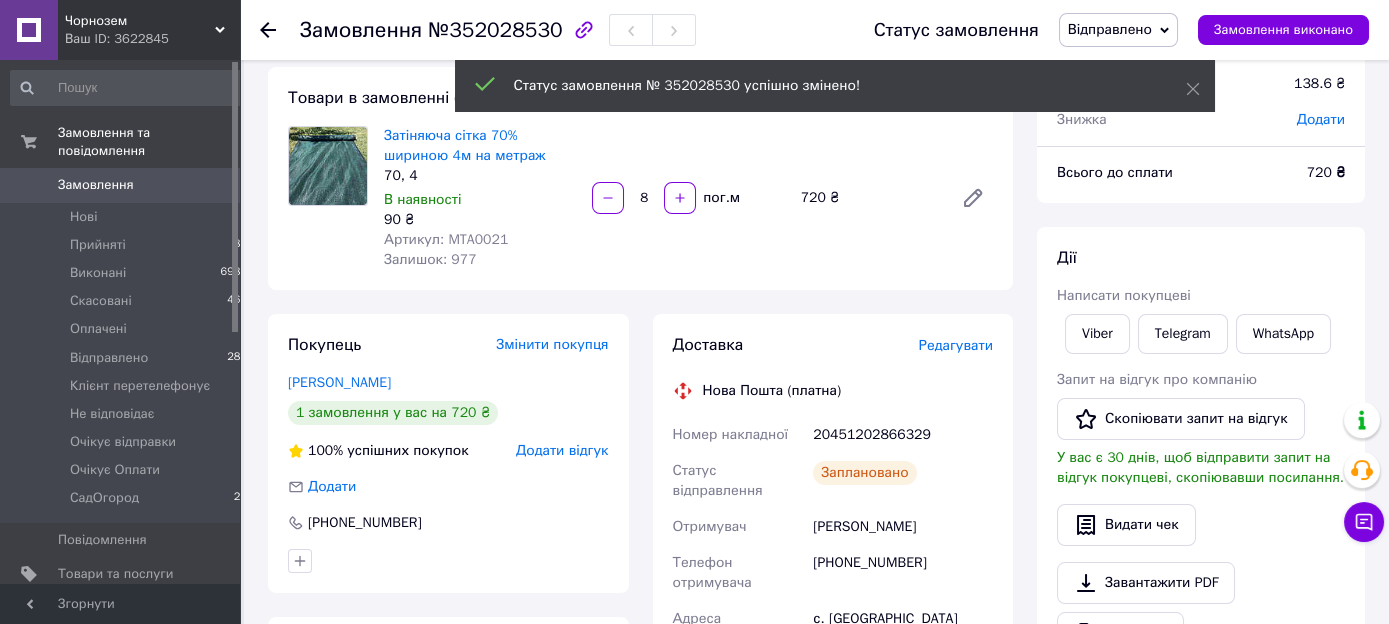 click on "Замовлення" at bounding box center (96, 185) 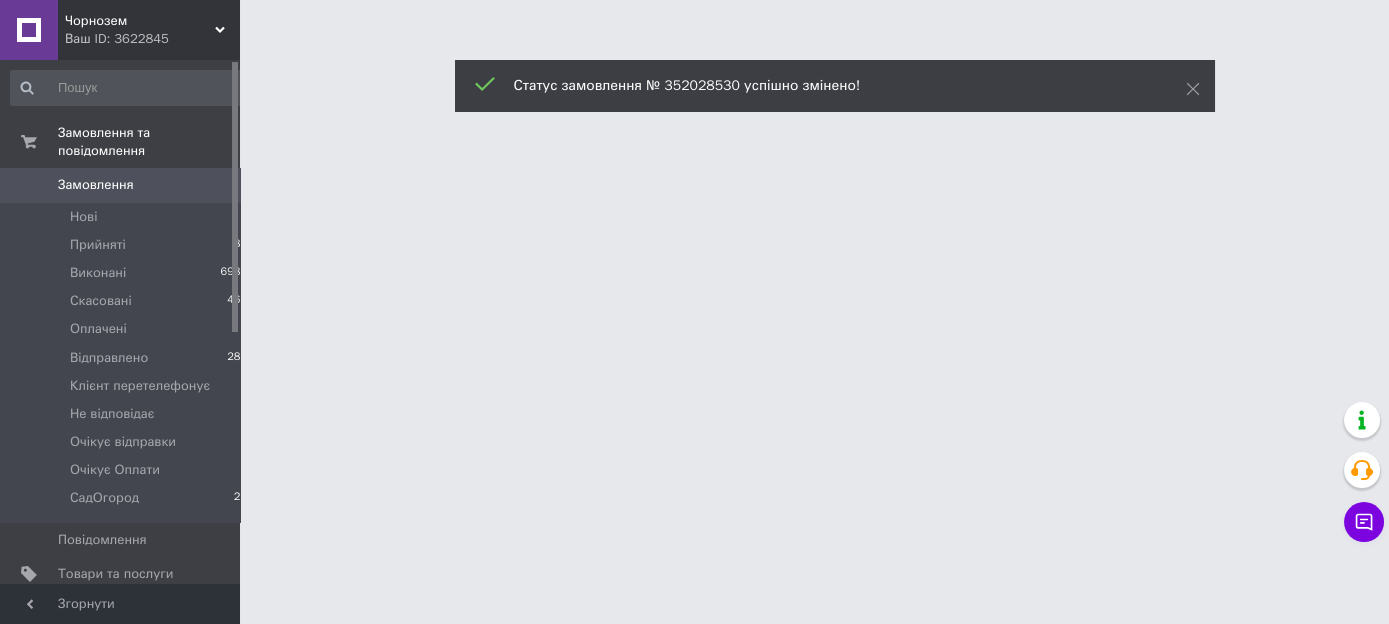 scroll, scrollTop: 0, scrollLeft: 0, axis: both 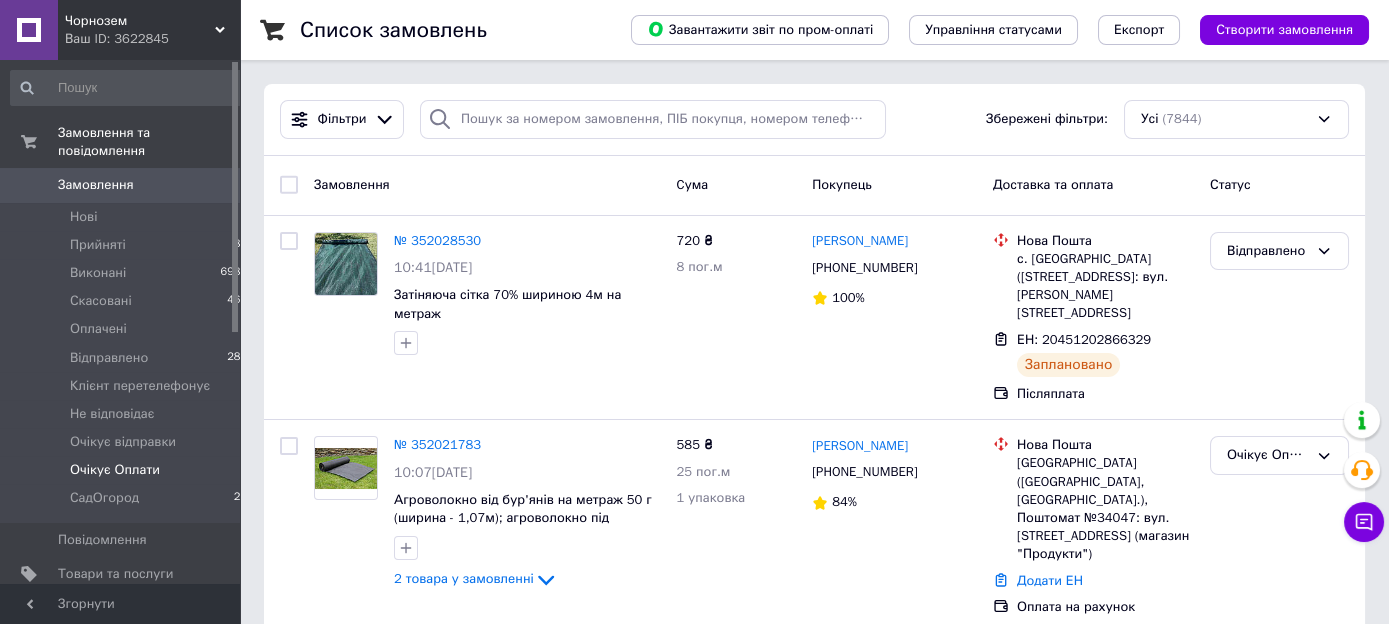 click on "Очікує Оплати" at bounding box center [115, 470] 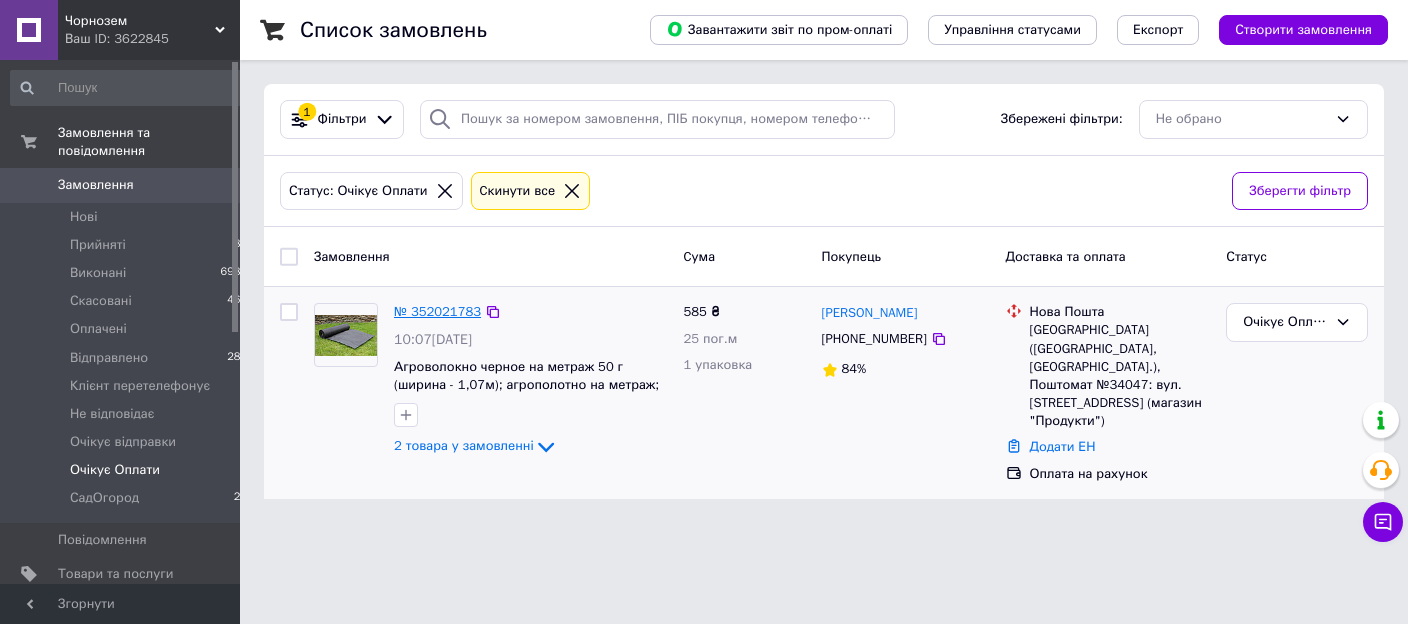 click on "№ 352021783" at bounding box center [437, 312] 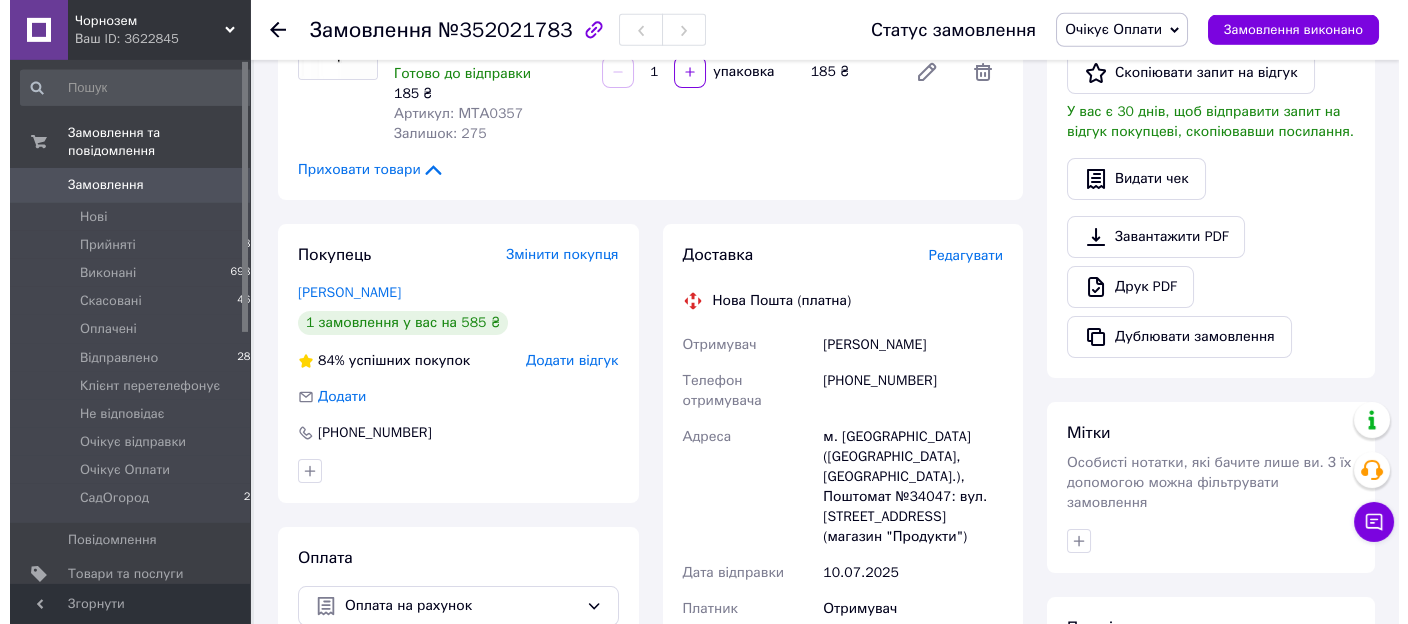 scroll, scrollTop: 528, scrollLeft: 0, axis: vertical 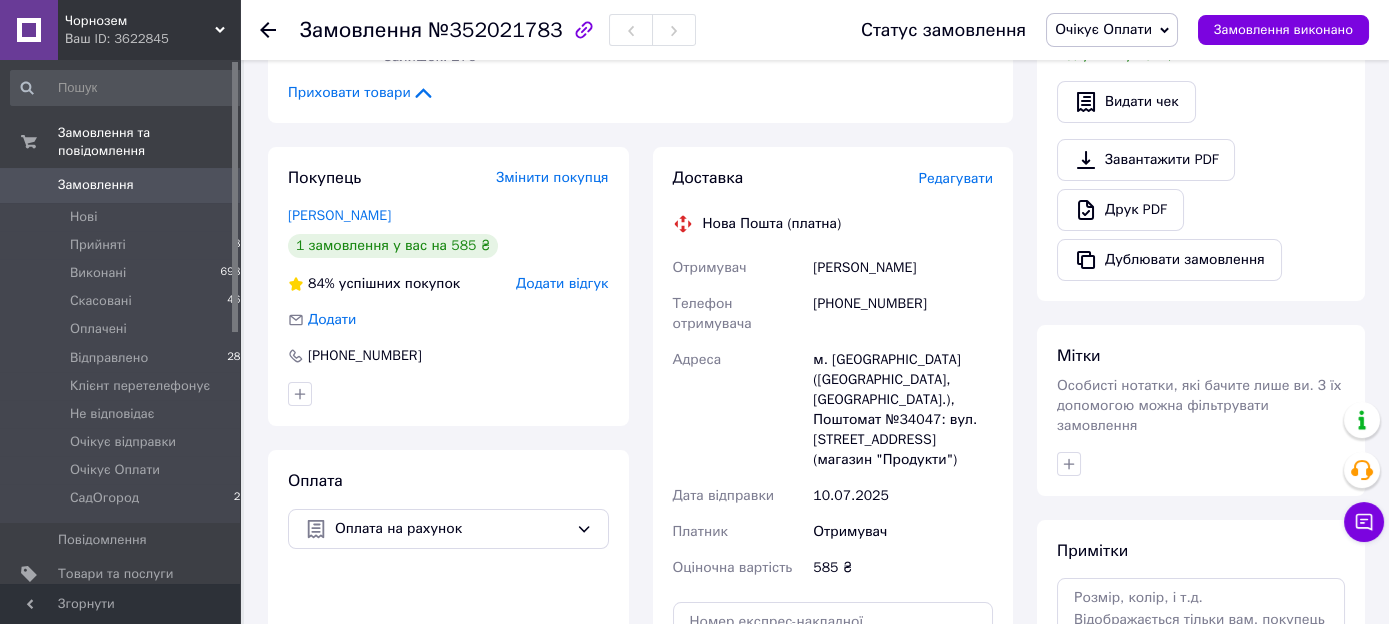 click on "Редагувати" at bounding box center (956, 178) 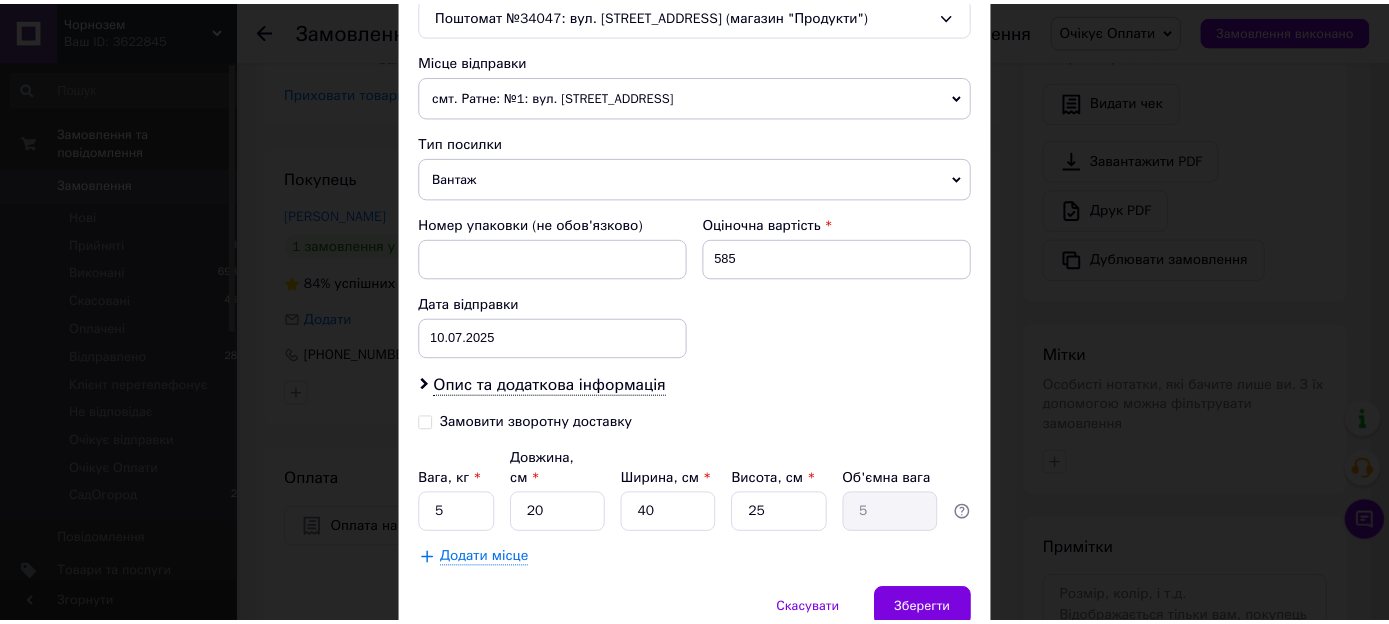 scroll, scrollTop: 686, scrollLeft: 0, axis: vertical 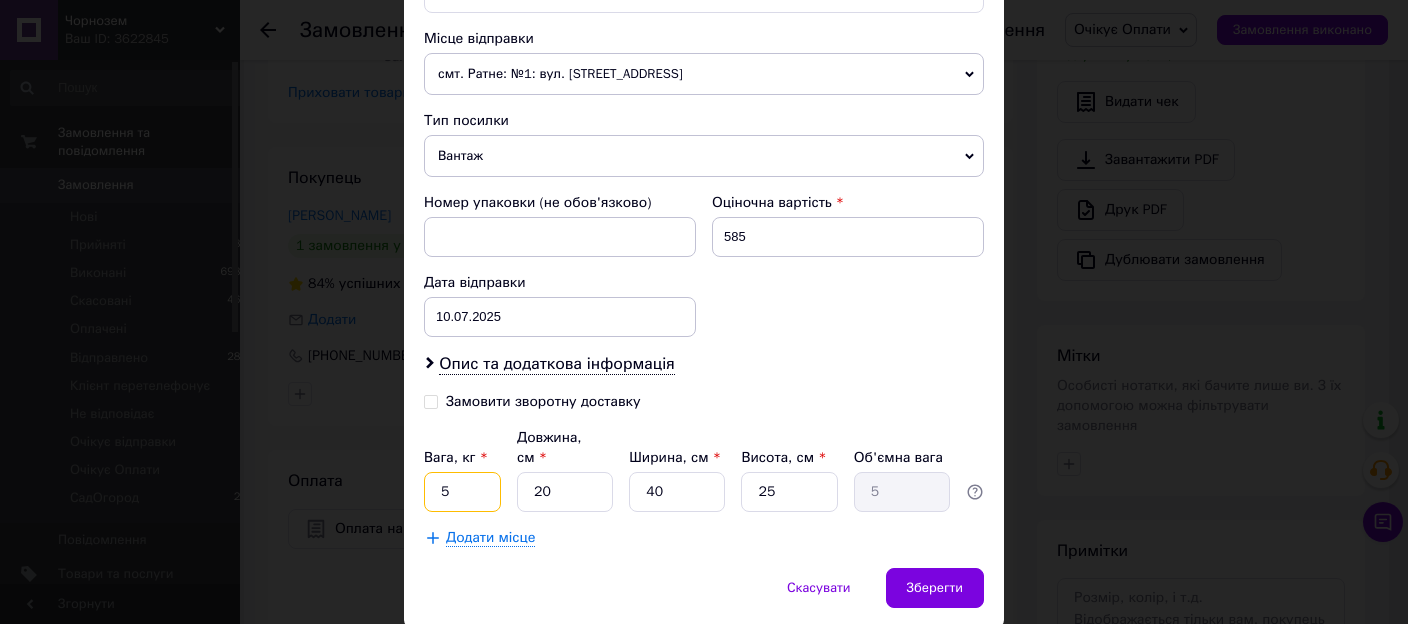 click on "5" at bounding box center (462, 492) 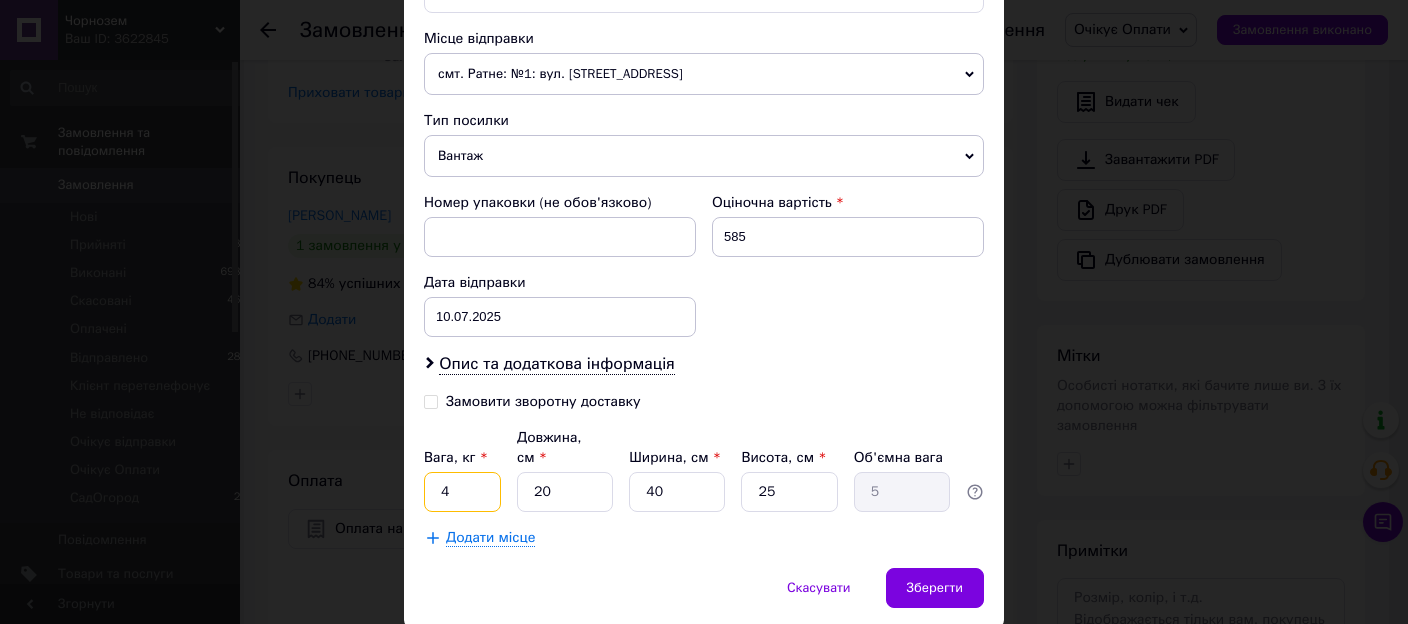 type on "4" 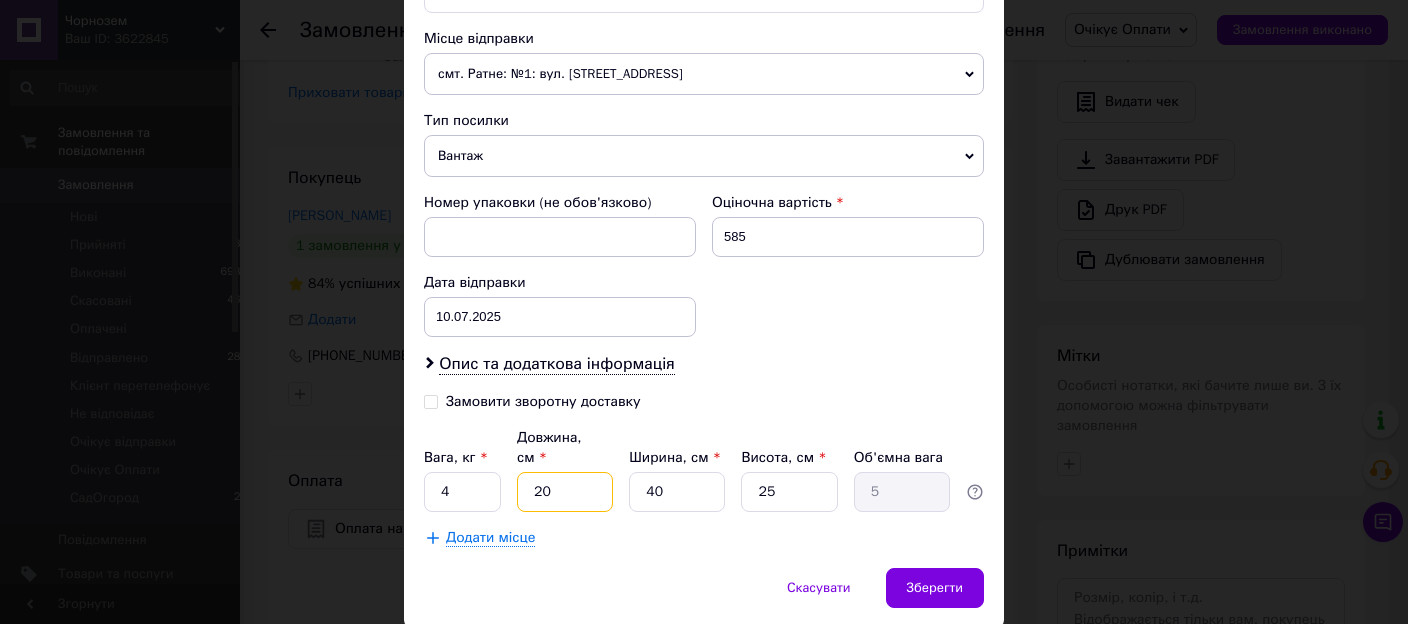 type on "4" 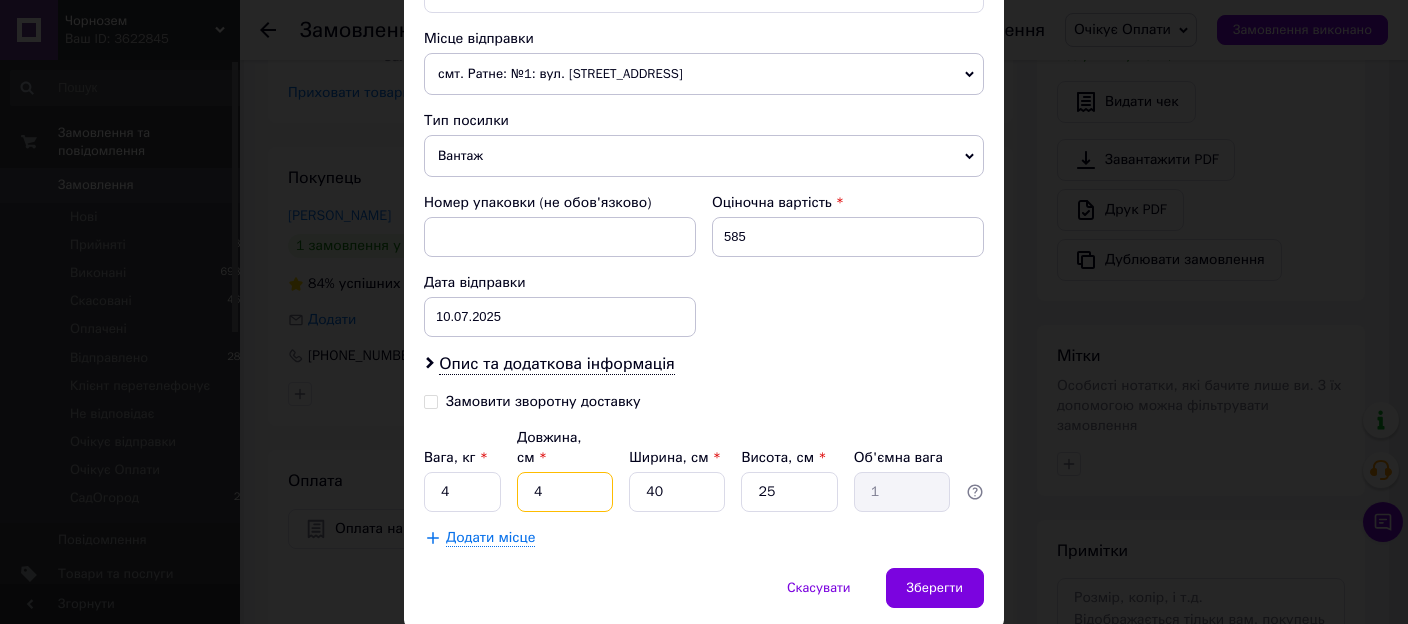 type on "40" 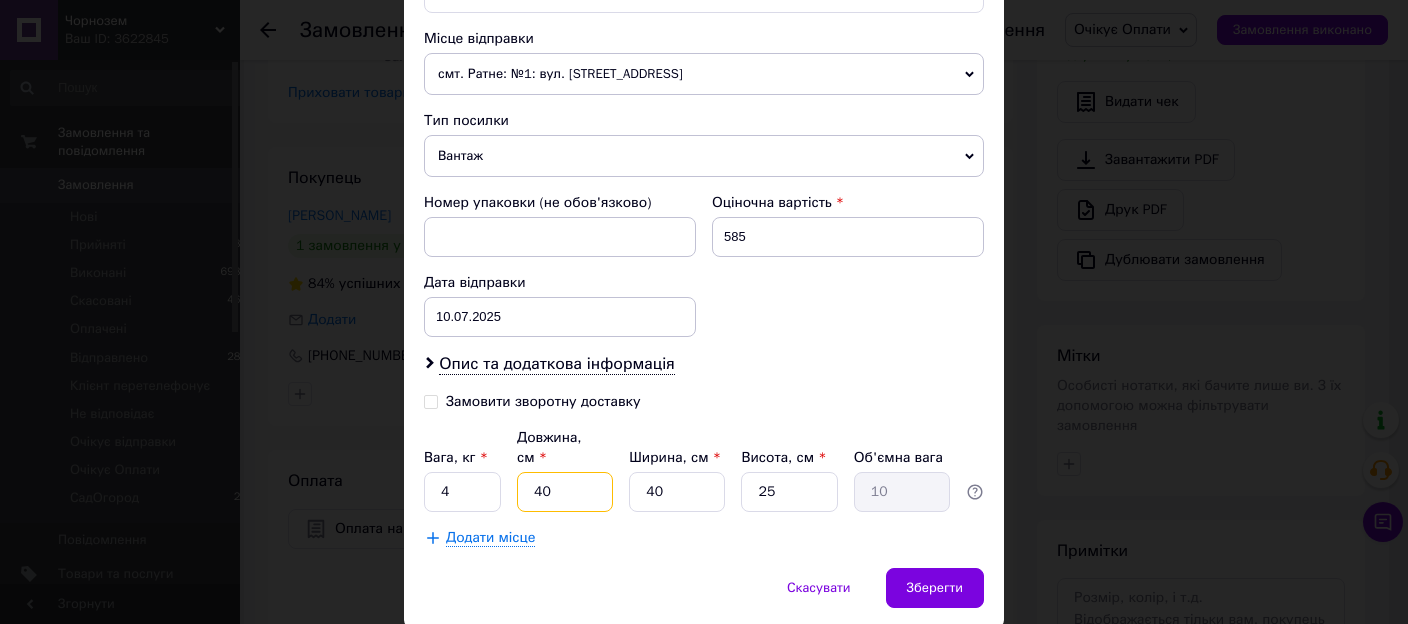 type on "40" 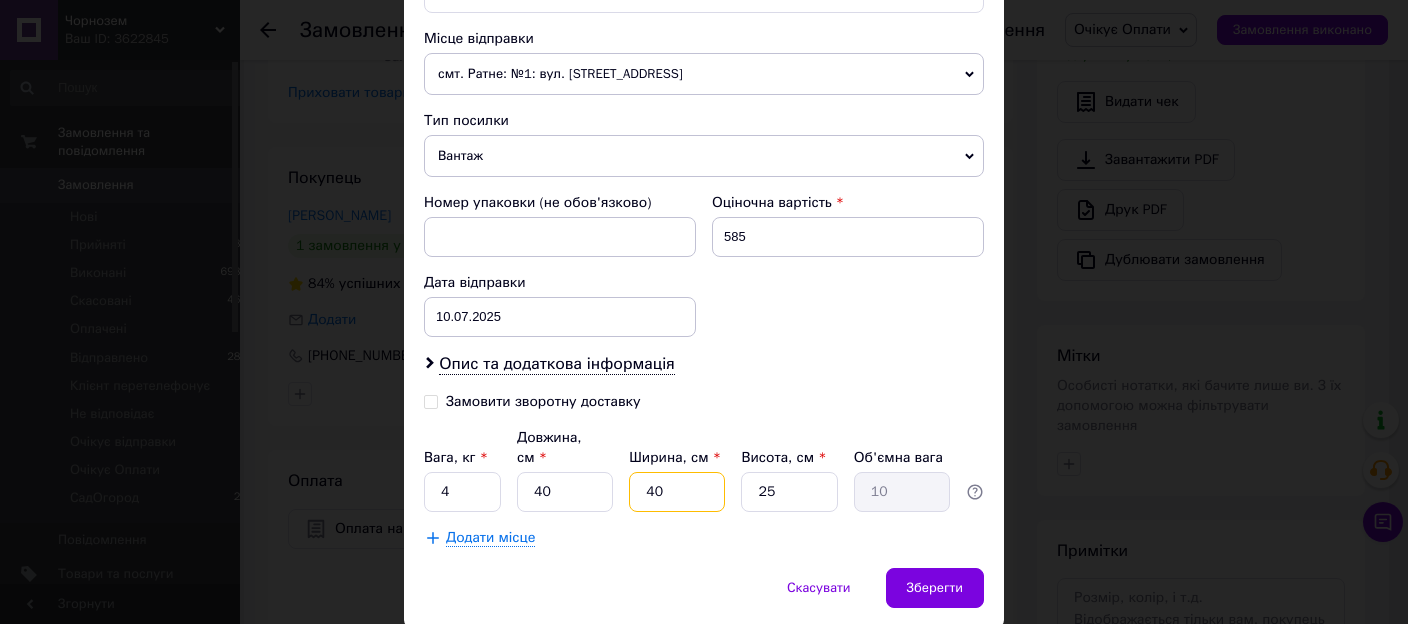 type on "4" 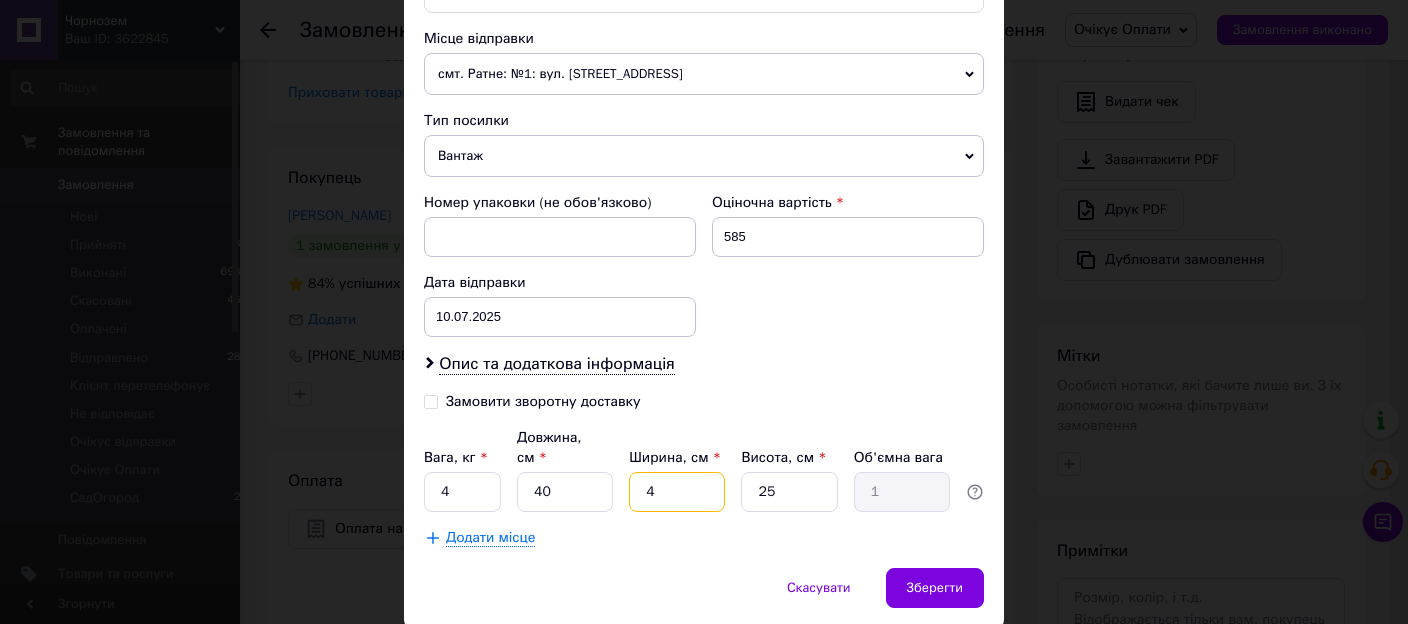 type on "40" 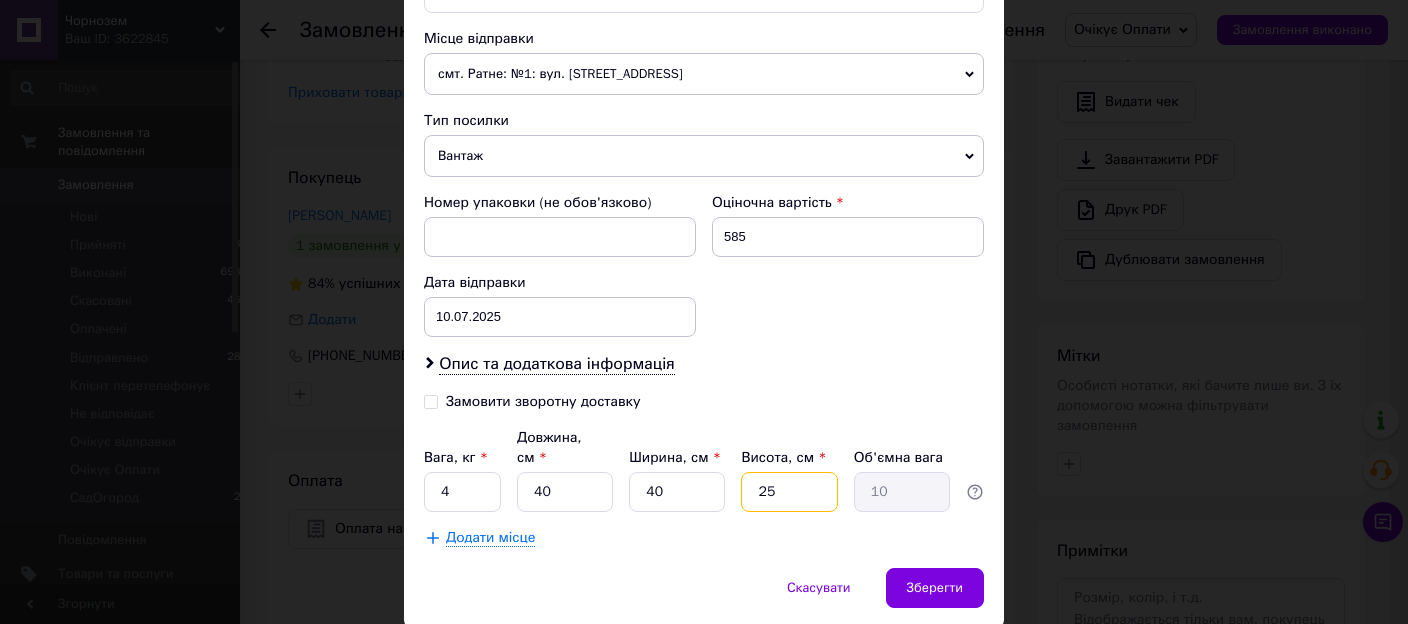 type on "1" 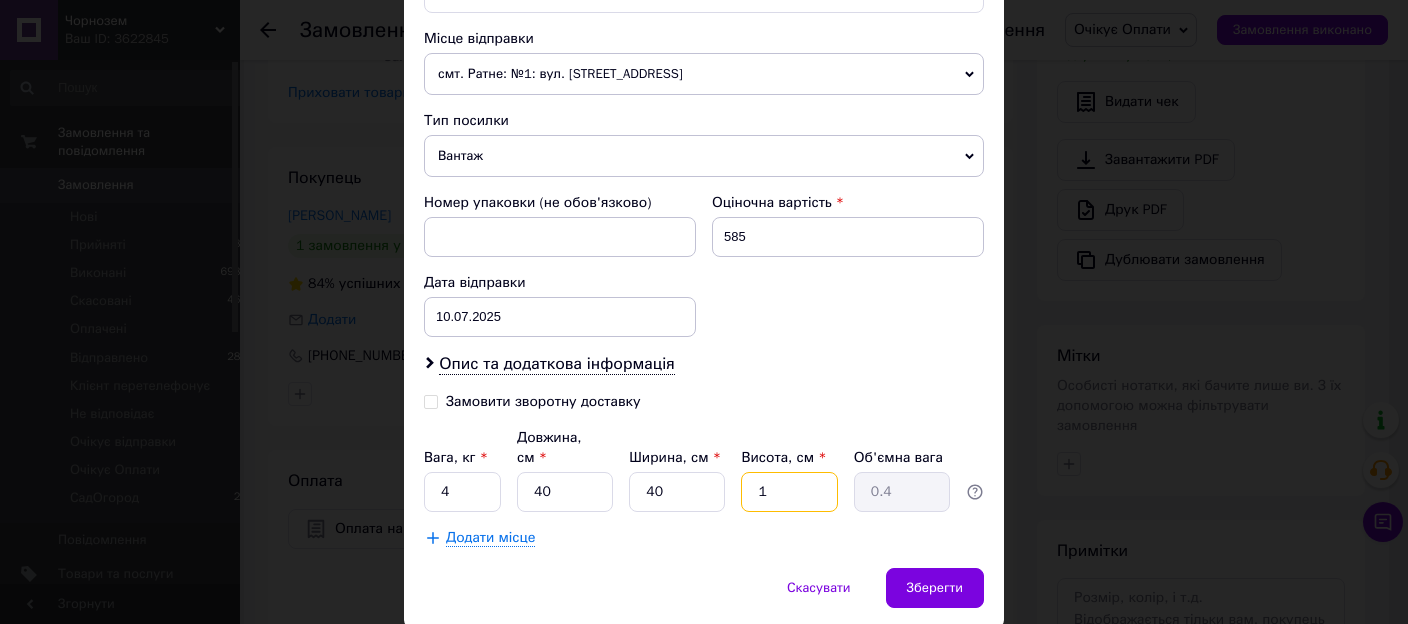 type on "10" 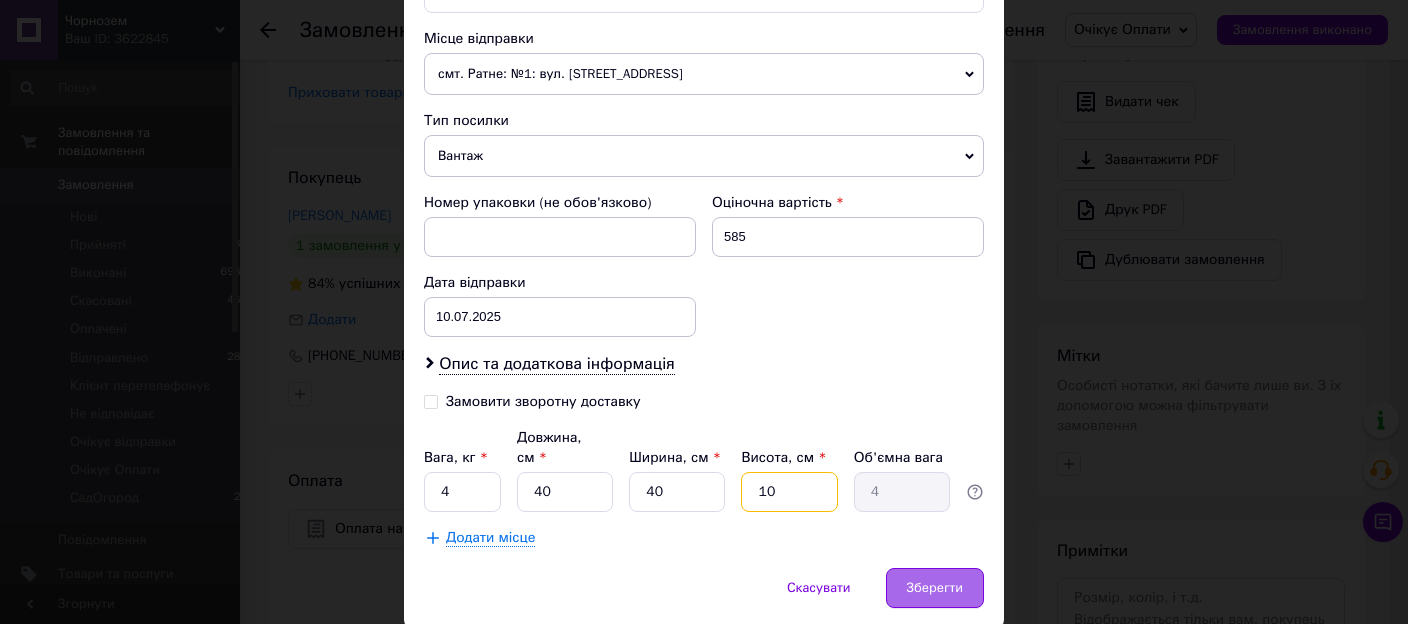 type on "10" 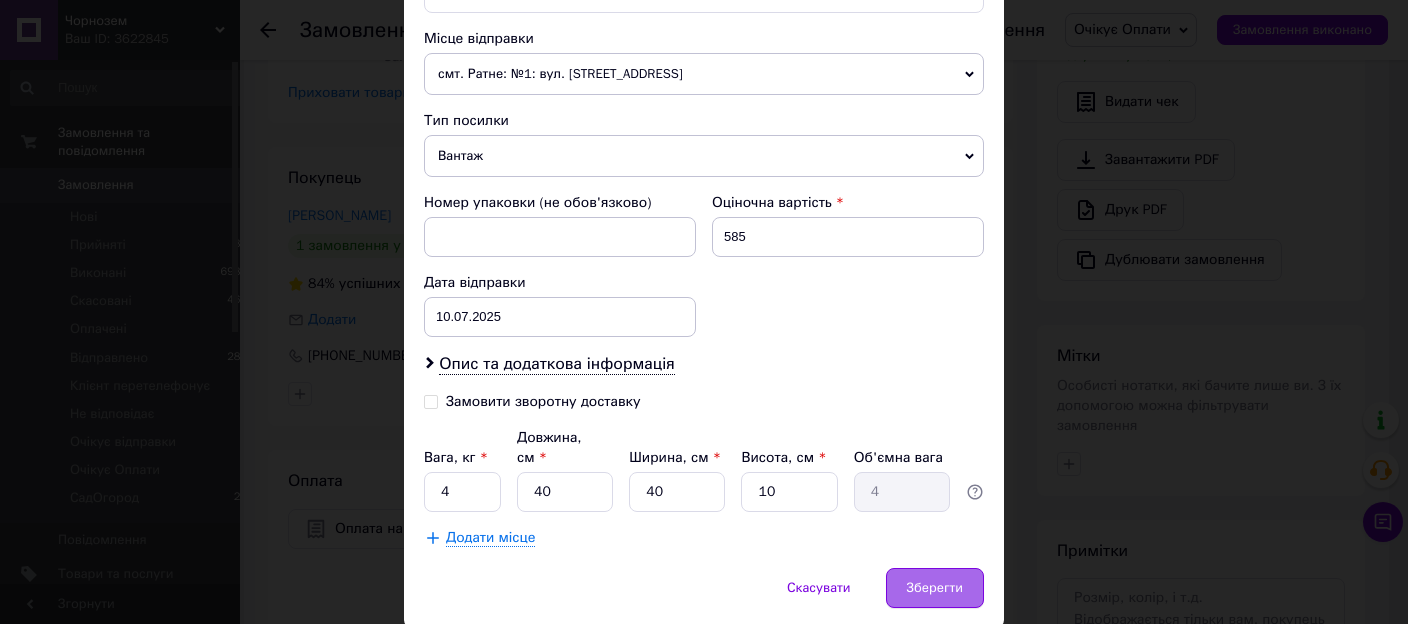 click on "Зберегти" at bounding box center (935, 588) 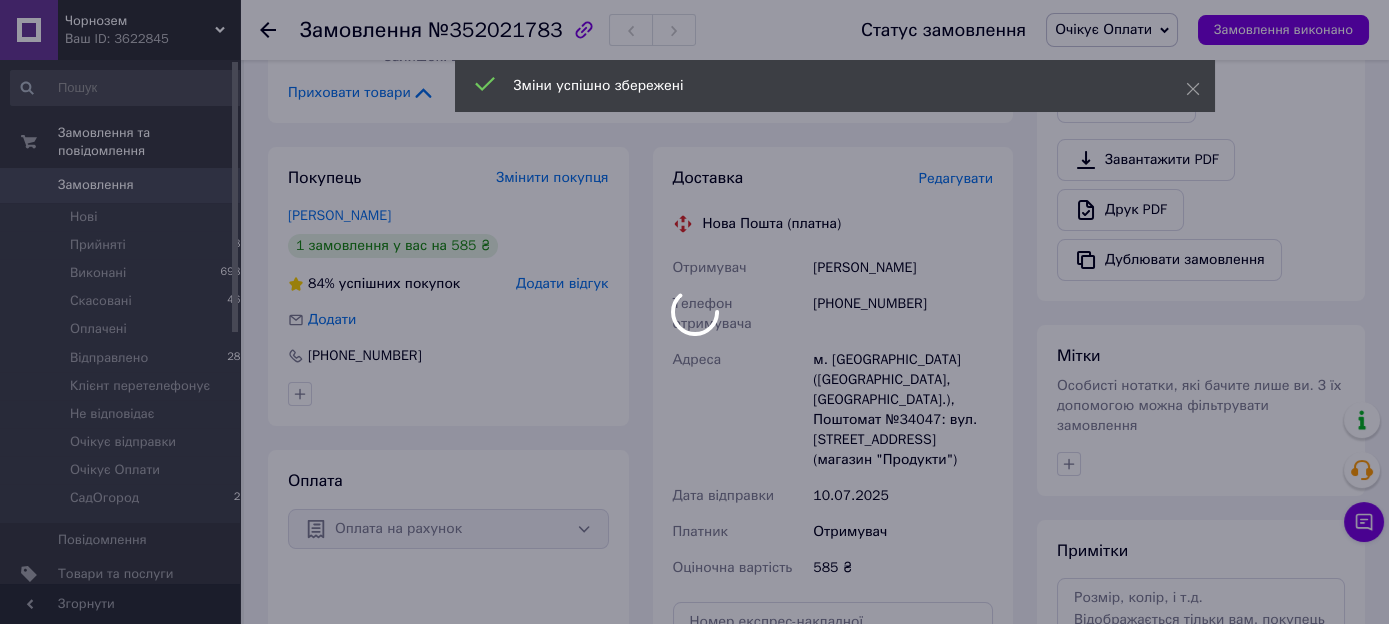 scroll, scrollTop: 844, scrollLeft: 0, axis: vertical 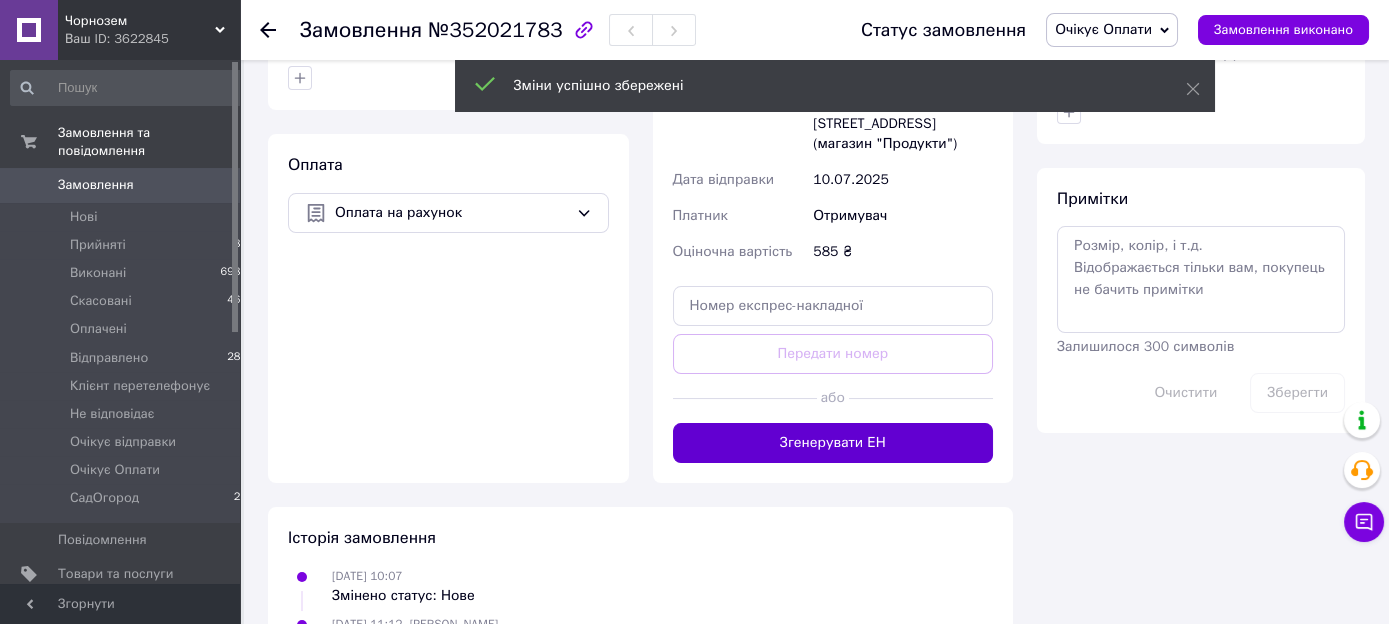 click on "Згенерувати ЕН" at bounding box center (833, 443) 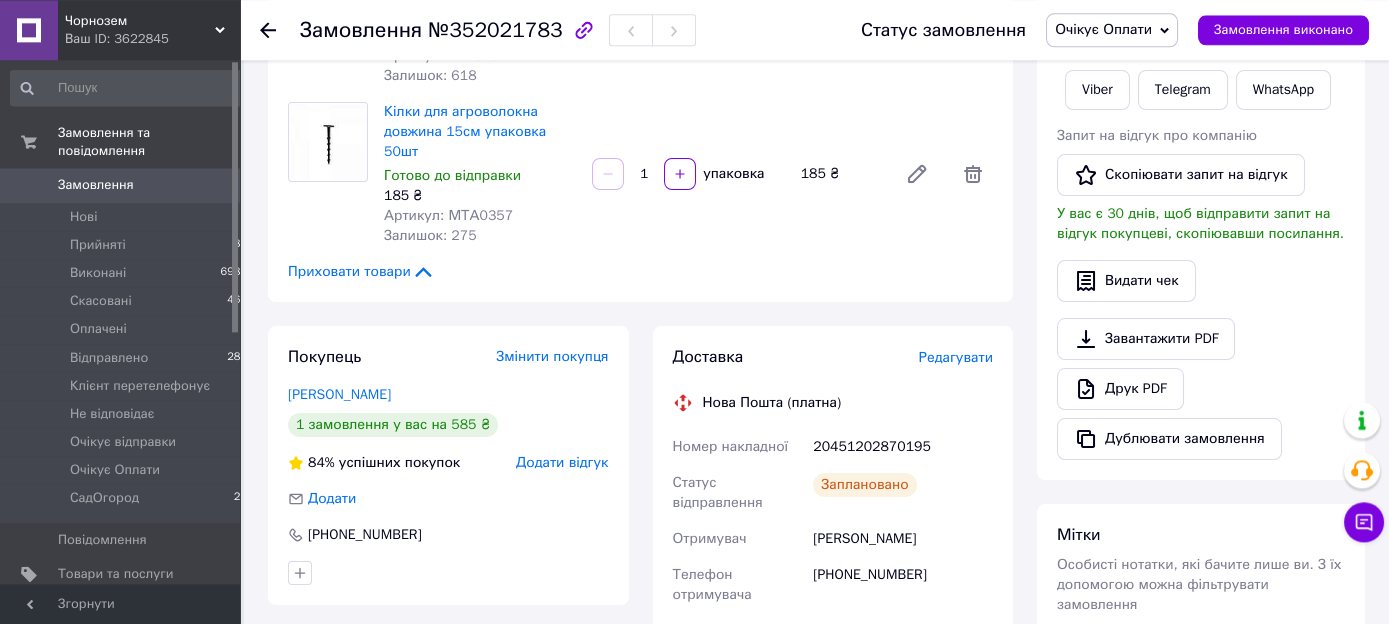 scroll, scrollTop: 422, scrollLeft: 0, axis: vertical 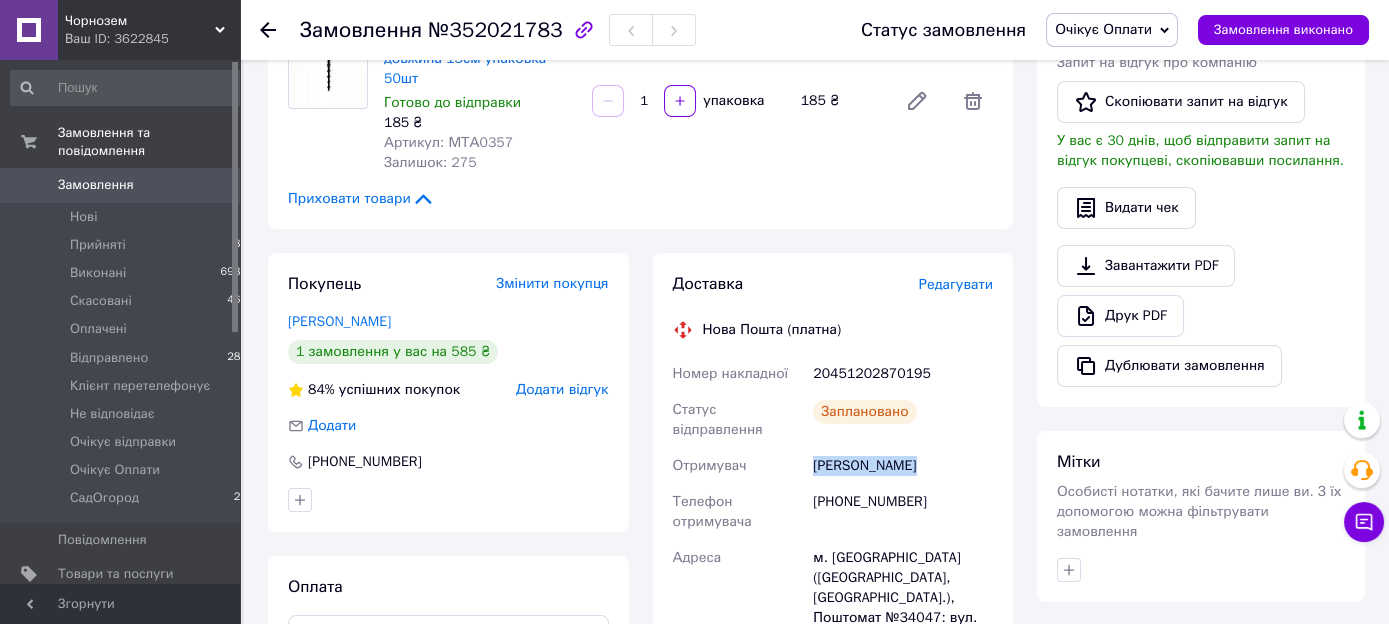 drag, startPoint x: 927, startPoint y: 410, endPoint x: 807, endPoint y: 418, distance: 120.26637 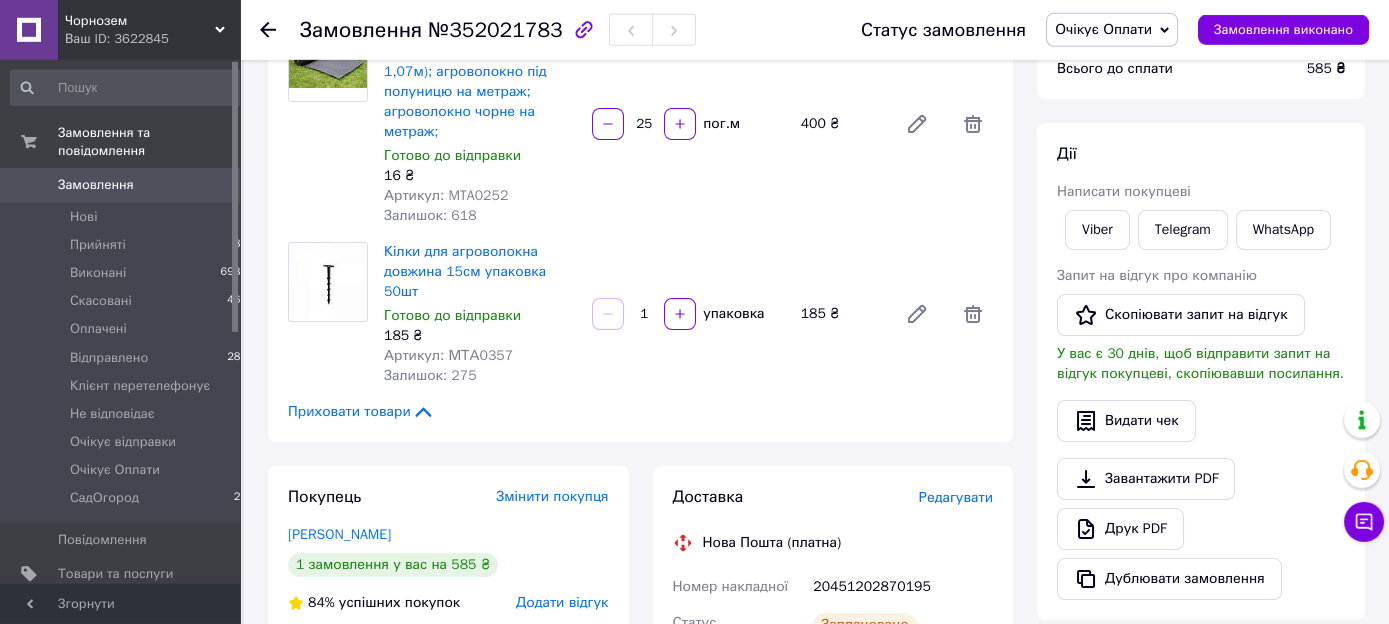 scroll, scrollTop: 105, scrollLeft: 0, axis: vertical 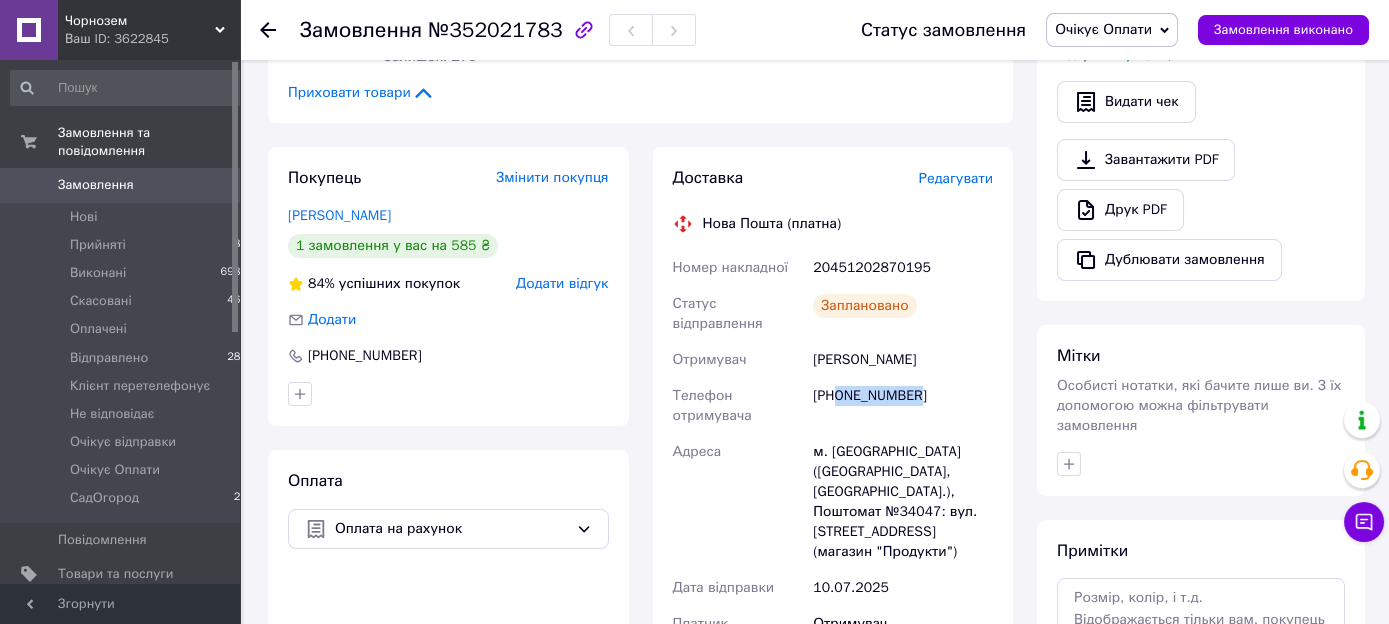 drag, startPoint x: 921, startPoint y: 340, endPoint x: 835, endPoint y: 351, distance: 86.70064 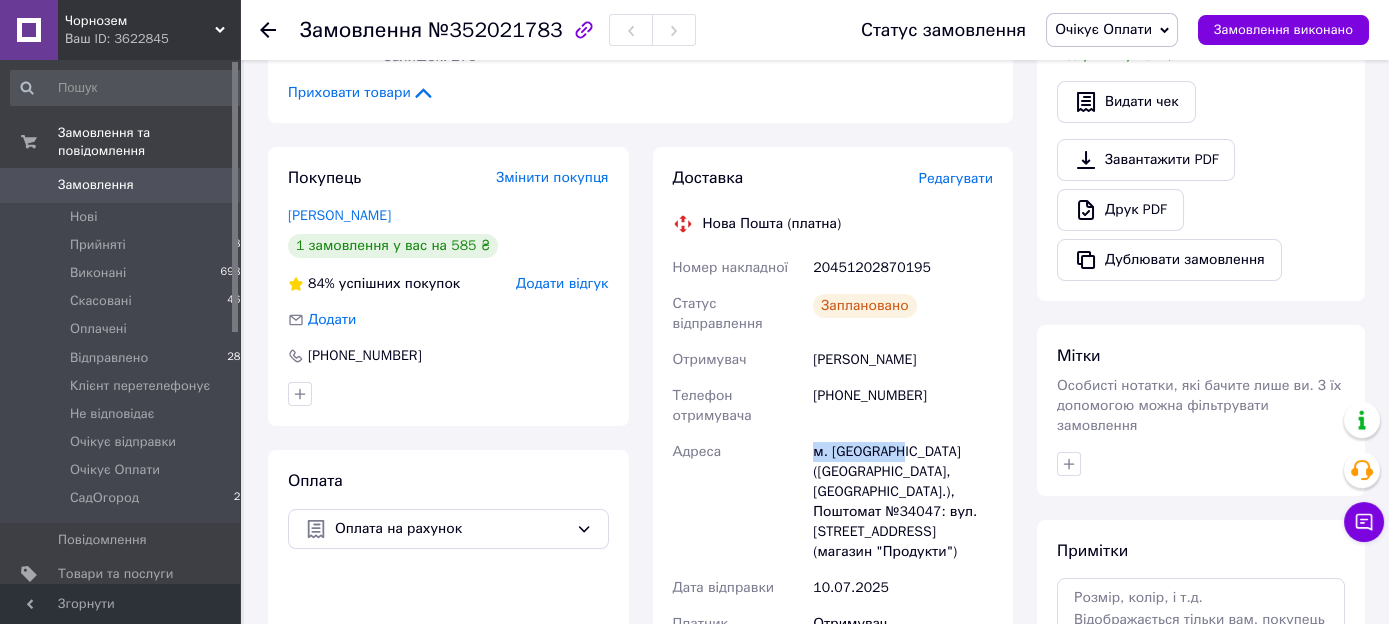 drag, startPoint x: 901, startPoint y: 397, endPoint x: 817, endPoint y: 422, distance: 87.64131 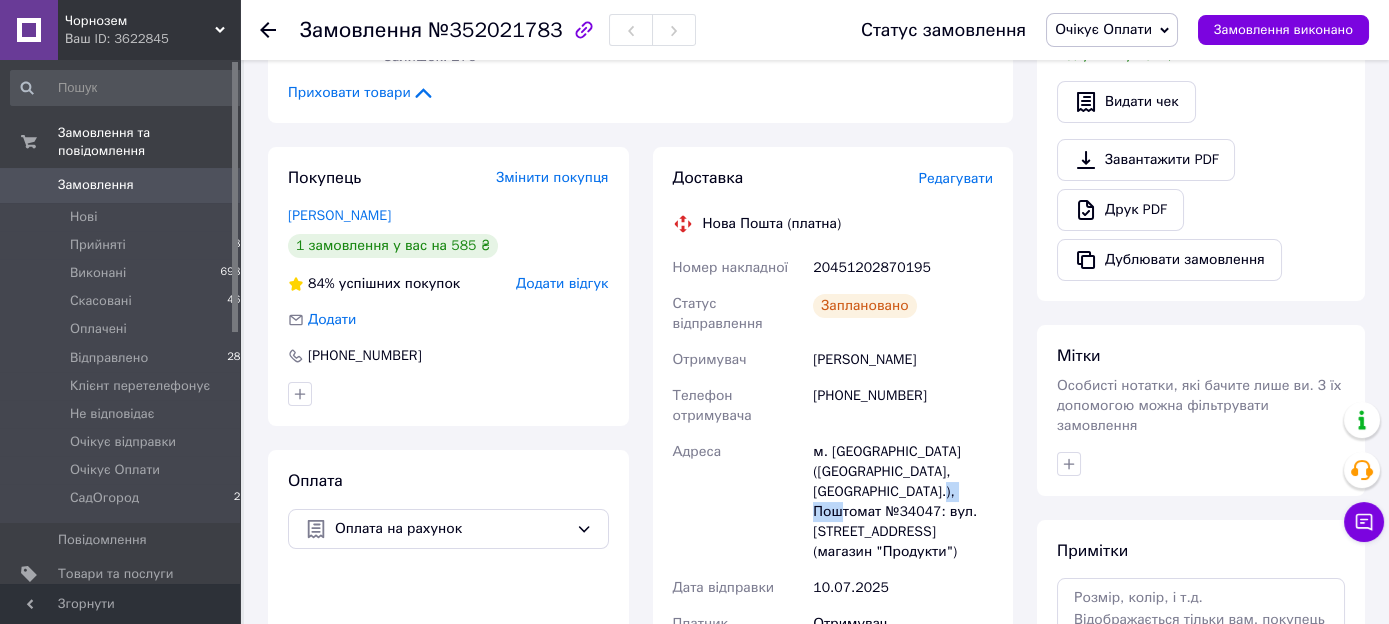 drag, startPoint x: 884, startPoint y: 441, endPoint x: 938, endPoint y: 441, distance: 54 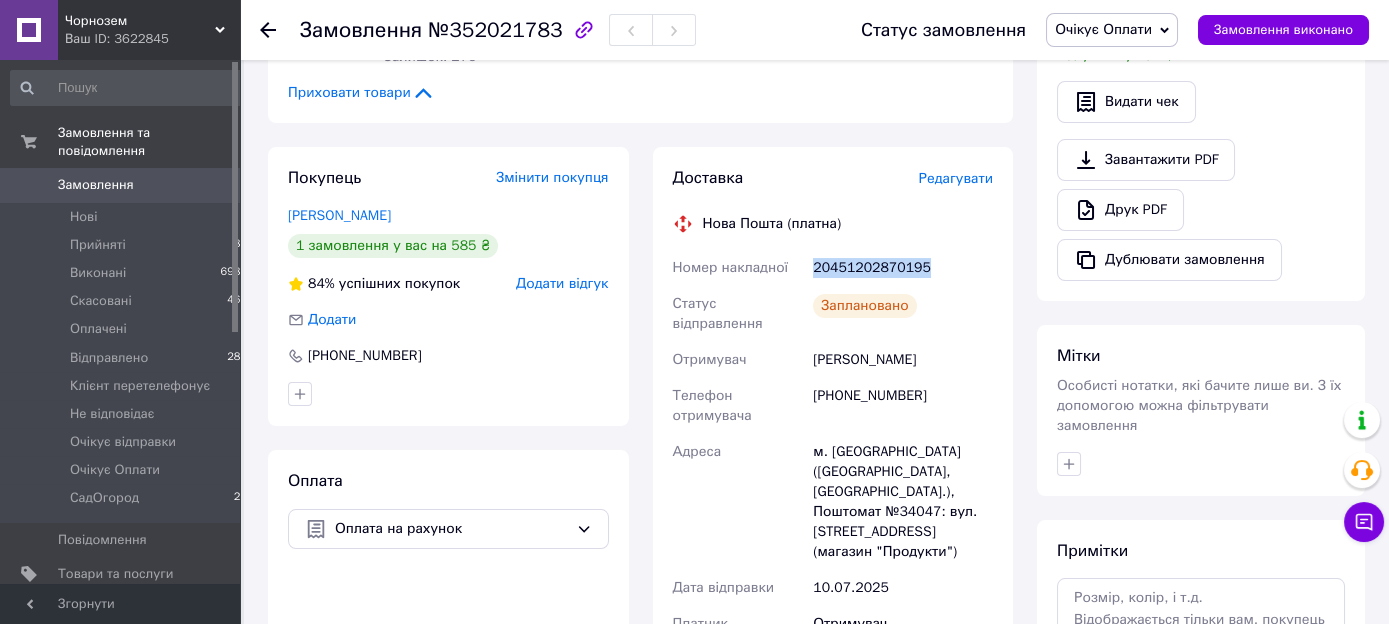 drag, startPoint x: 915, startPoint y: 226, endPoint x: 807, endPoint y: 237, distance: 108.55874 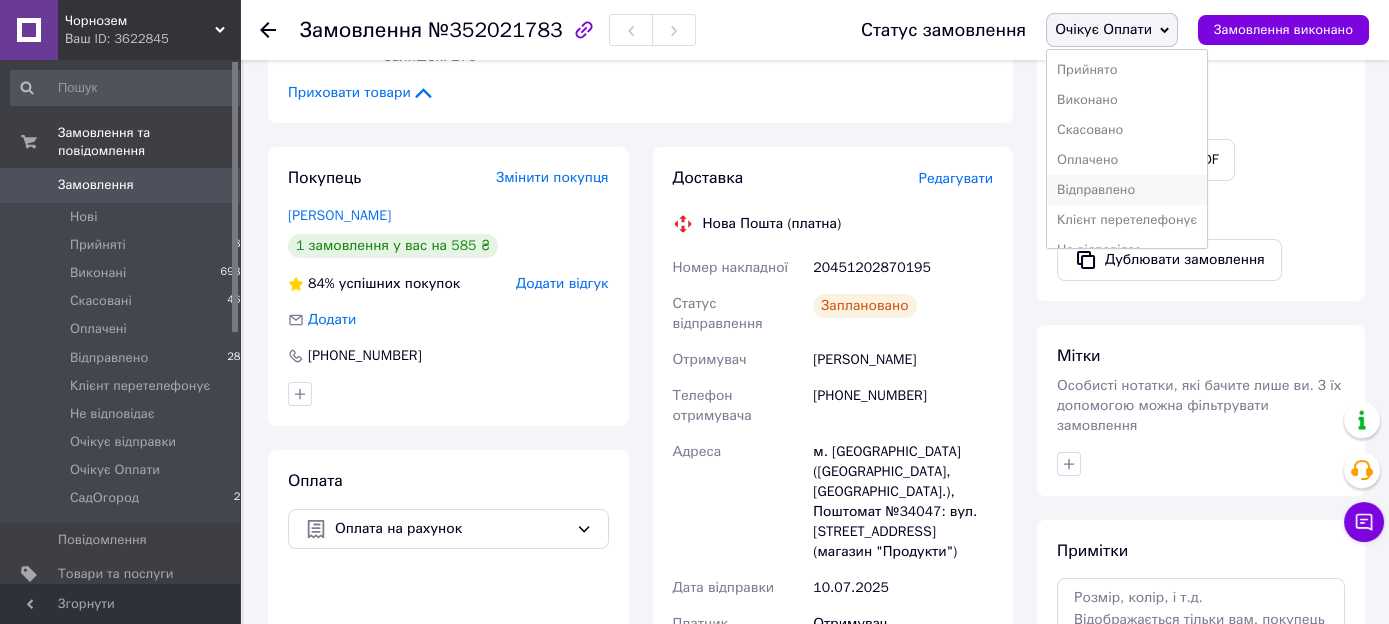 click on "Відправлено" at bounding box center [1127, 190] 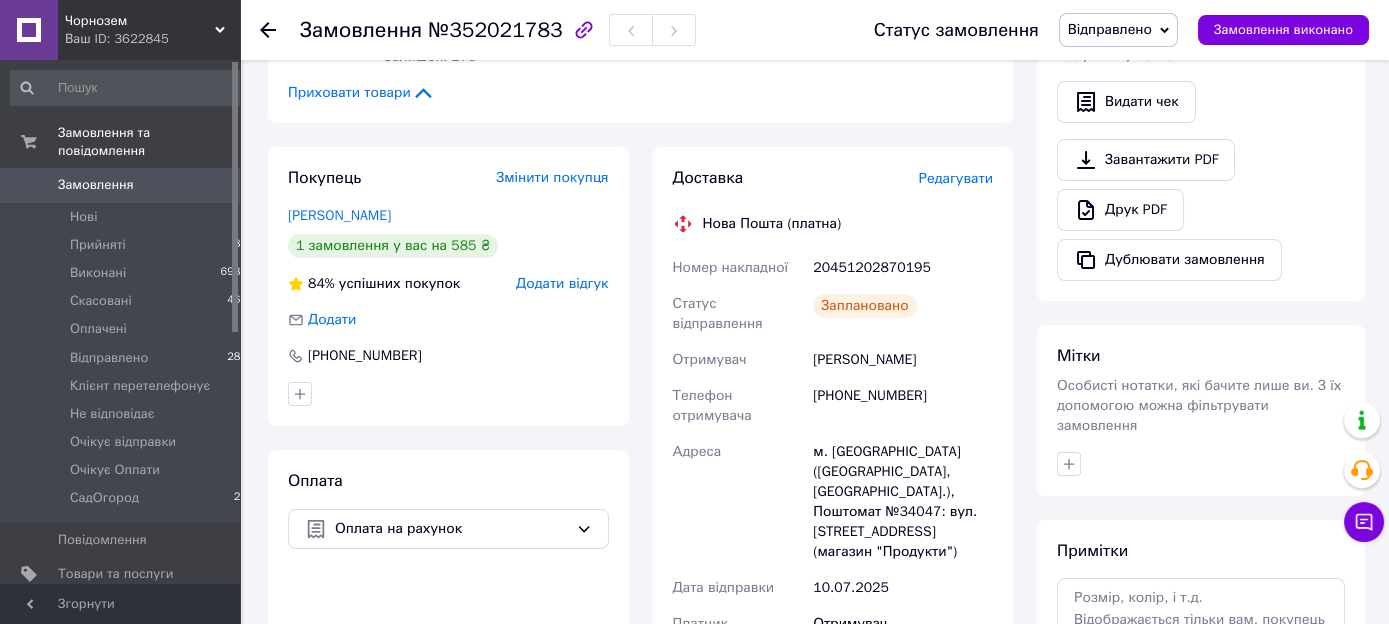 click on "Замовлення" at bounding box center (96, 185) 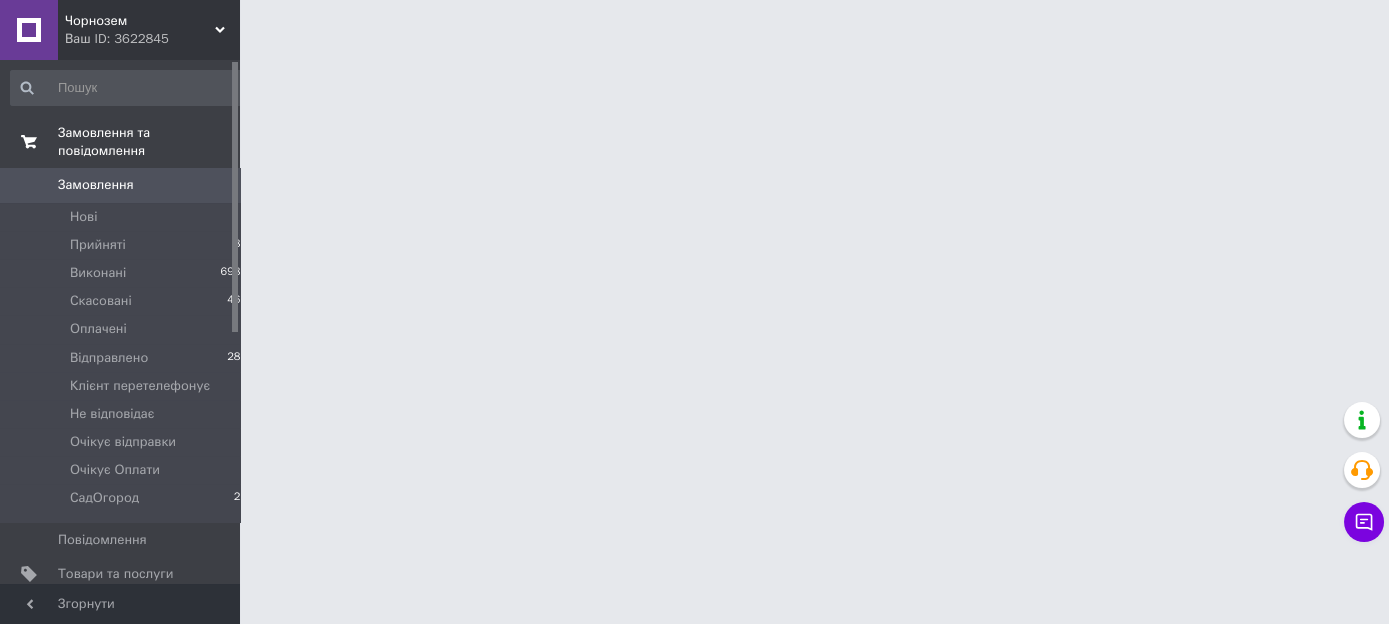 scroll, scrollTop: 0, scrollLeft: 0, axis: both 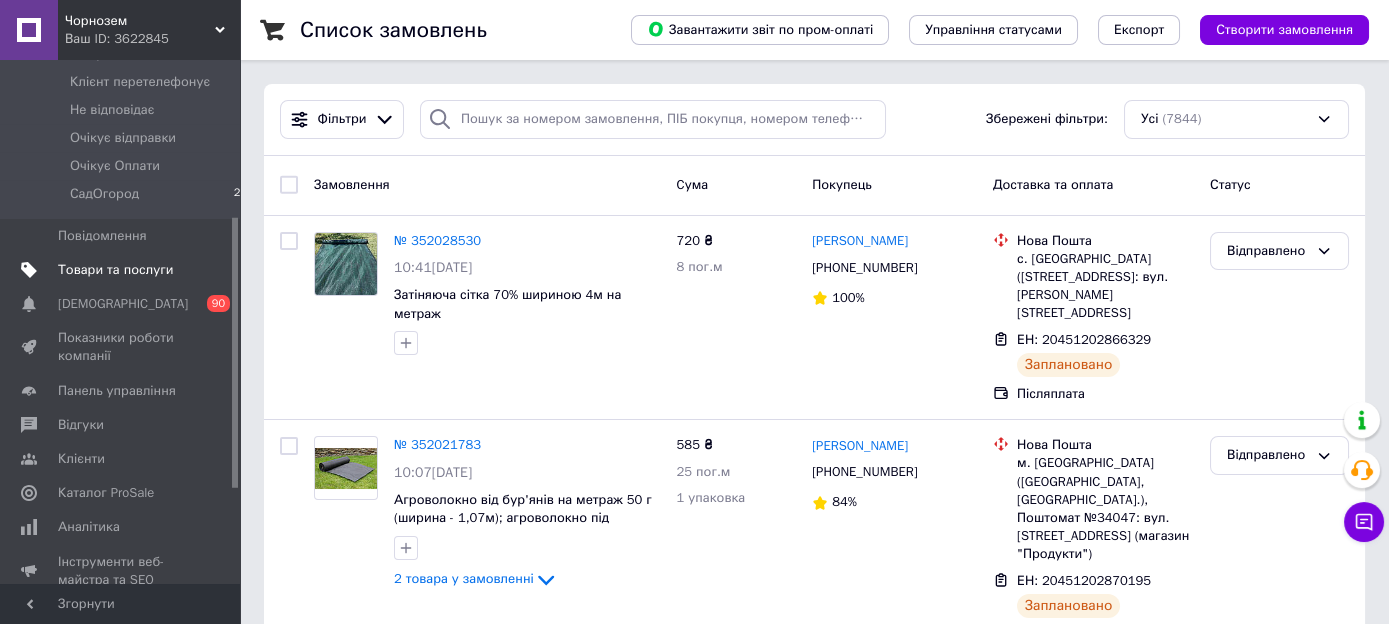 click on "Товари та послуги" at bounding box center (115, 270) 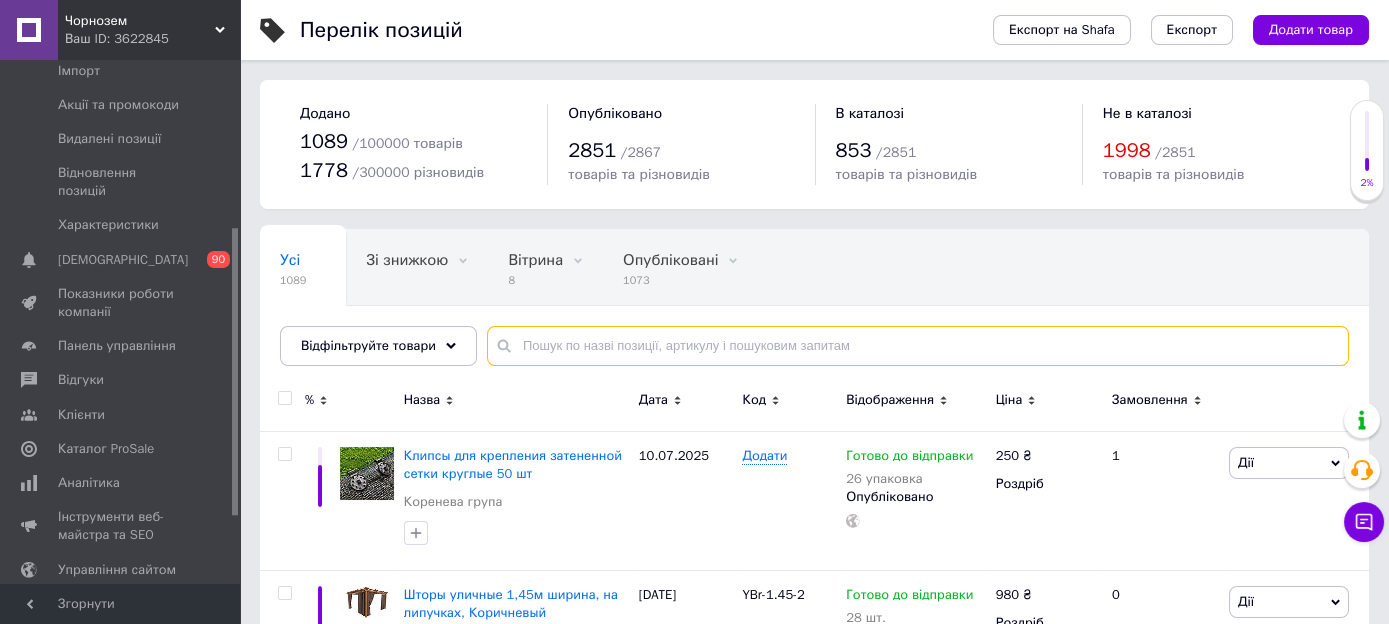 click at bounding box center [918, 346] 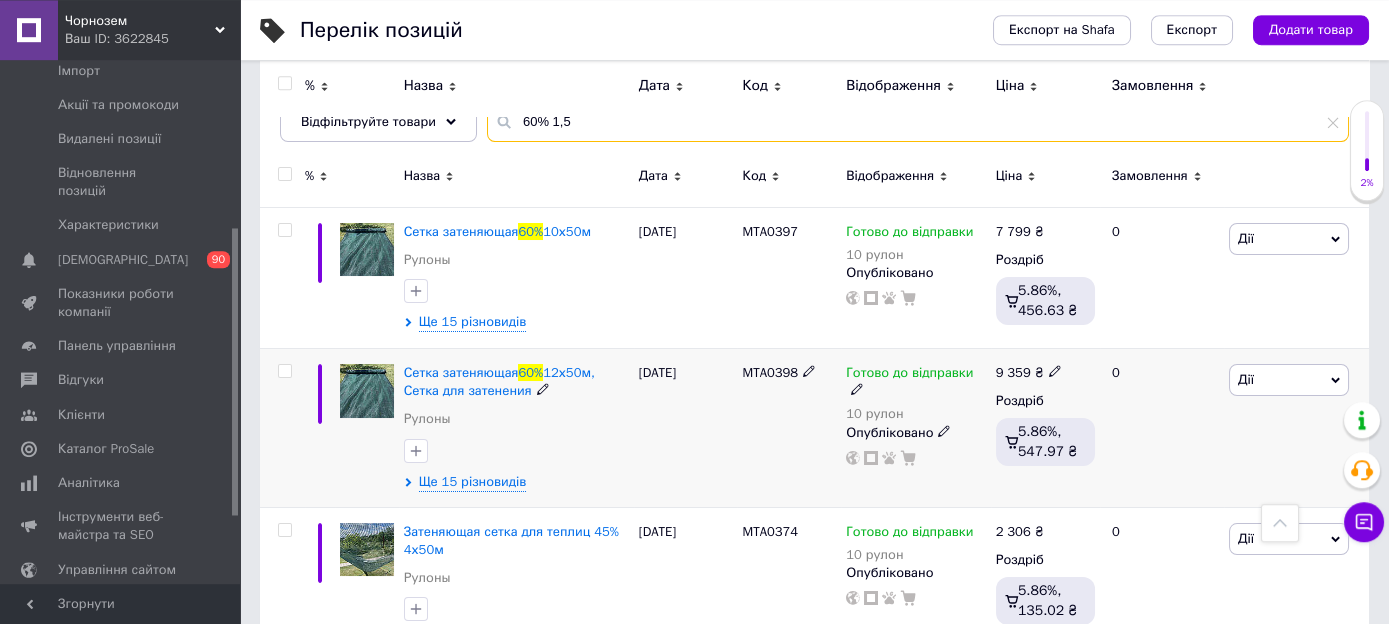 scroll, scrollTop: 105, scrollLeft: 0, axis: vertical 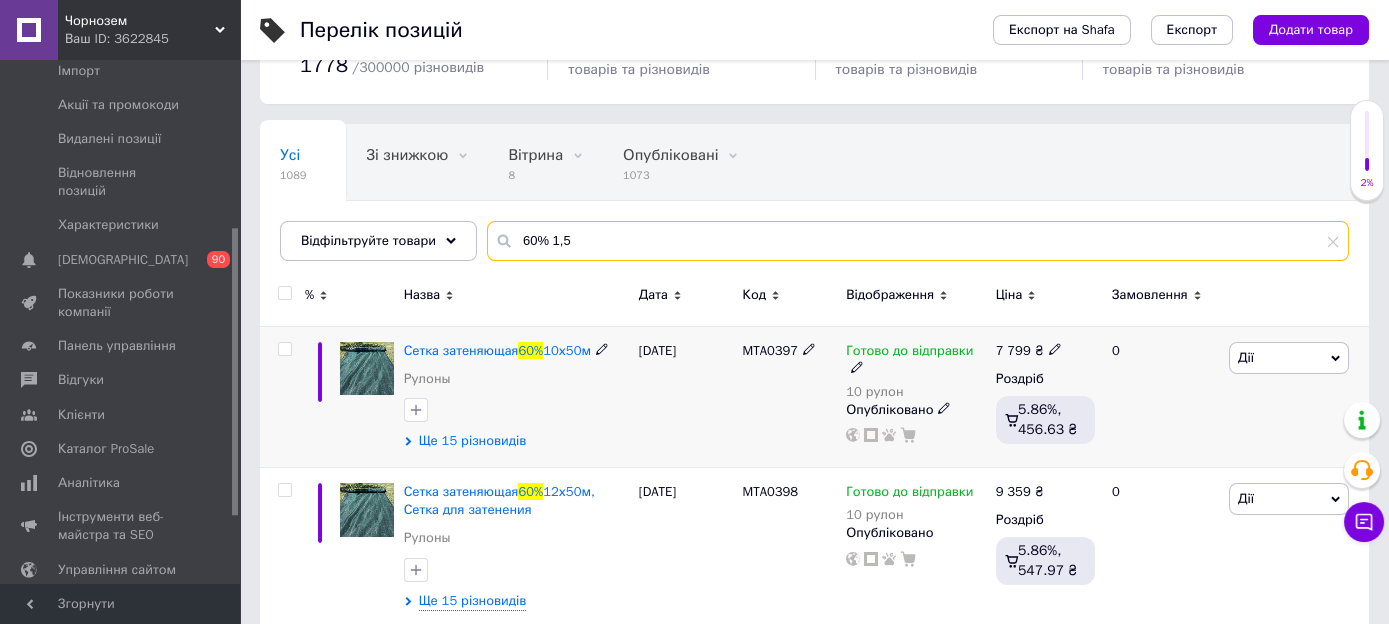 type on "60% 1,5" 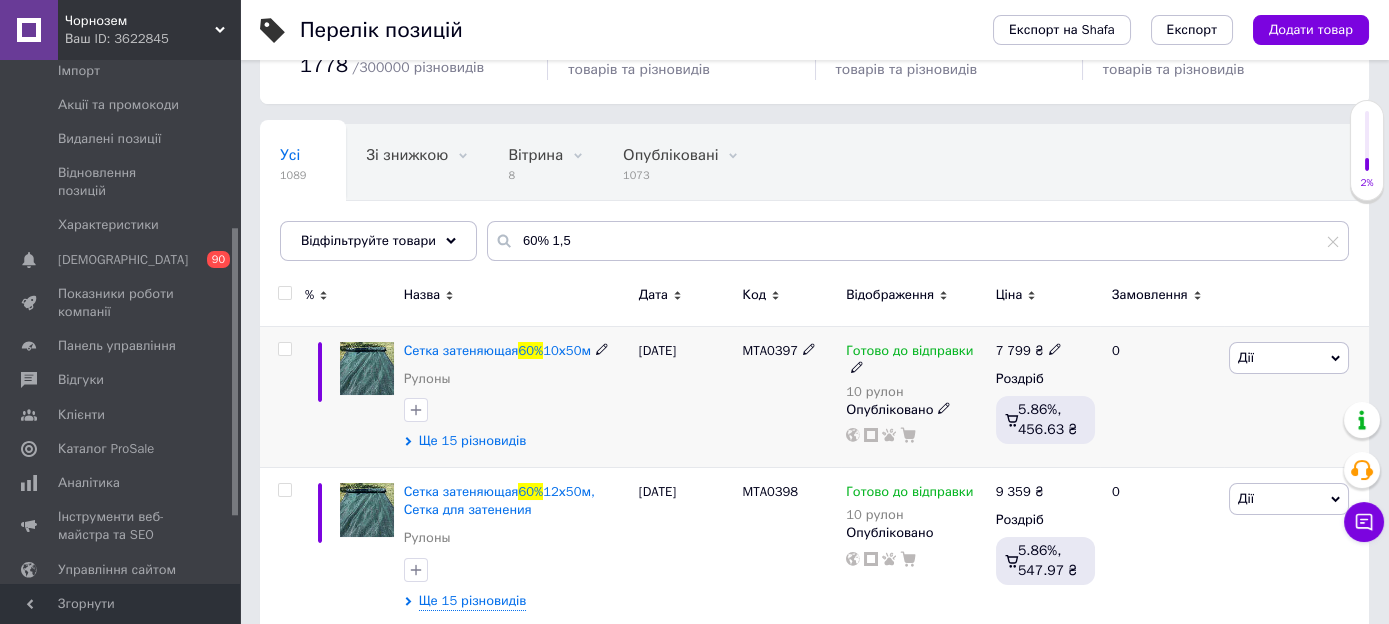 click on "Ще 15 різновидів" at bounding box center (473, 441) 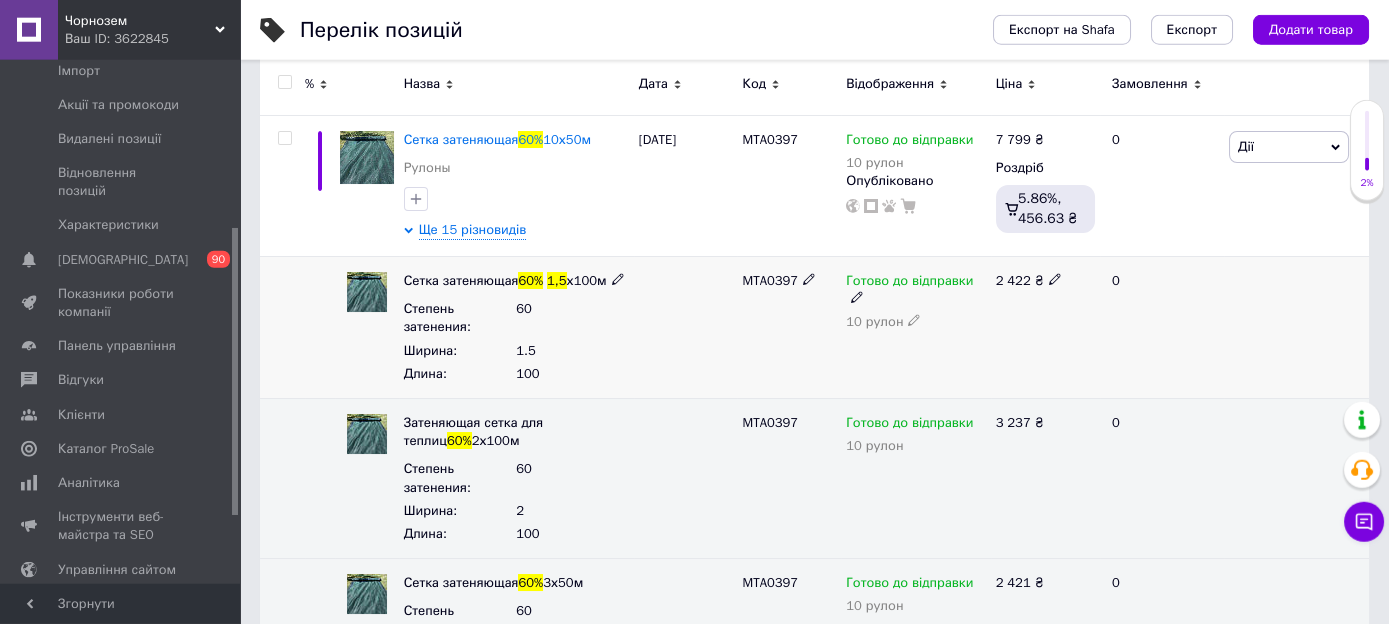 scroll, scrollTop: 316, scrollLeft: 0, axis: vertical 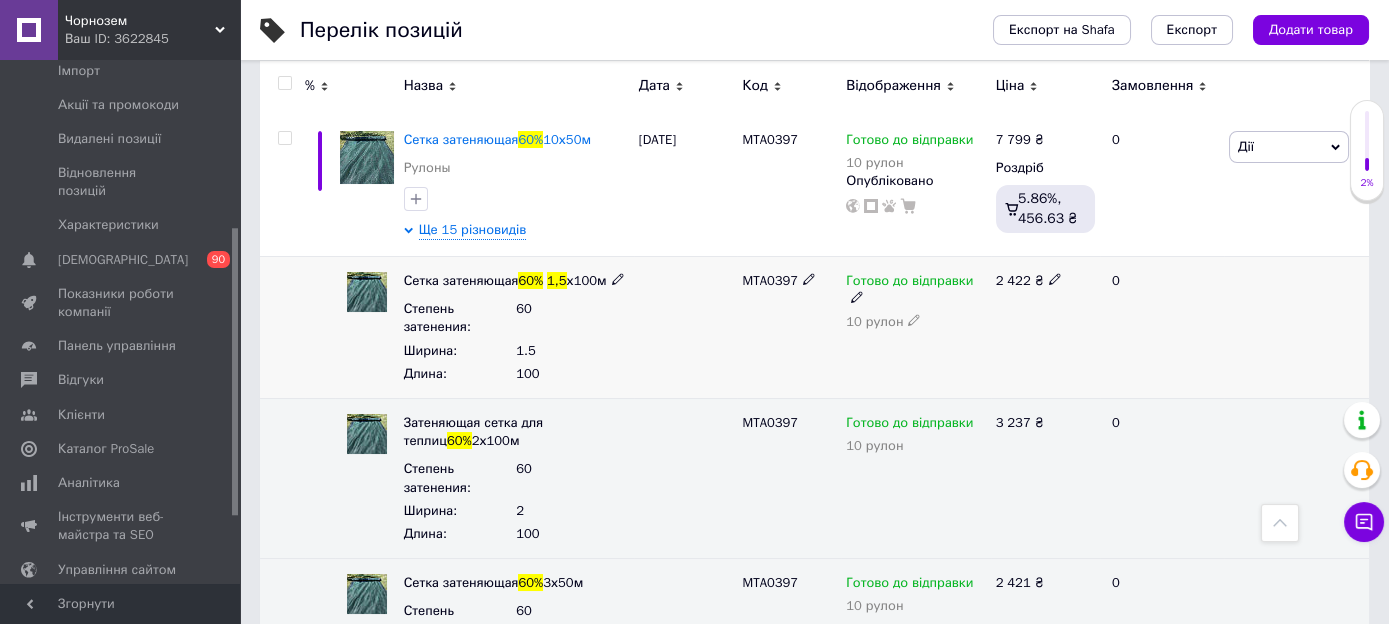click 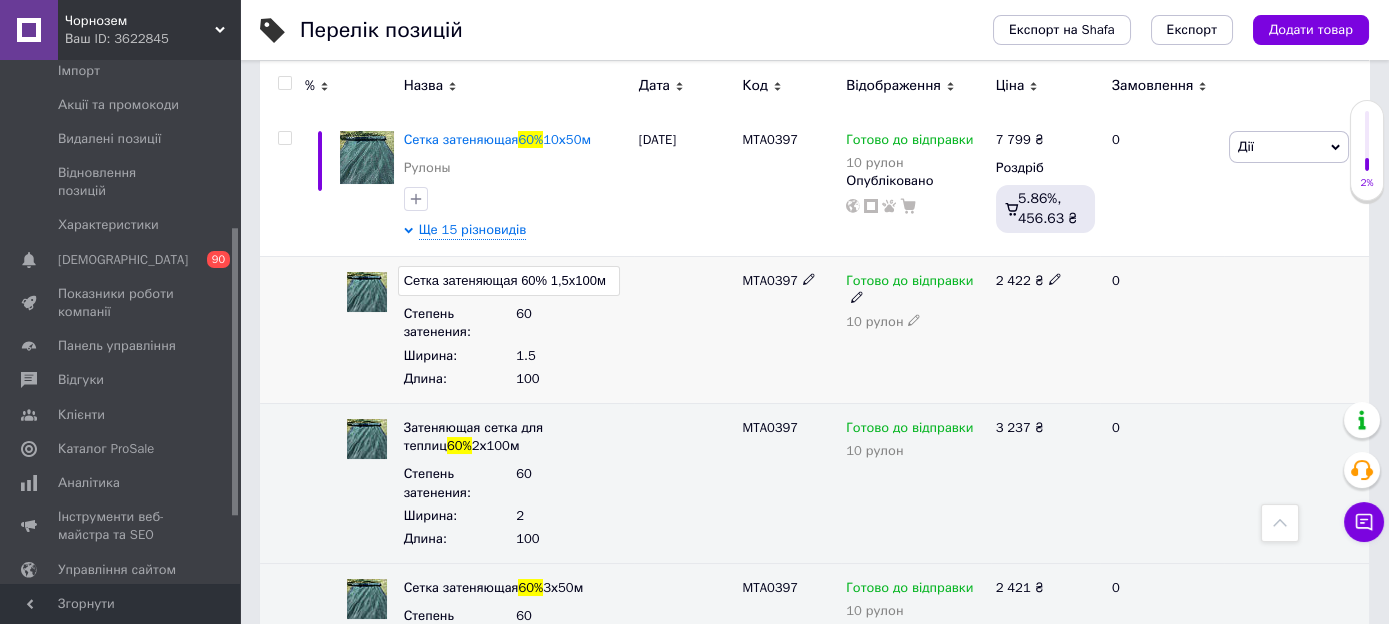 click on "Сетка затеняющая 60% 1,5х100м" at bounding box center (509, 281) 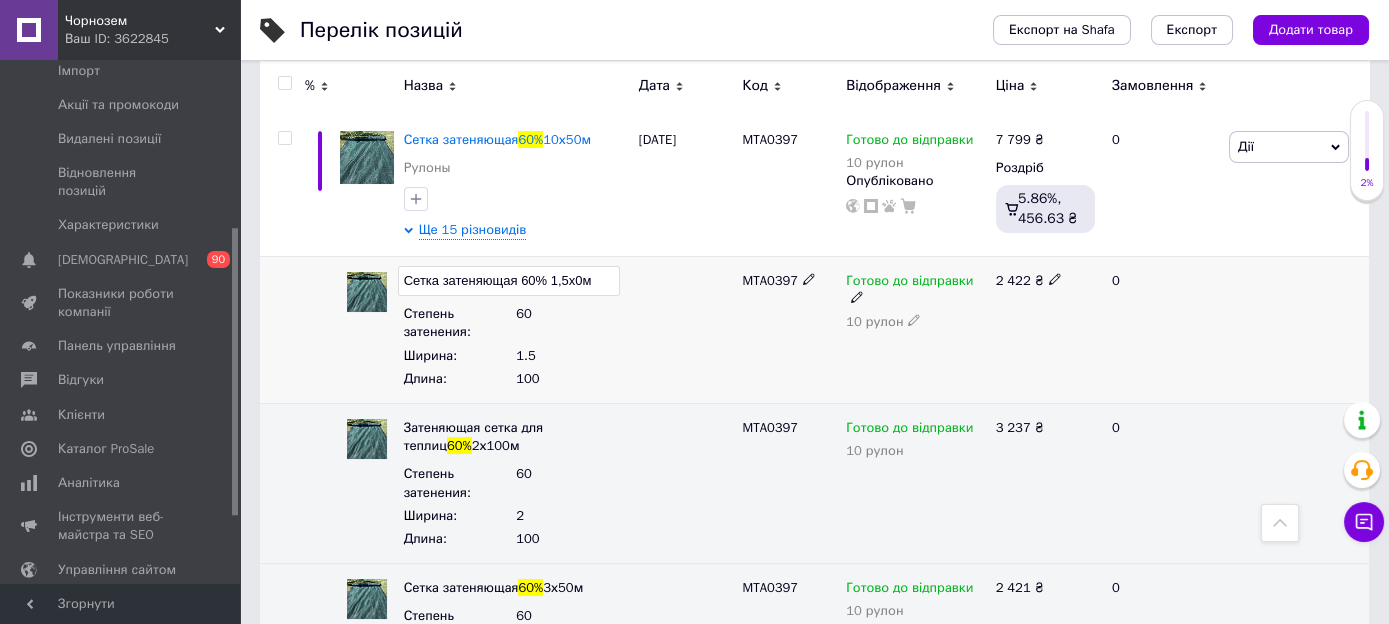 type on "Сетка затеняющая 60% 1,5х50м" 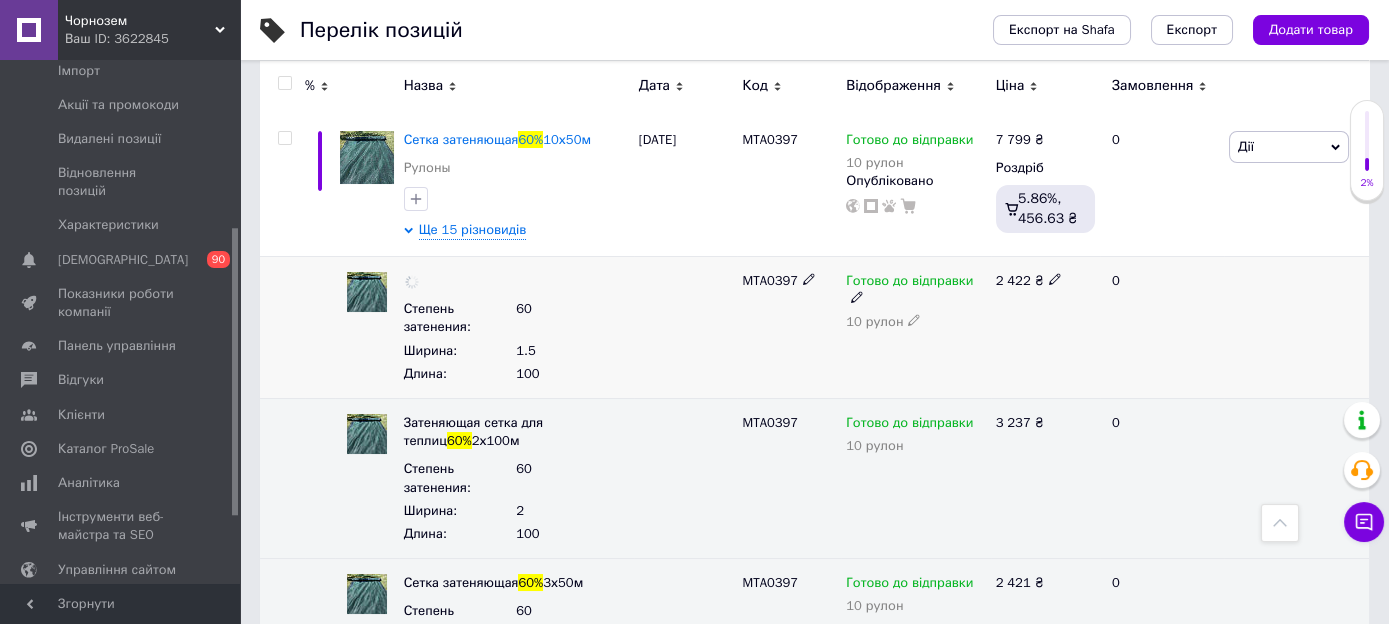 click 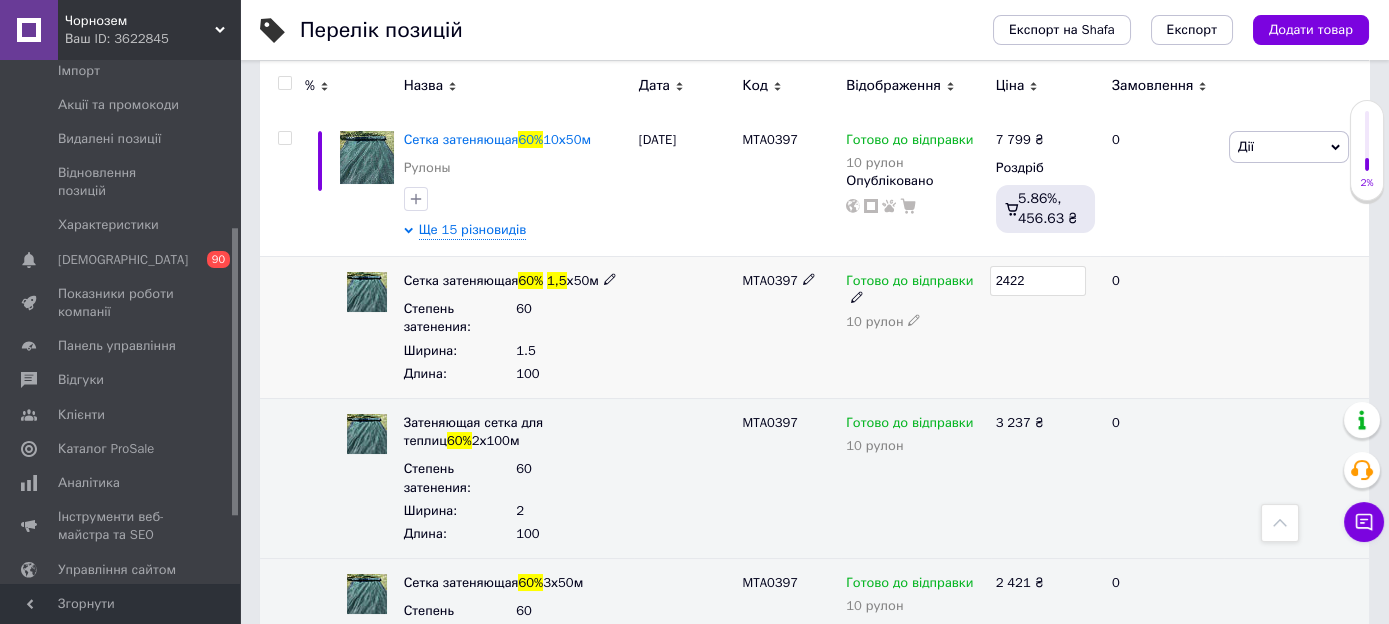 drag, startPoint x: 1046, startPoint y: 284, endPoint x: 986, endPoint y: 283, distance: 60.00833 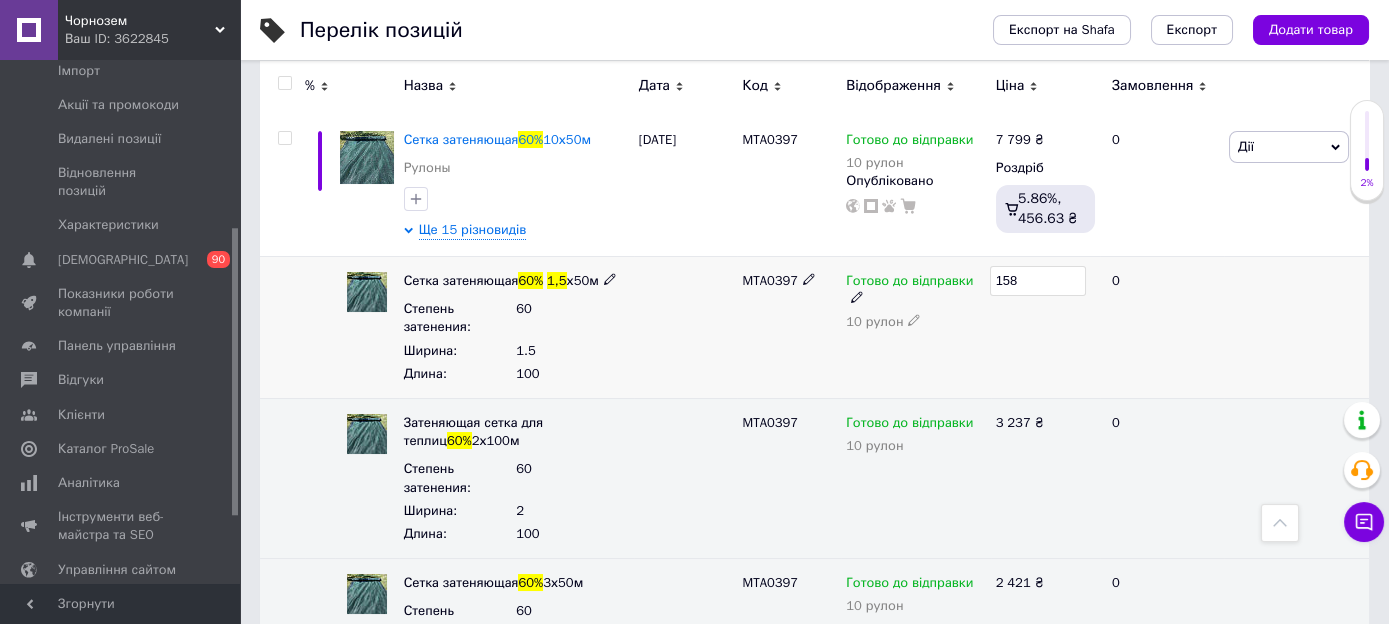 type on "1580" 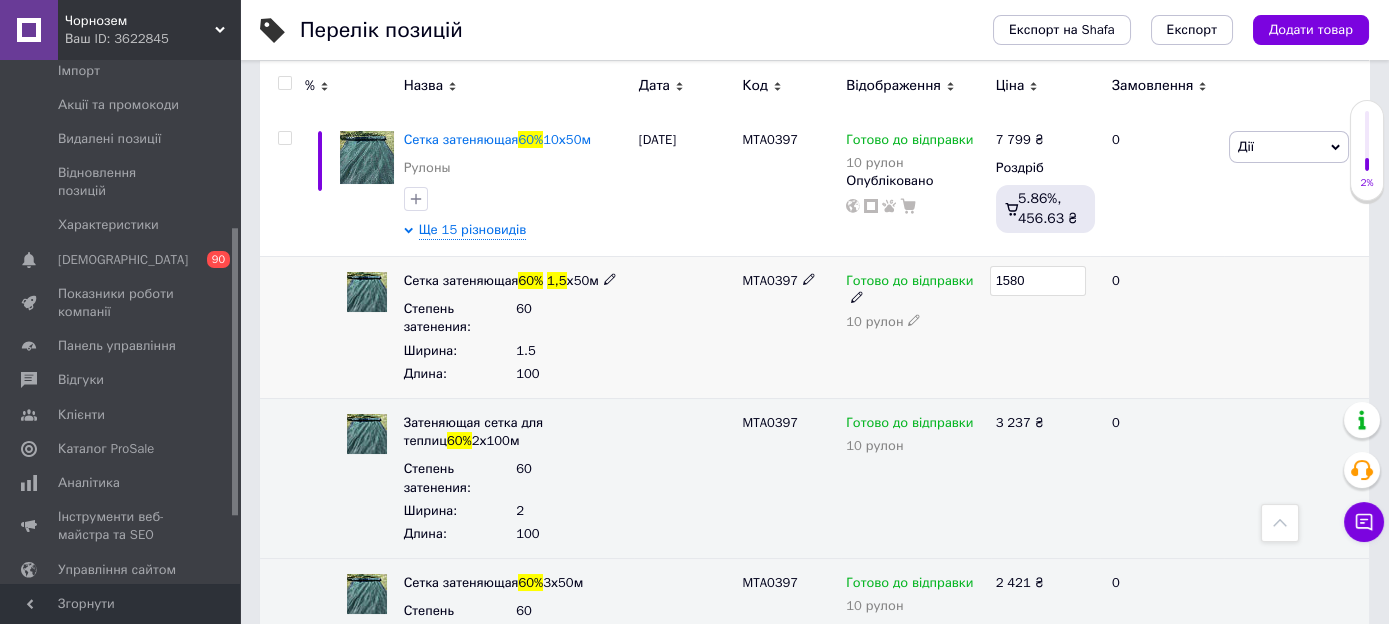 click on "Готово до відправки 10 рулон" at bounding box center (915, 328) 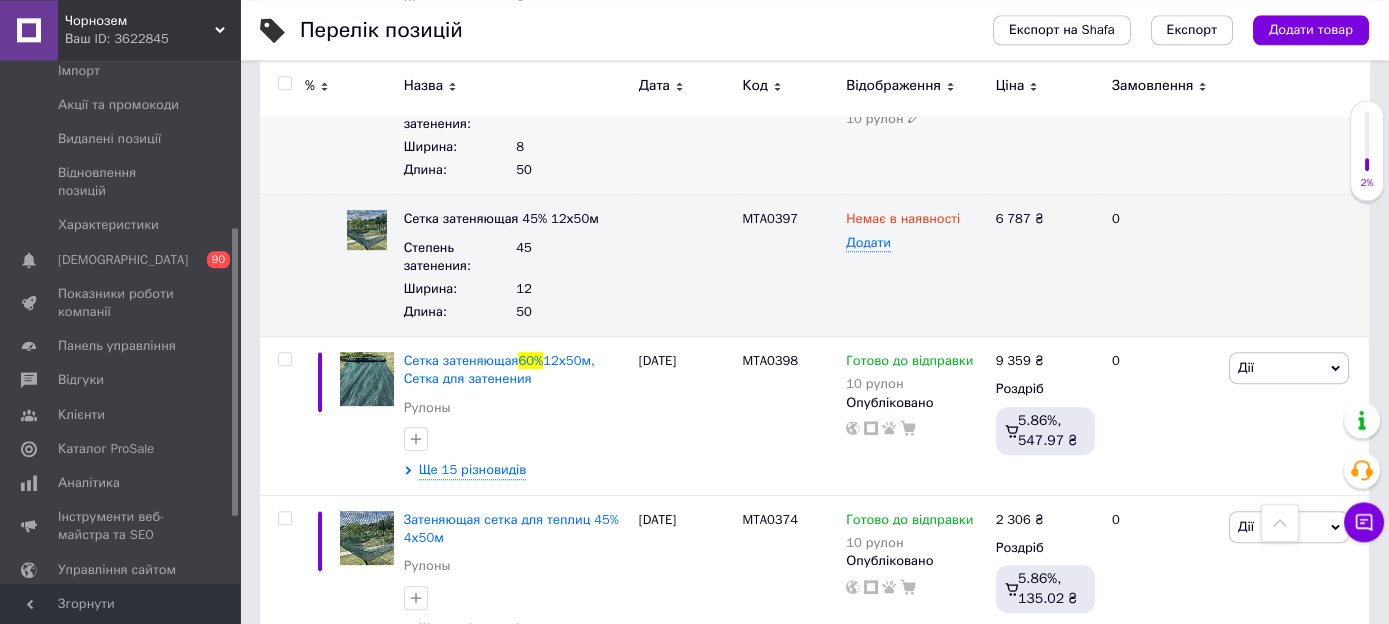 scroll, scrollTop: 2428, scrollLeft: 0, axis: vertical 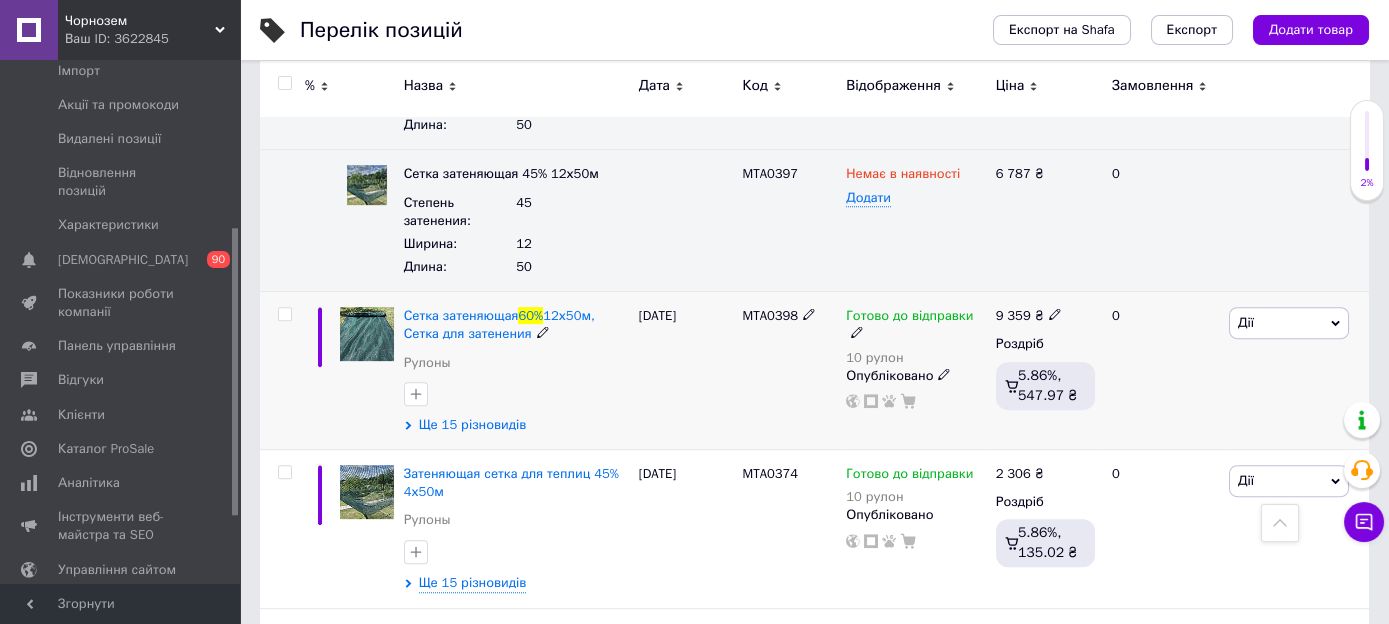 click on "Ще 15 різновидів" at bounding box center (473, 425) 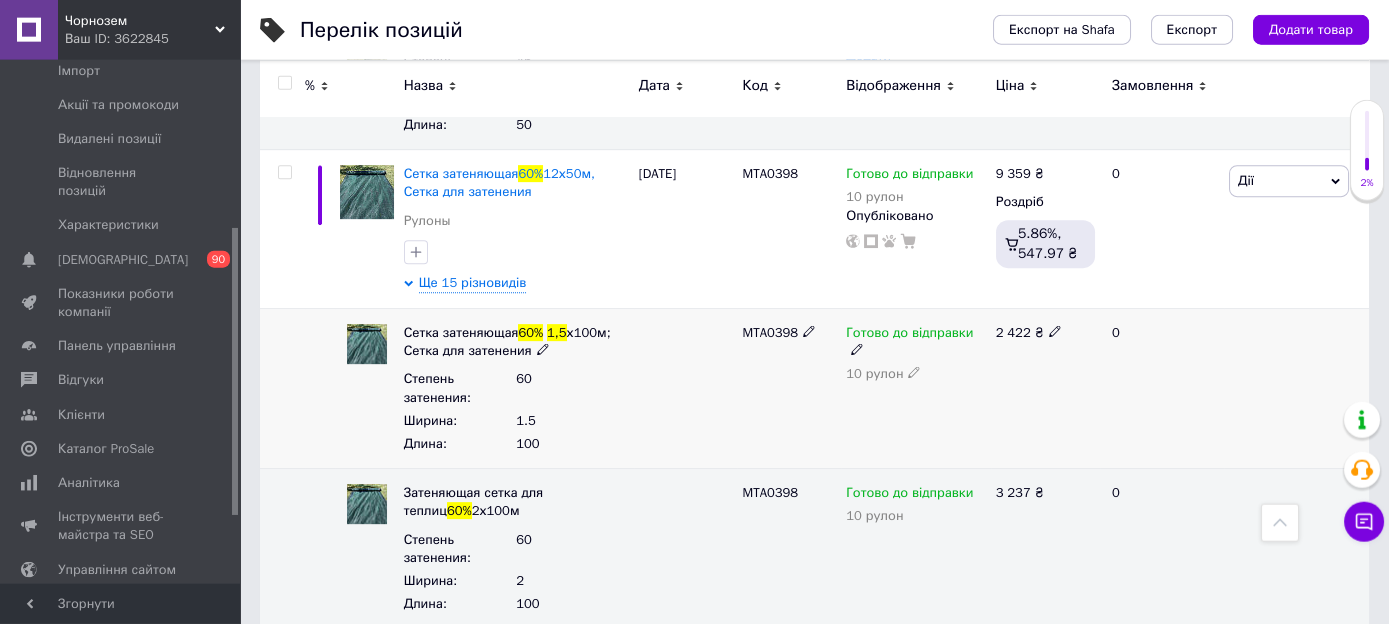 scroll, scrollTop: 2640, scrollLeft: 0, axis: vertical 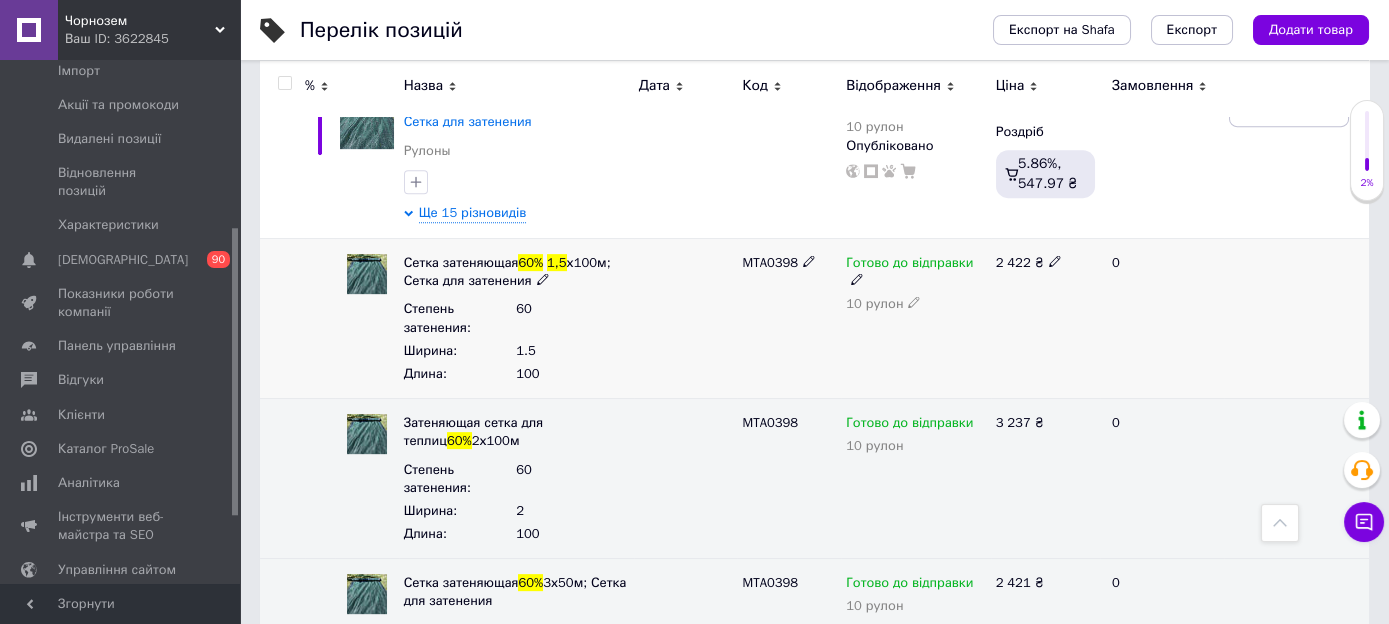 click on "Сетка затеняющая  60%   1,5 х100м; Сетка для затенения" at bounding box center [516, 272] 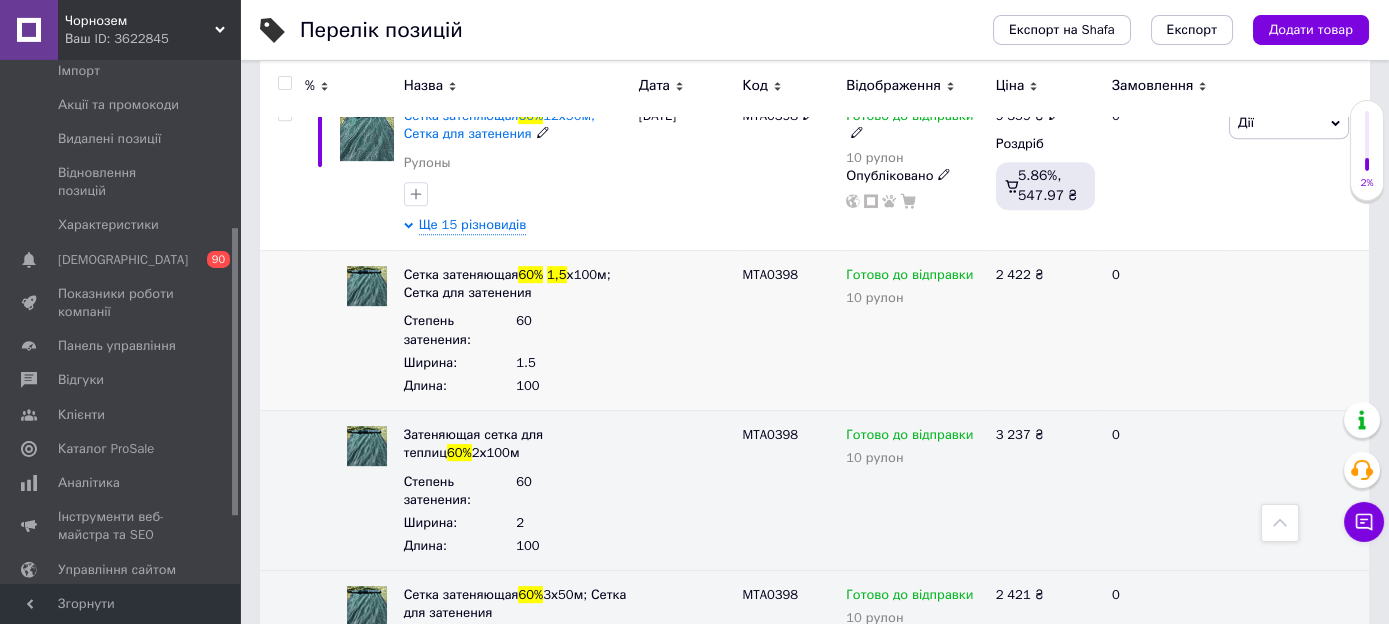 scroll, scrollTop: 2640, scrollLeft: 0, axis: vertical 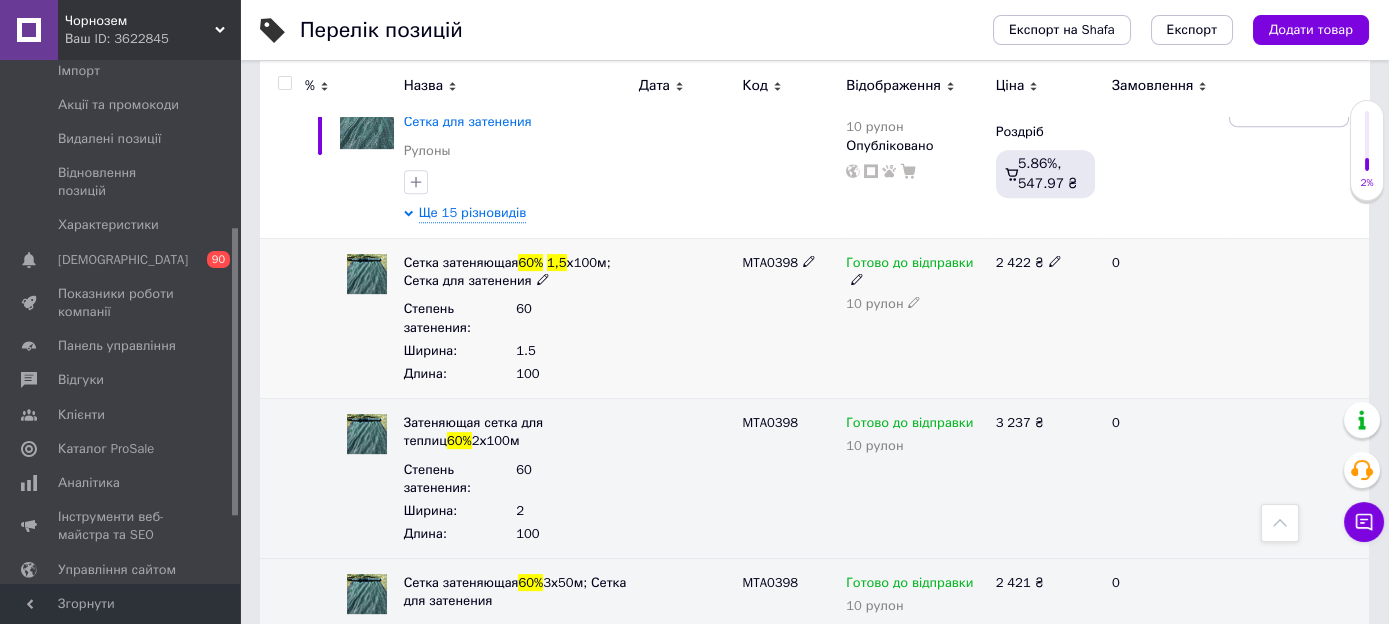 click 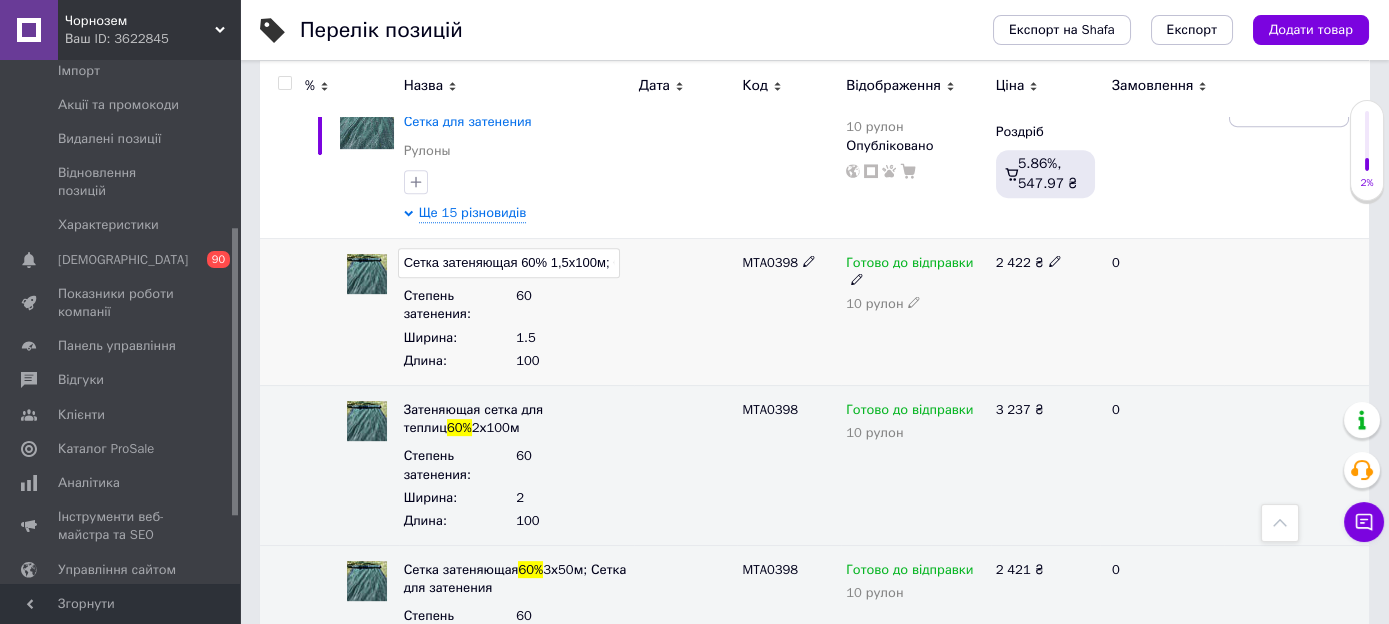 scroll, scrollTop: 0, scrollLeft: 129, axis: horizontal 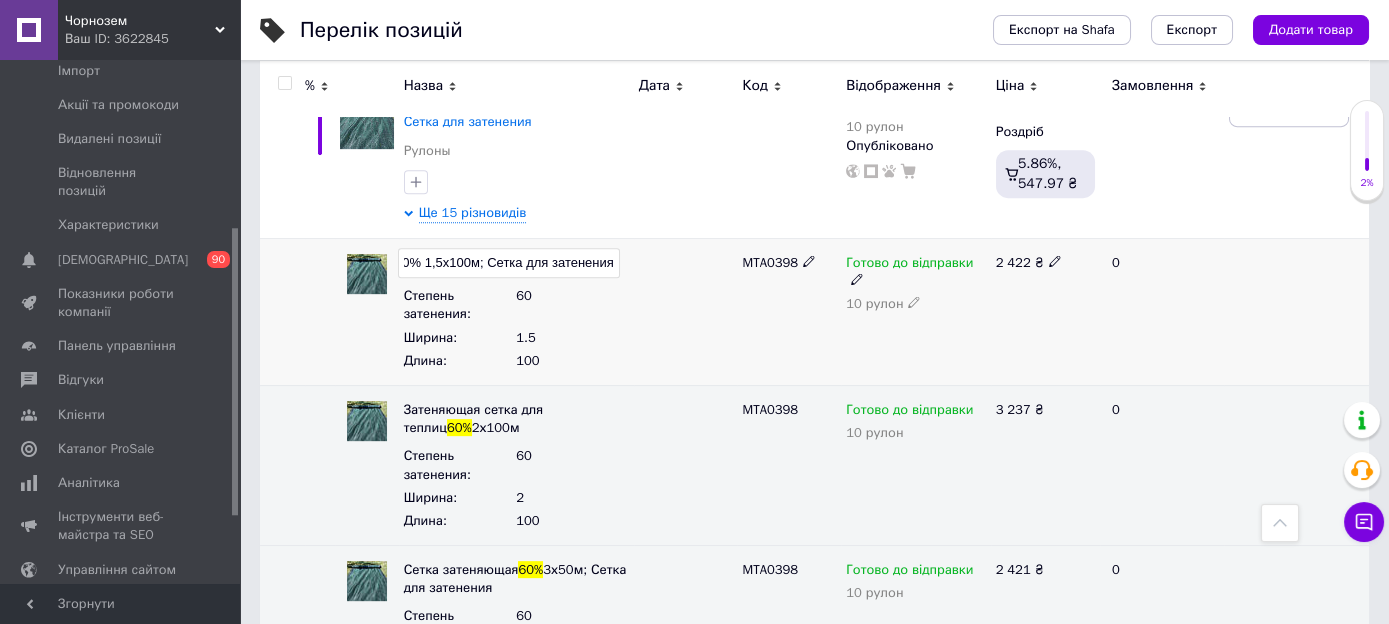 drag, startPoint x: 462, startPoint y: 259, endPoint x: 451, endPoint y: 260, distance: 11.045361 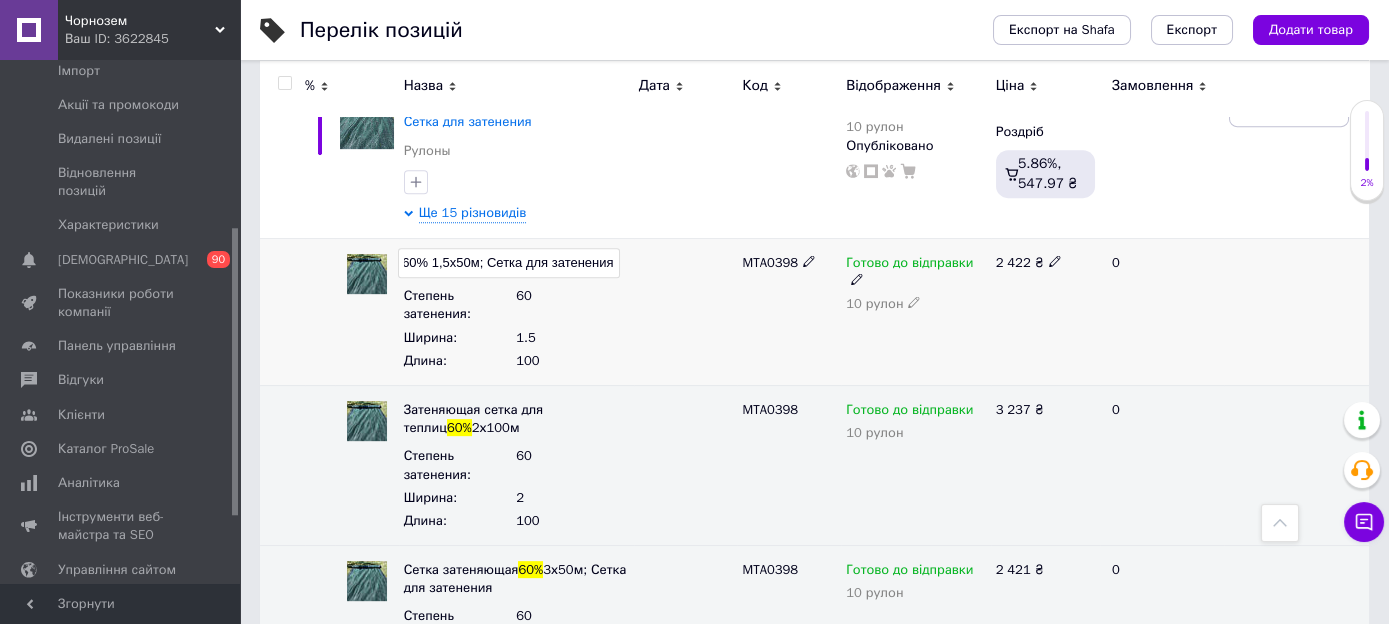 scroll, scrollTop: 0, scrollLeft: 122, axis: horizontal 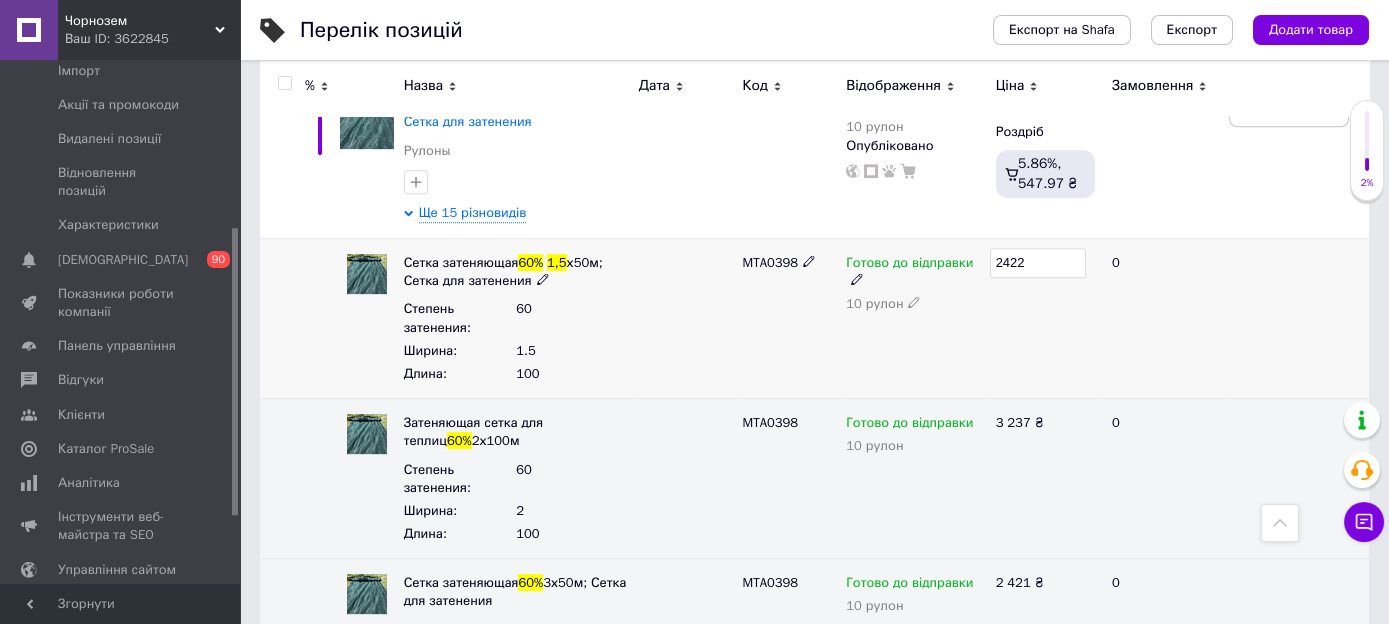 drag, startPoint x: 1031, startPoint y: 257, endPoint x: 964, endPoint y: 264, distance: 67.36468 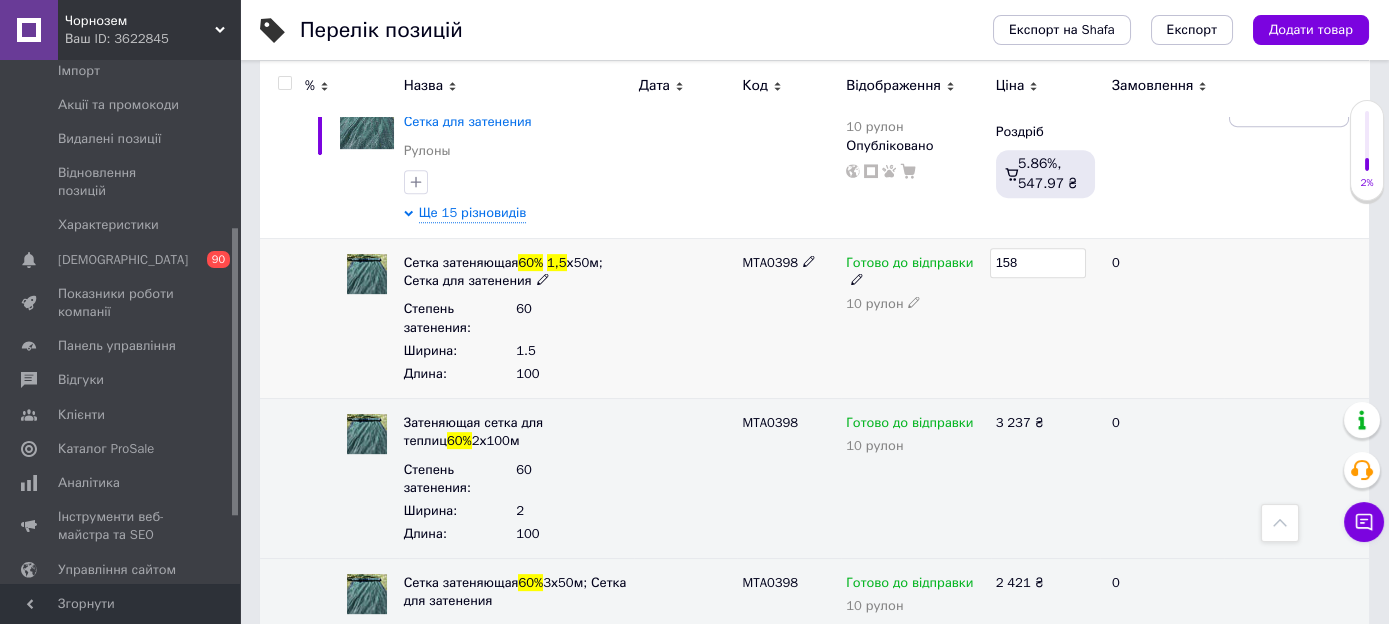 type on "1580" 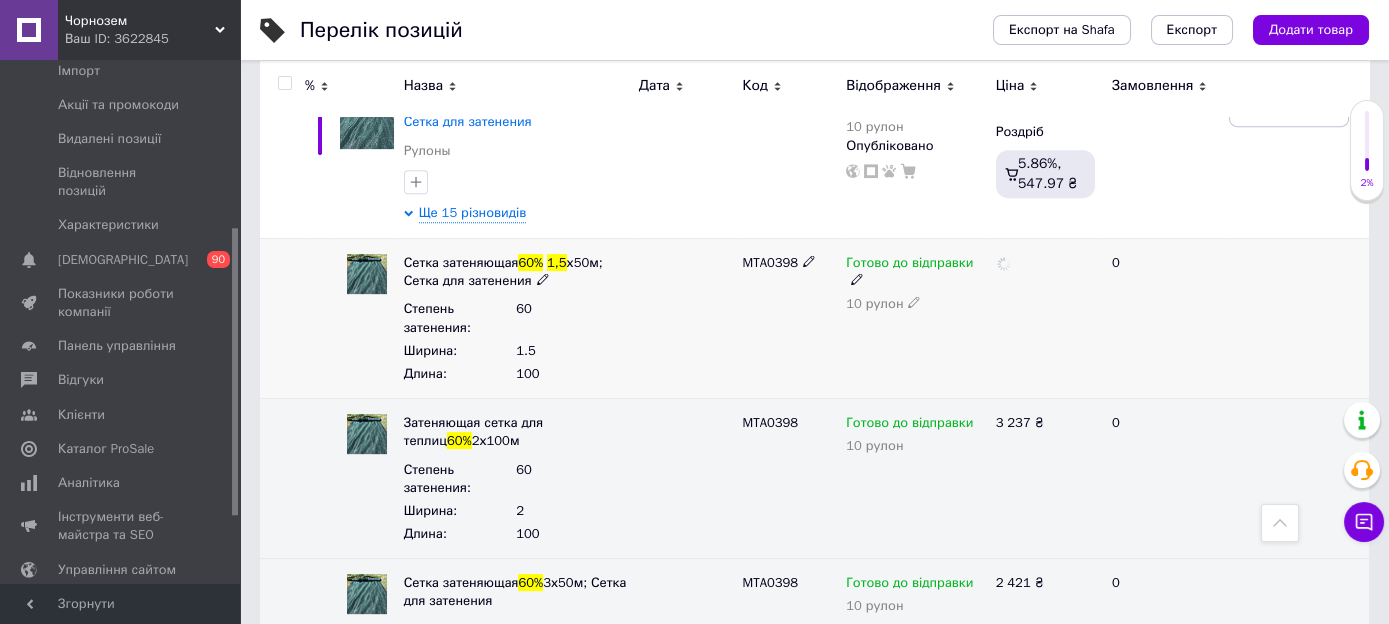 click on "10 рулон" at bounding box center [915, 304] 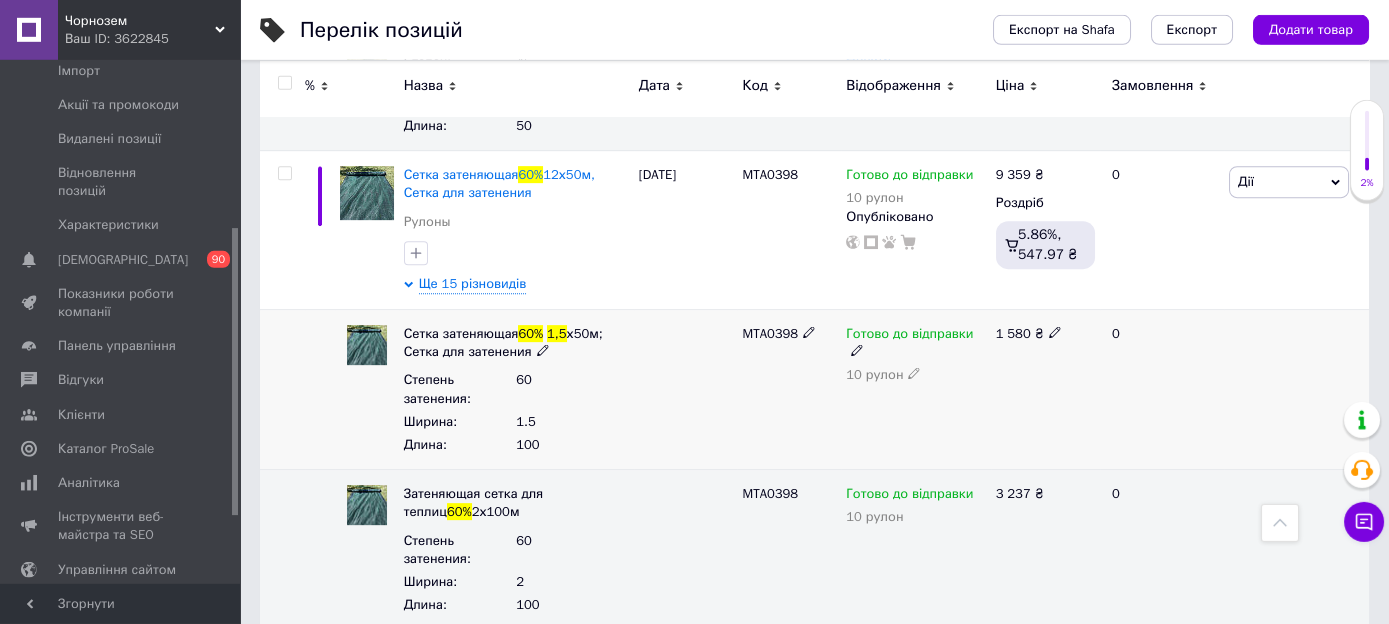 scroll, scrollTop: 2534, scrollLeft: 0, axis: vertical 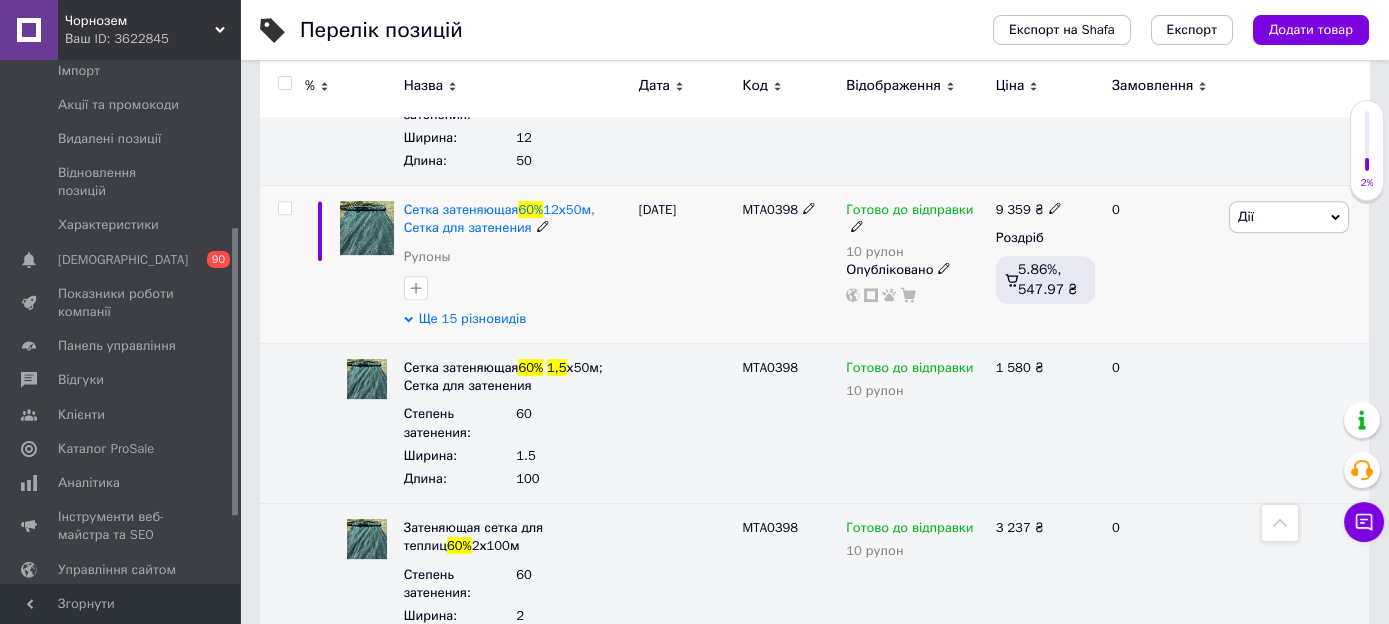 click 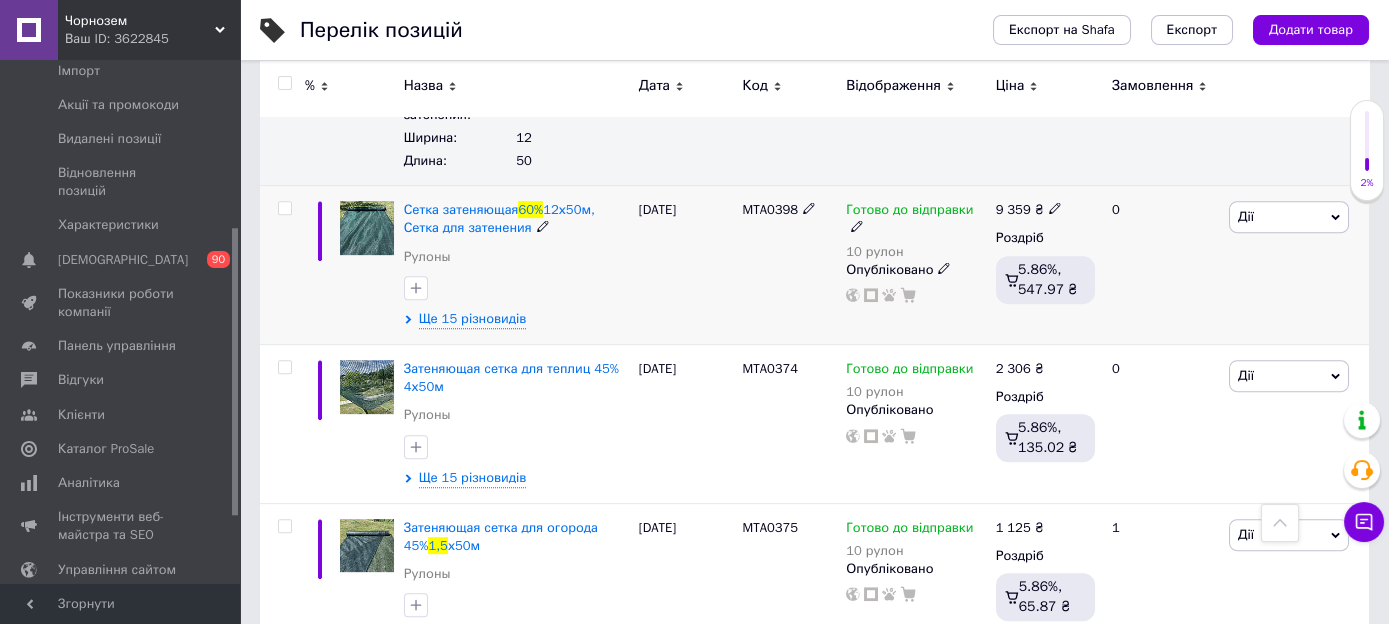 click at bounding box center (284, 208) 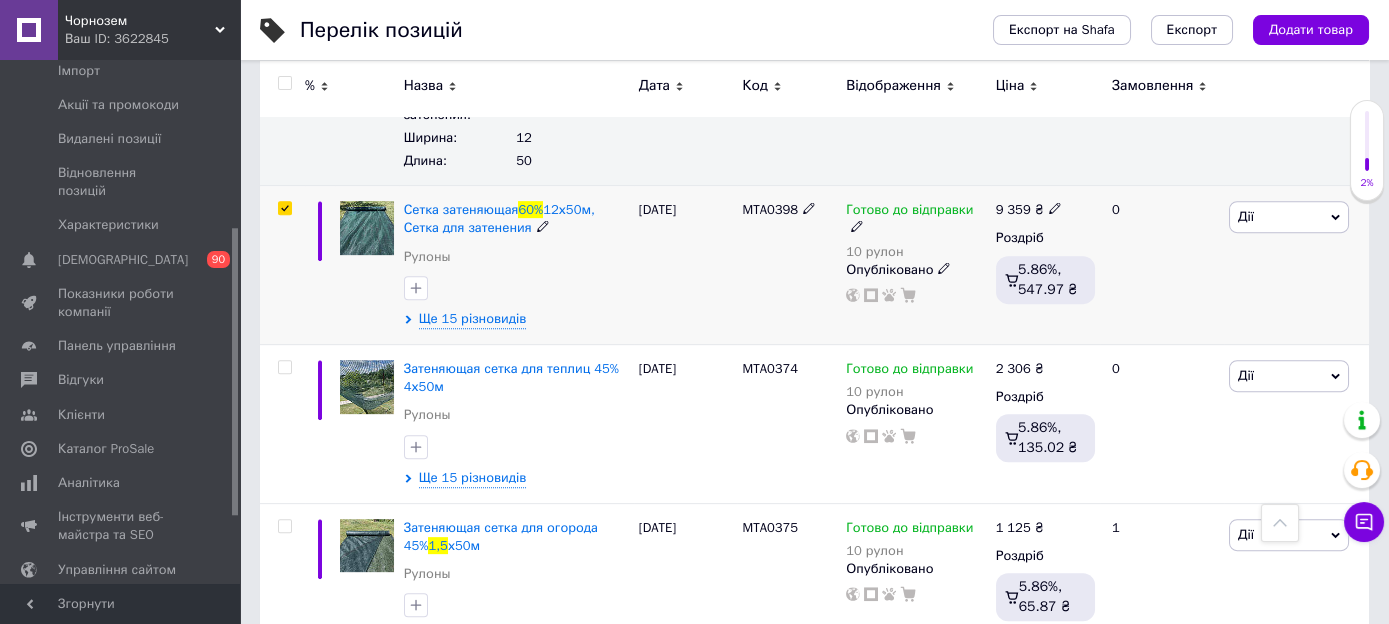 checkbox on "true" 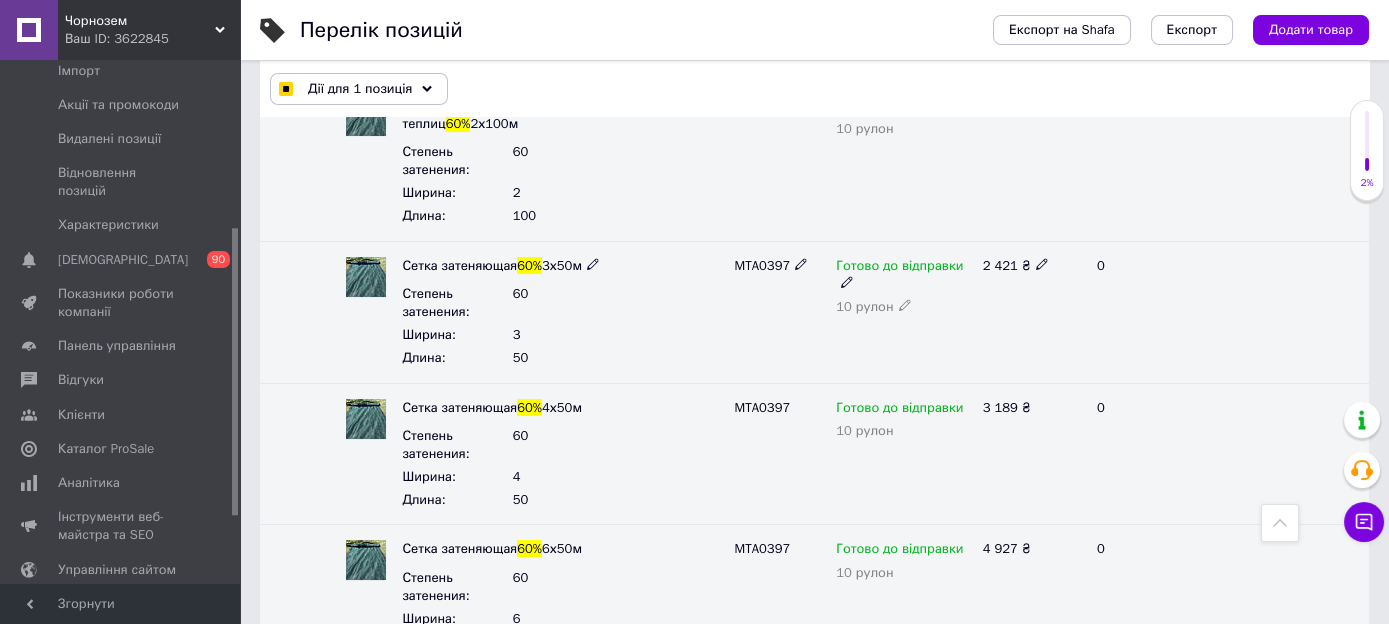 scroll, scrollTop: 210, scrollLeft: 0, axis: vertical 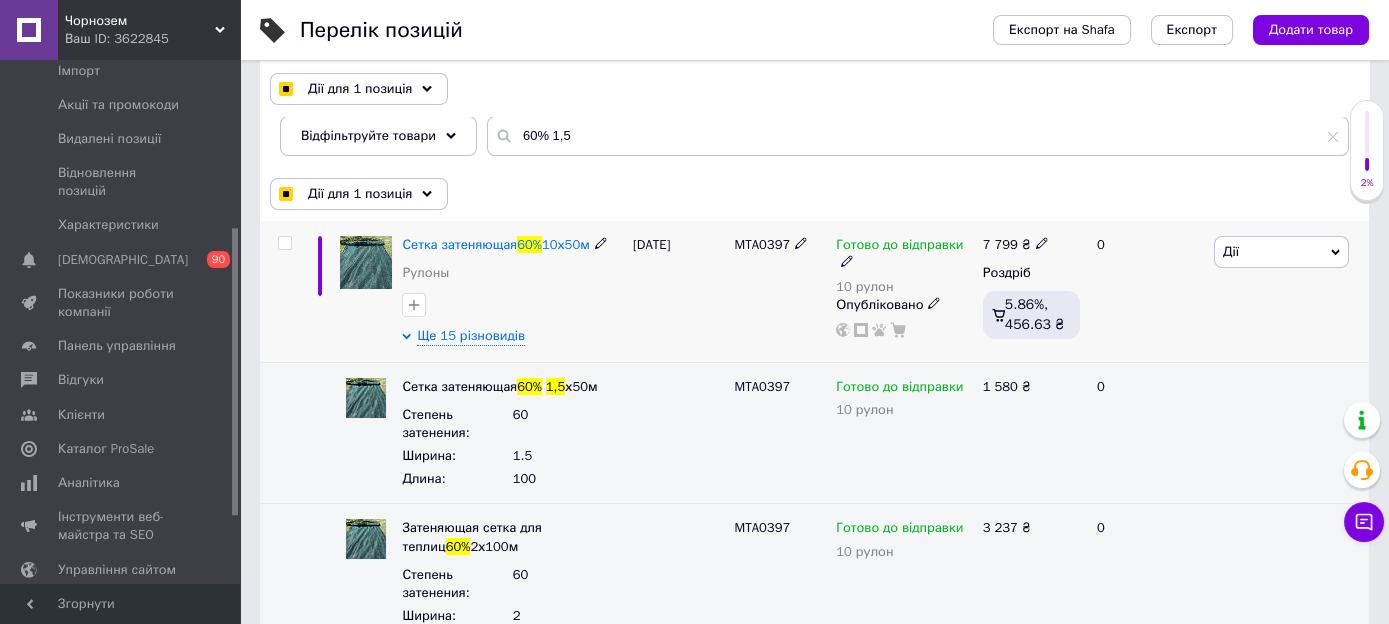 click on "Ще 15 різновидів" at bounding box center (512, 336) 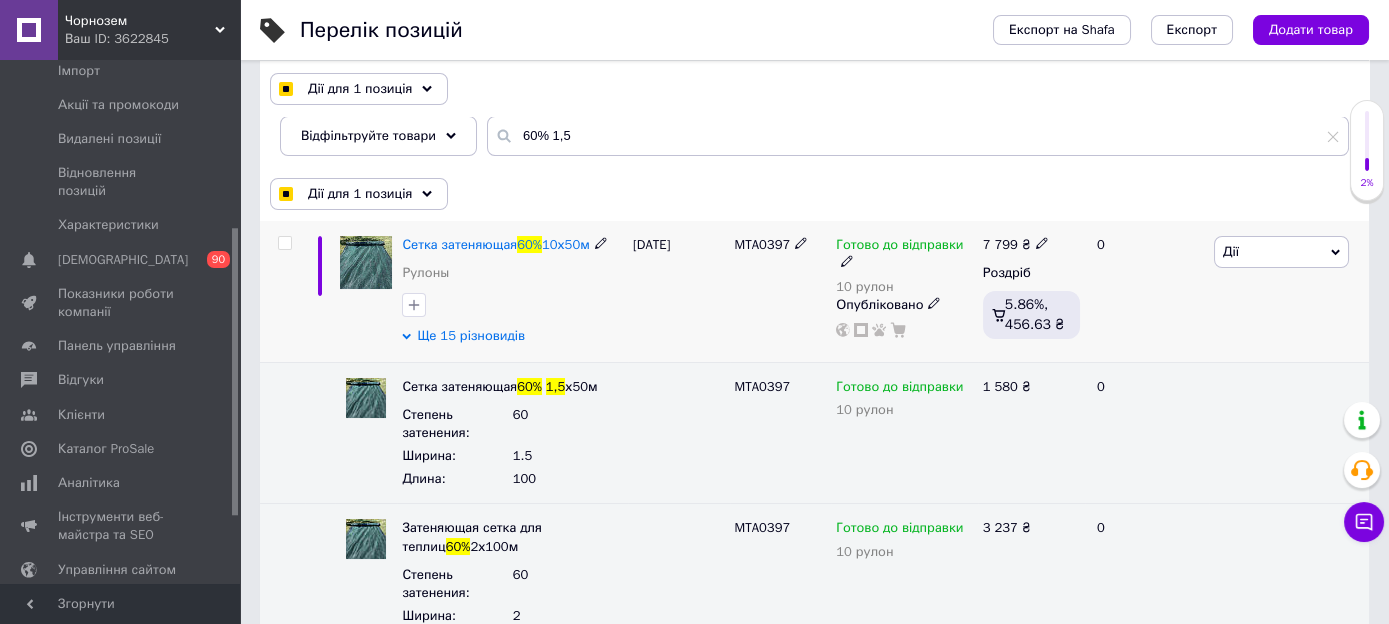 click 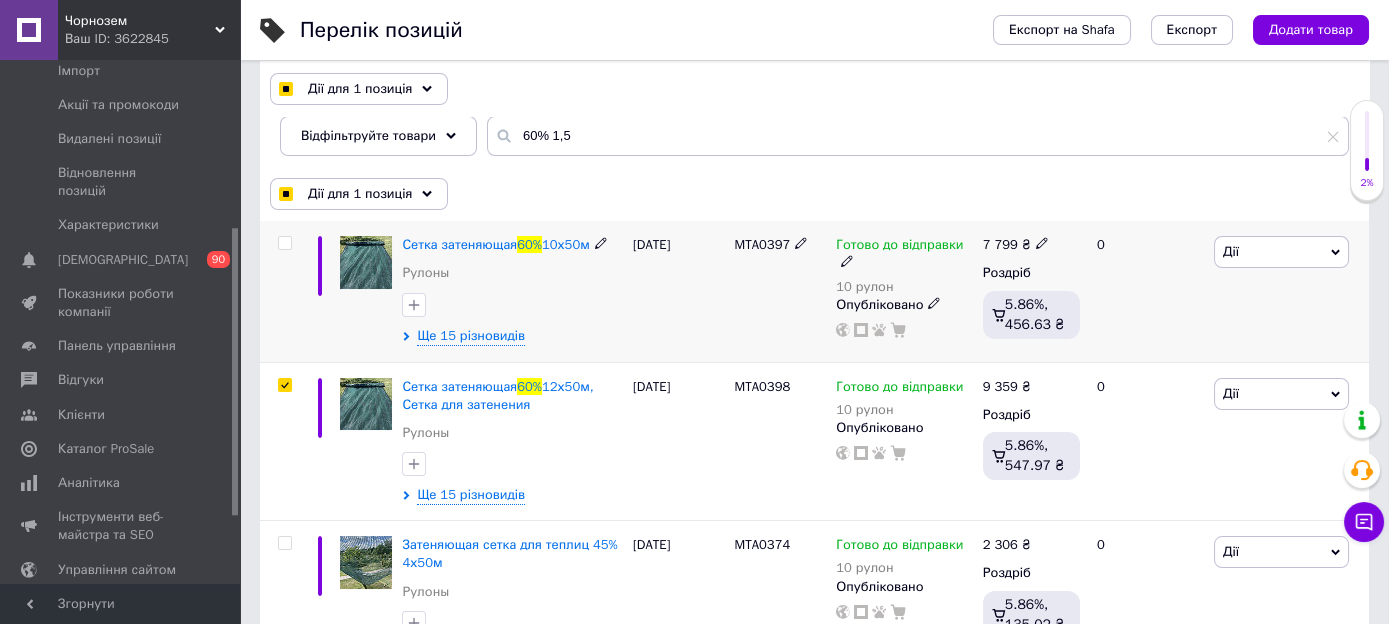 click at bounding box center (284, 243) 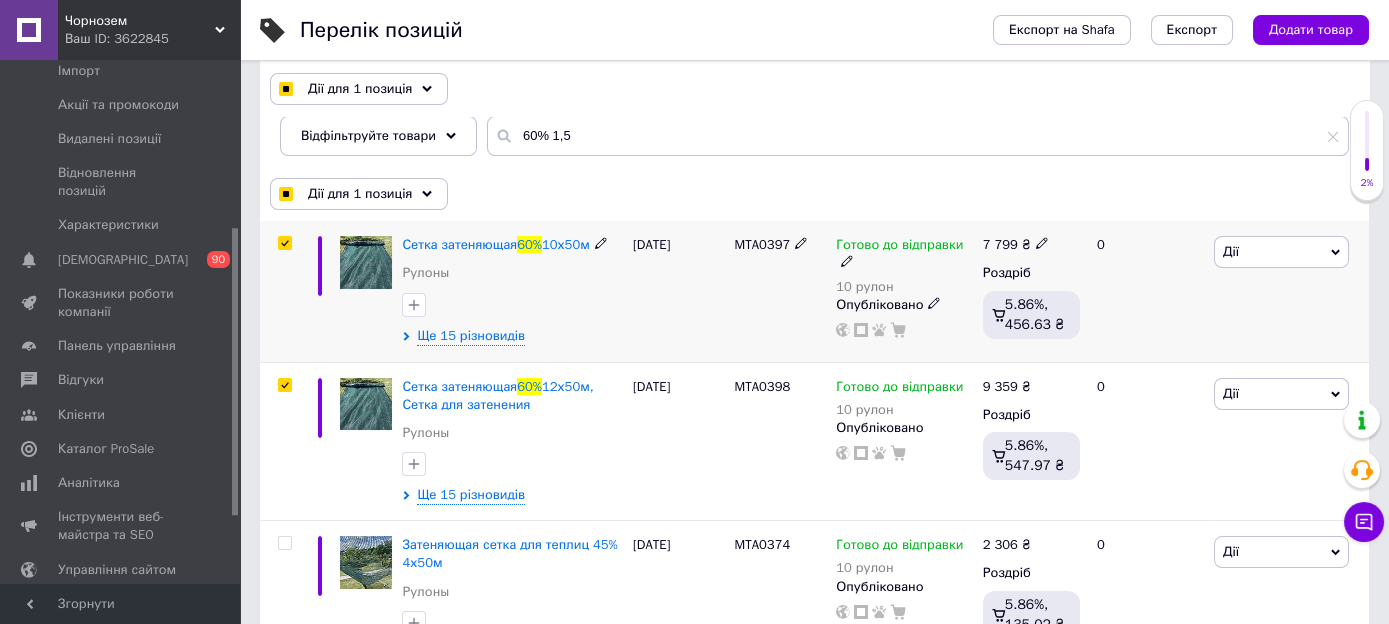checkbox on "true" 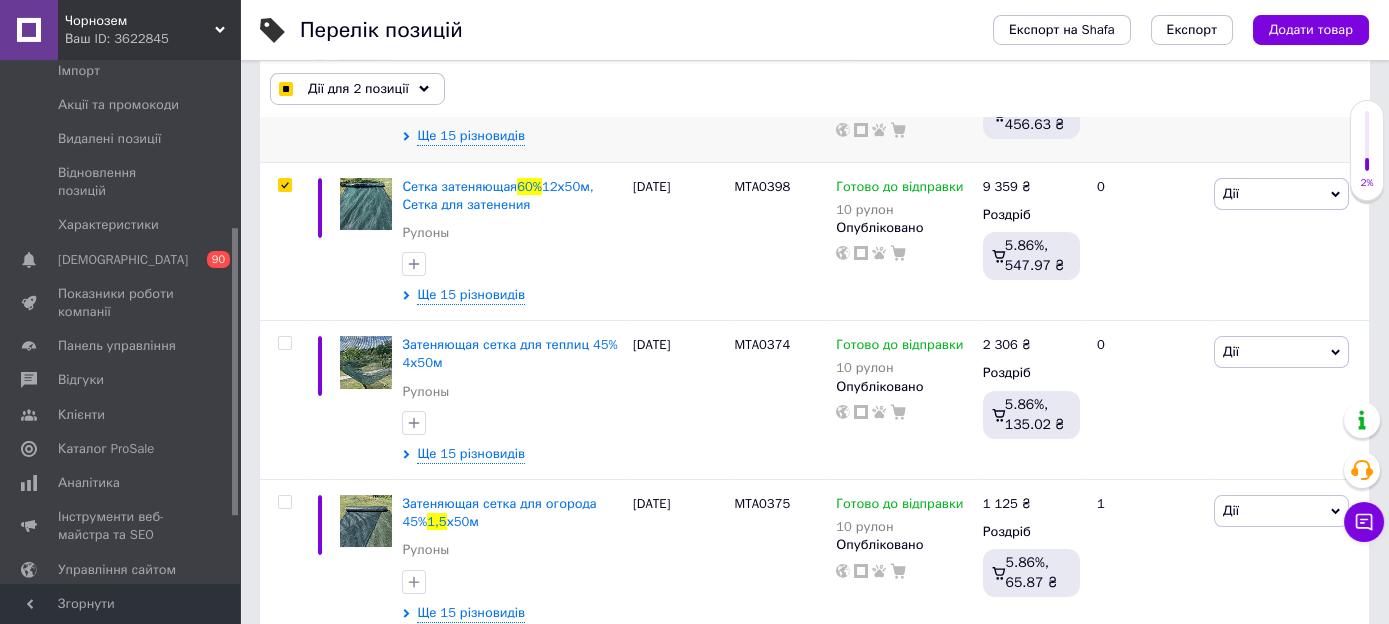 scroll, scrollTop: 422, scrollLeft: 0, axis: vertical 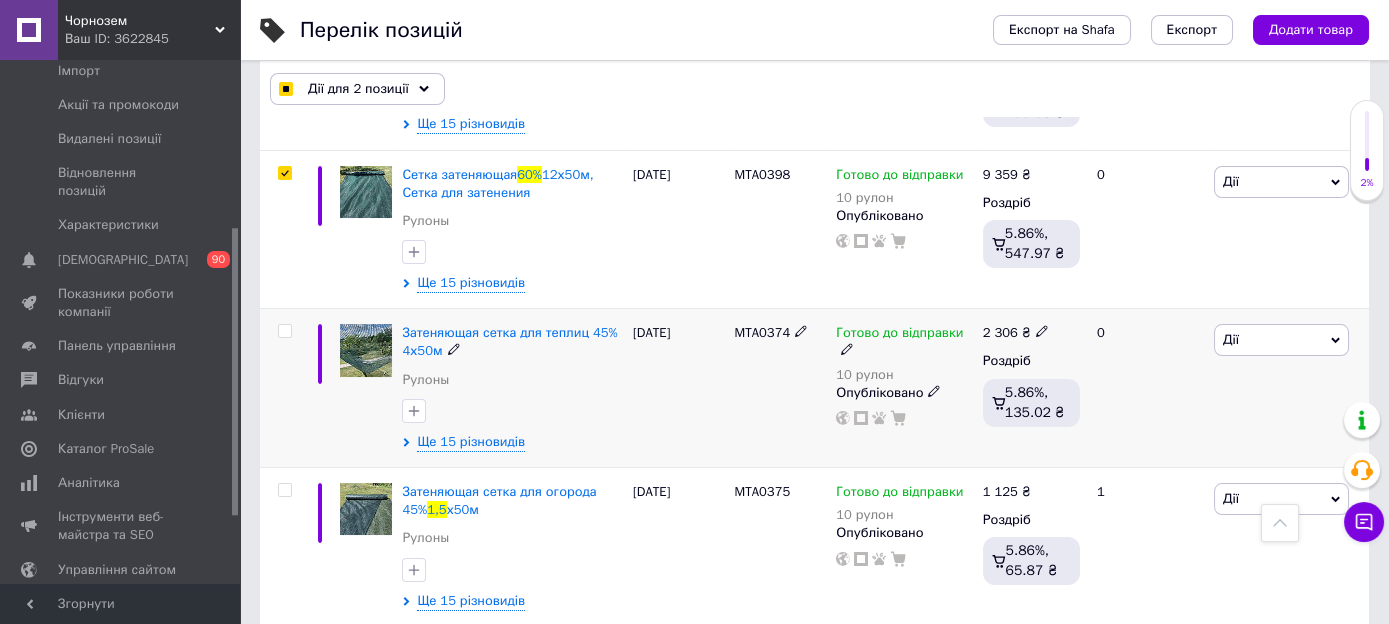 click at bounding box center (284, 331) 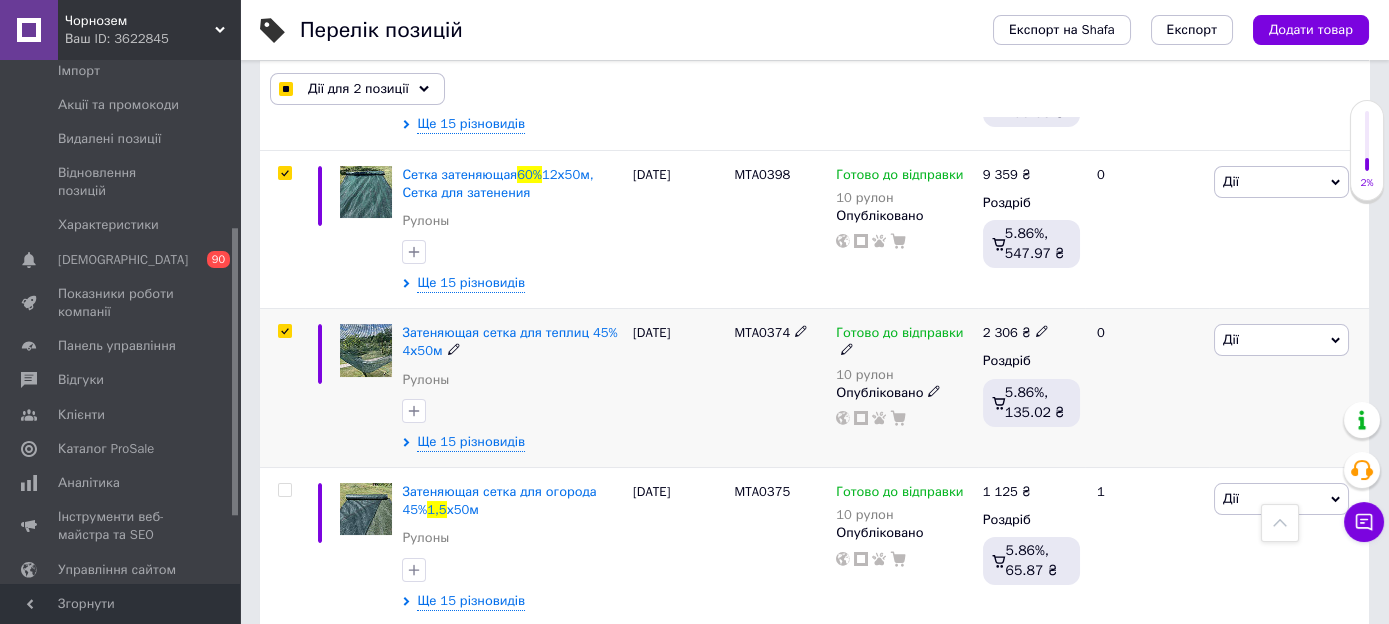 checkbox on "true" 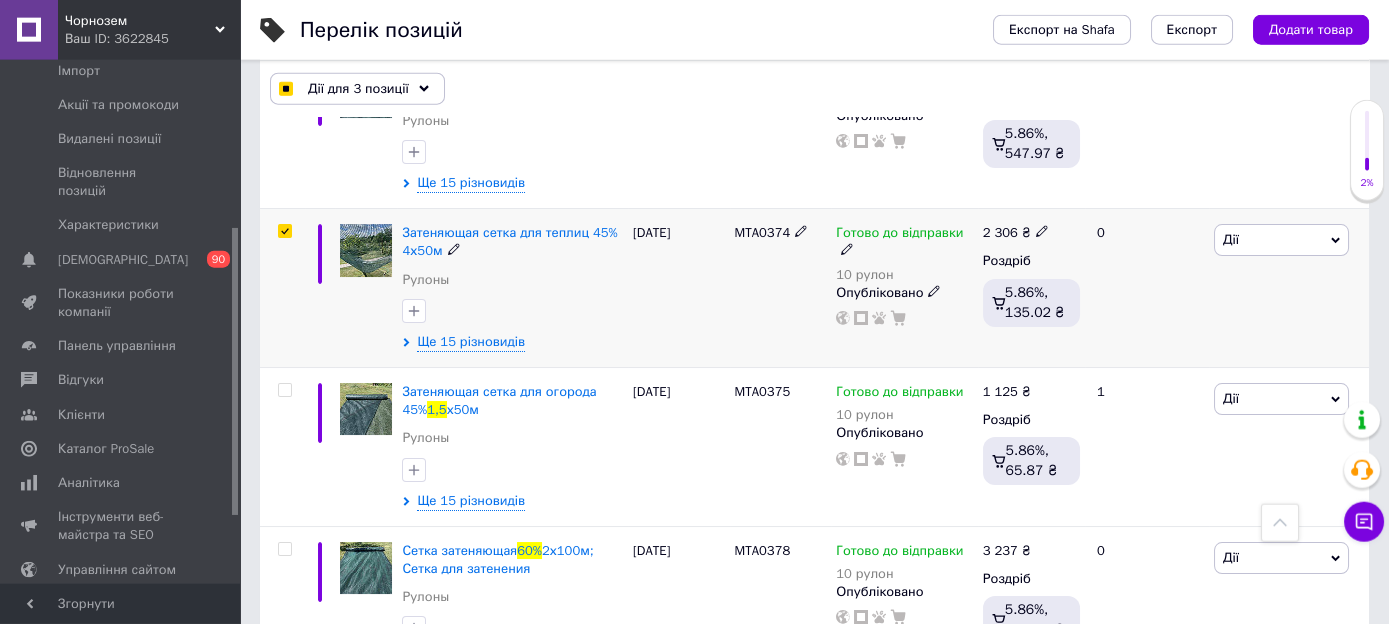 scroll, scrollTop: 527, scrollLeft: 0, axis: vertical 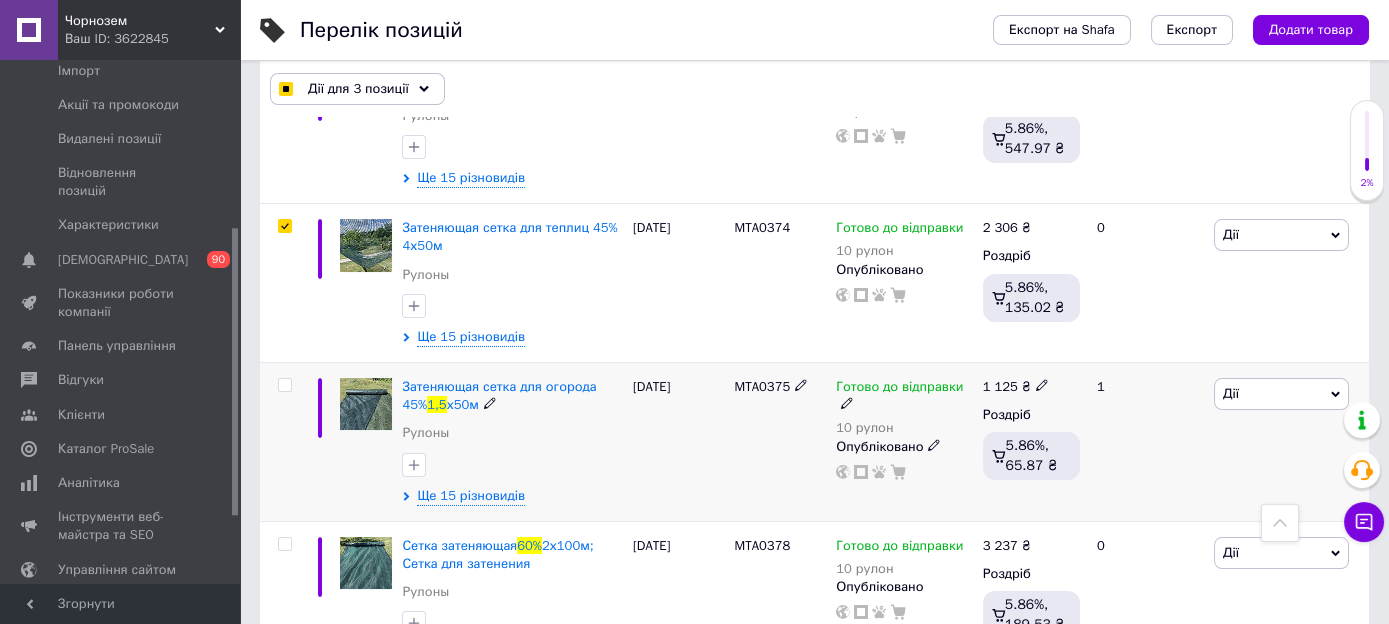 click at bounding box center [284, 385] 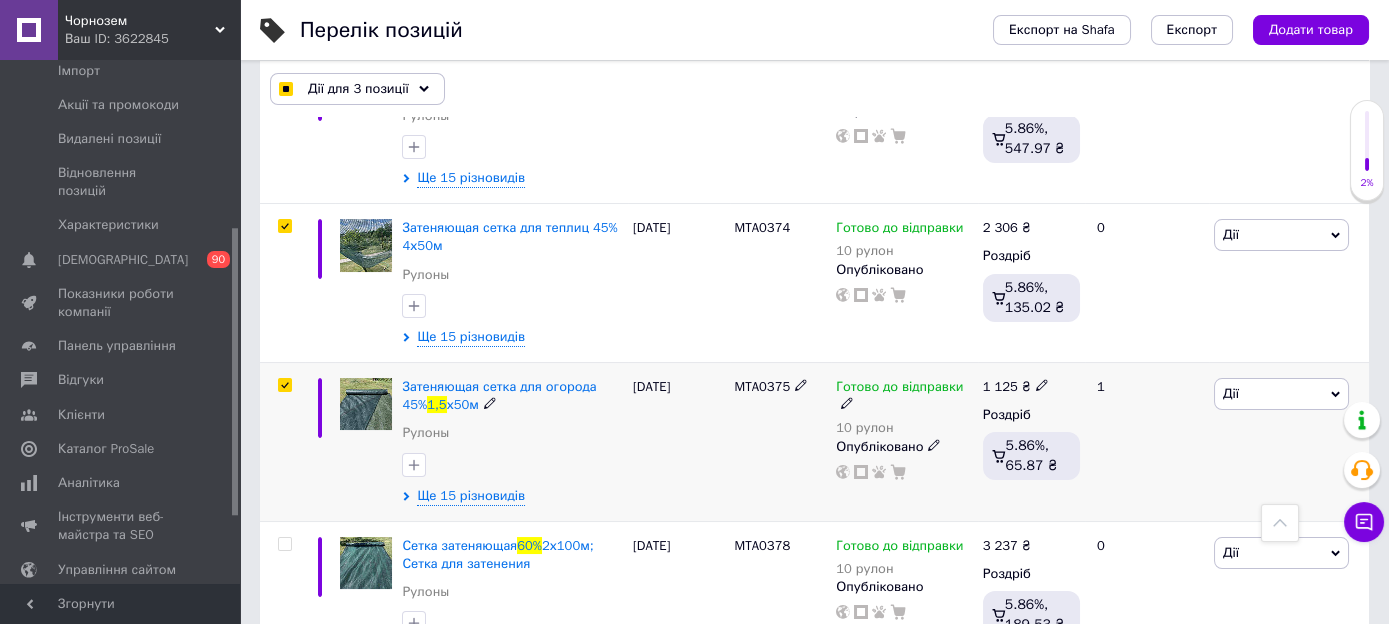 checkbox on "true" 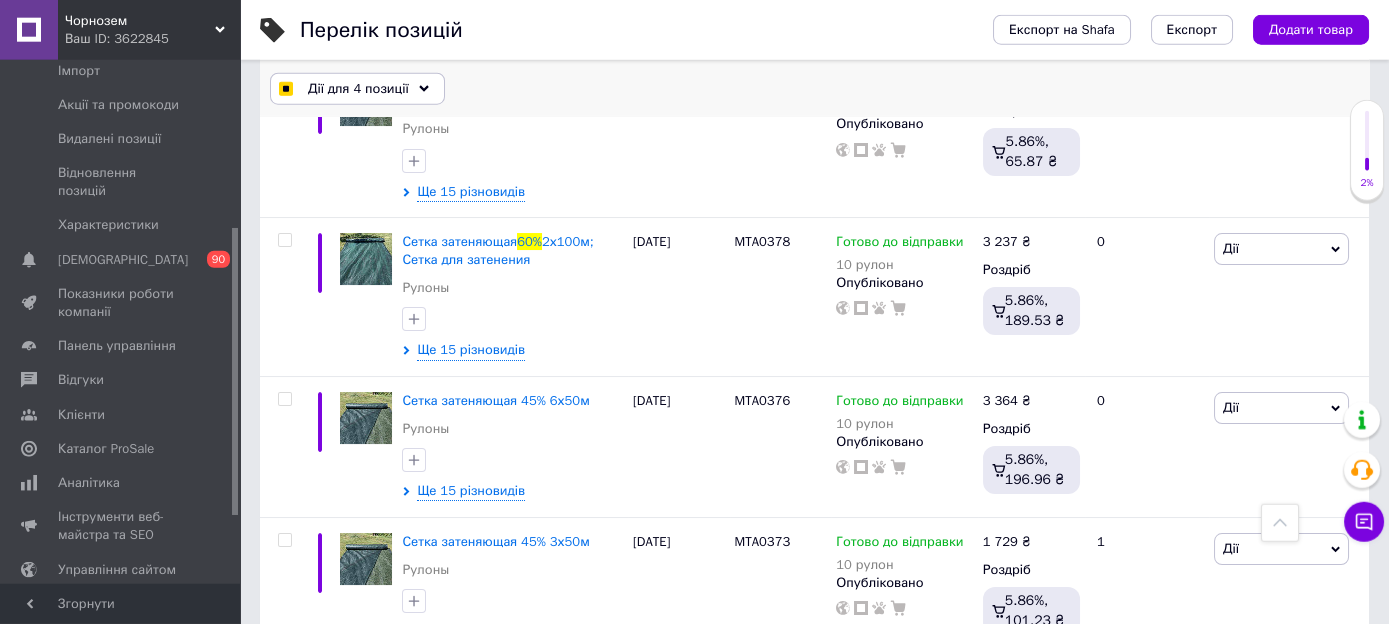 scroll, scrollTop: 844, scrollLeft: 0, axis: vertical 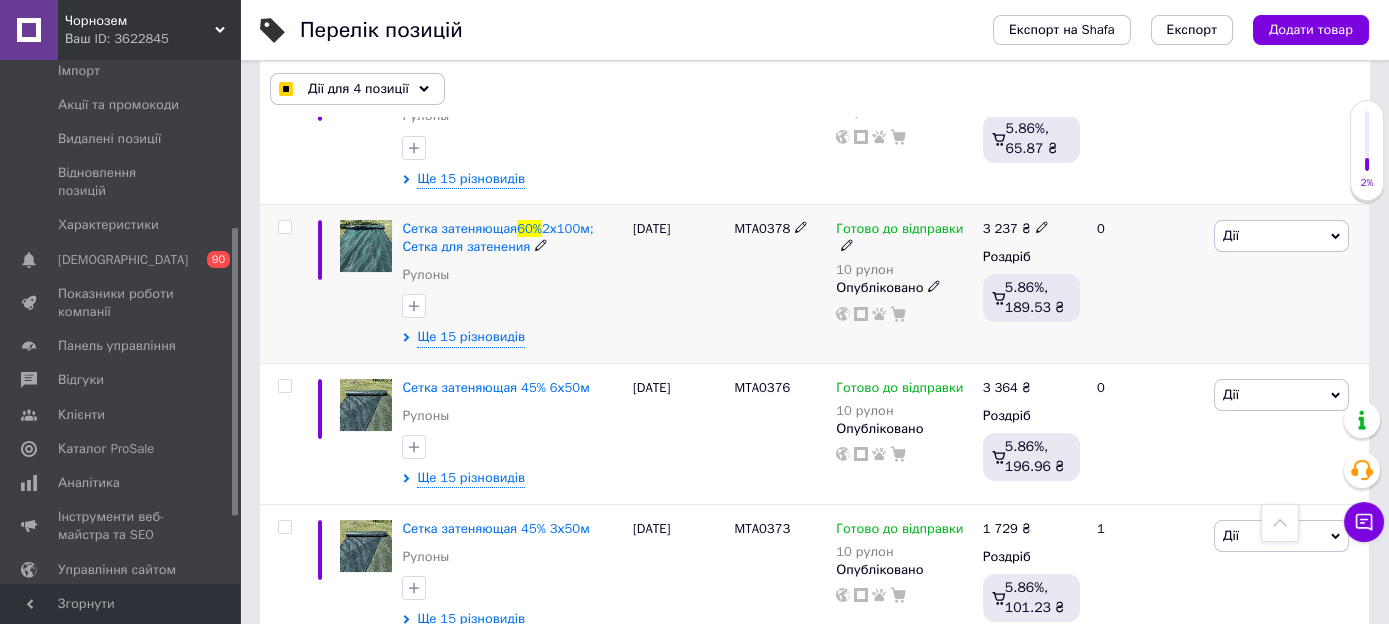 click at bounding box center [284, 227] 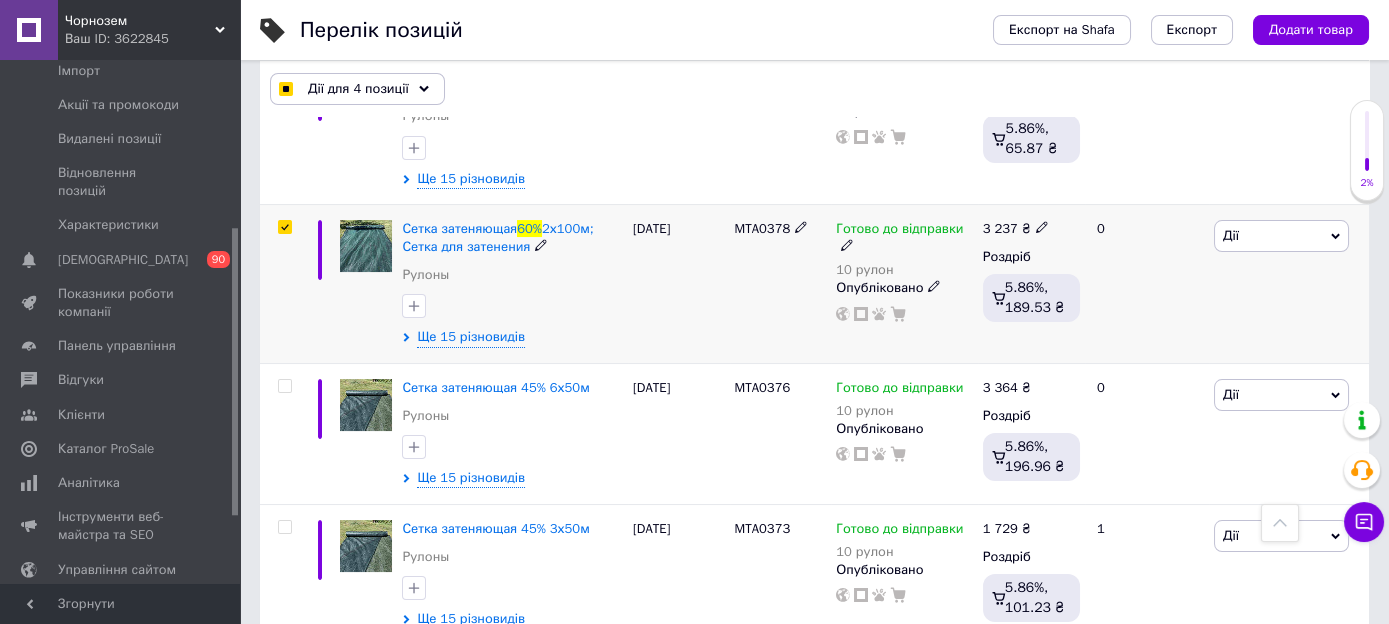 checkbox on "true" 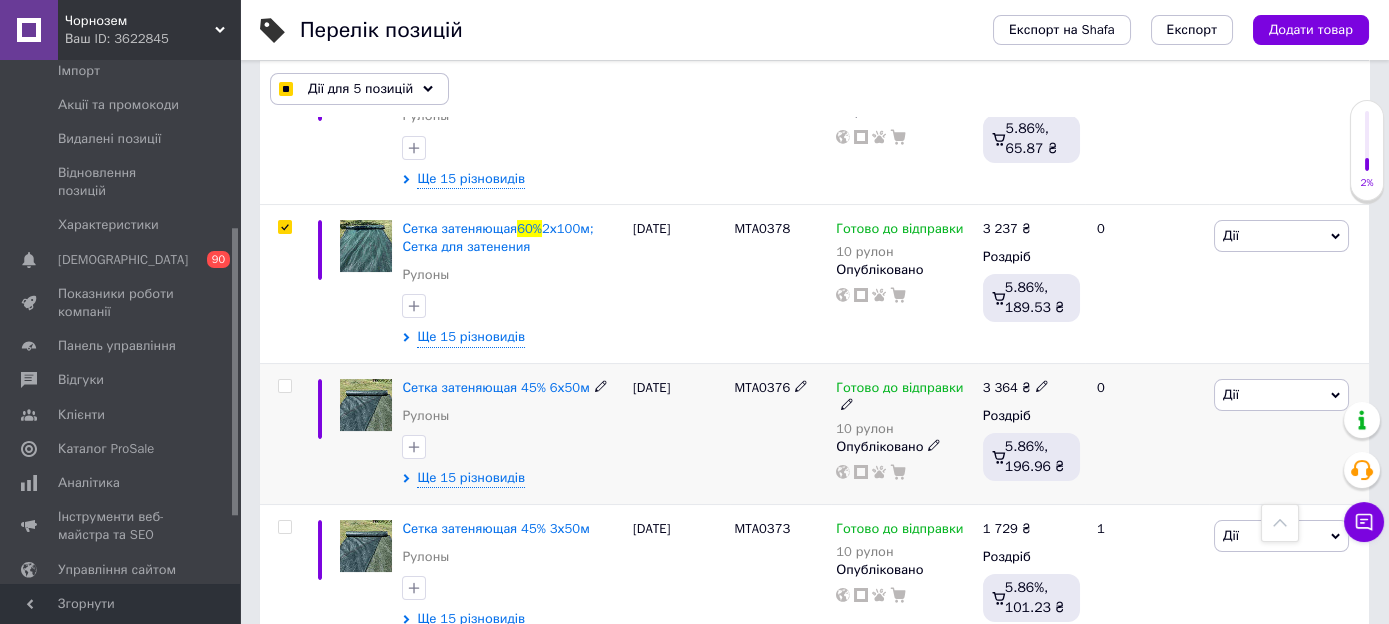 click at bounding box center [284, 386] 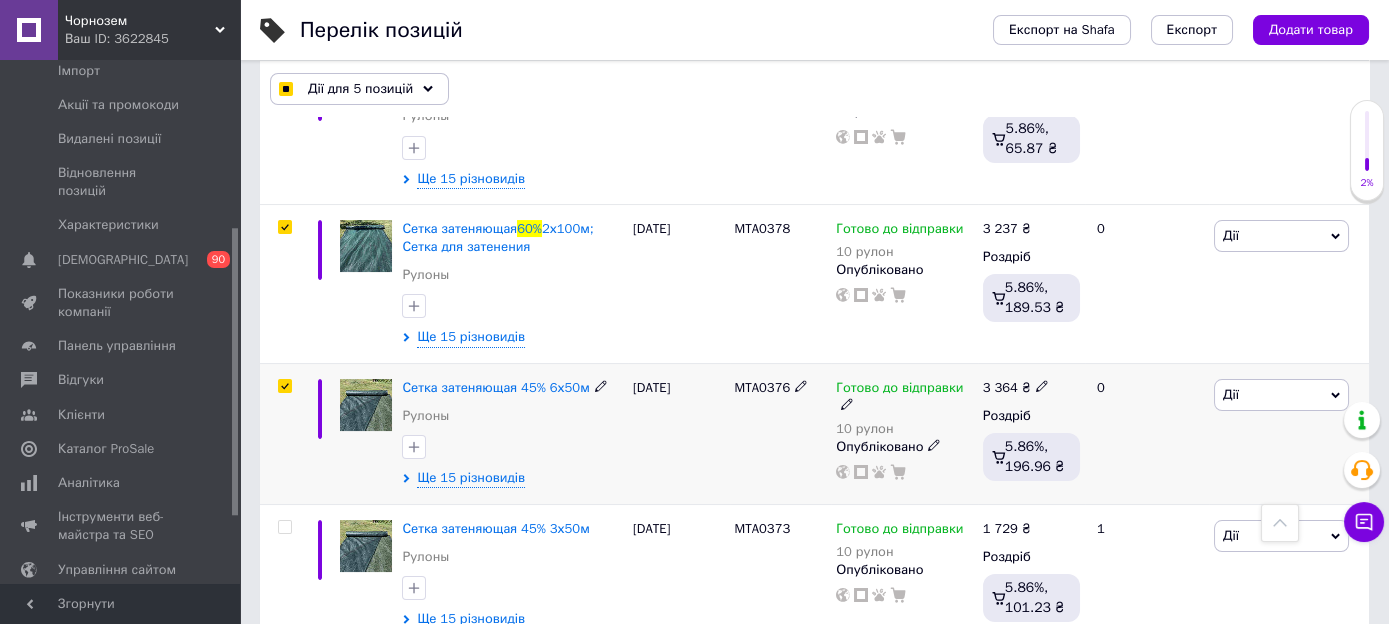checkbox on "true" 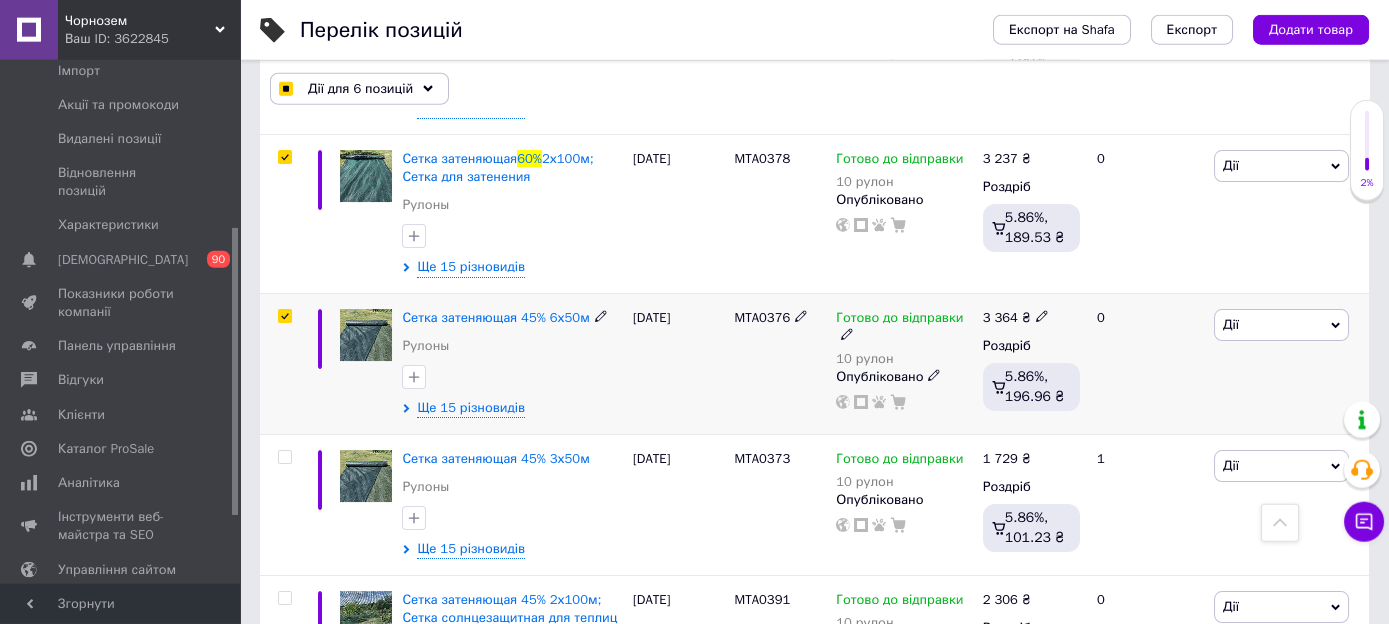 scroll, scrollTop: 950, scrollLeft: 0, axis: vertical 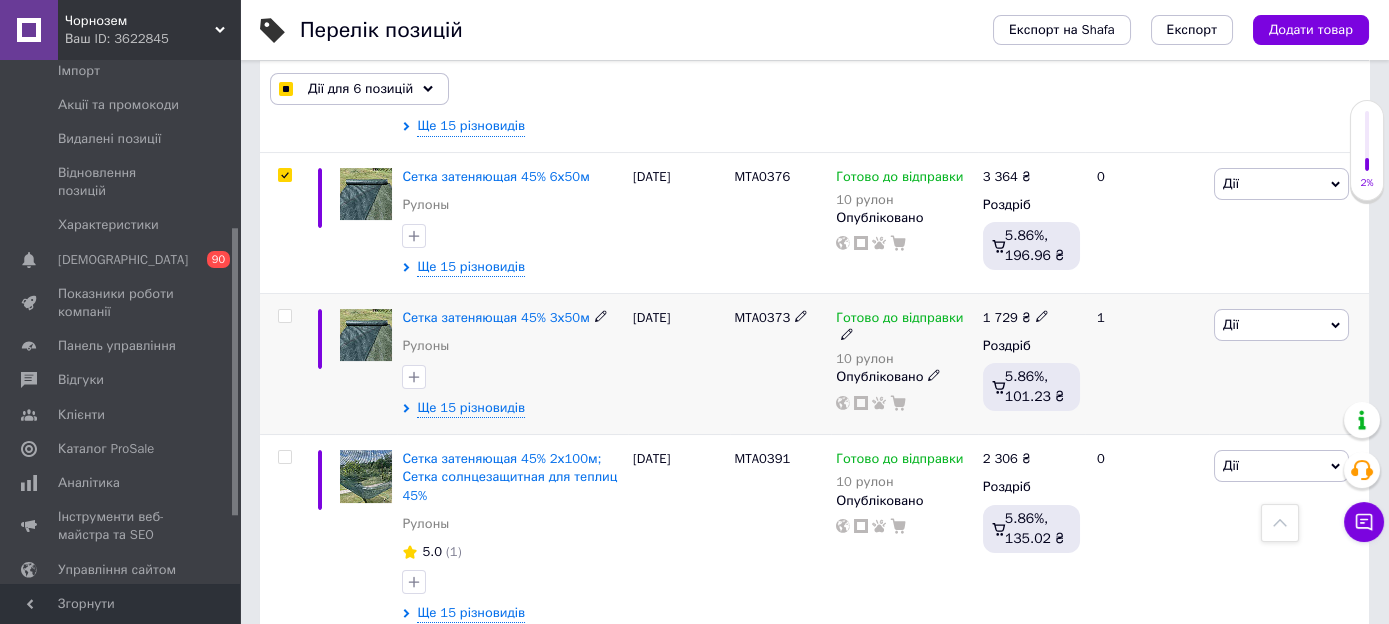 click at bounding box center (284, 316) 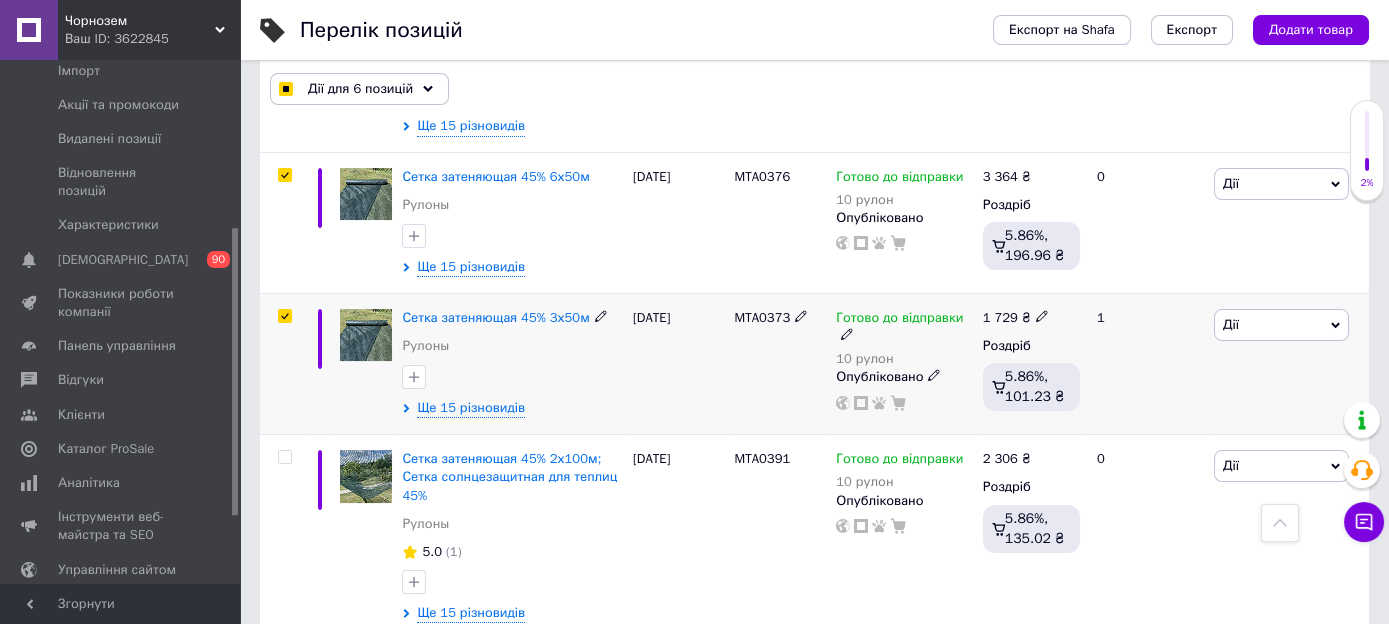 checkbox on "true" 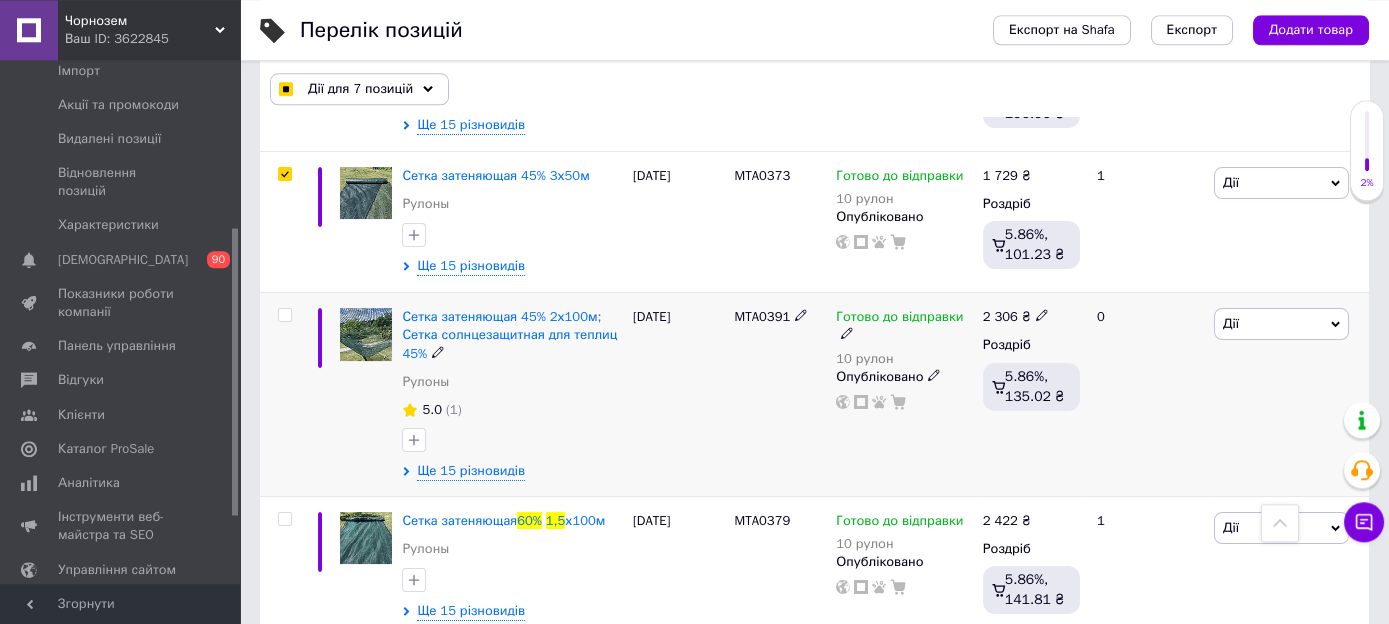 scroll, scrollTop: 1266, scrollLeft: 0, axis: vertical 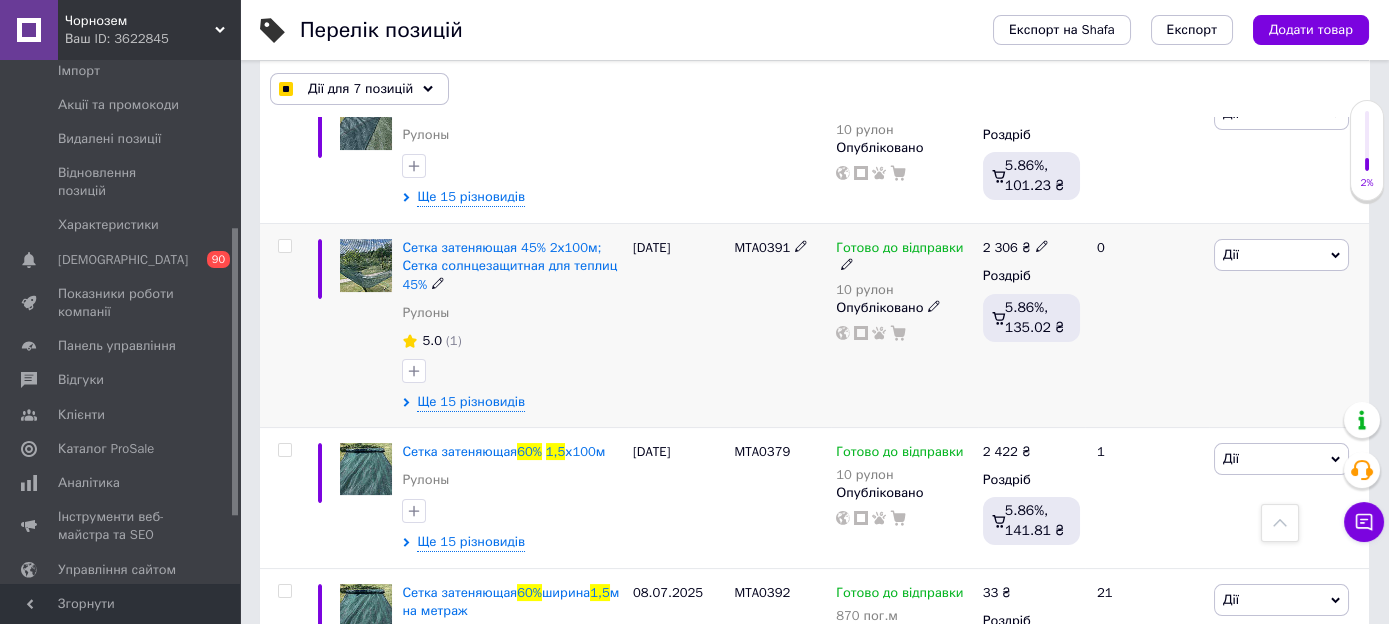 click at bounding box center [284, 246] 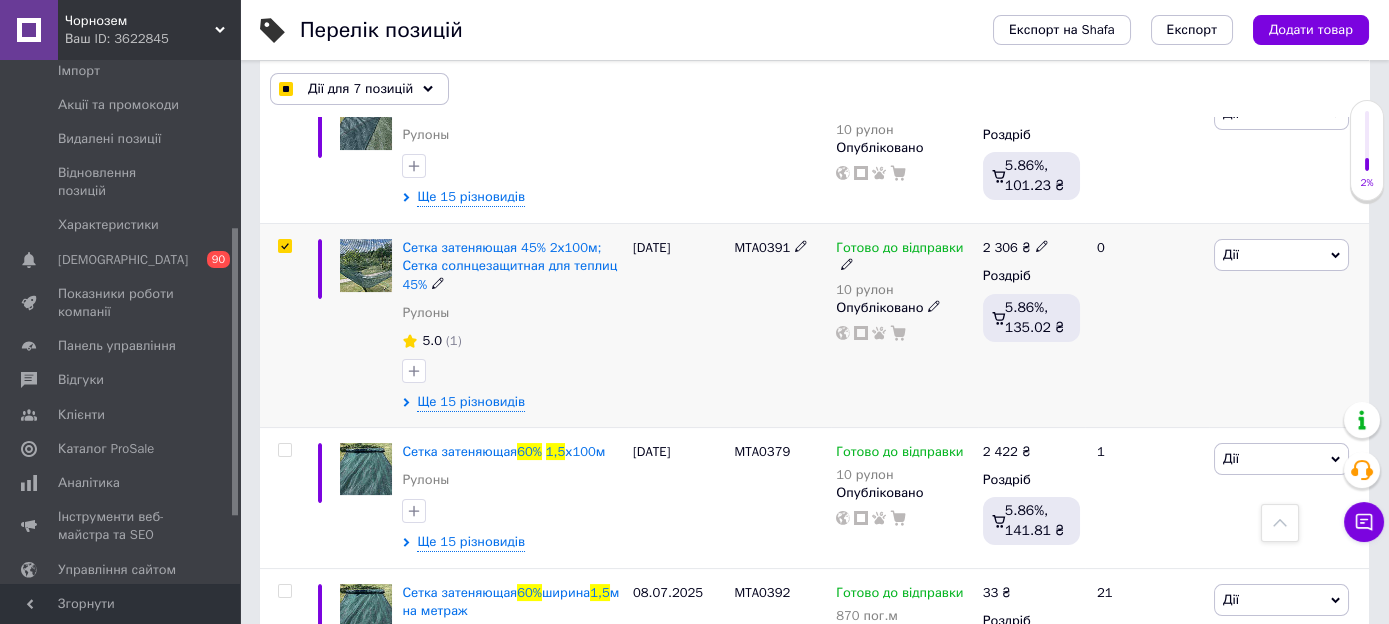 checkbox on "true" 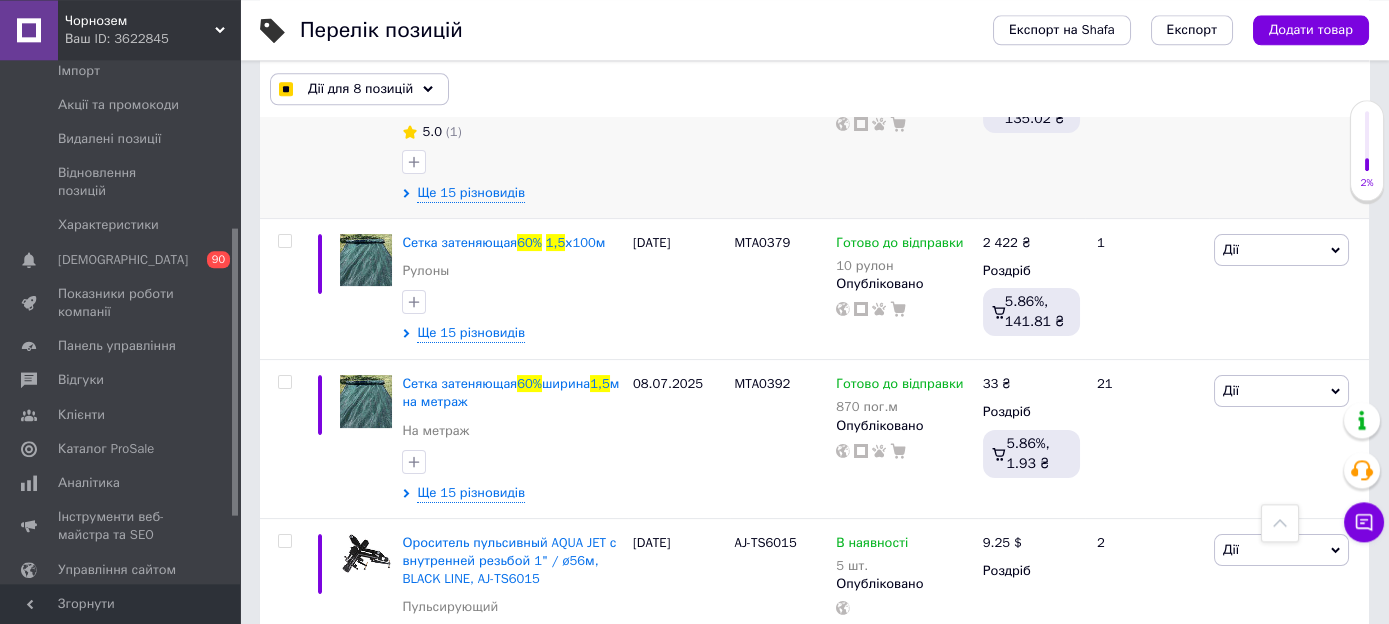 scroll, scrollTop: 1478, scrollLeft: 0, axis: vertical 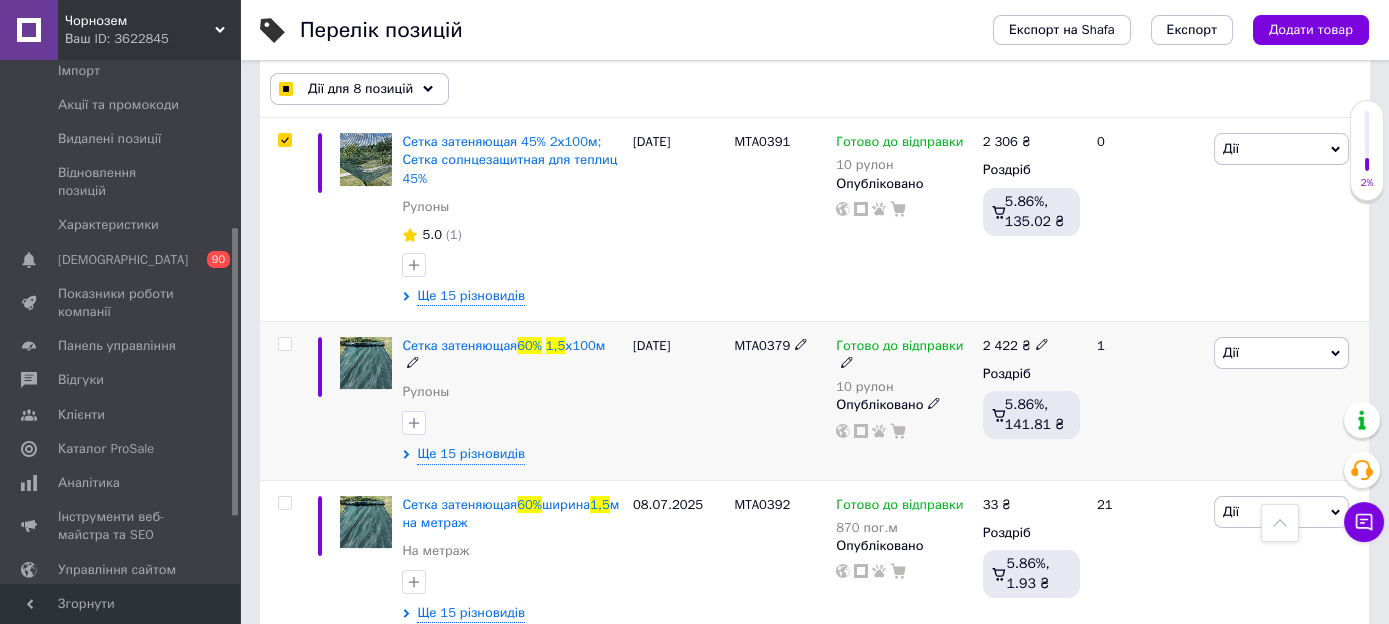 click at bounding box center [284, 344] 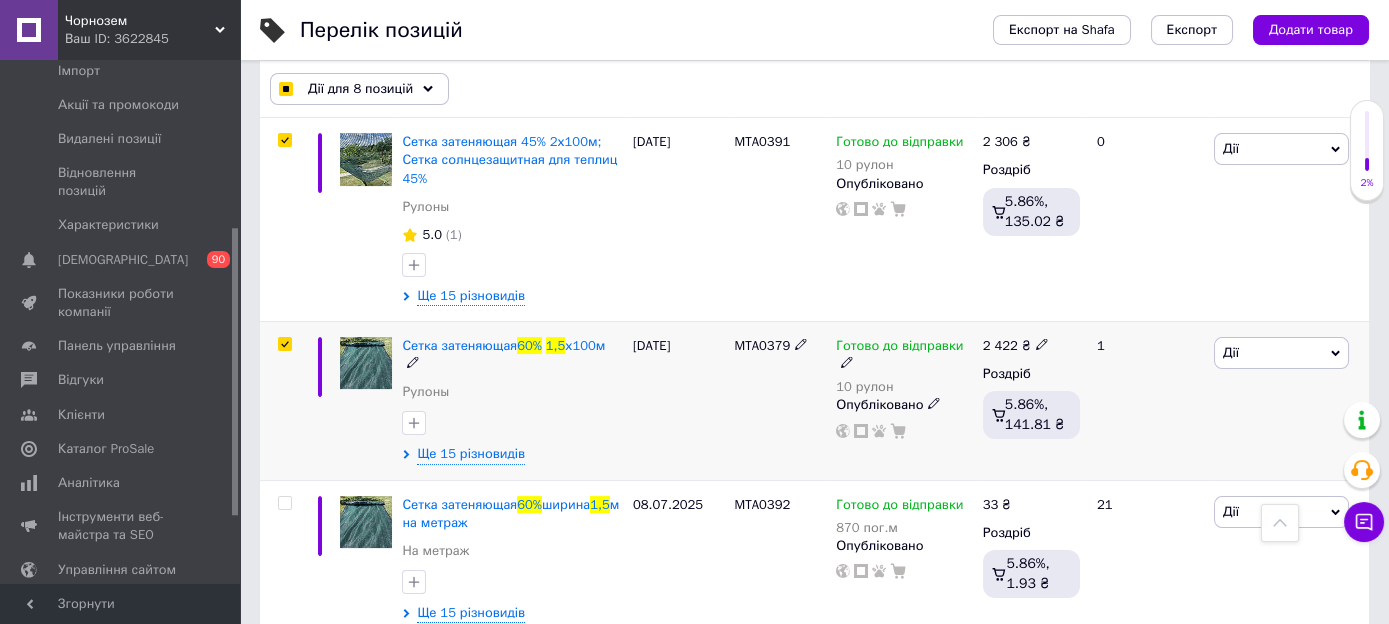 checkbox on "true" 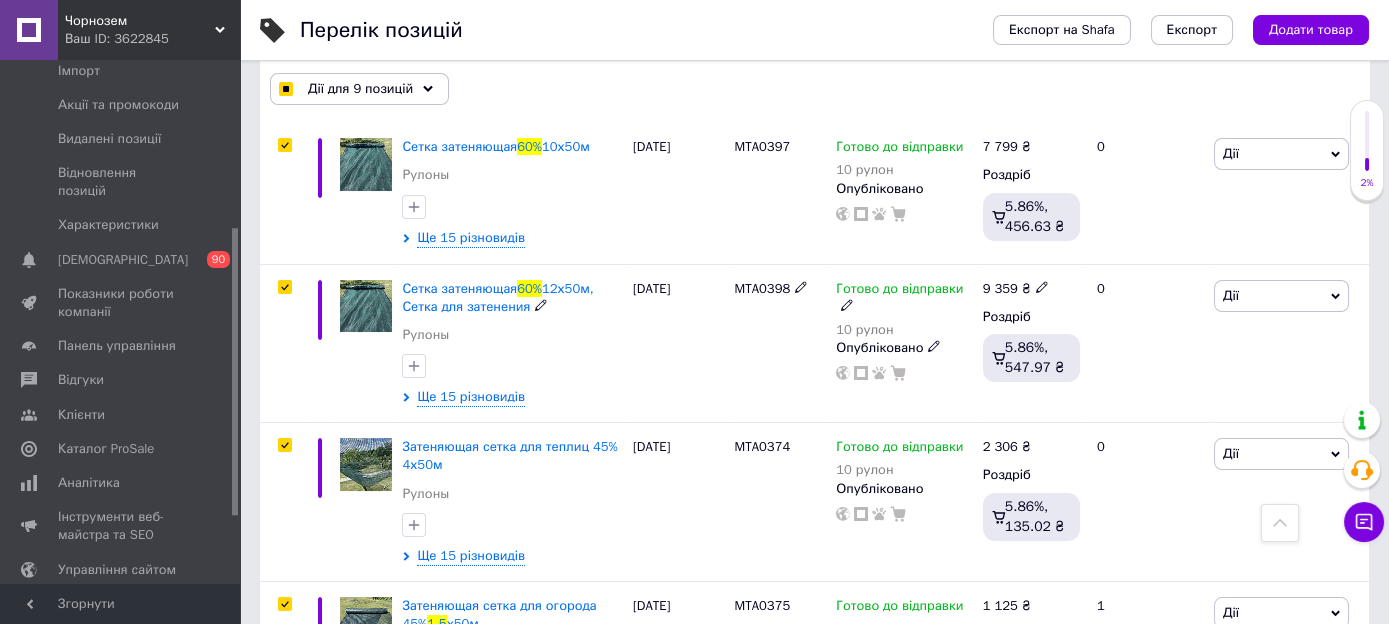 scroll, scrollTop: 0, scrollLeft: 0, axis: both 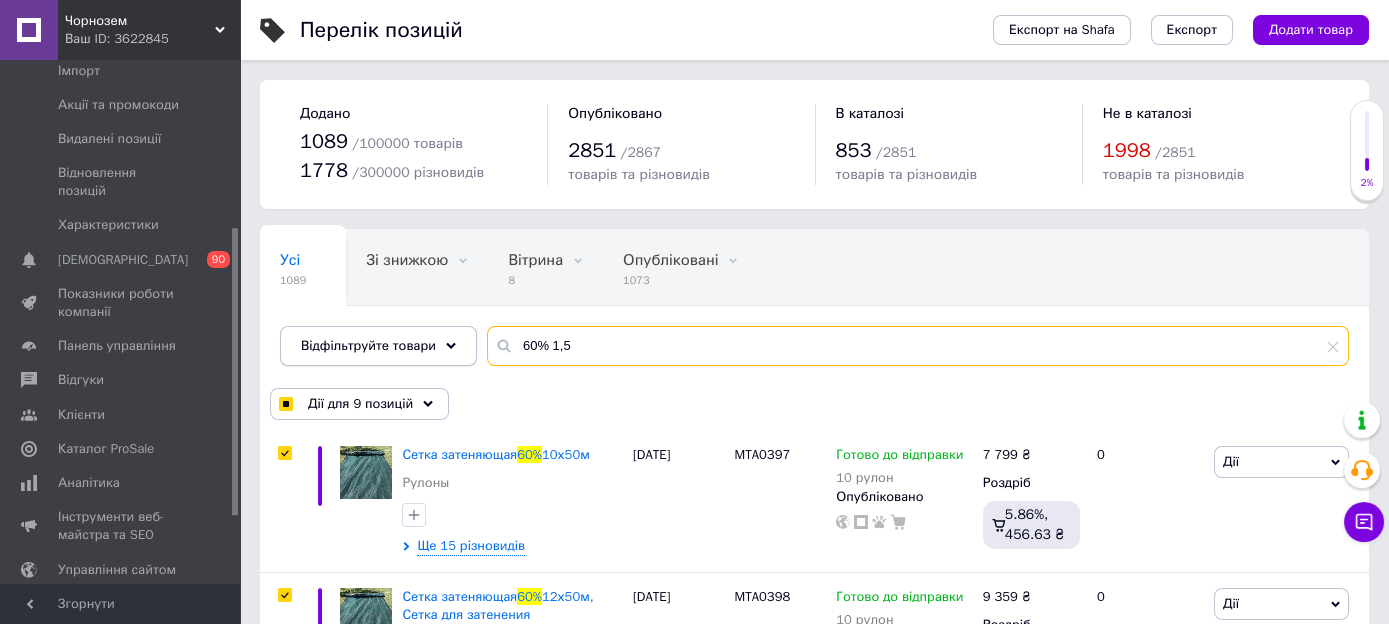 drag, startPoint x: 488, startPoint y: 342, endPoint x: 410, endPoint y: 342, distance: 78 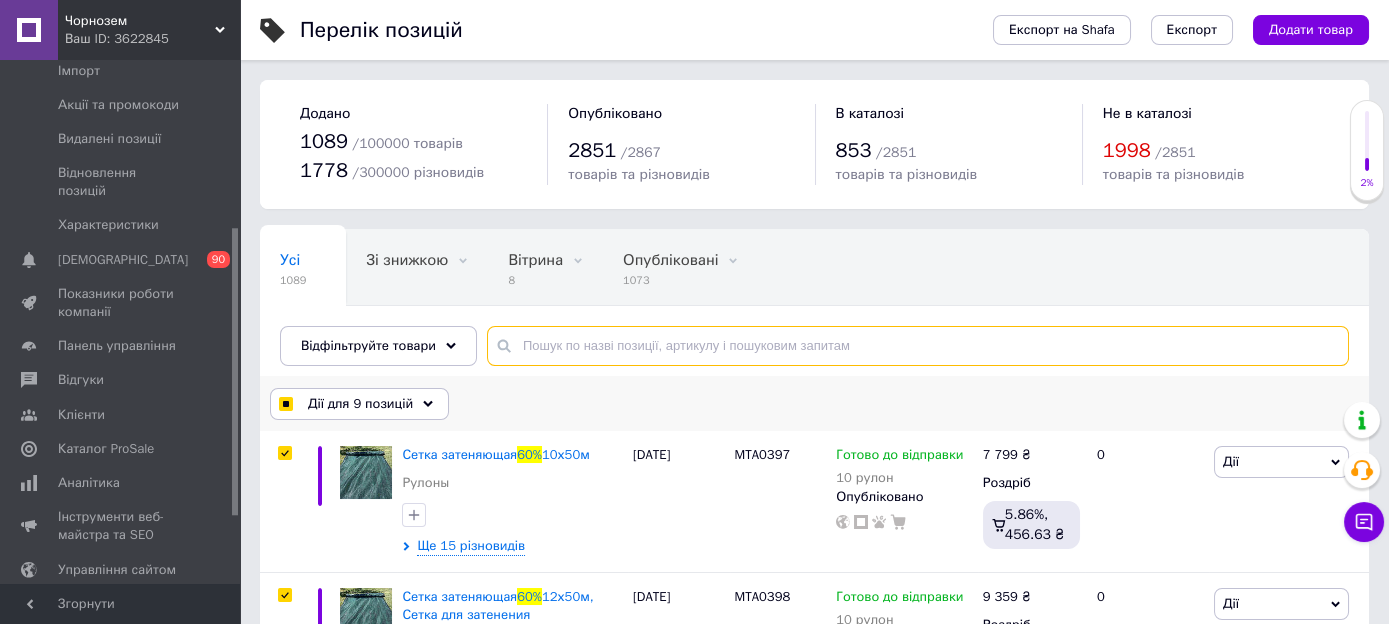 checkbox on "true" 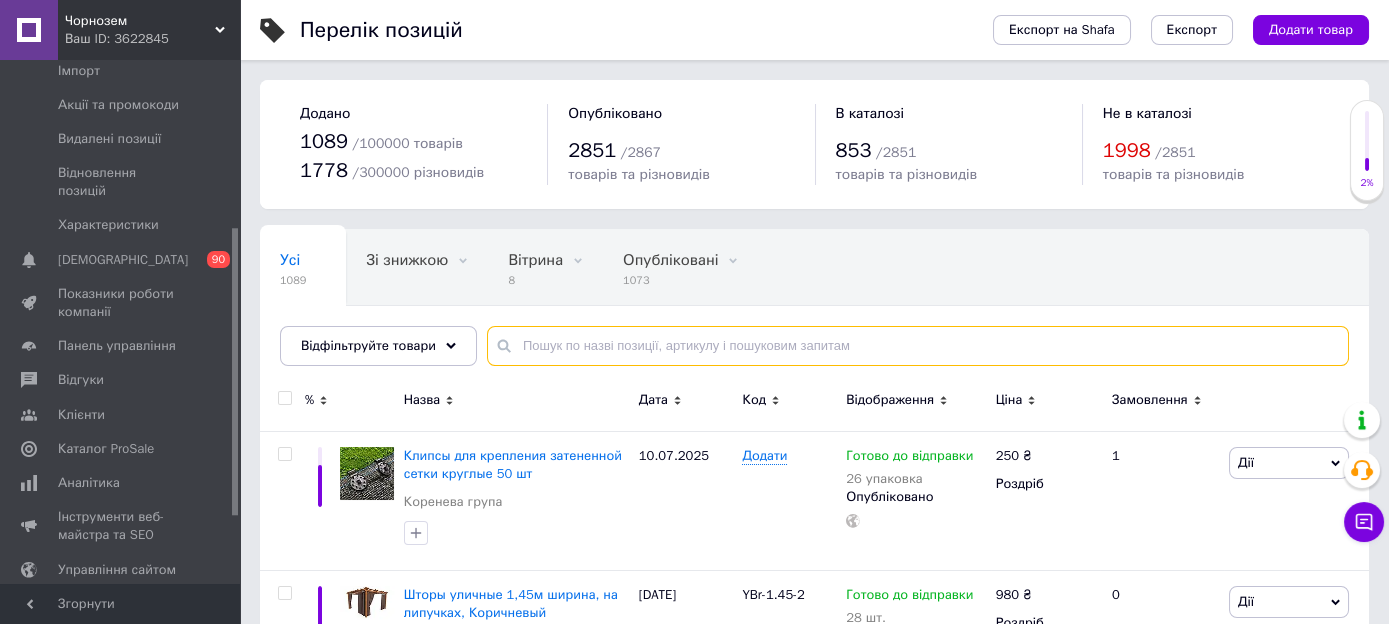type 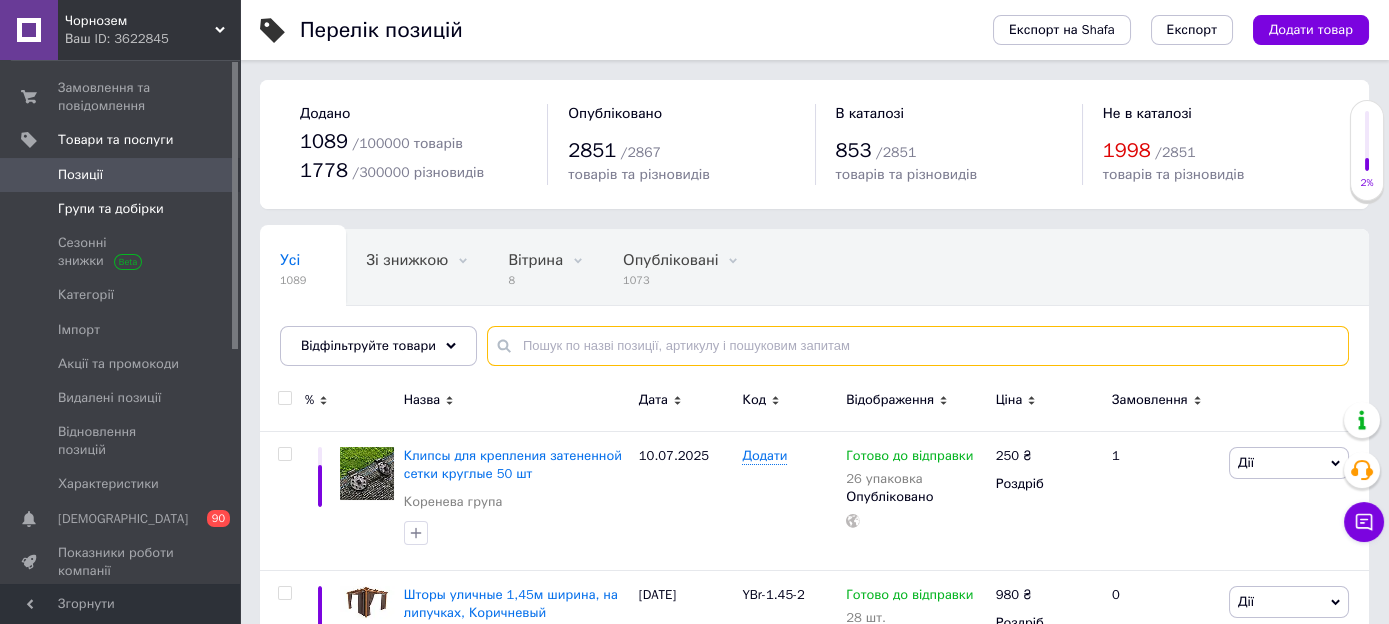 scroll, scrollTop: 0, scrollLeft: 0, axis: both 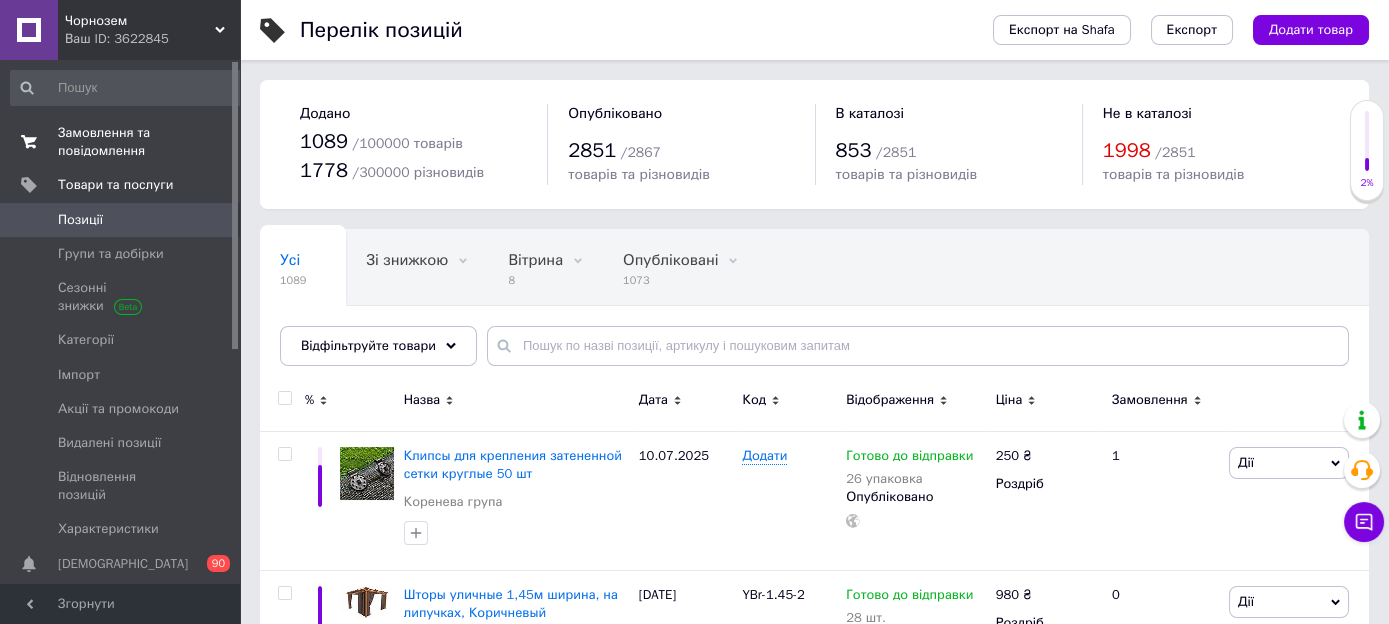 click on "Замовлення та повідомлення" at bounding box center (121, 142) 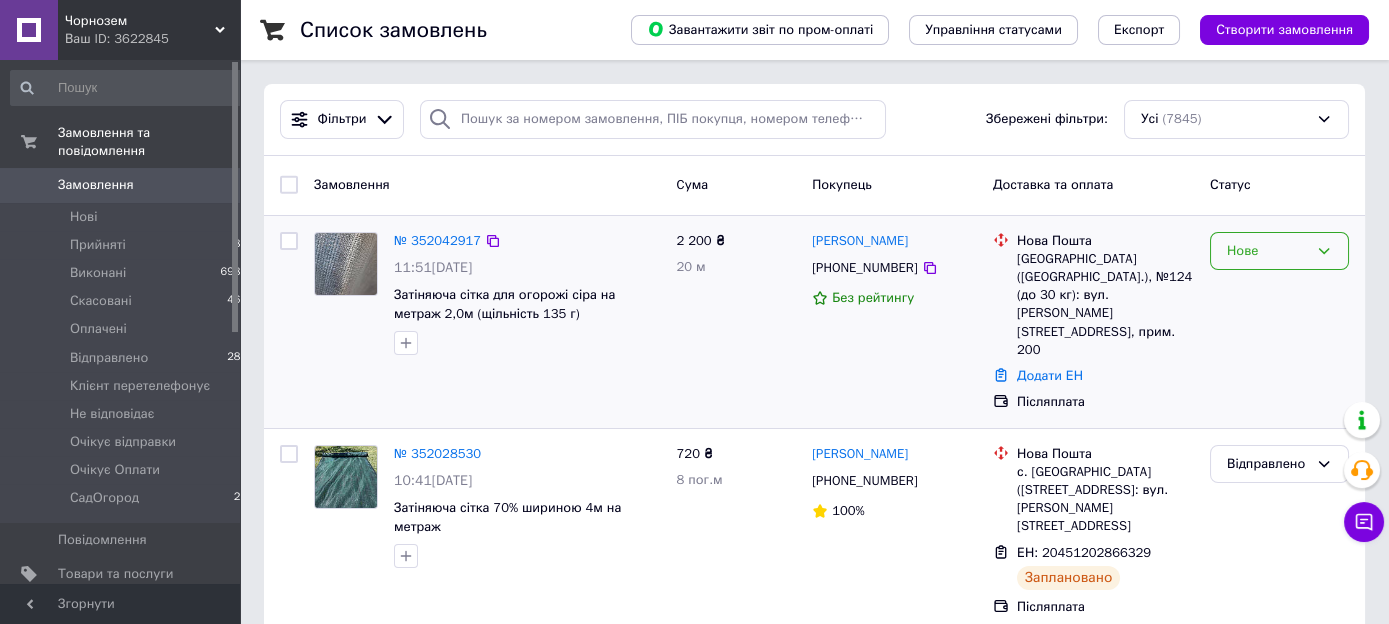 click on "Нове" at bounding box center [1279, 251] 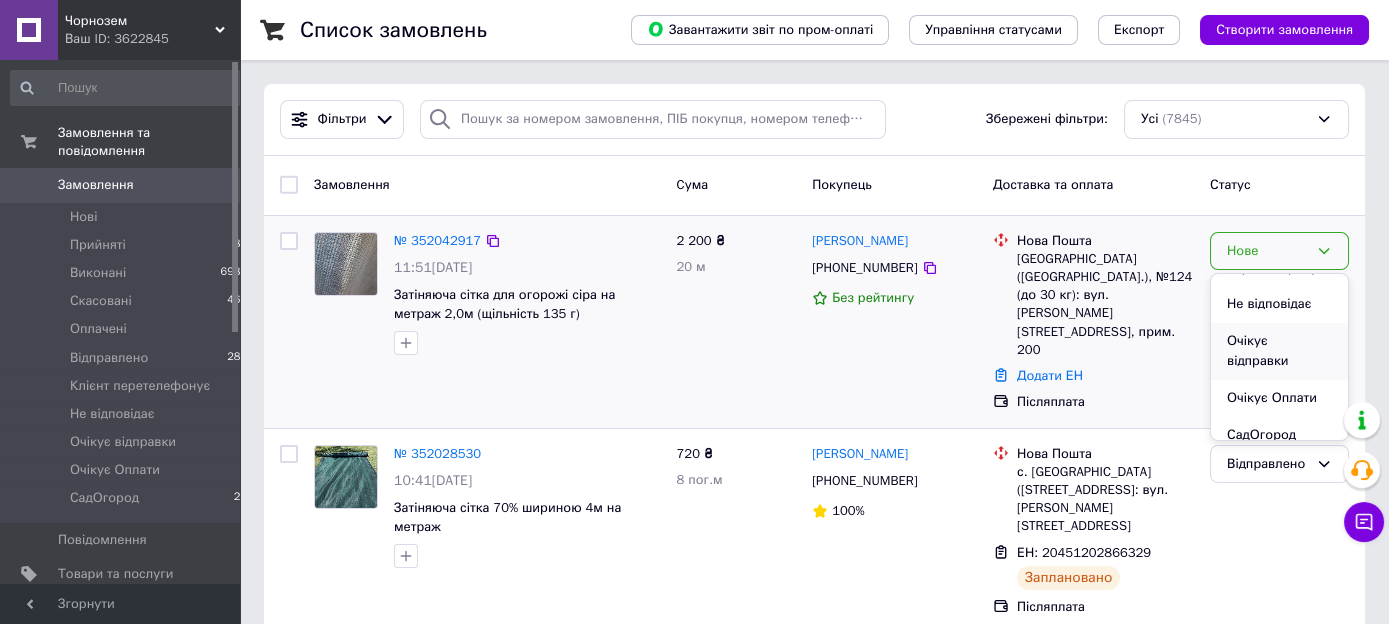 scroll, scrollTop: 262, scrollLeft: 0, axis: vertical 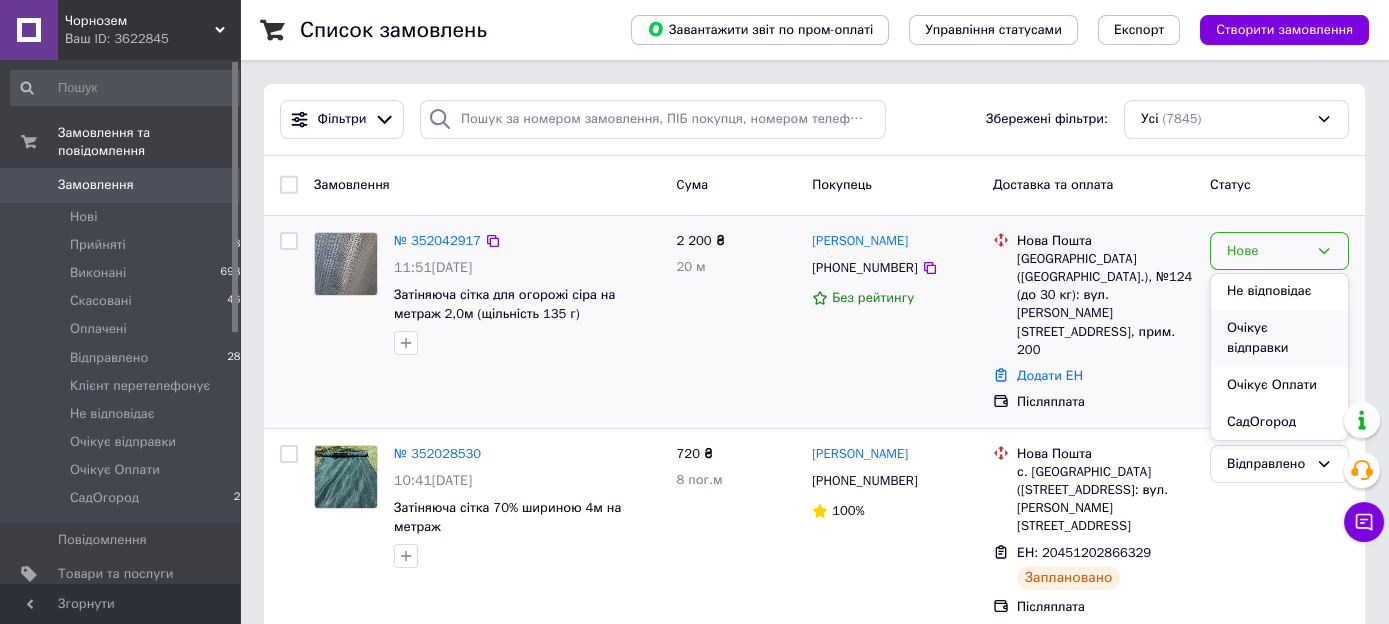 click on "Очікує відправки" at bounding box center (1279, 338) 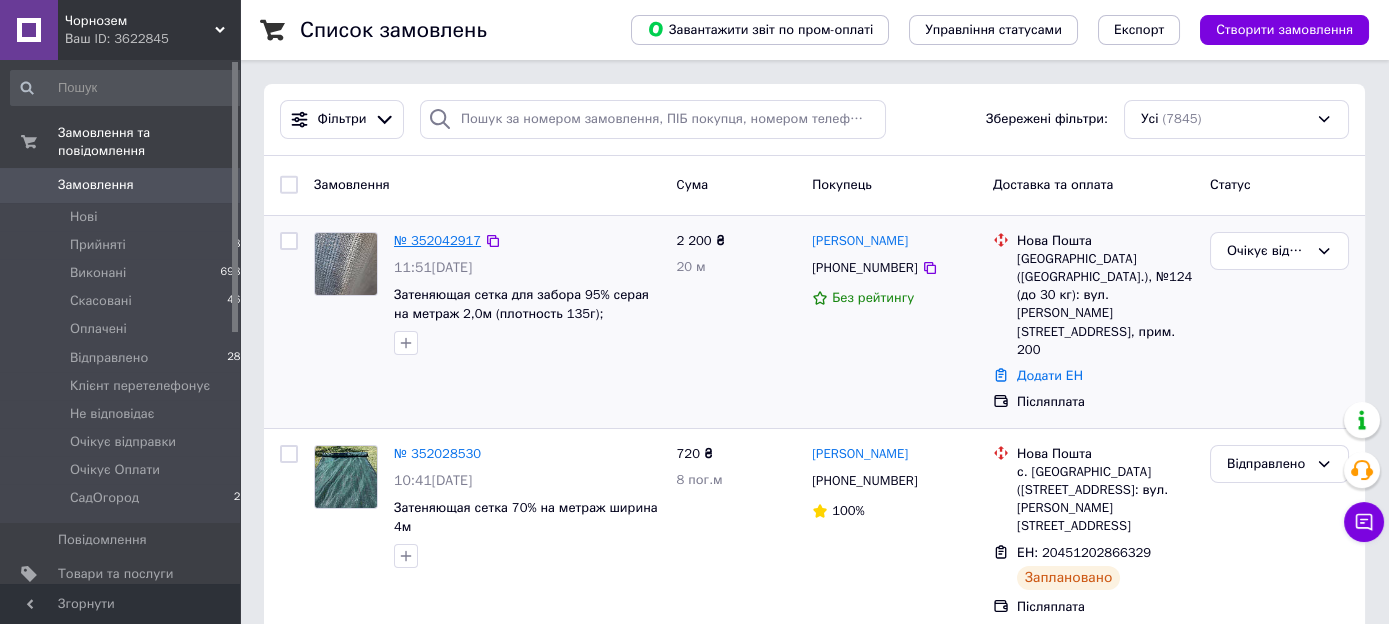 click on "№ 352042917" at bounding box center [437, 240] 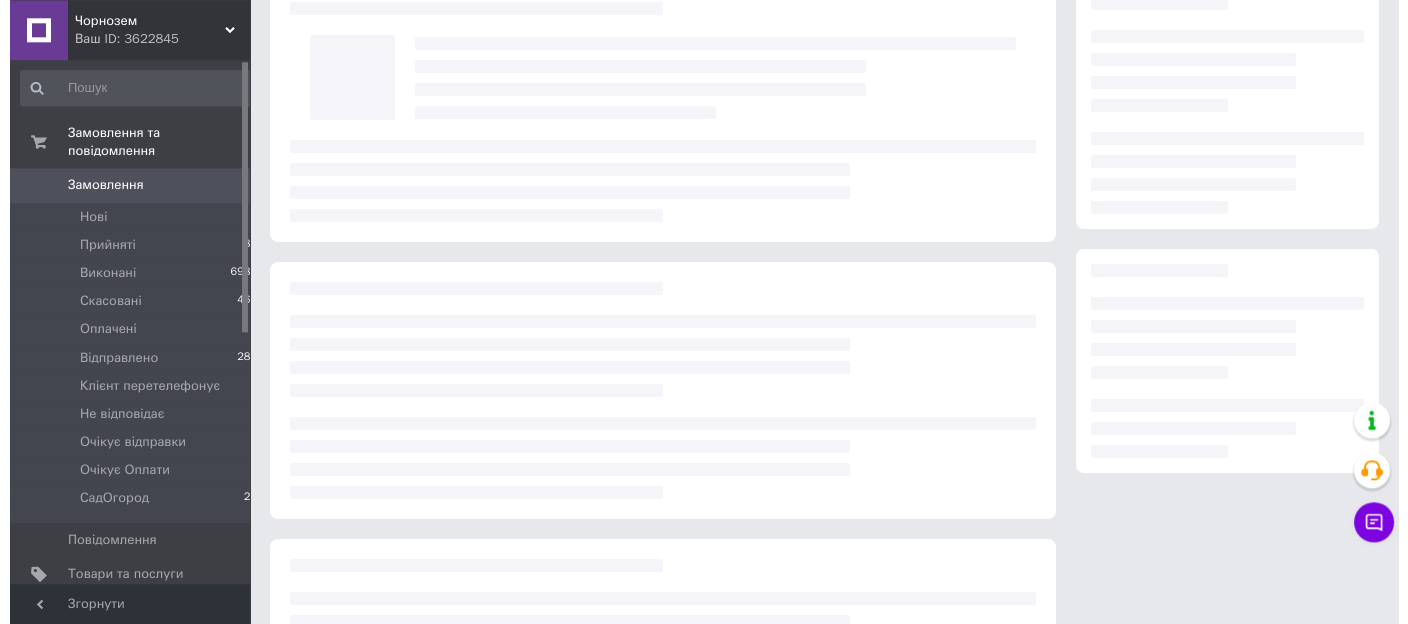 scroll, scrollTop: 211, scrollLeft: 0, axis: vertical 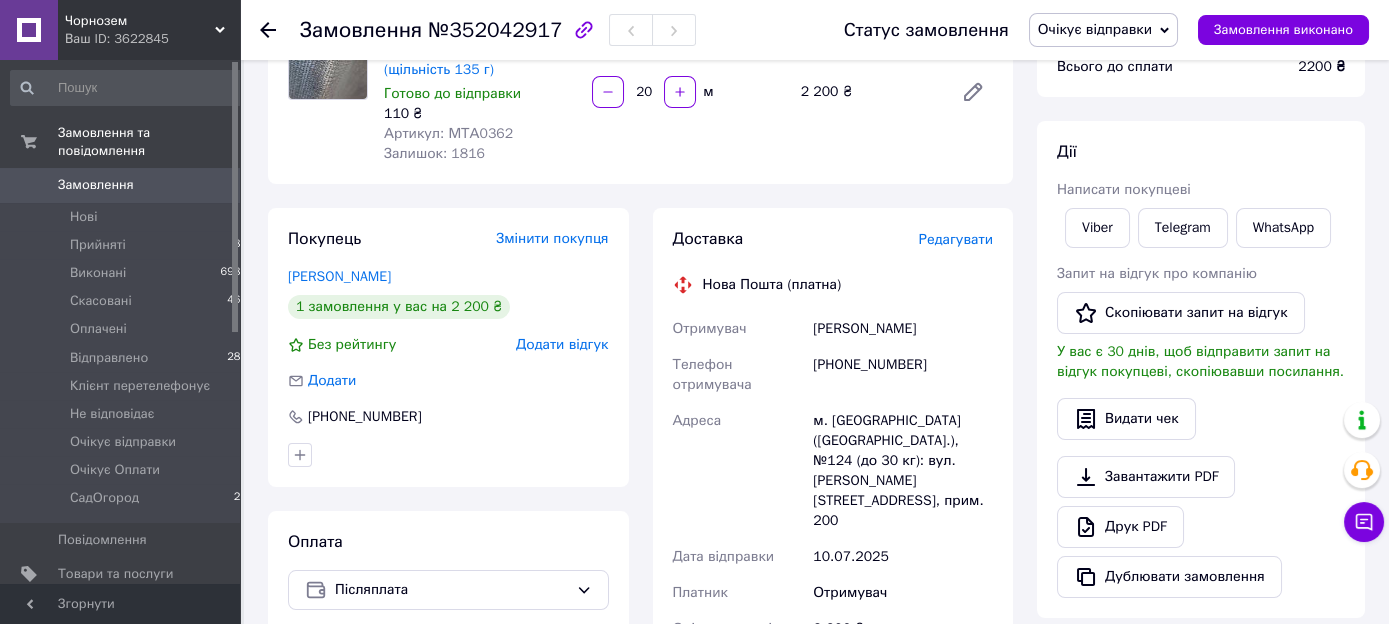 click on "Редагувати" at bounding box center [956, 239] 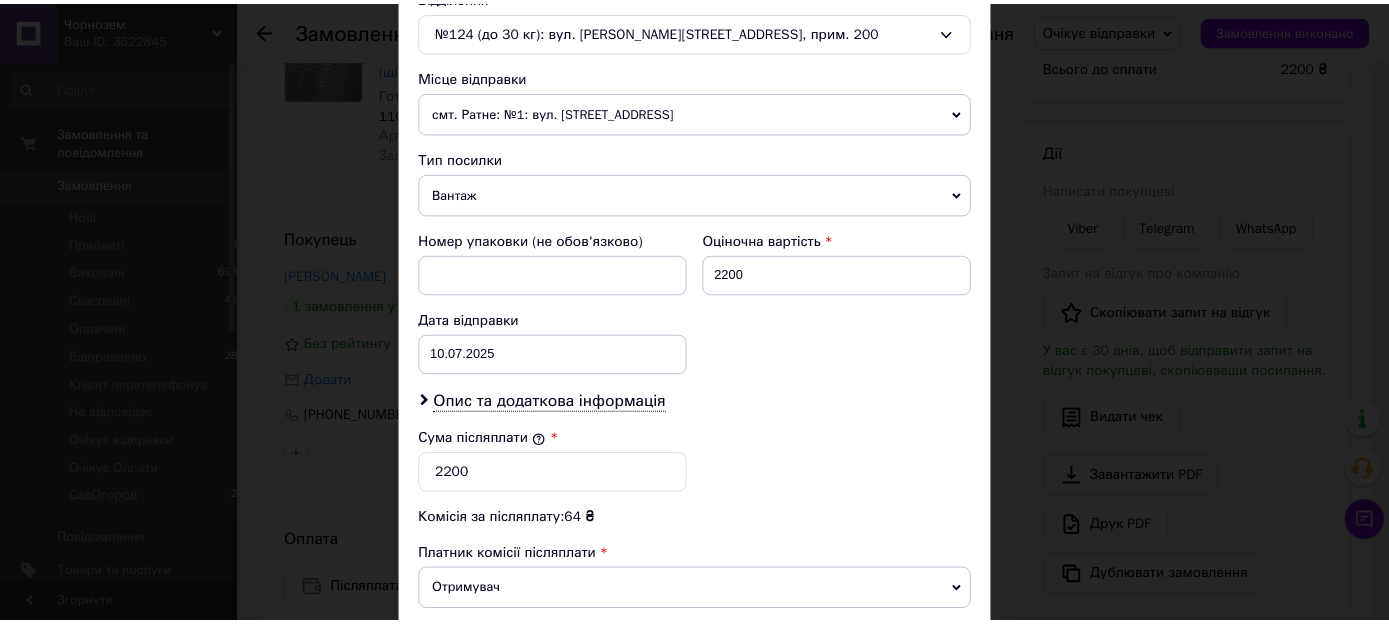 scroll, scrollTop: 893, scrollLeft: 0, axis: vertical 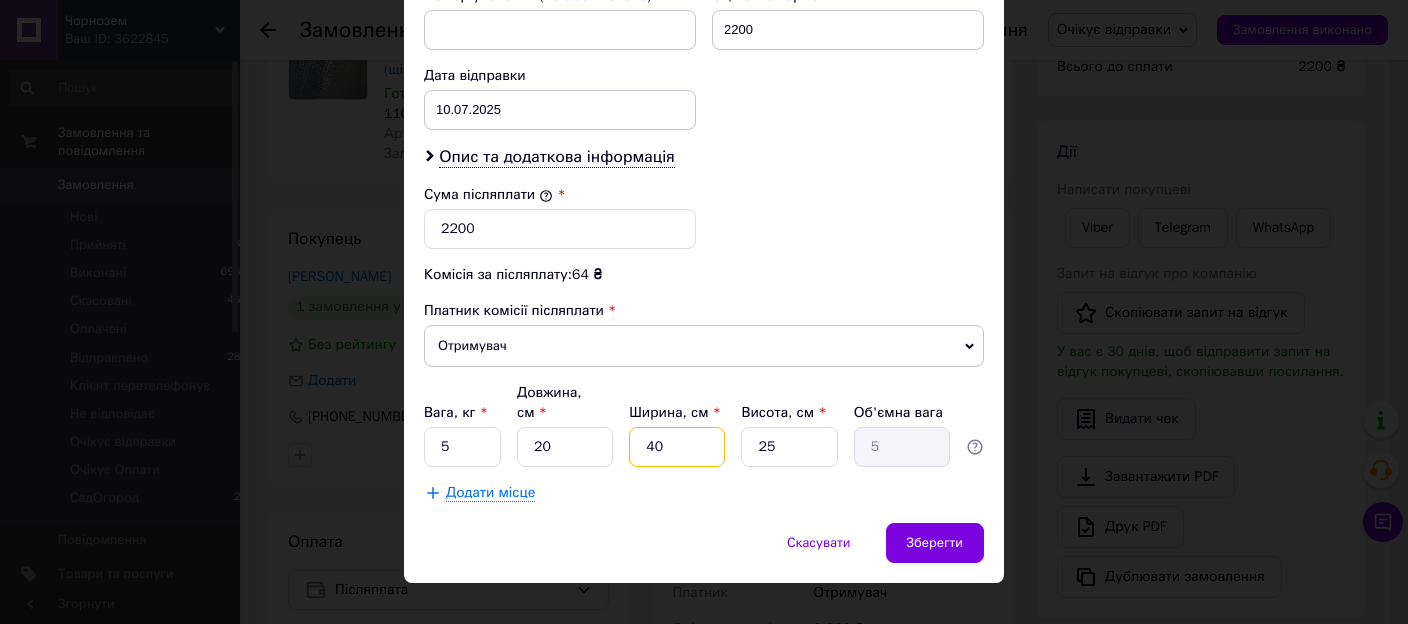 drag, startPoint x: 640, startPoint y: 425, endPoint x: 612, endPoint y: 430, distance: 28.442924 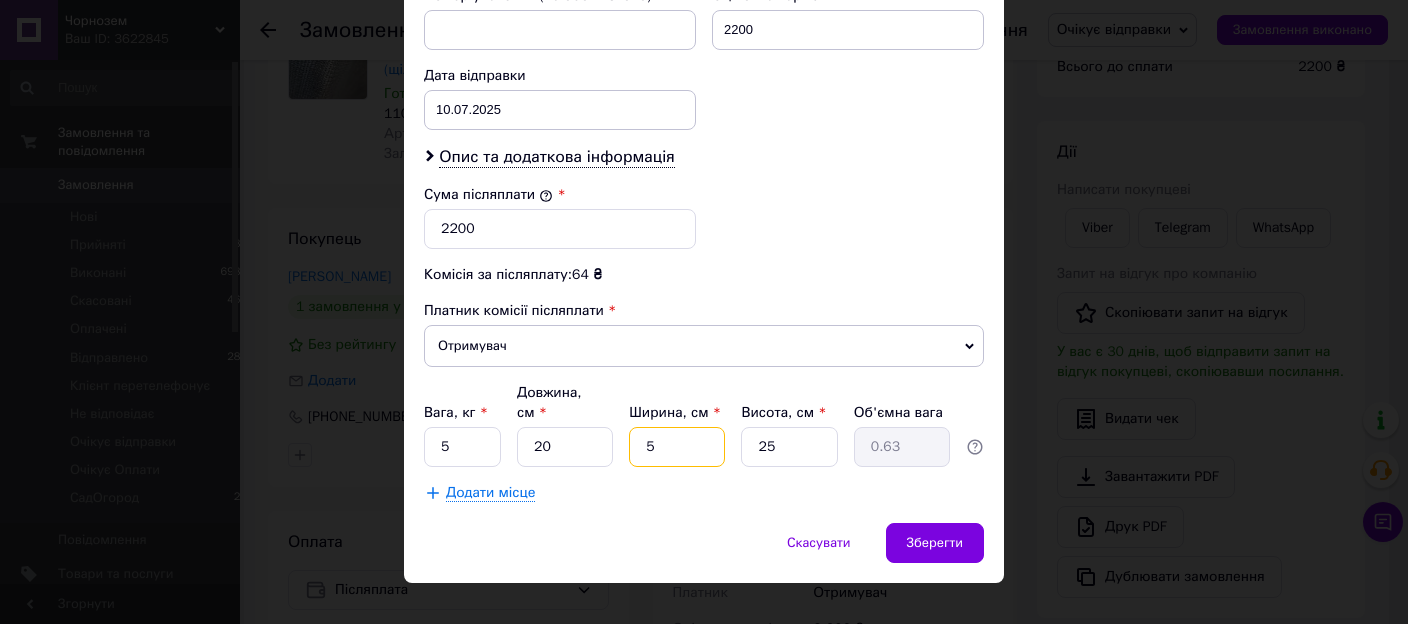 type on "50" 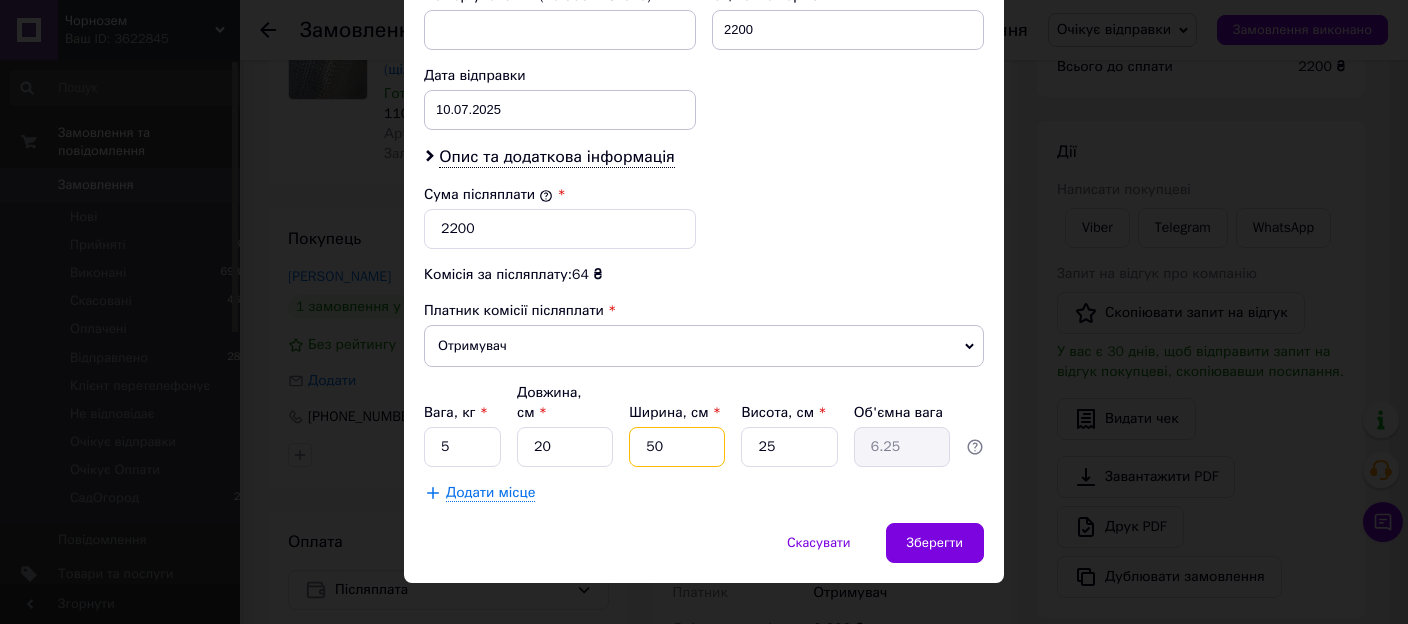type on "50" 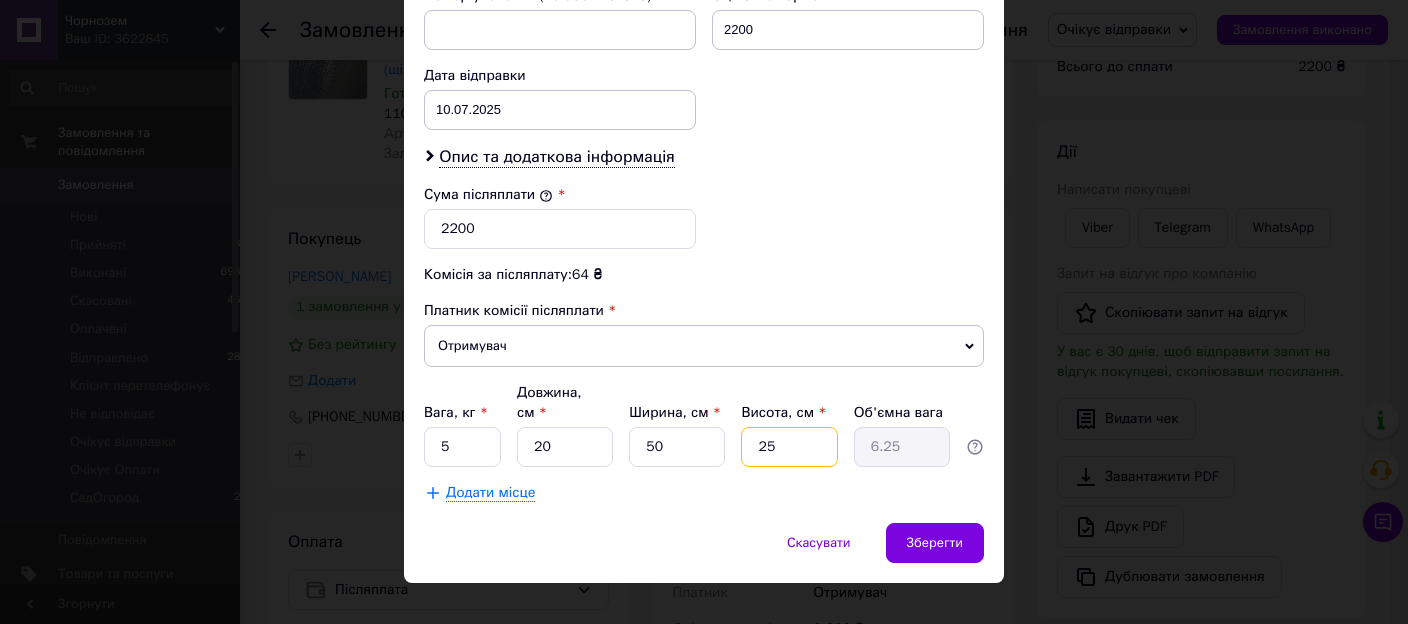 click on "25" at bounding box center (789, 447) 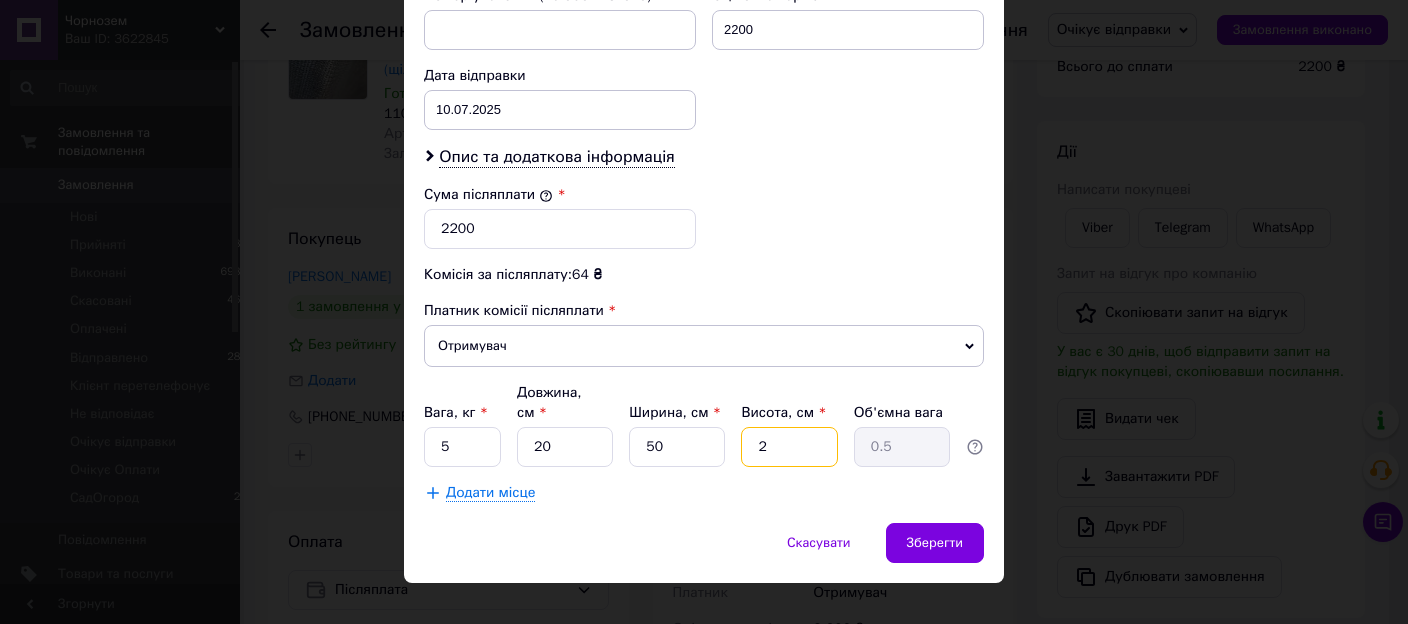 type on "20" 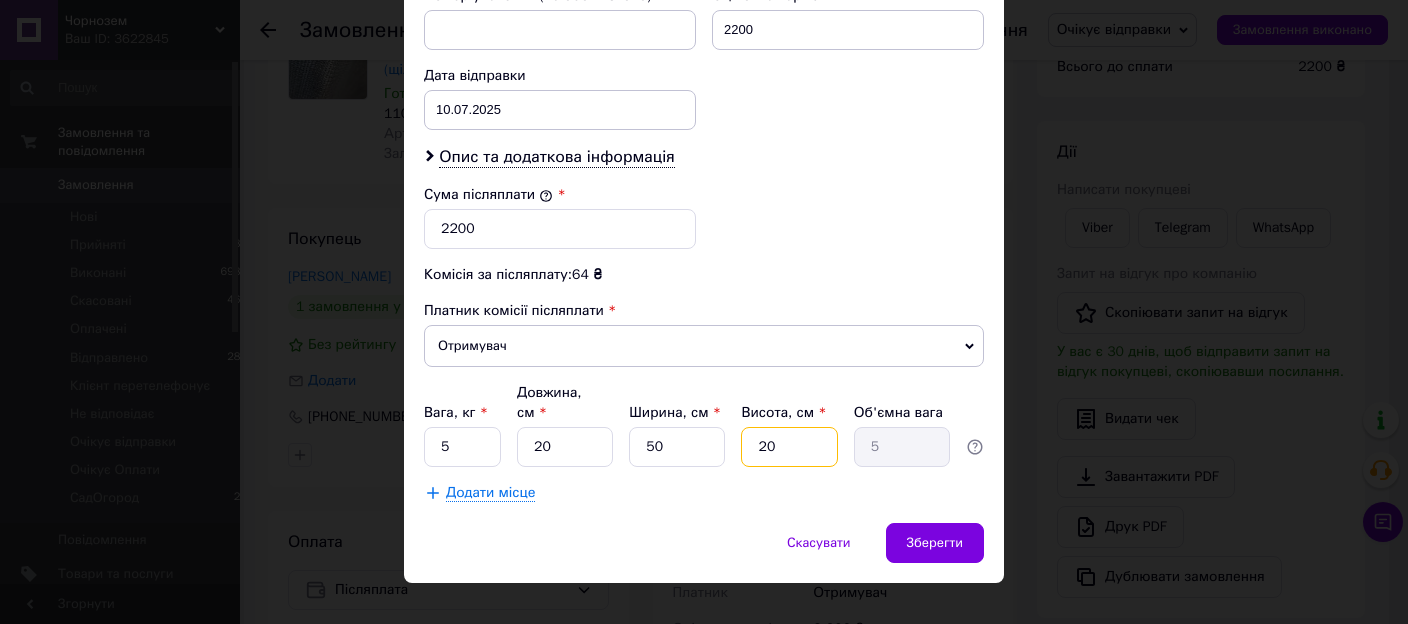 type on "20" 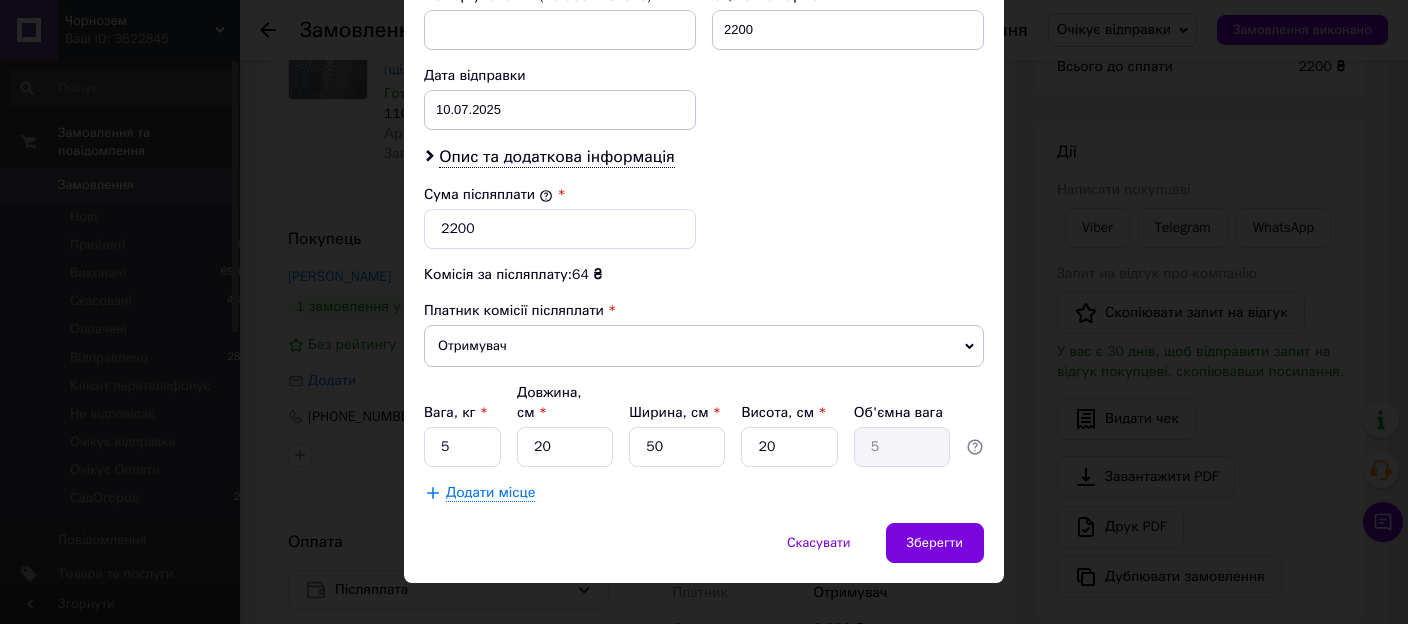 click on "Додати місце" at bounding box center (704, 493) 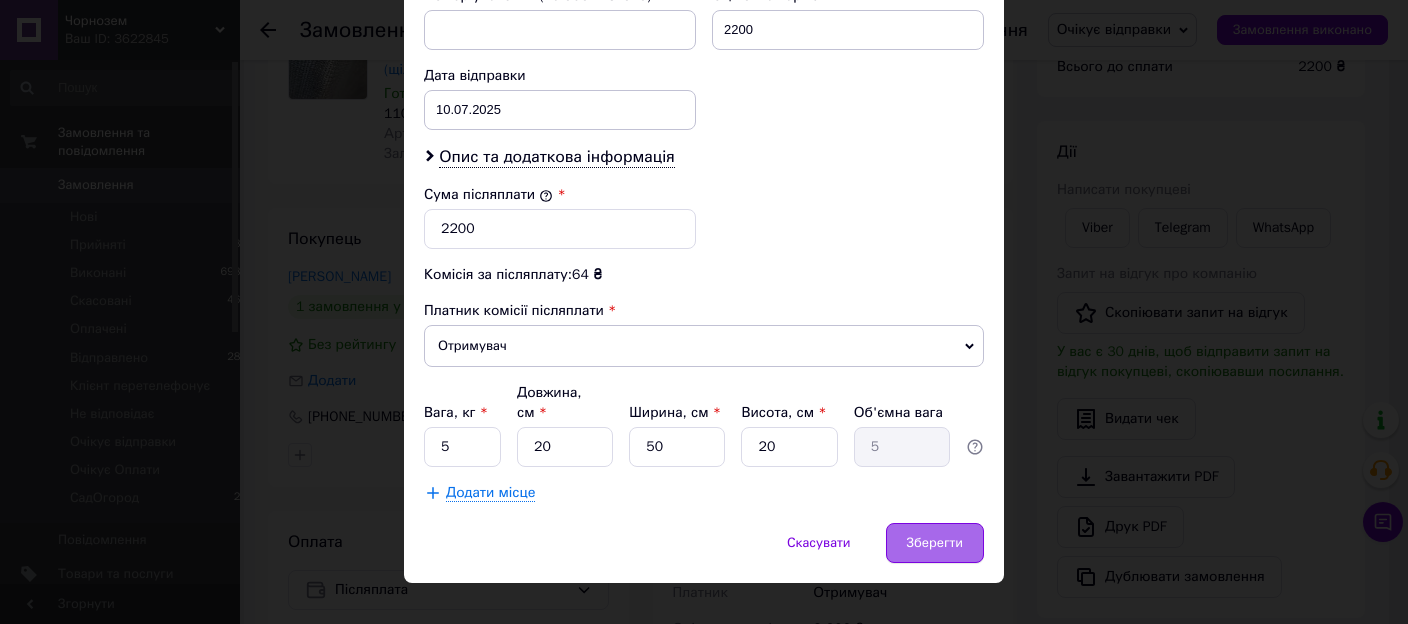 click on "Зберегти" at bounding box center (935, 543) 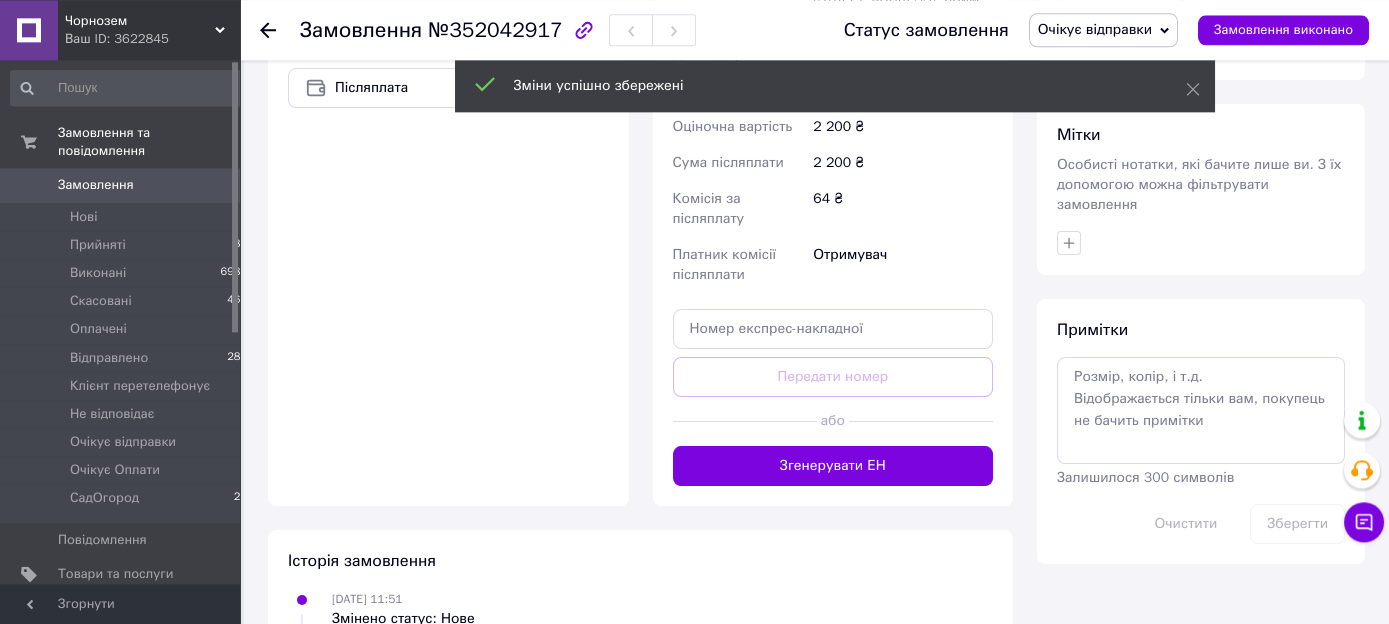 scroll, scrollTop: 720, scrollLeft: 0, axis: vertical 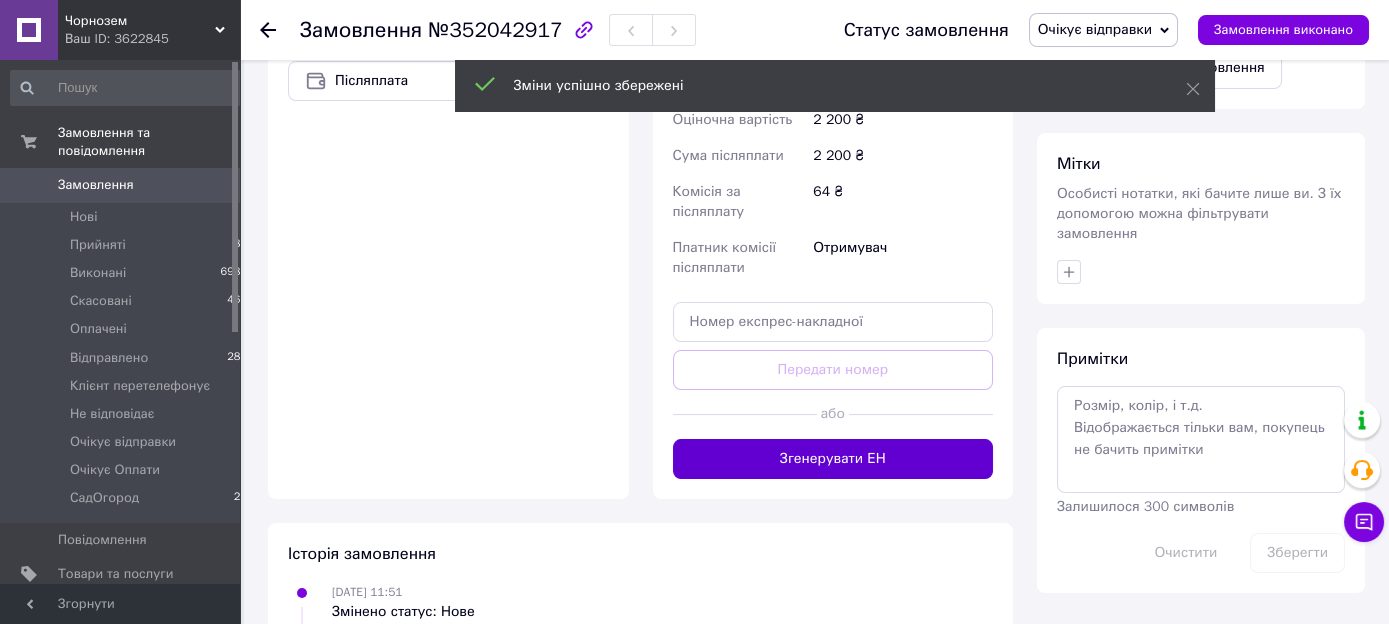 click on "Згенерувати ЕН" at bounding box center [833, 459] 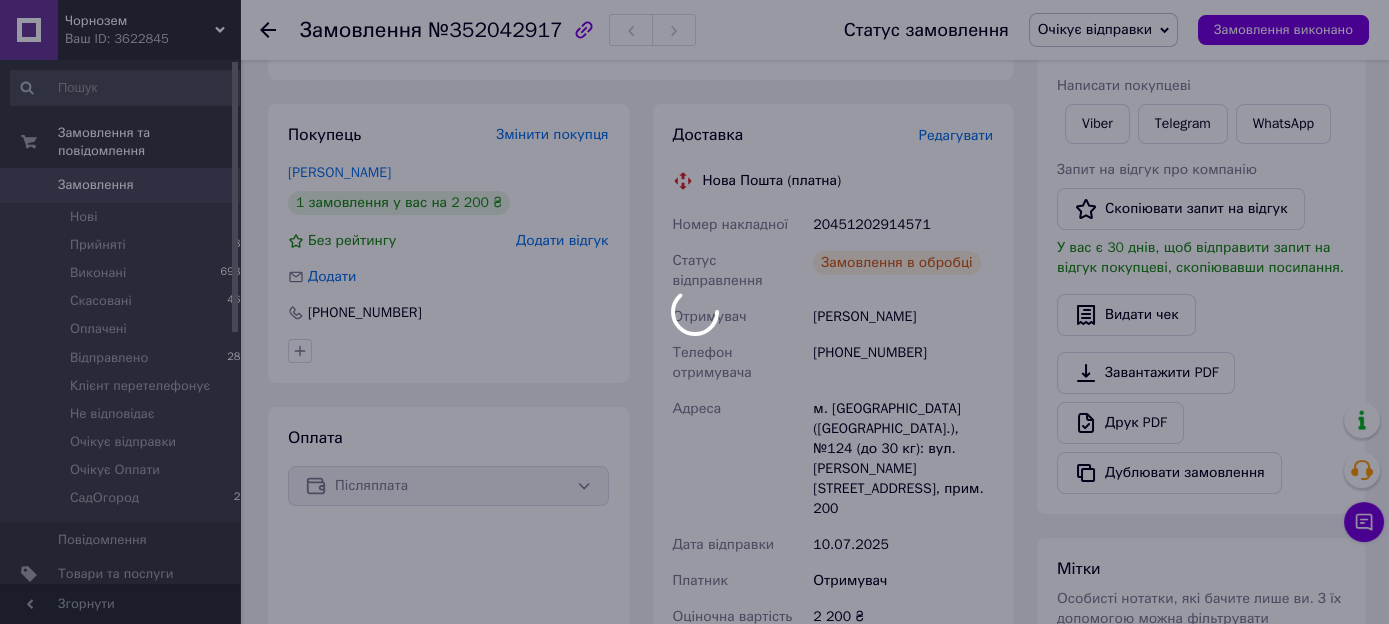 scroll, scrollTop: 422, scrollLeft: 0, axis: vertical 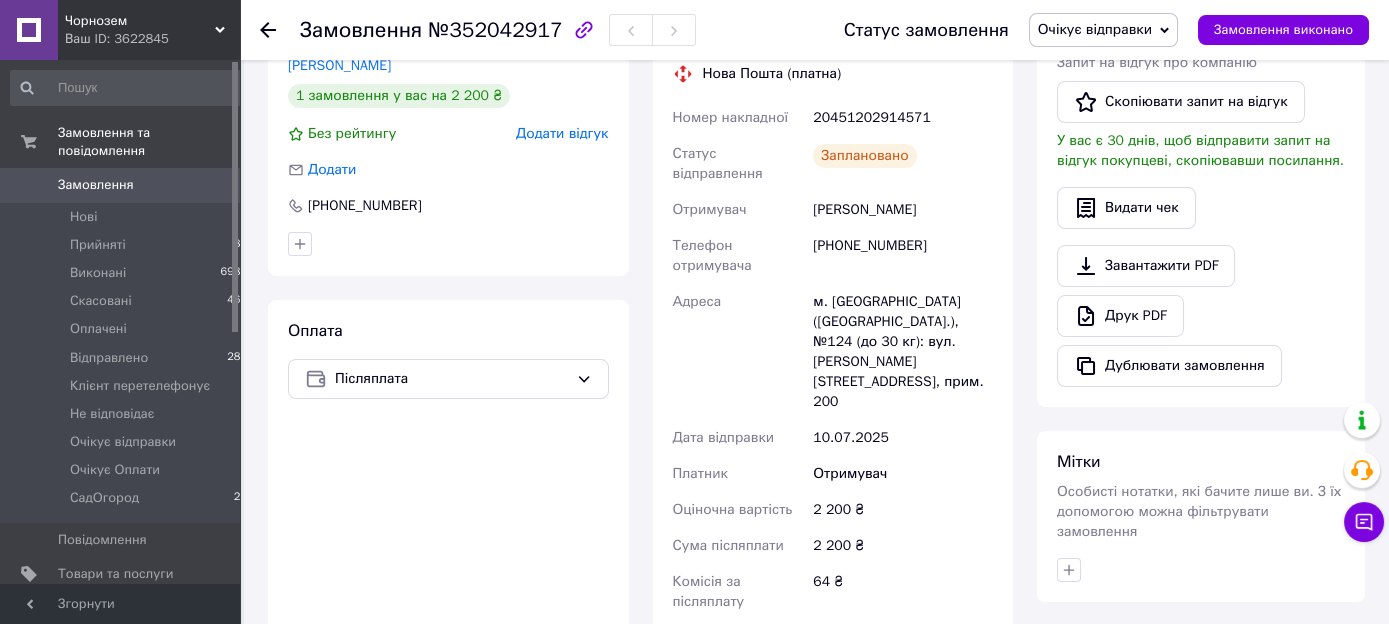 drag, startPoint x: 928, startPoint y: 193, endPoint x: 799, endPoint y: 192, distance: 129.00388 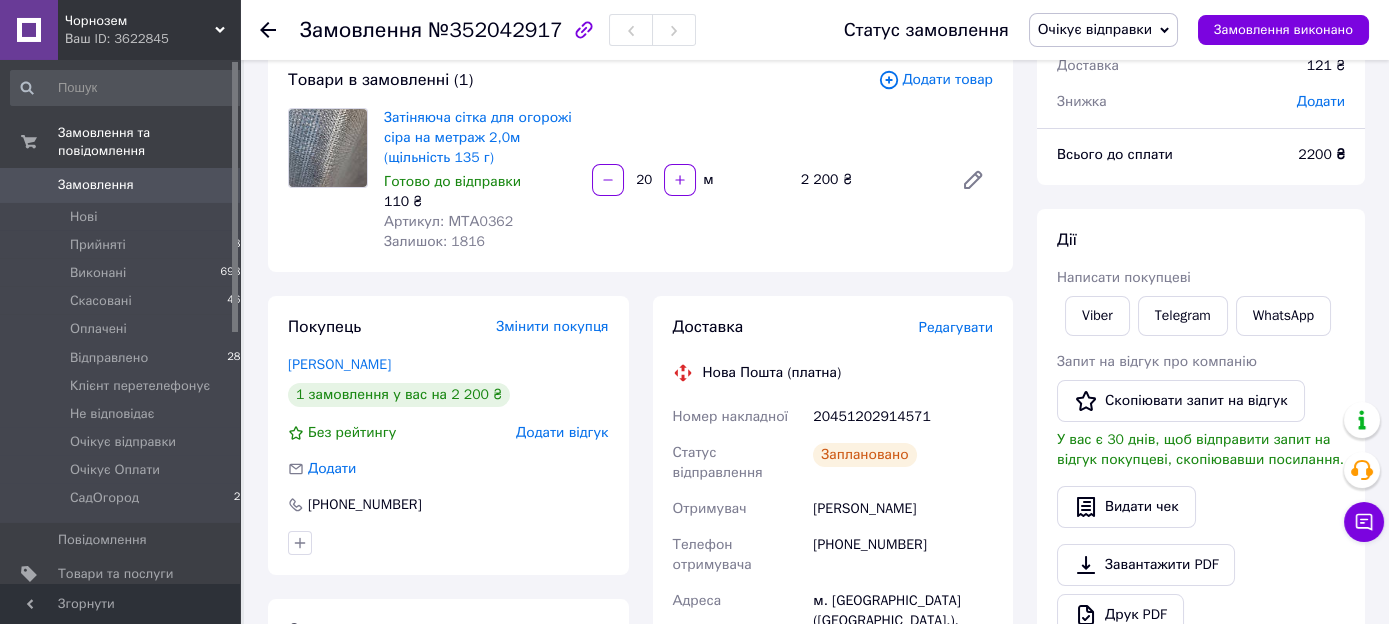 scroll, scrollTop: 316, scrollLeft: 0, axis: vertical 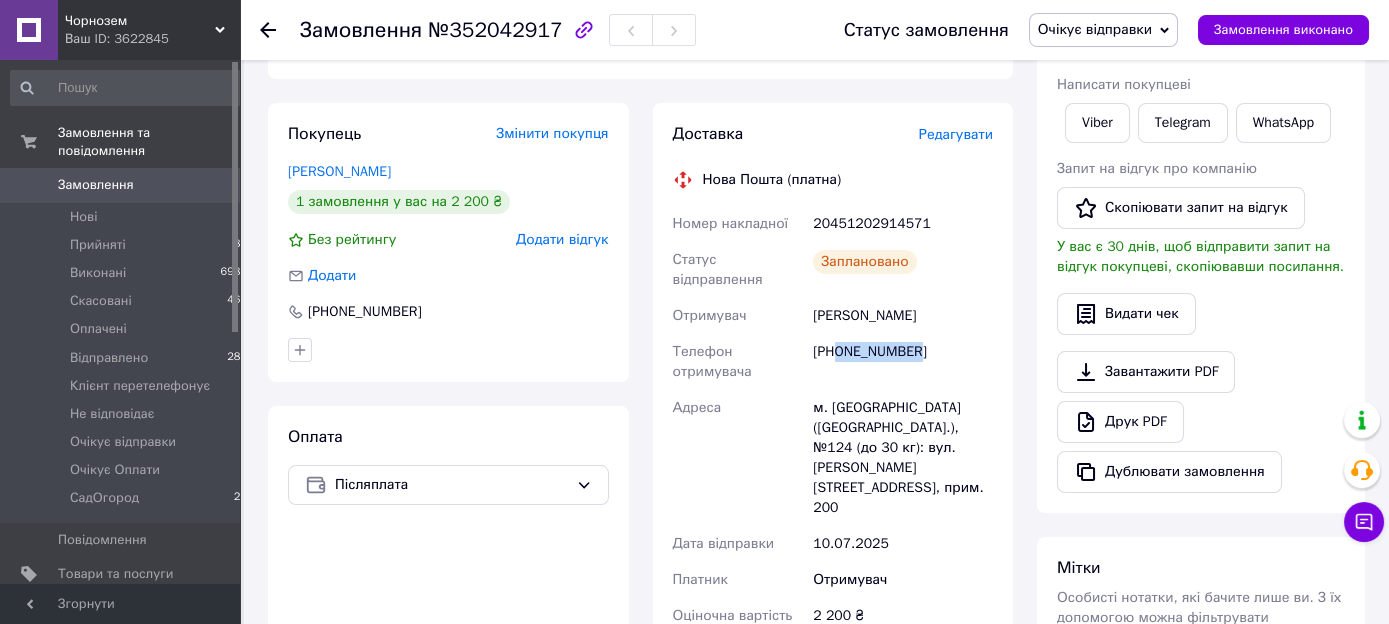 drag, startPoint x: 923, startPoint y: 334, endPoint x: 838, endPoint y: 346, distance: 85.84288 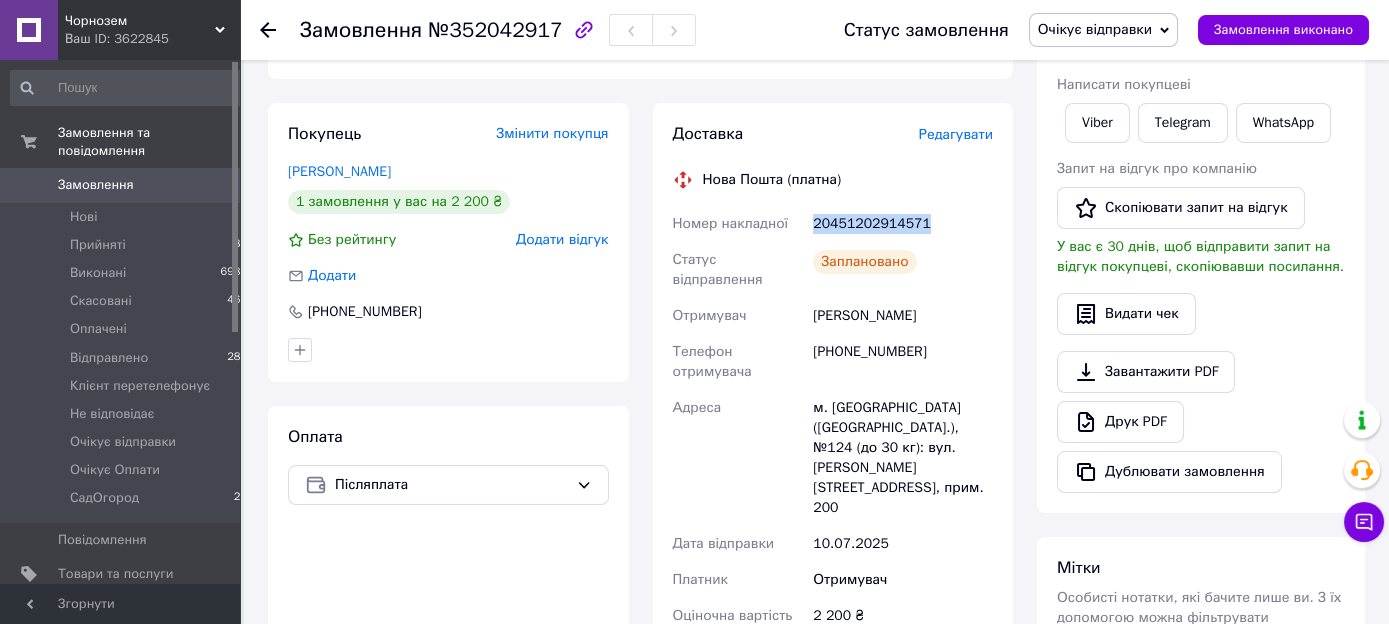 drag, startPoint x: 938, startPoint y: 230, endPoint x: 812, endPoint y: 233, distance: 126.035706 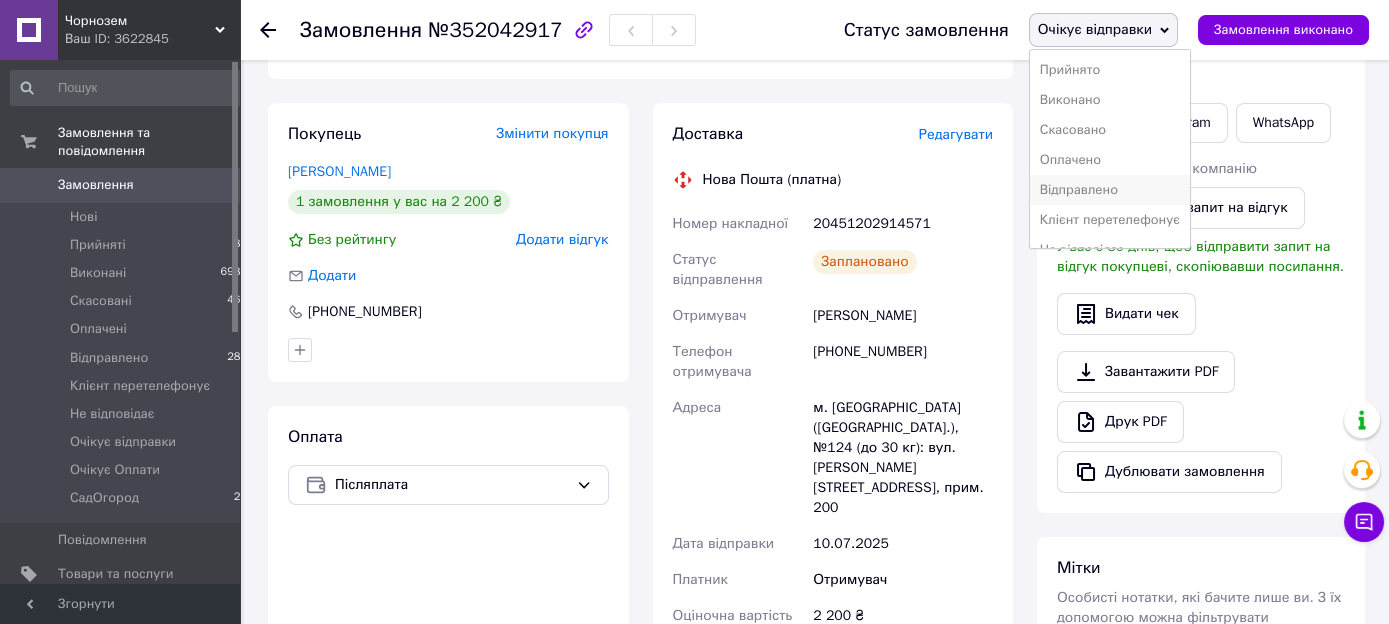 click on "Відправлено" at bounding box center [1110, 190] 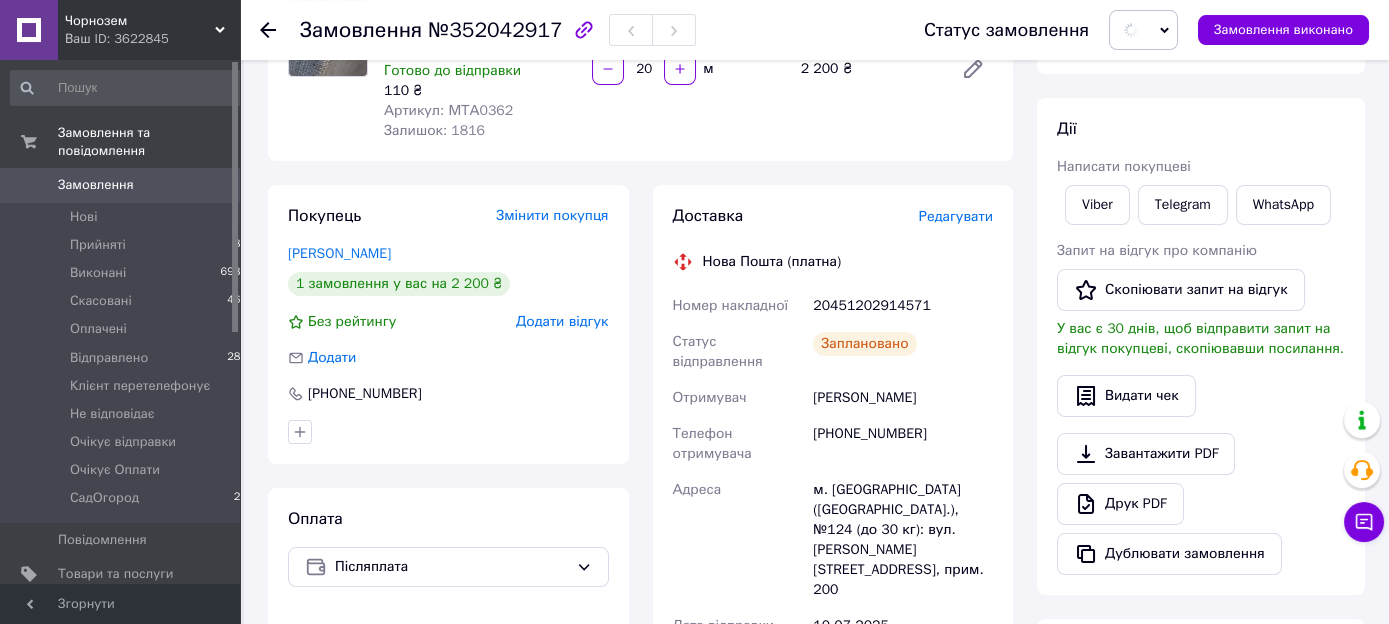 scroll, scrollTop: 105, scrollLeft: 0, axis: vertical 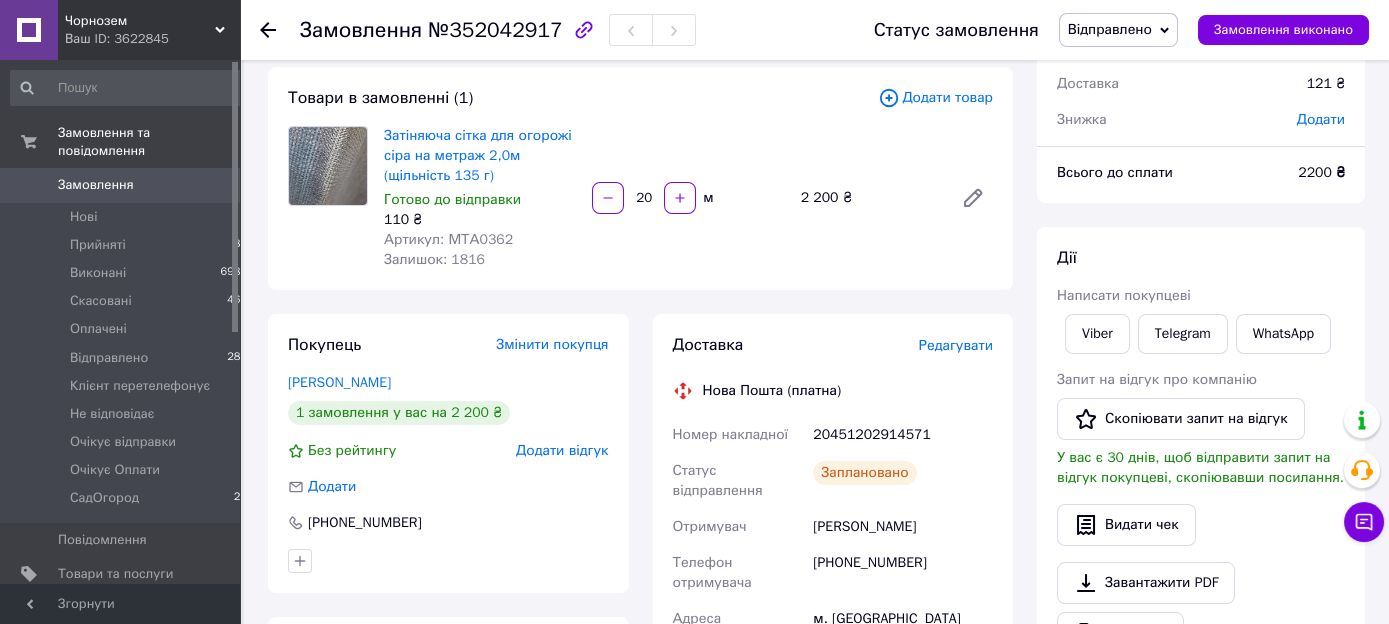 click on "Замовлення" at bounding box center (121, 185) 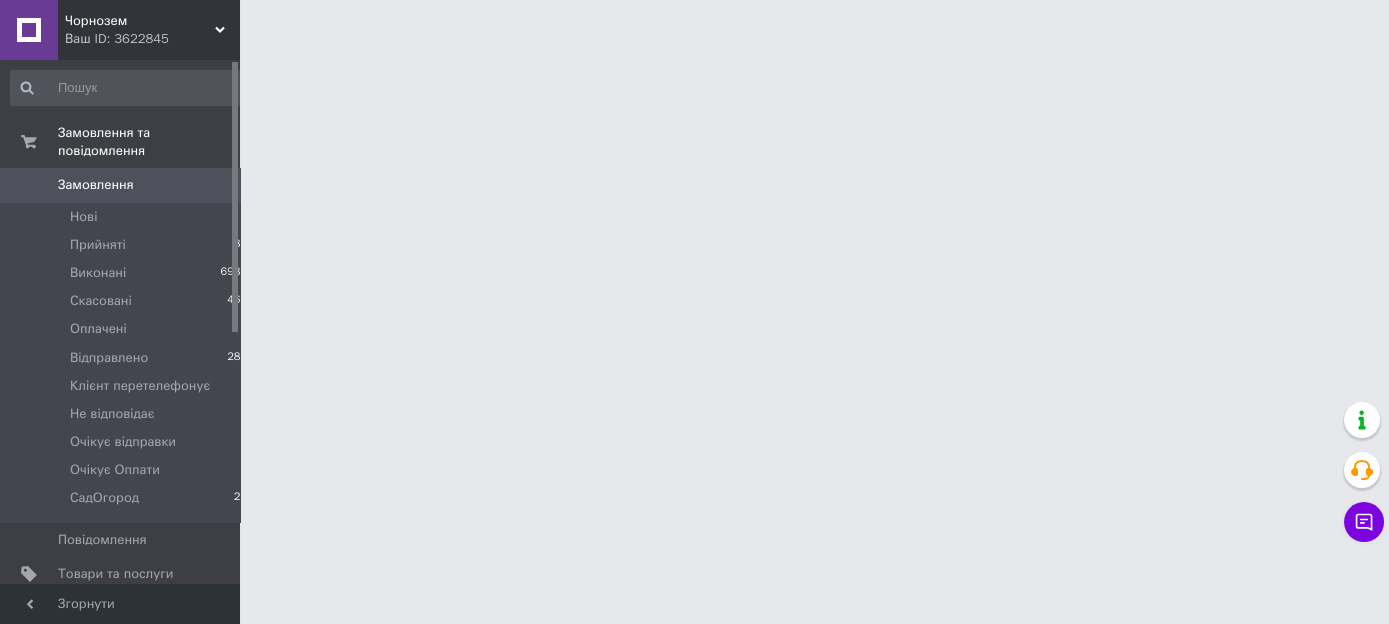 scroll, scrollTop: 0, scrollLeft: 0, axis: both 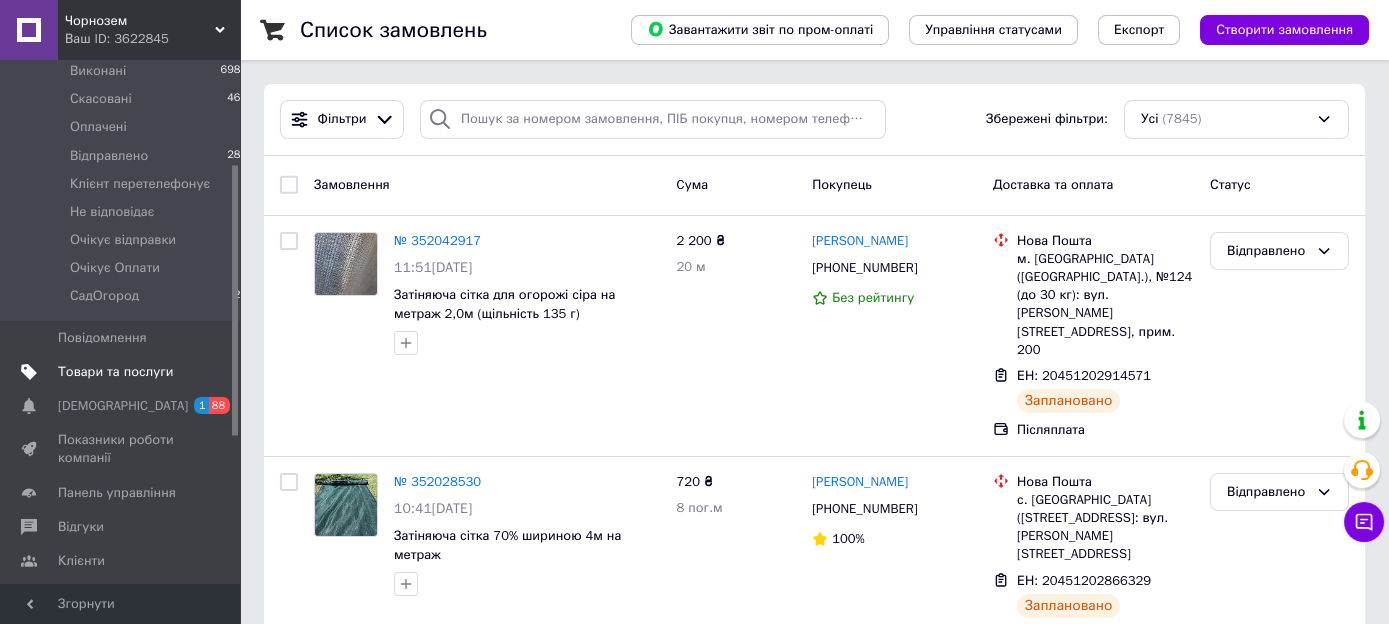 click on "Товари та послуги" at bounding box center [115, 372] 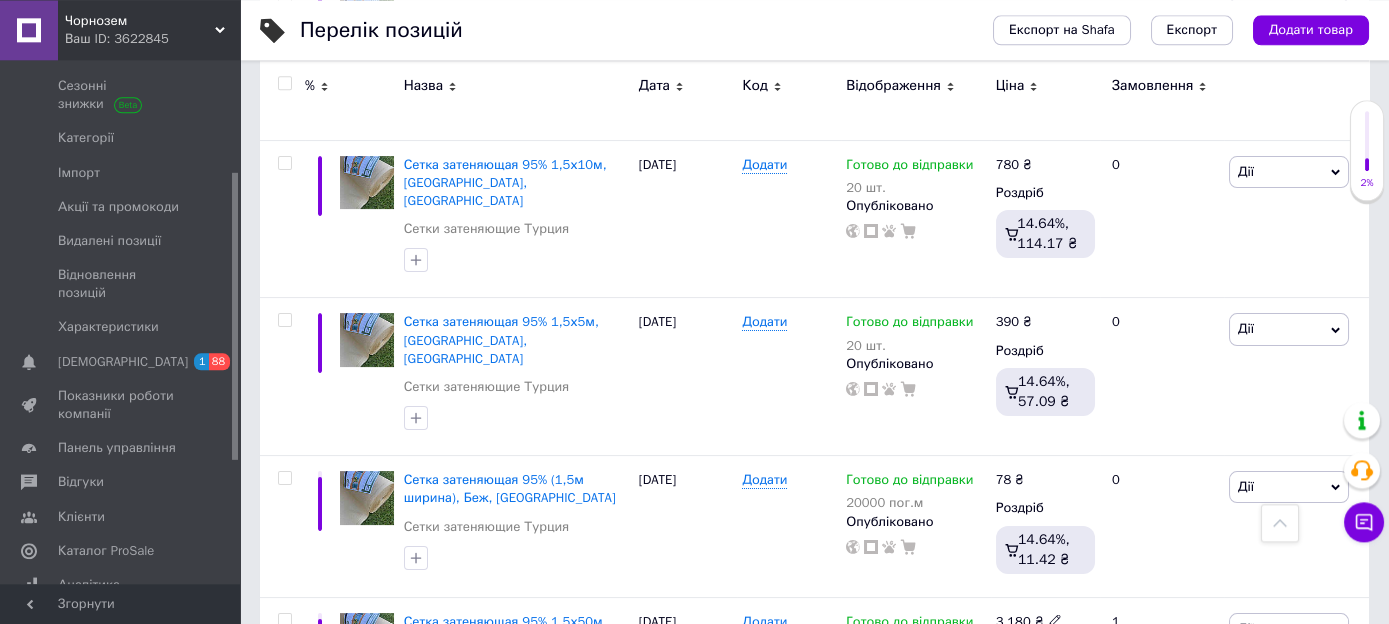 scroll, scrollTop: 1267, scrollLeft: 0, axis: vertical 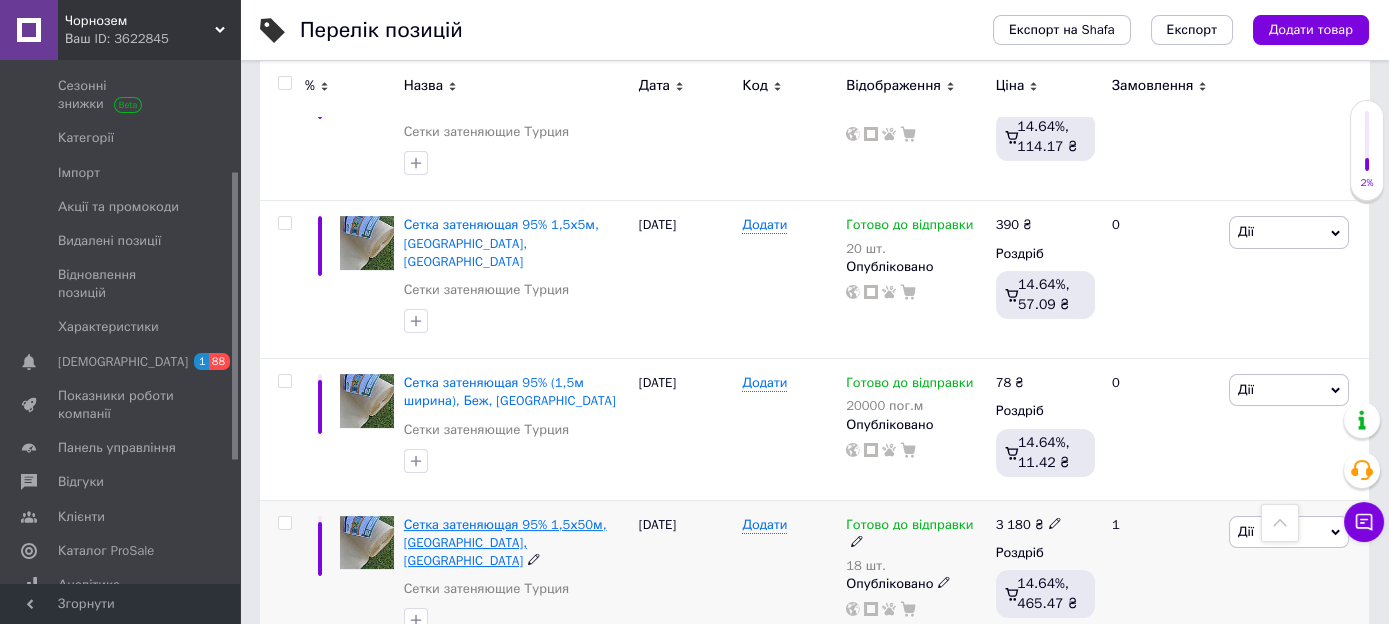 click on "Сетка затеняющая 95% 1,5х50м, [GEOGRAPHIC_DATA], [GEOGRAPHIC_DATA]" at bounding box center (505, 542) 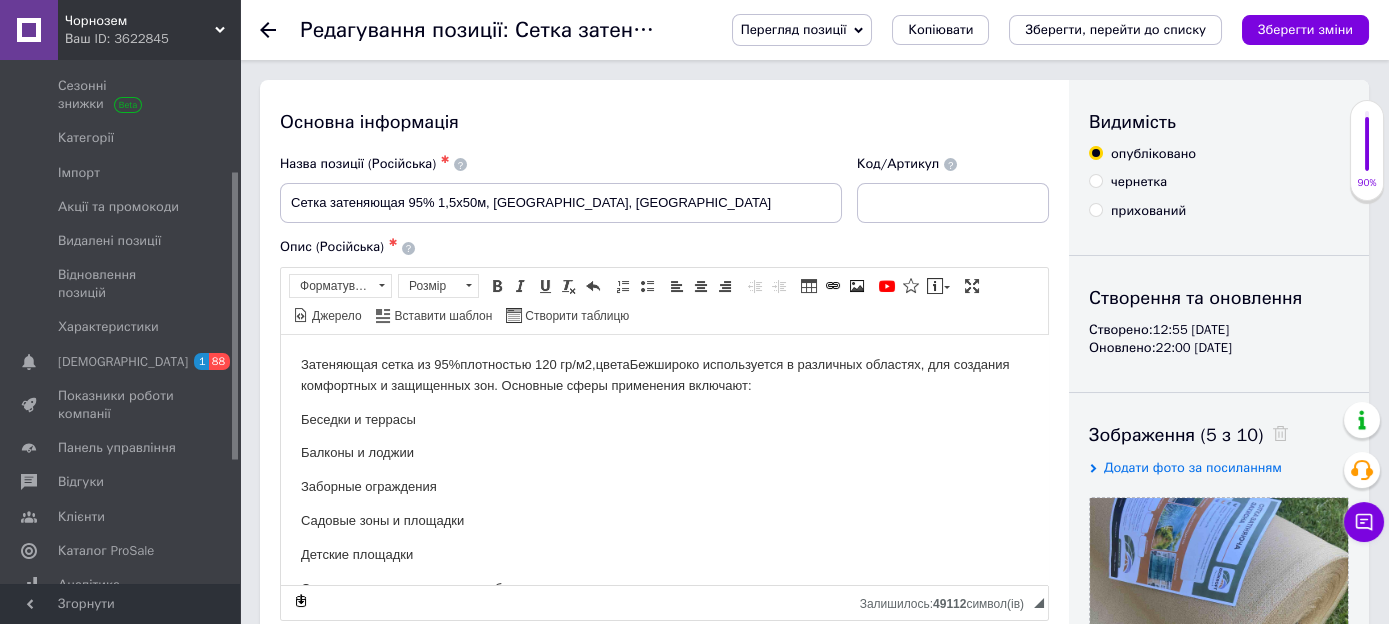 scroll, scrollTop: 0, scrollLeft: 0, axis: both 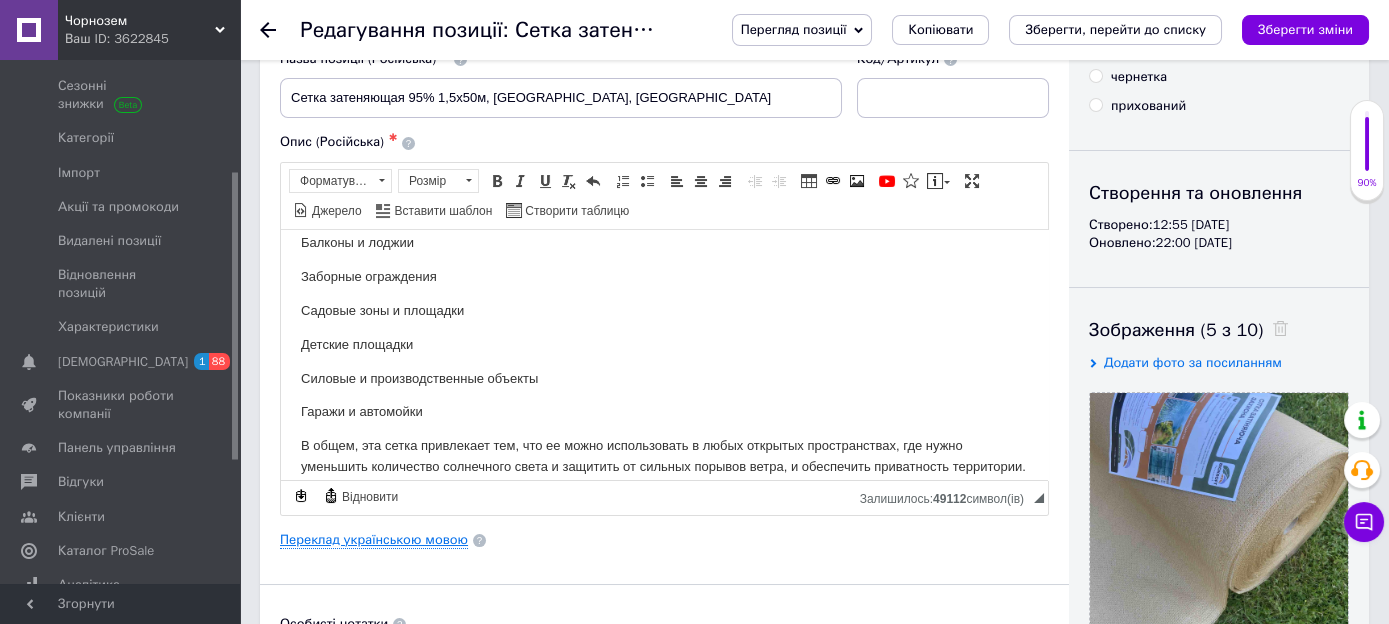 click on "Переклад українською мовою" at bounding box center [374, 540] 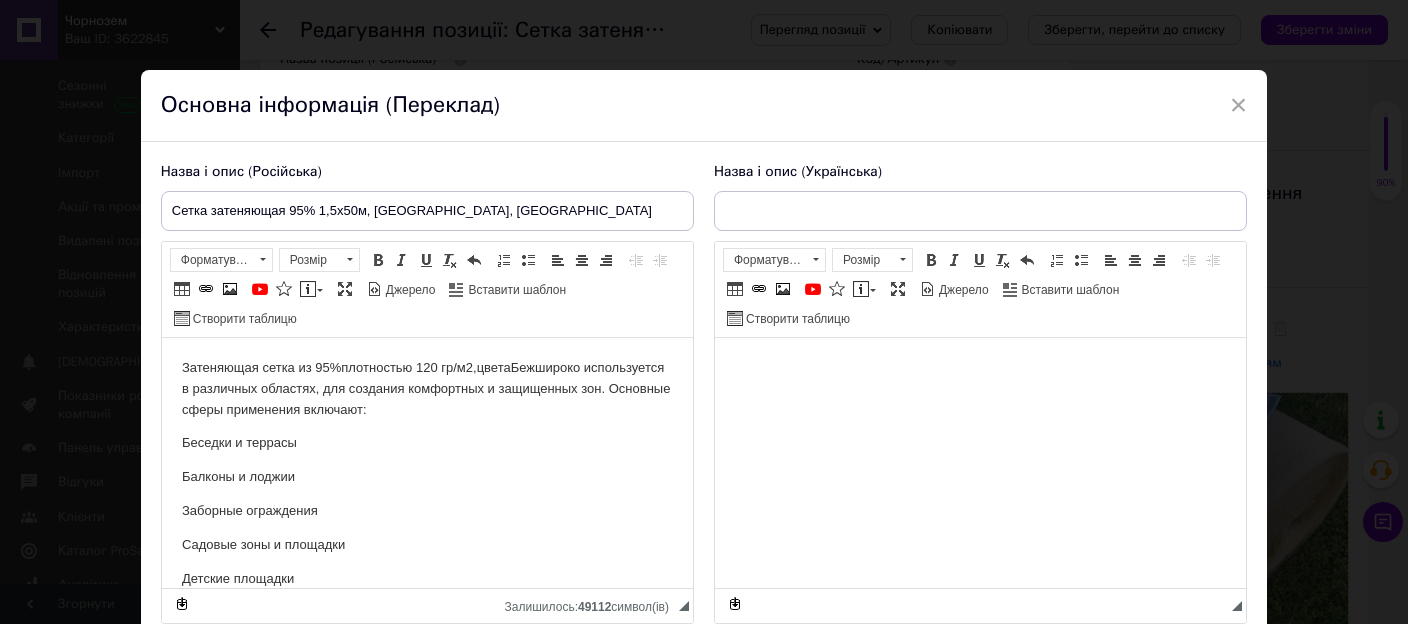 scroll, scrollTop: 0, scrollLeft: 0, axis: both 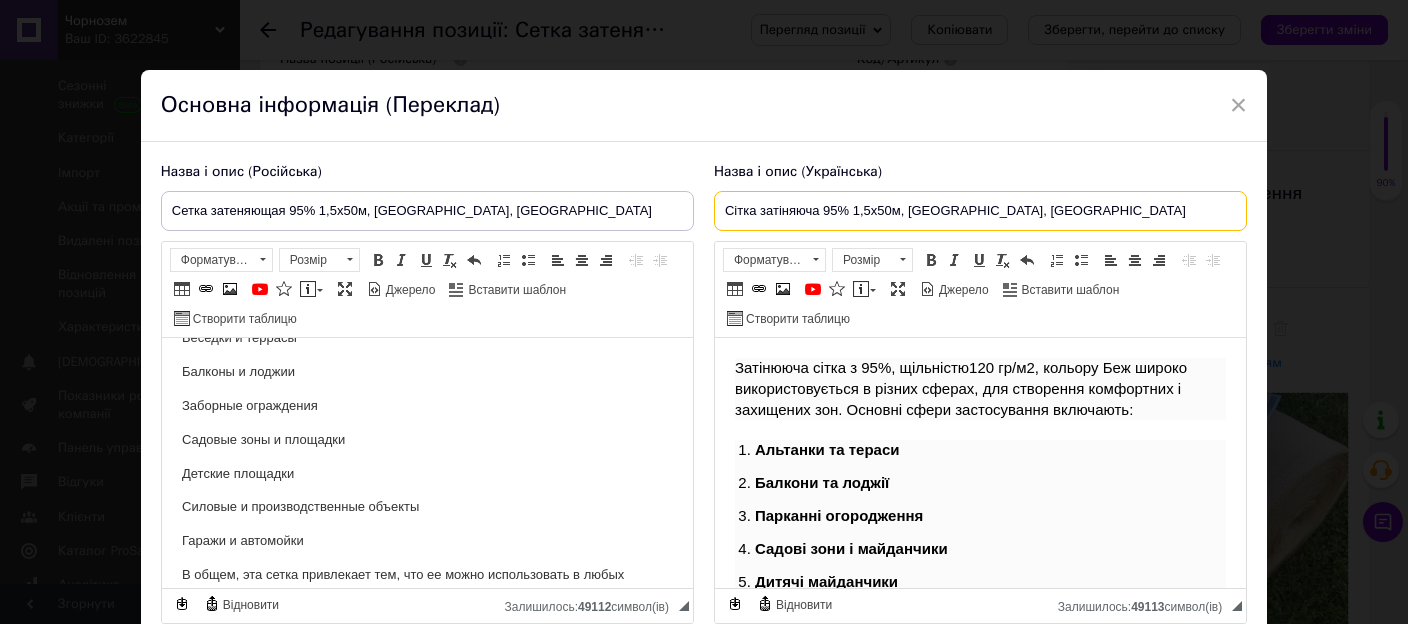 drag, startPoint x: 975, startPoint y: 210, endPoint x: 699, endPoint y: 210, distance: 276 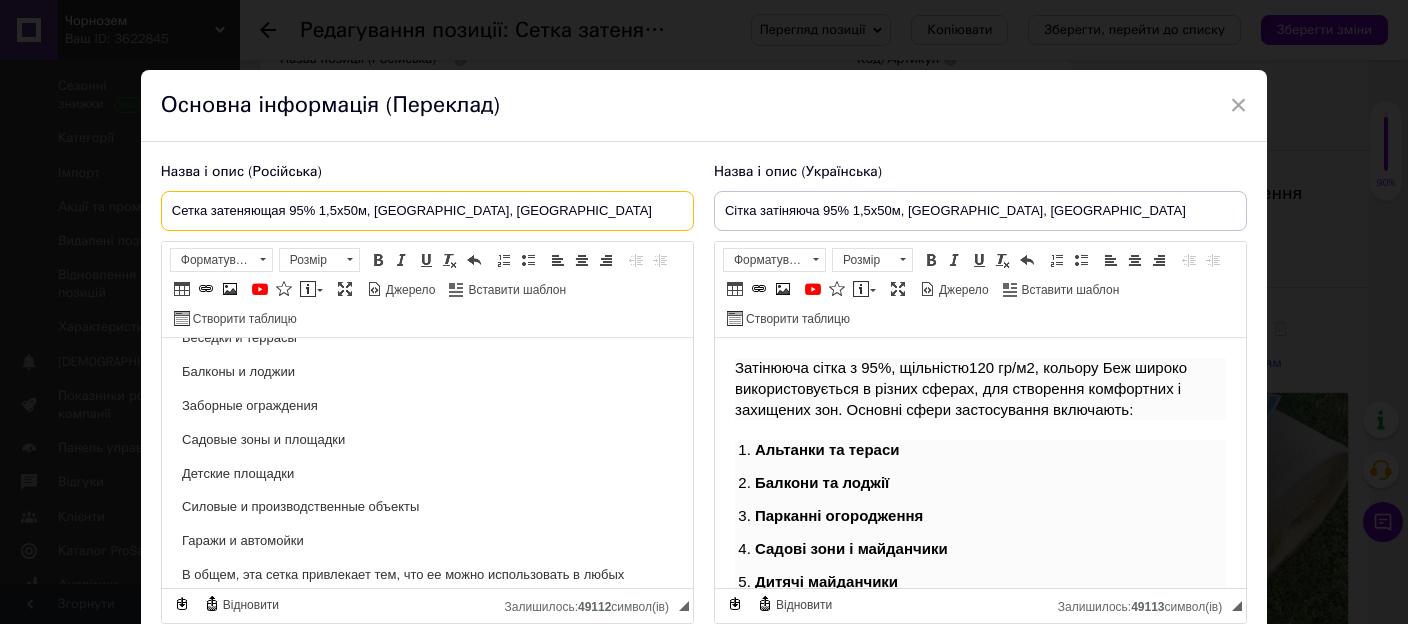 drag, startPoint x: 483, startPoint y: 213, endPoint x: 116, endPoint y: 293, distance: 375.61816 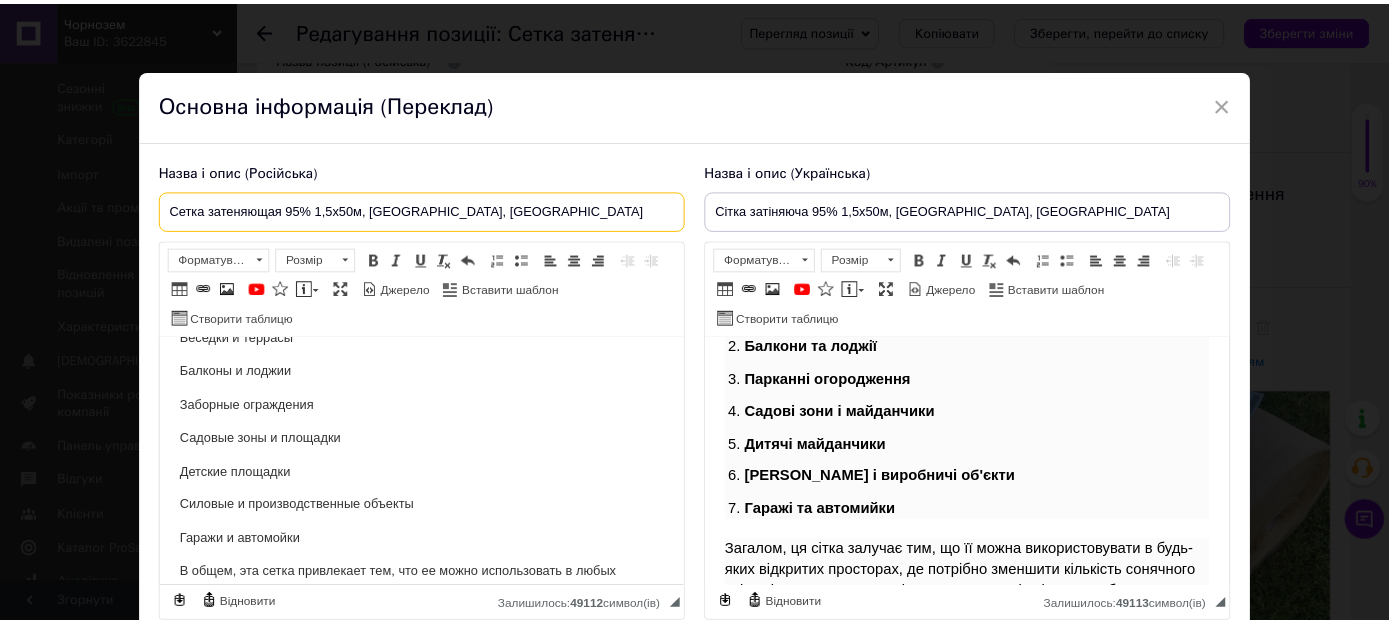 scroll, scrollTop: 0, scrollLeft: 0, axis: both 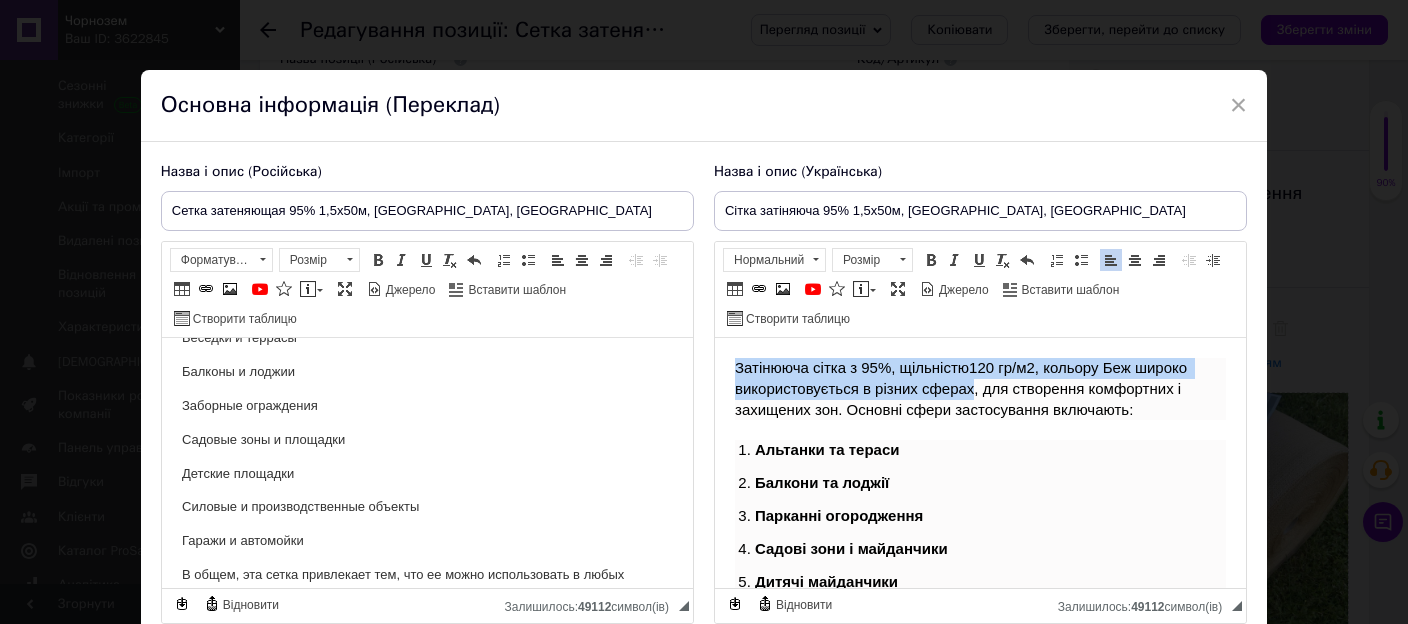 drag, startPoint x: 736, startPoint y: 367, endPoint x: 972, endPoint y: 393, distance: 237.42789 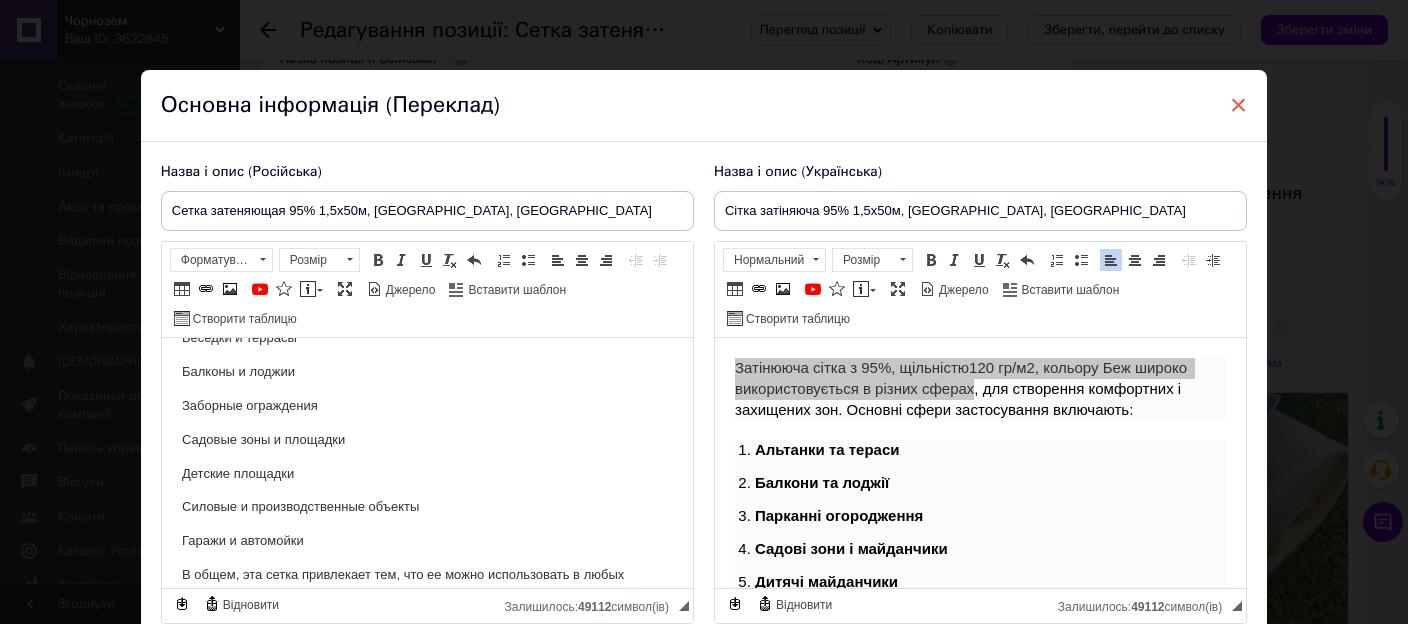 click on "×" at bounding box center (1239, 105) 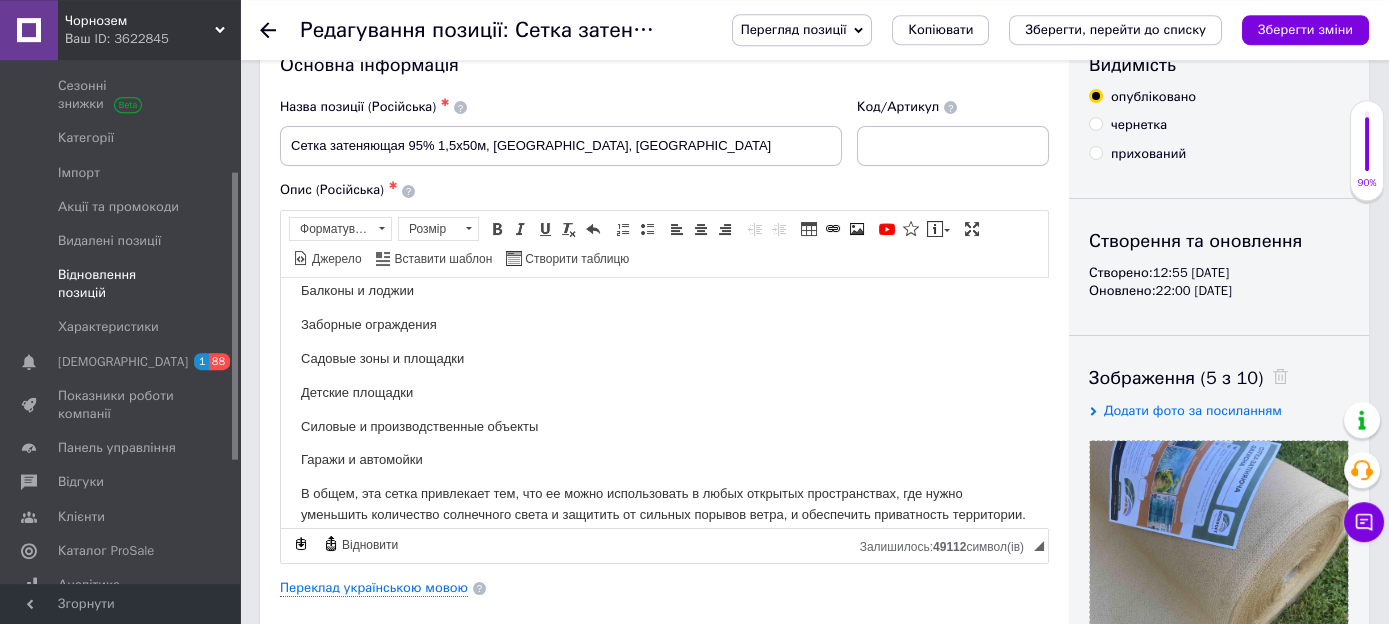 scroll, scrollTop: 0, scrollLeft: 0, axis: both 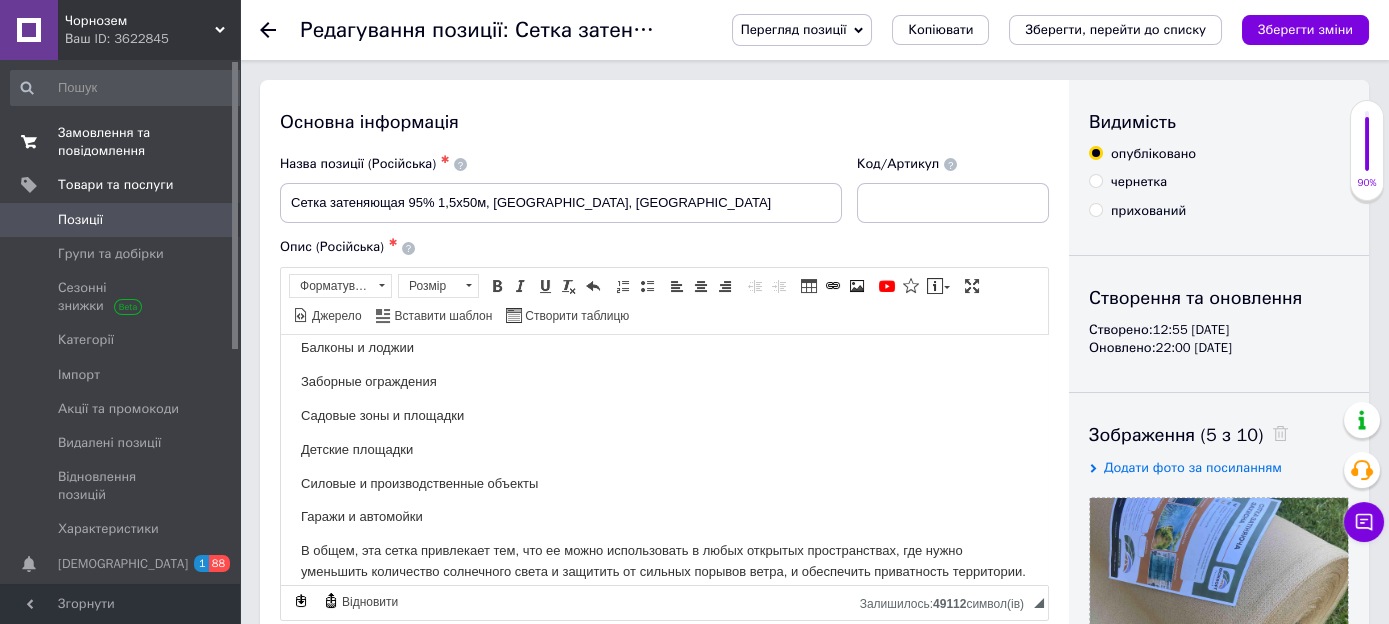 click on "Замовлення та повідомлення" at bounding box center (121, 142) 